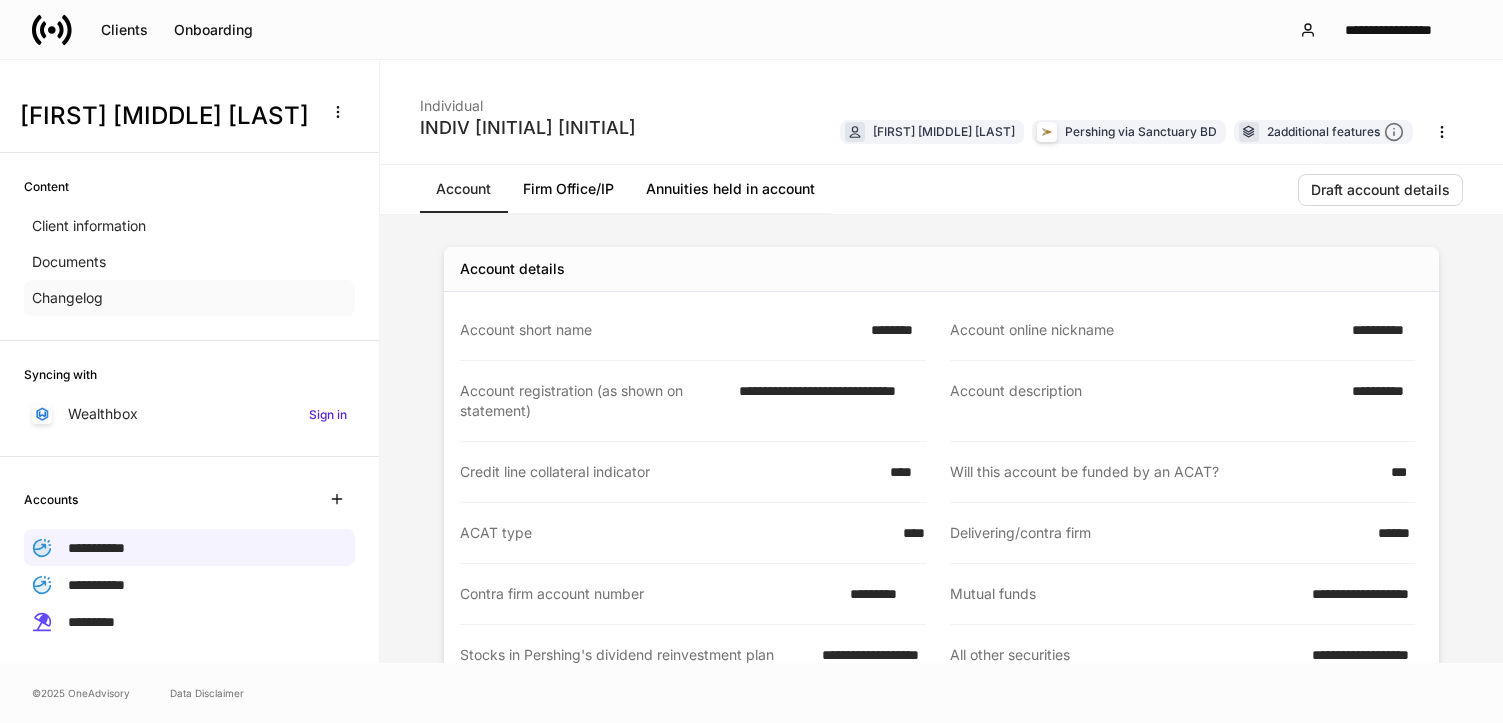scroll, scrollTop: 0, scrollLeft: 0, axis: both 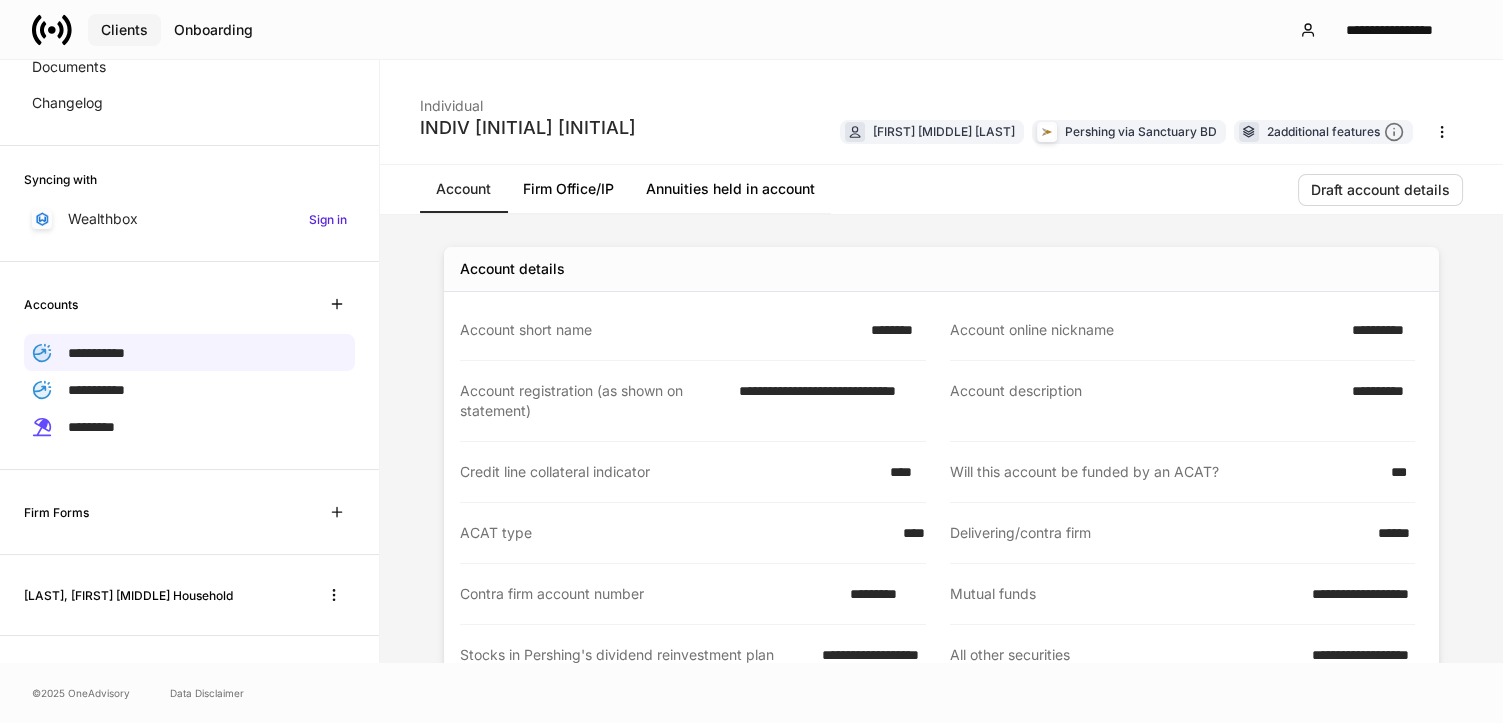 click on "Clients" at bounding box center (124, 30) 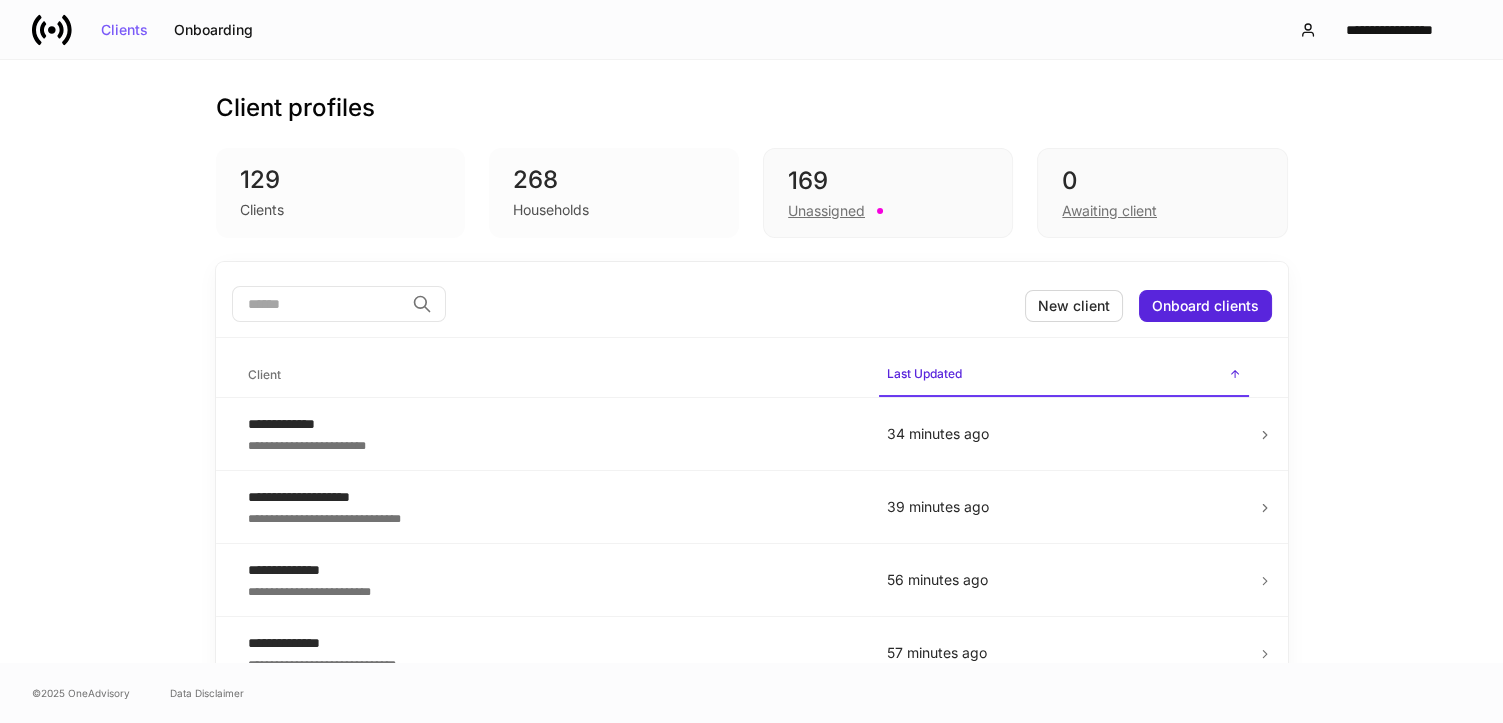 click at bounding box center [318, 304] 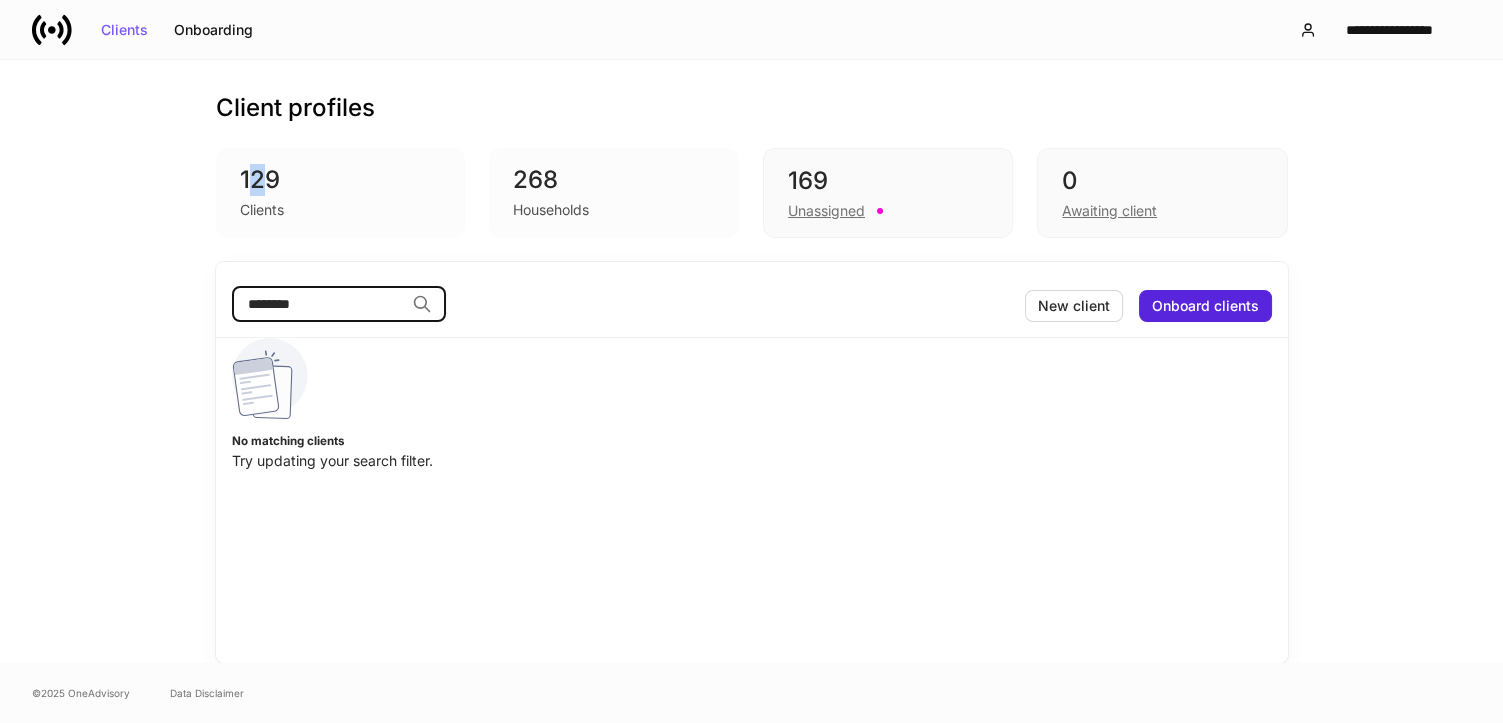 click on "129" at bounding box center [341, 180] 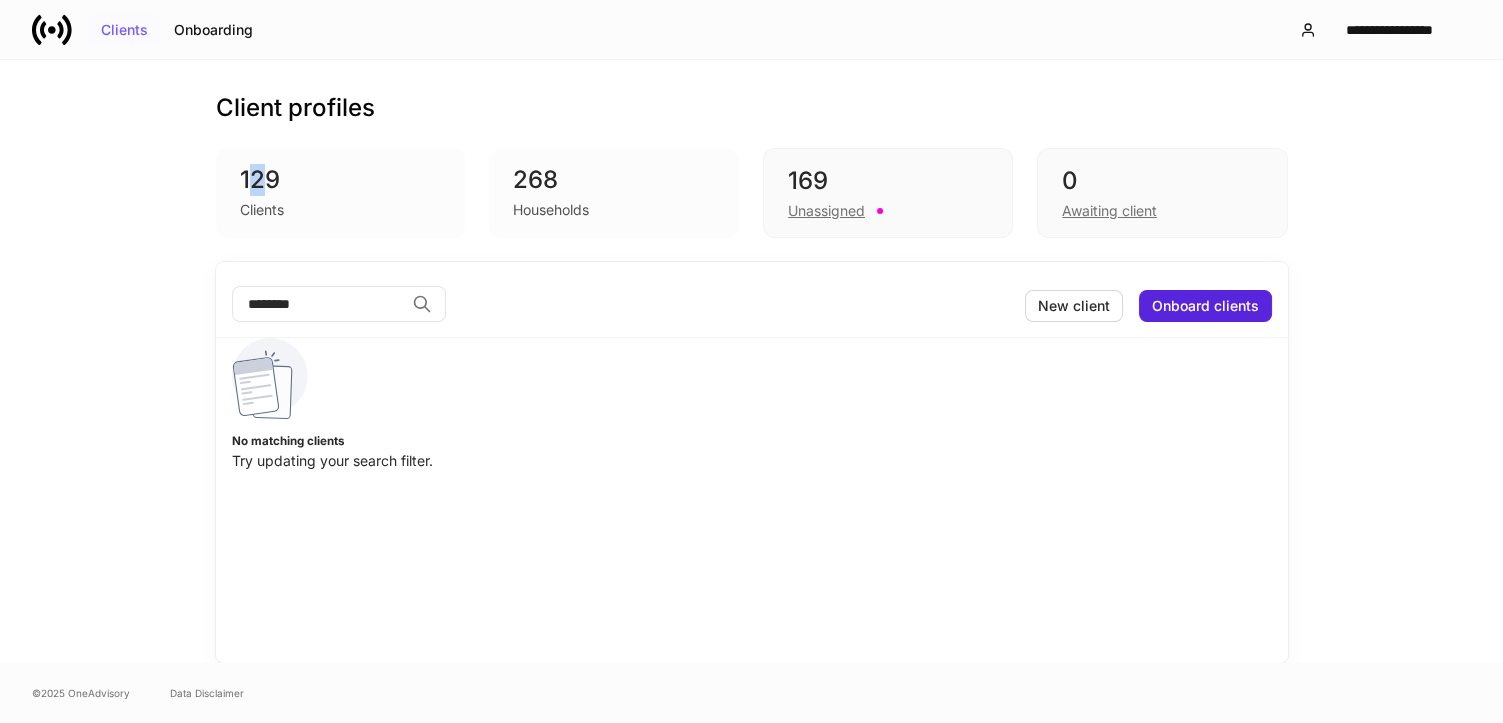click on "Clients" at bounding box center [124, 30] 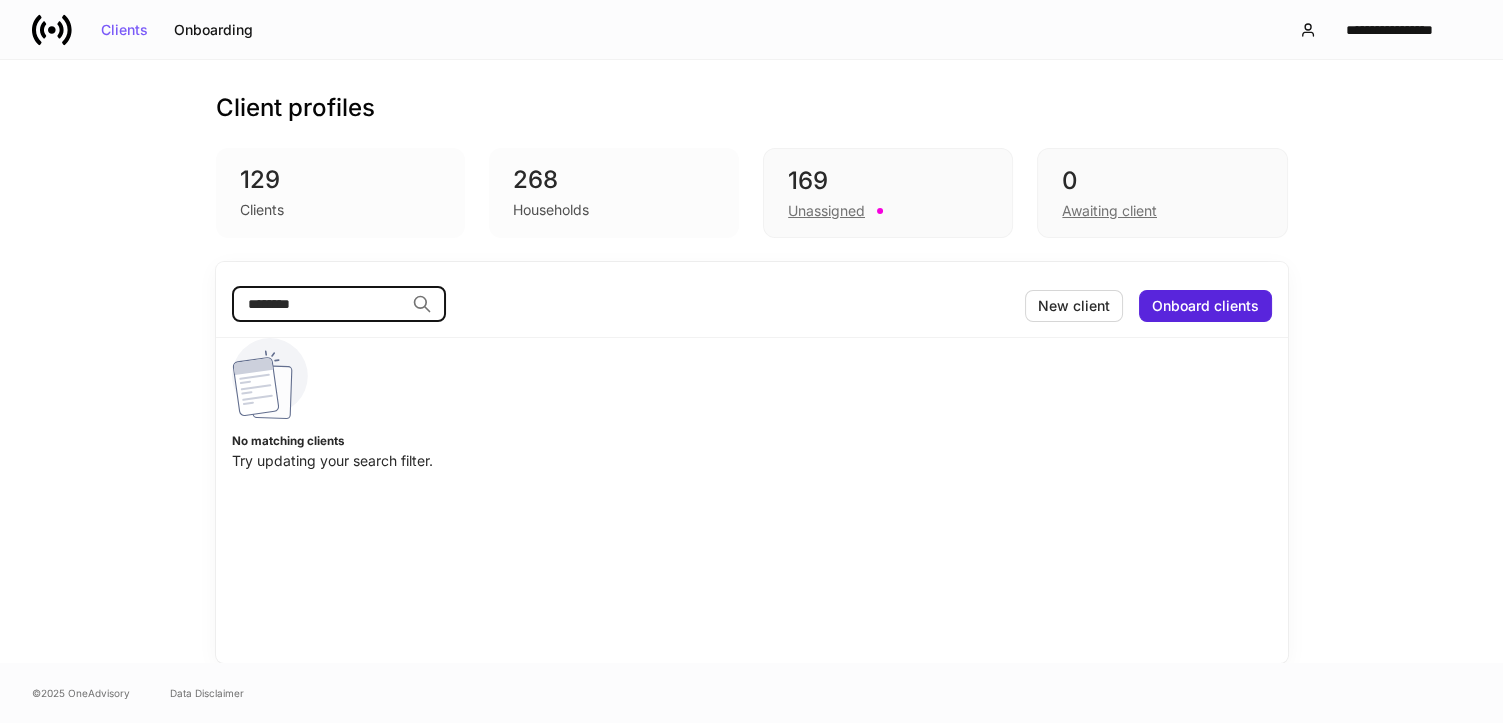 drag, startPoint x: 371, startPoint y: 304, endPoint x: 4, endPoint y: 301, distance: 367.01227 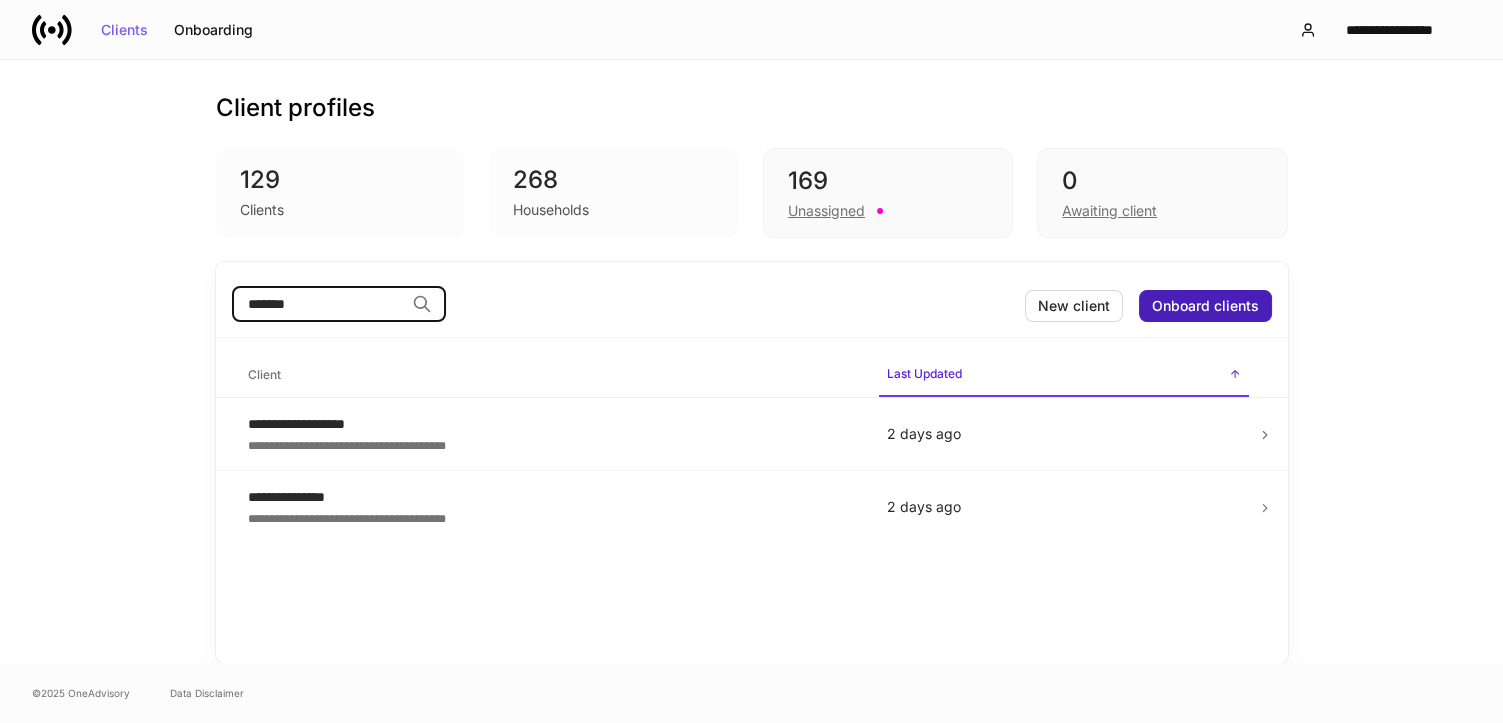 type on "*******" 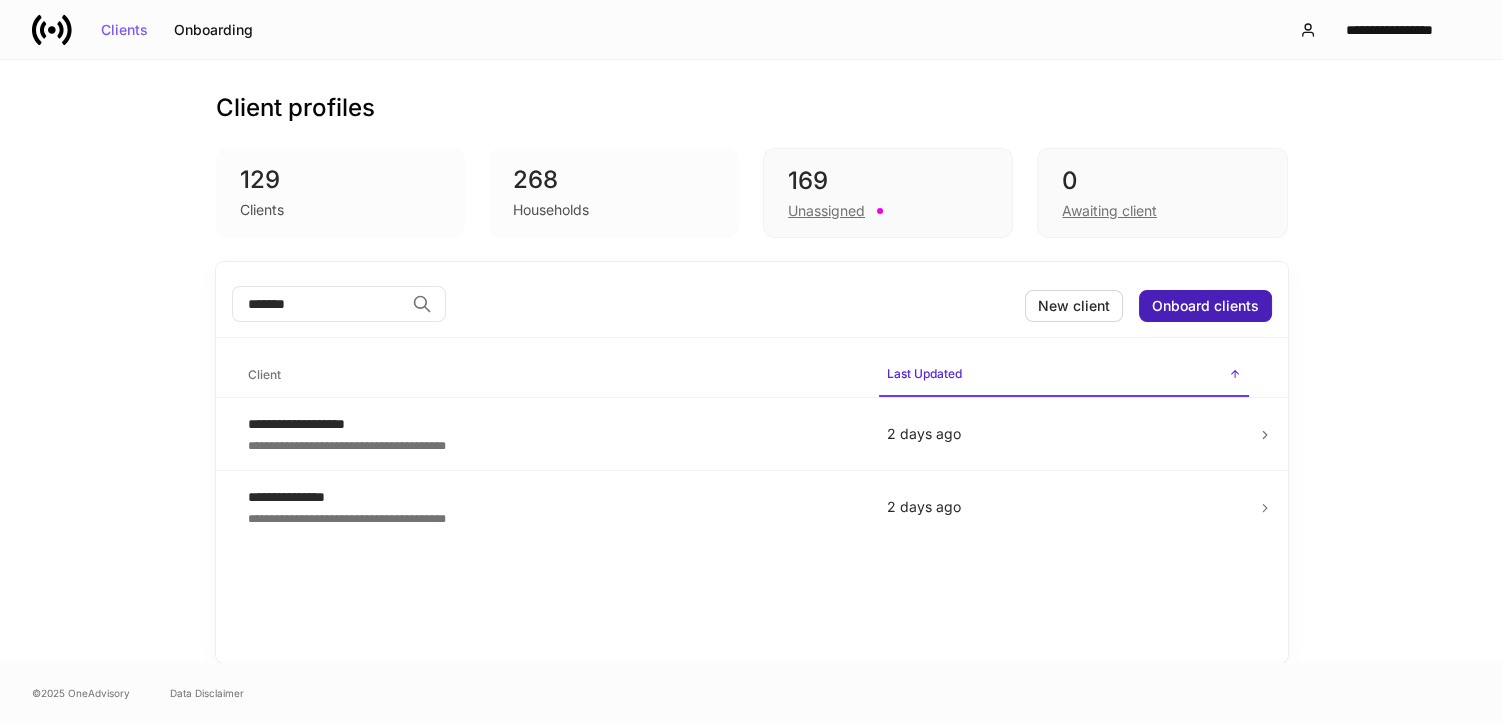 click on "Onboard clients" at bounding box center (1205, 306) 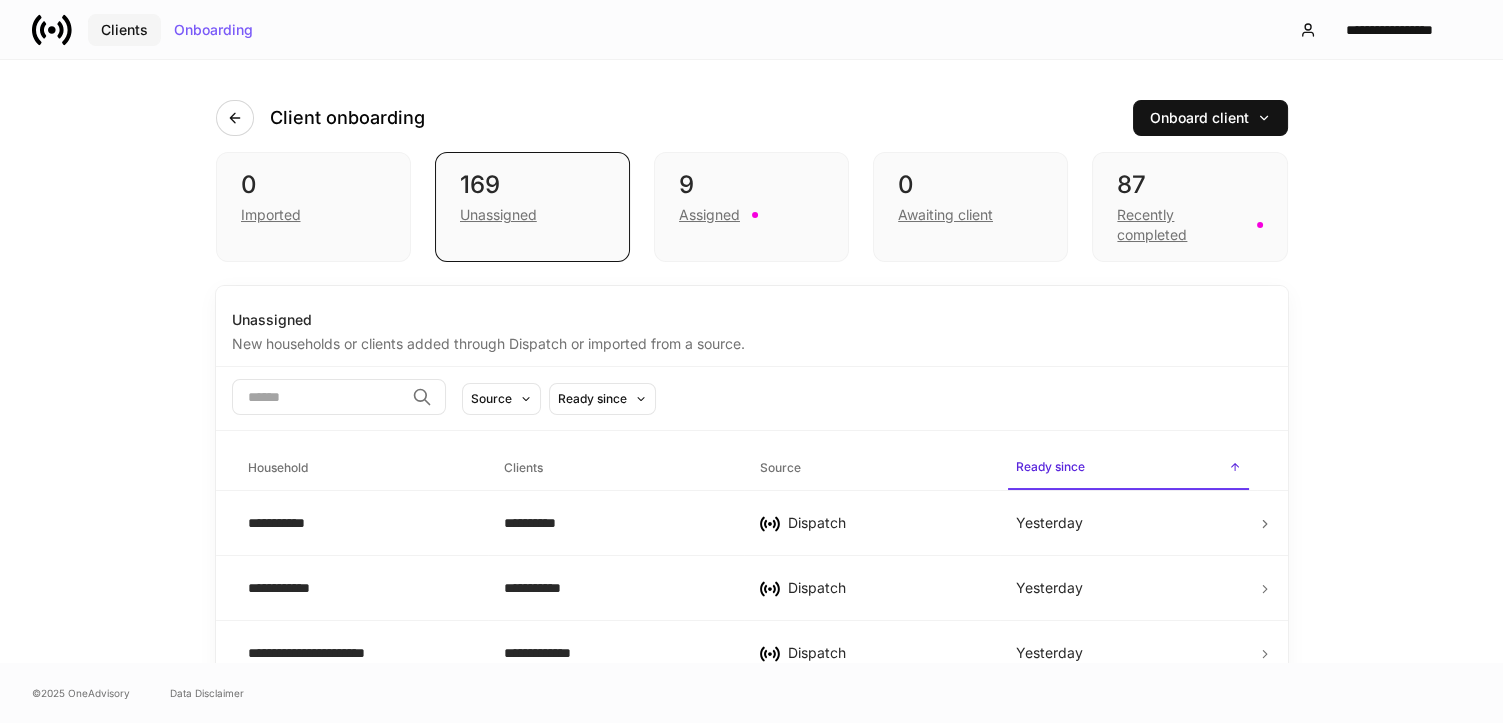 click on "Clients" at bounding box center (124, 30) 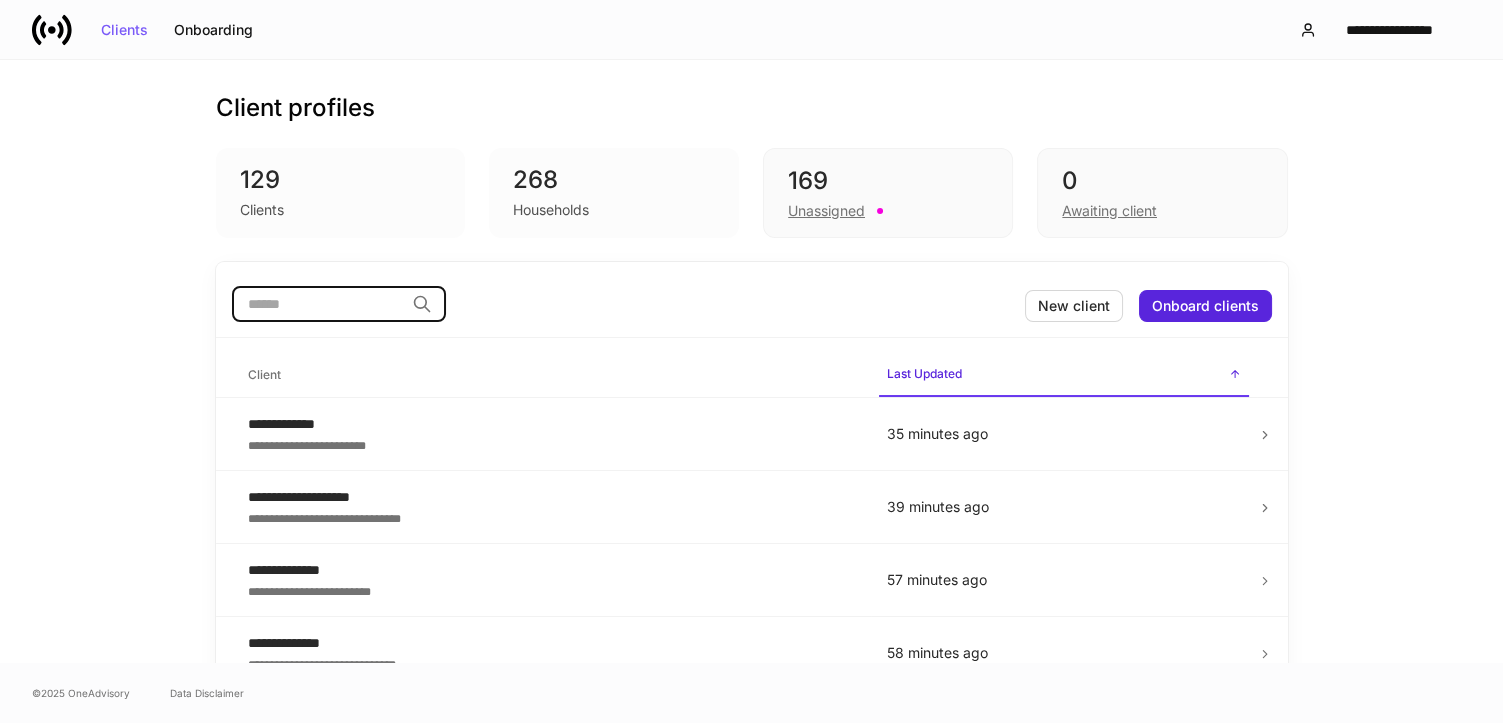 click at bounding box center [318, 304] 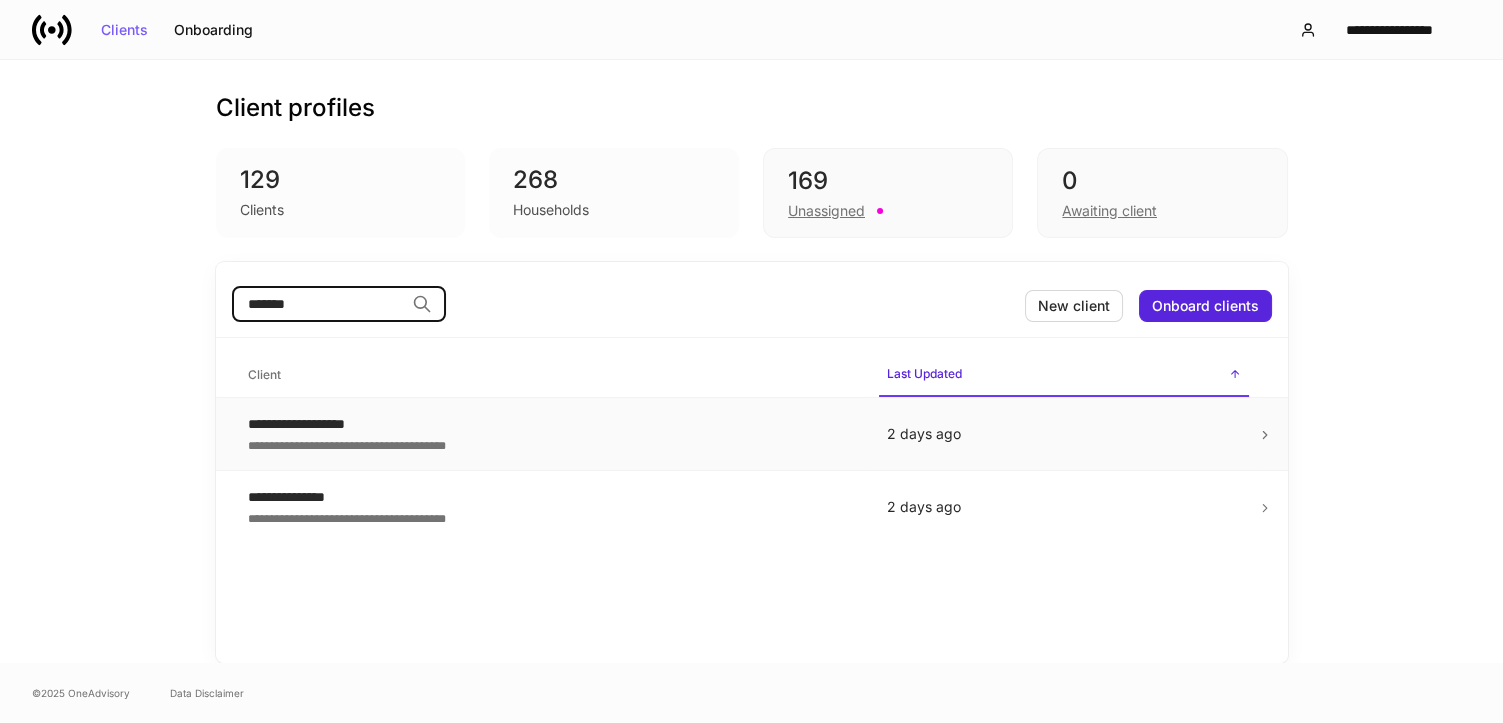 type on "*******" 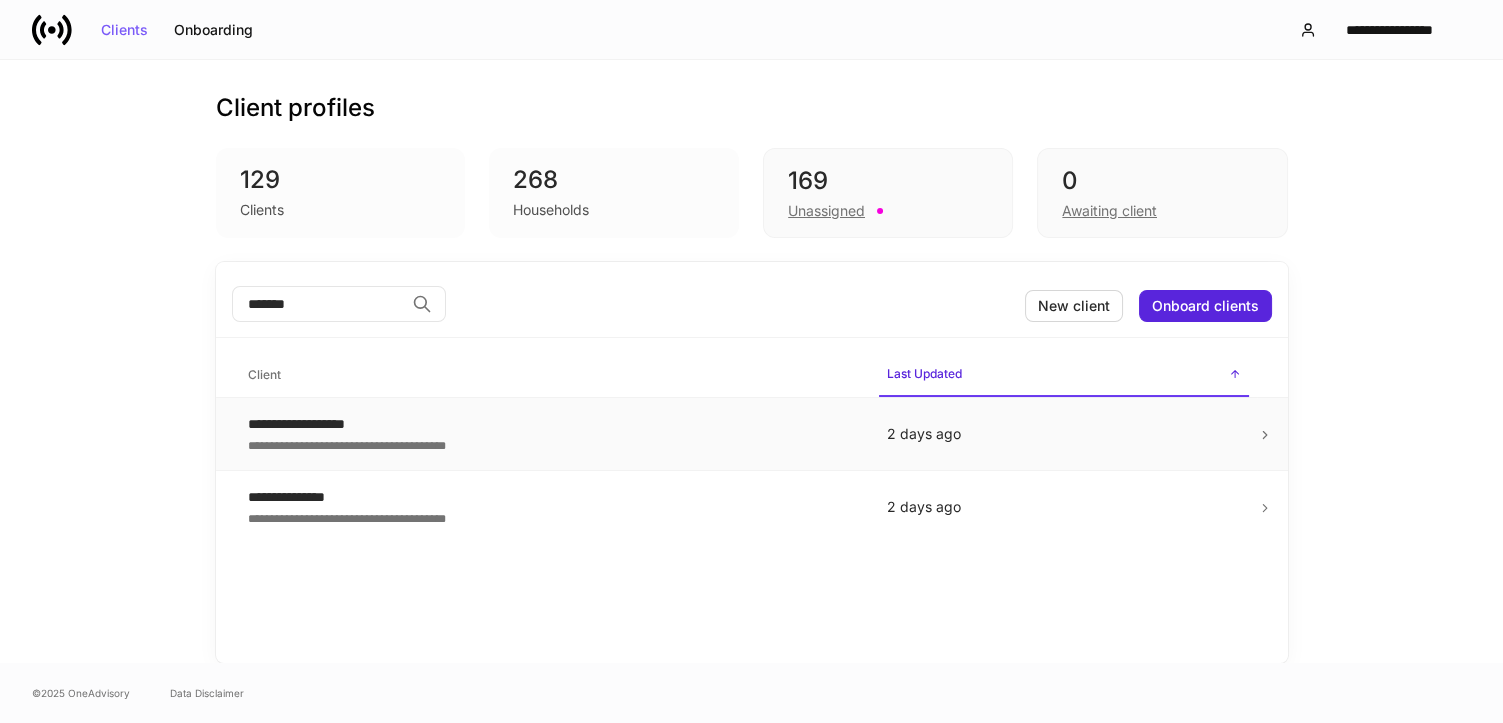 click on "**********" at bounding box center [551, 424] 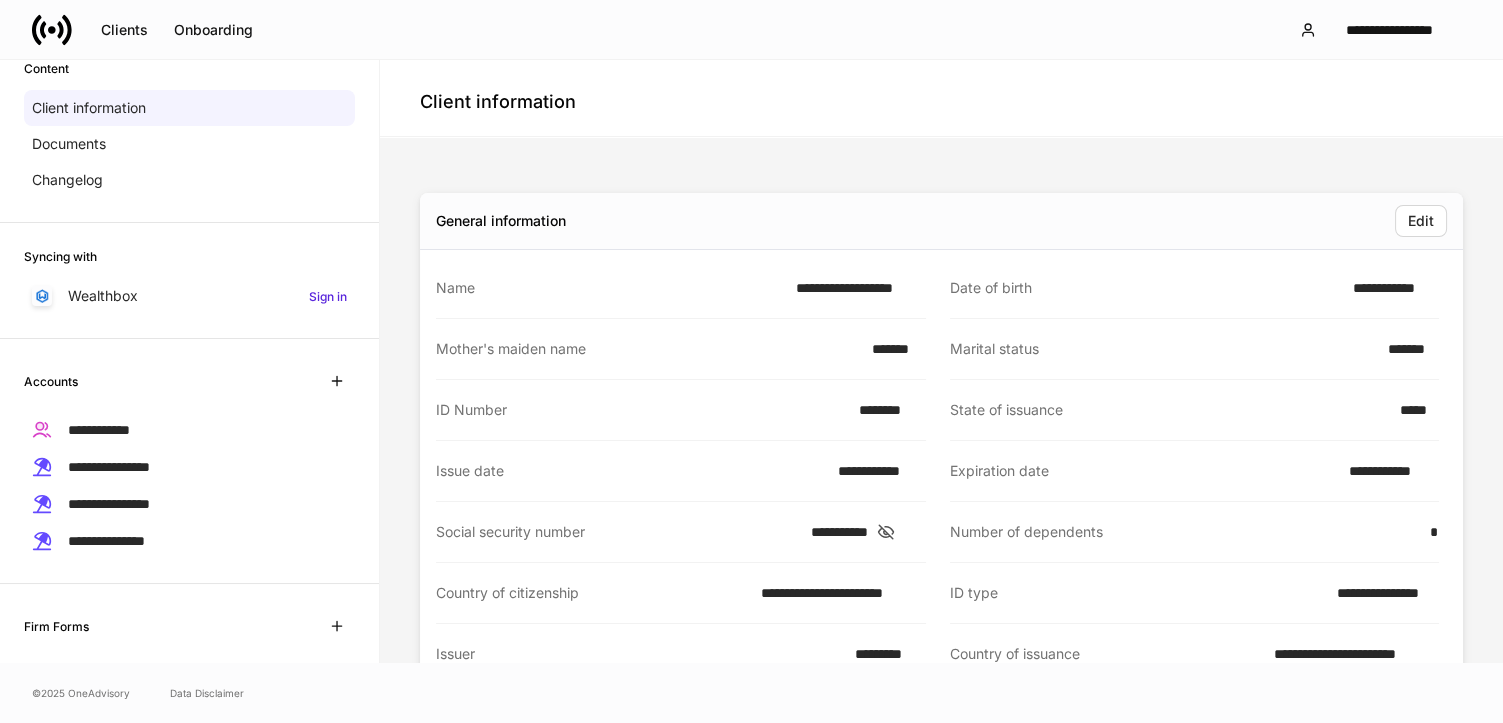 scroll, scrollTop: 120, scrollLeft: 0, axis: vertical 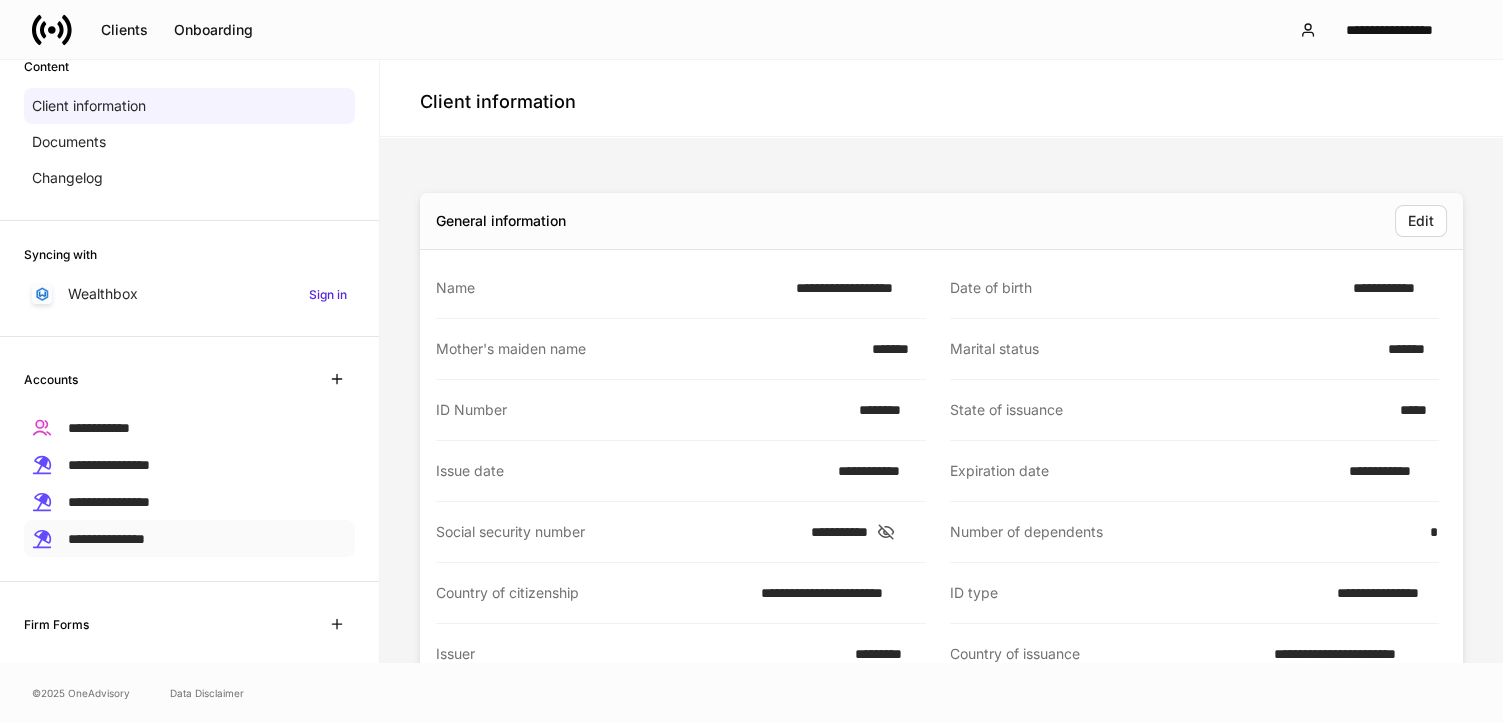 click on "**********" at bounding box center (106, 539) 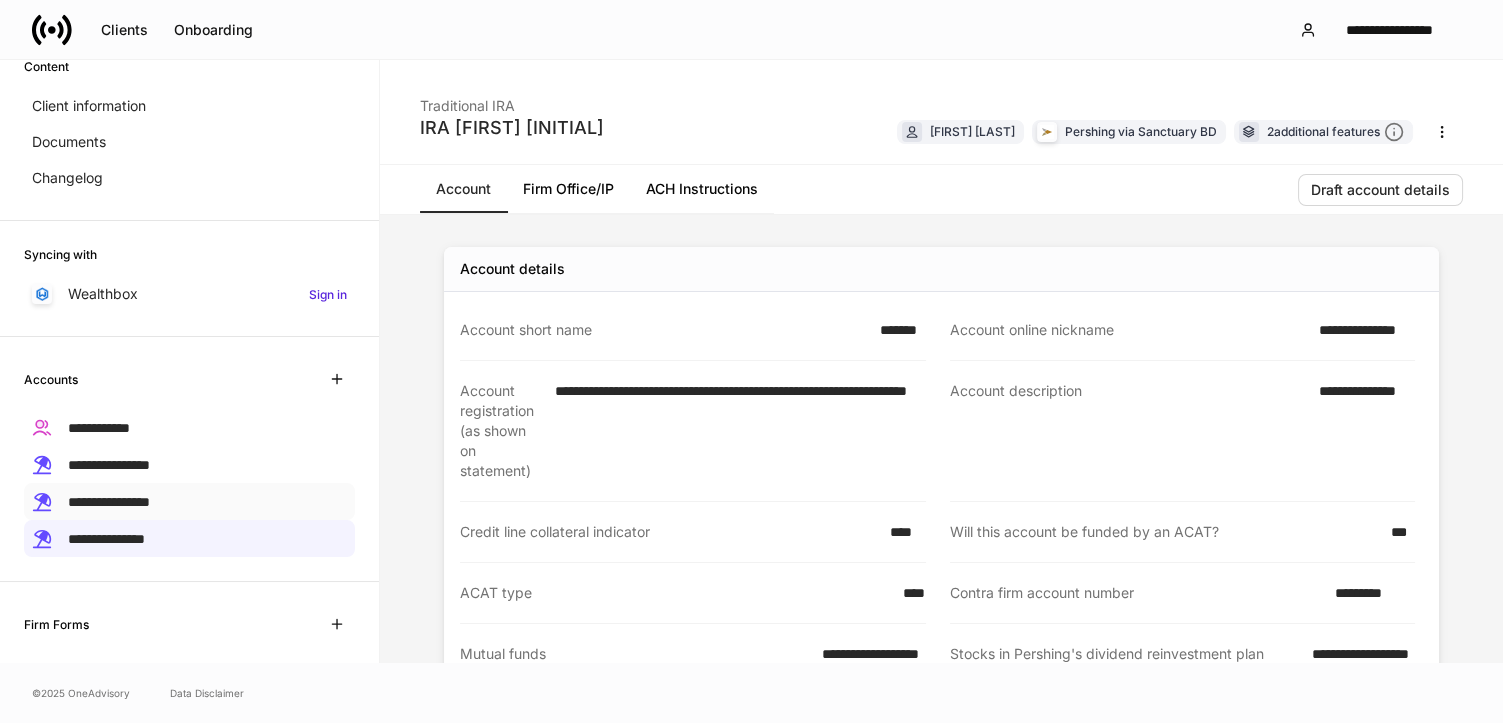 click on "**********" at bounding box center (109, 502) 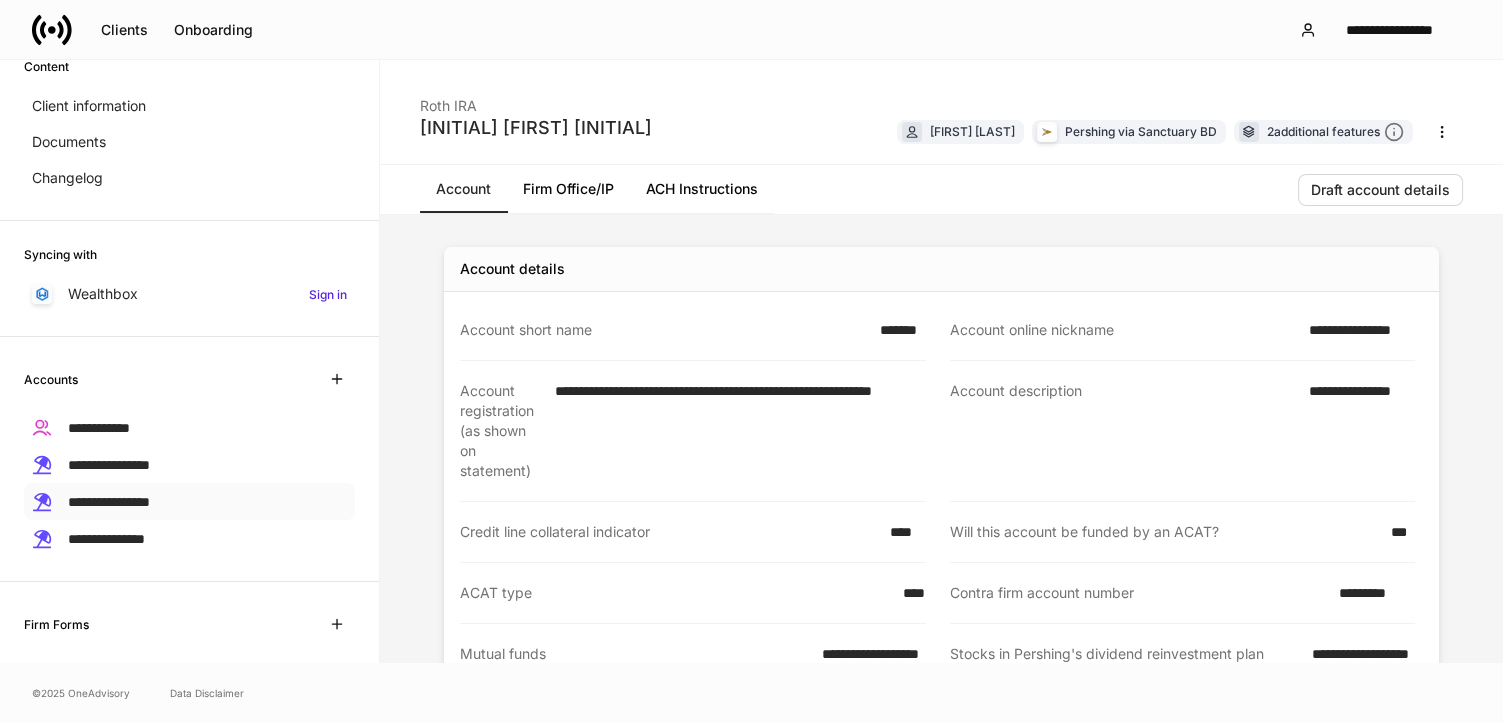 click on "**********" at bounding box center (189, 501) 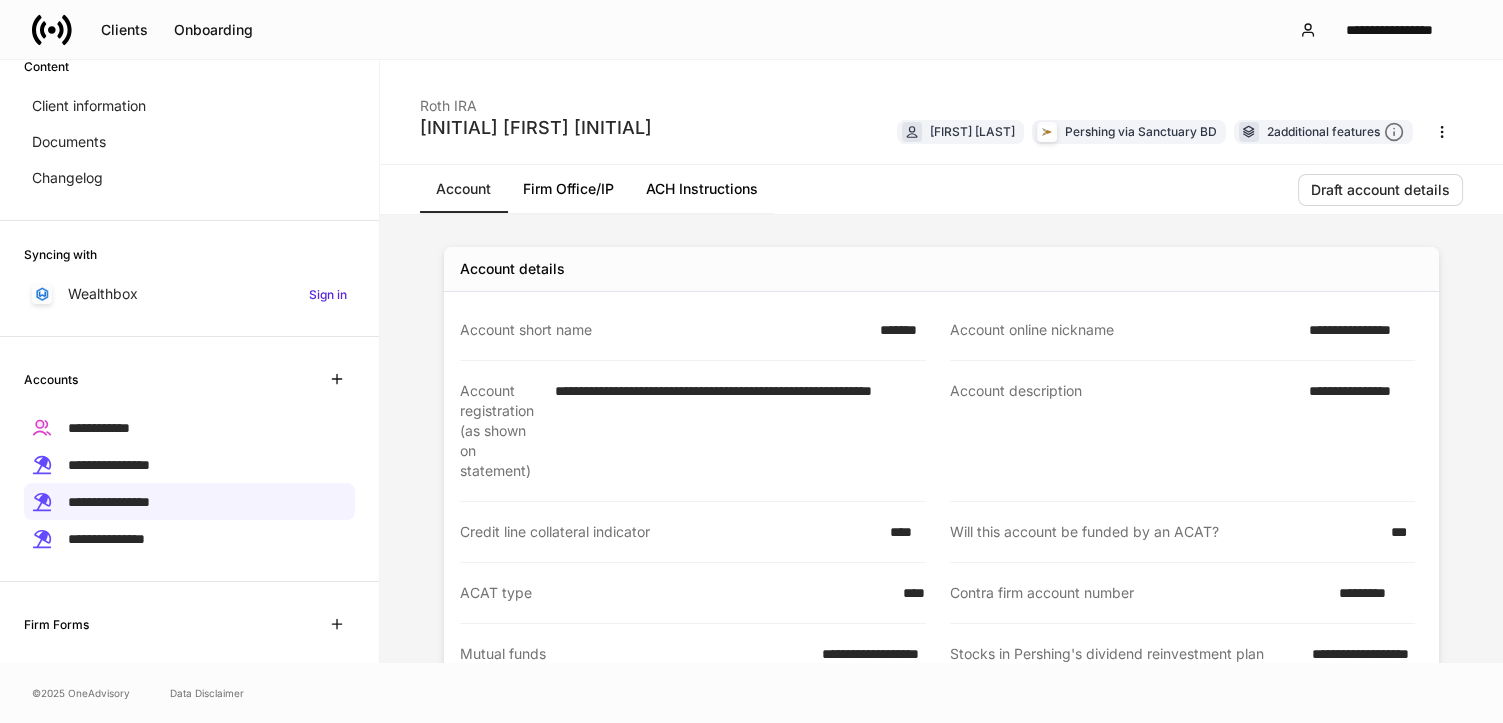scroll, scrollTop: 232, scrollLeft: 0, axis: vertical 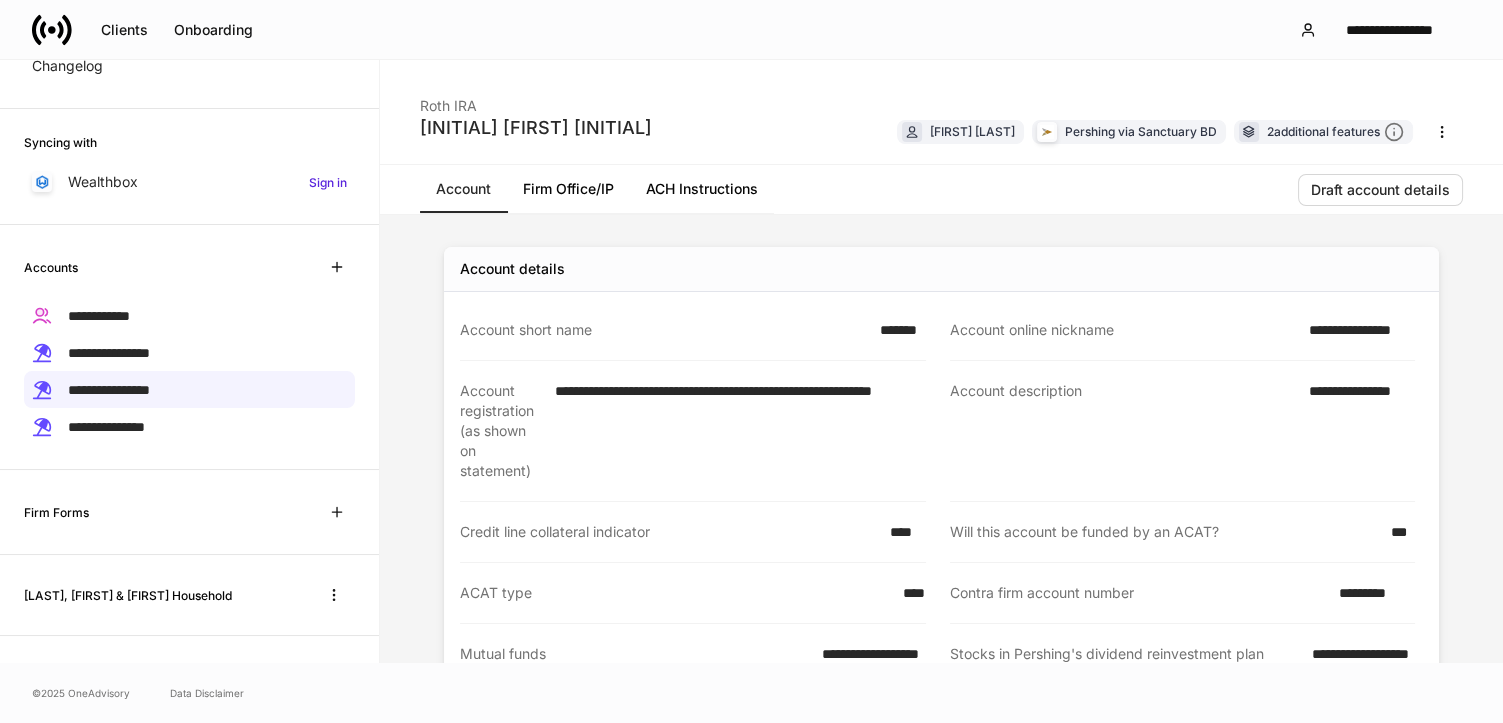 click on "[LAST], [FIRST] & [FIRST] Household" at bounding box center (128, 595) 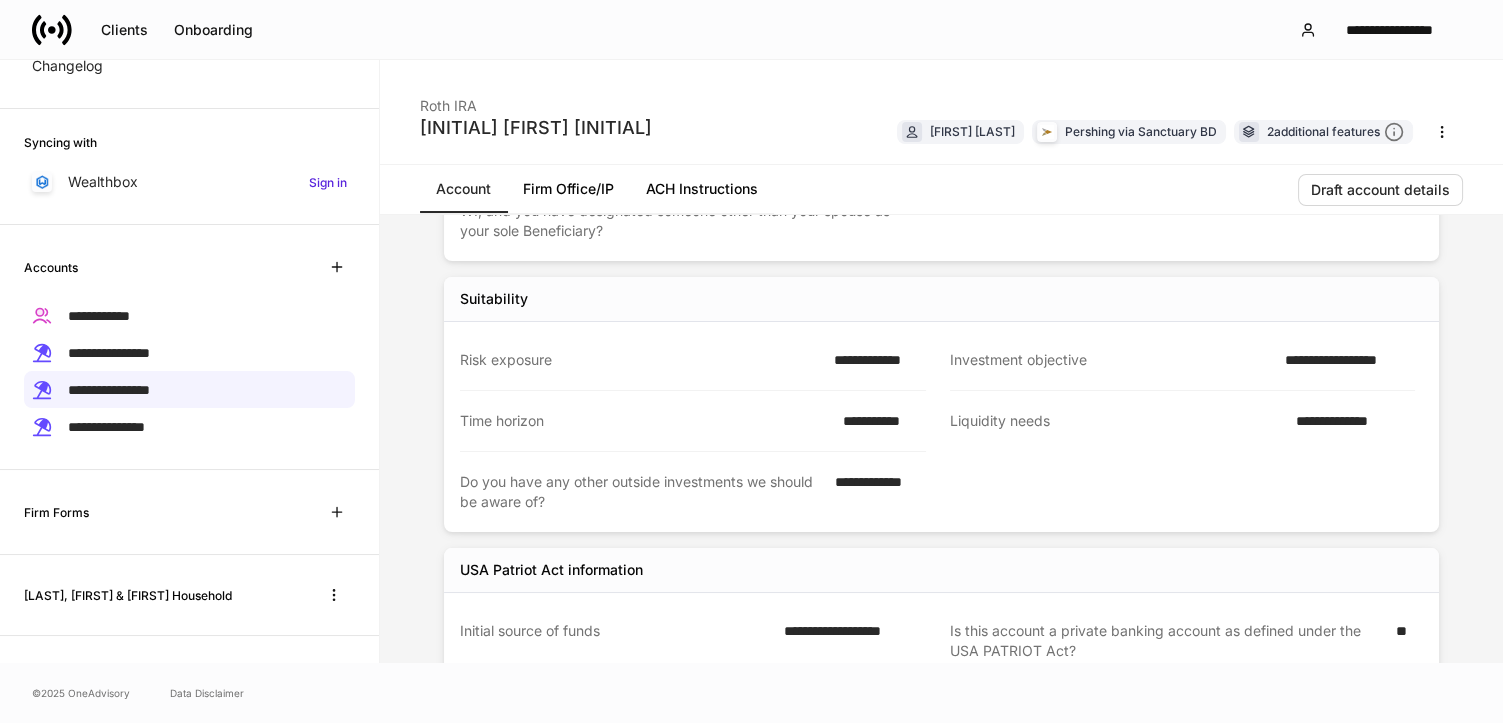 scroll, scrollTop: 1064, scrollLeft: 0, axis: vertical 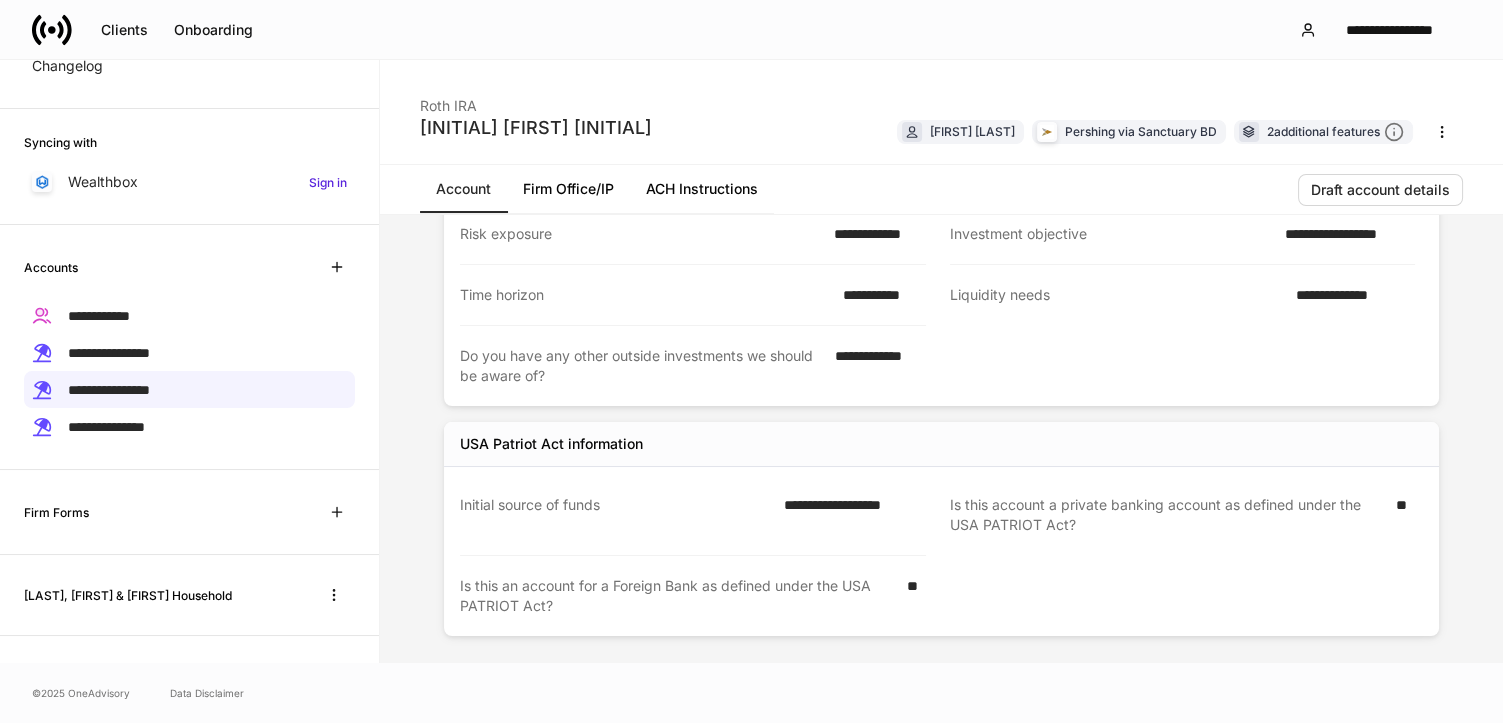 drag, startPoint x: 222, startPoint y: 596, endPoint x: 248, endPoint y: 592, distance: 26.305893 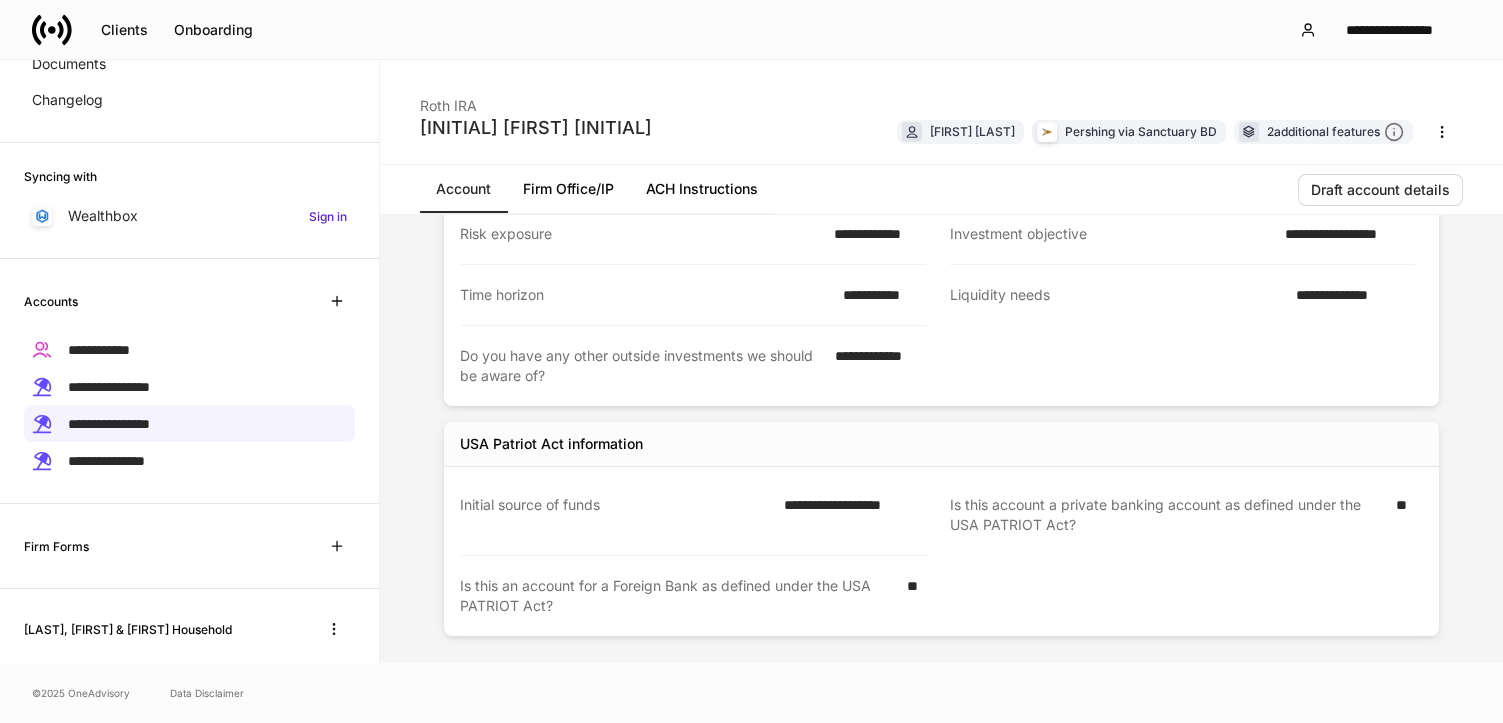 scroll, scrollTop: 232, scrollLeft: 0, axis: vertical 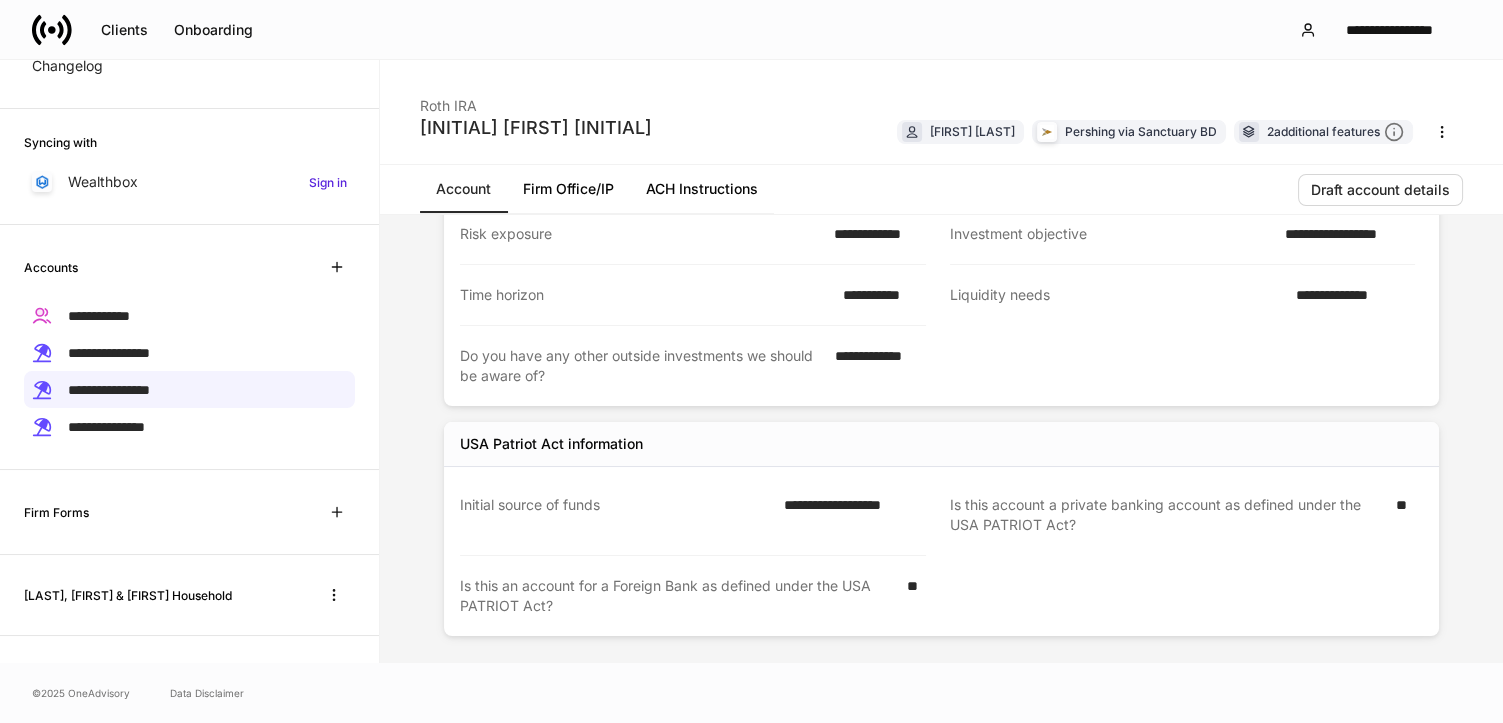 click on "[LAST], [FIRST] & [FIRST] Household" at bounding box center (128, 595) 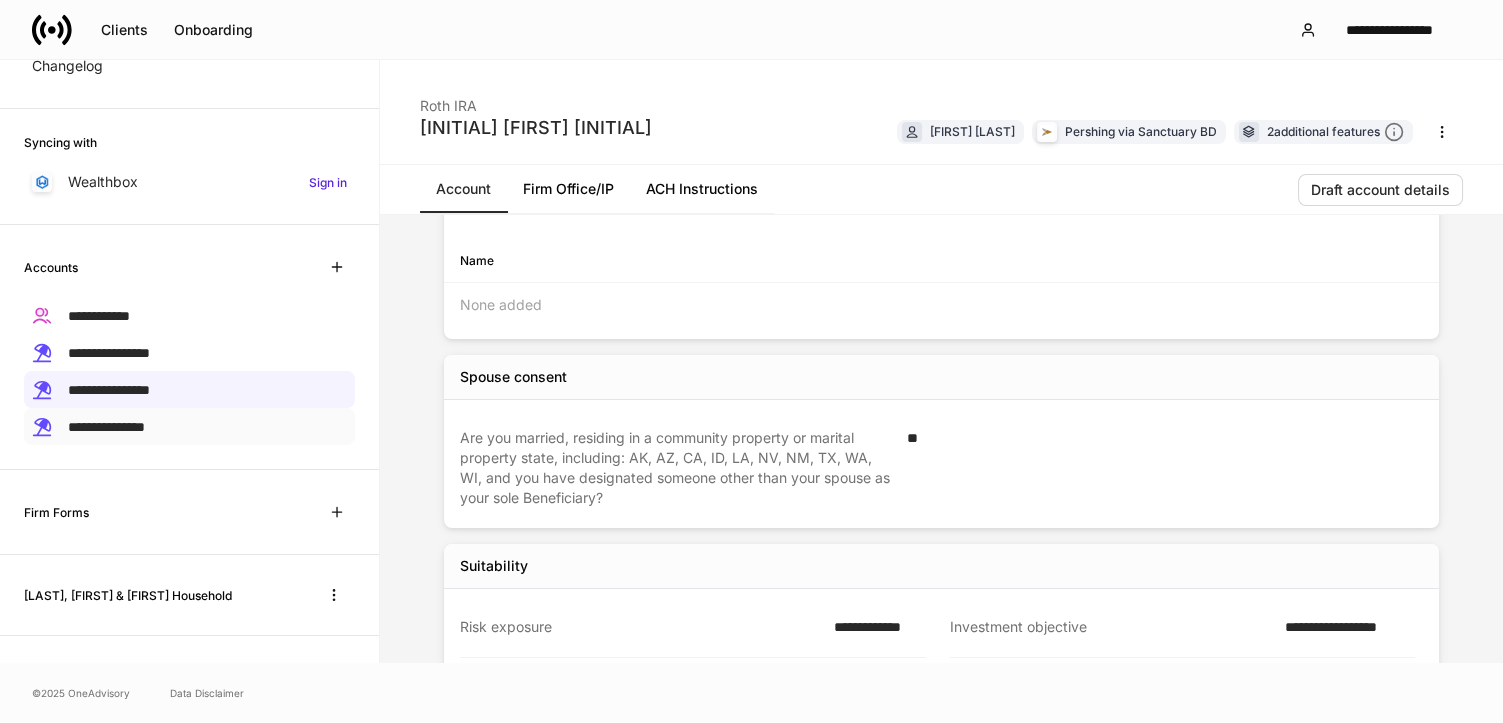 click on "**********" at bounding box center [106, 427] 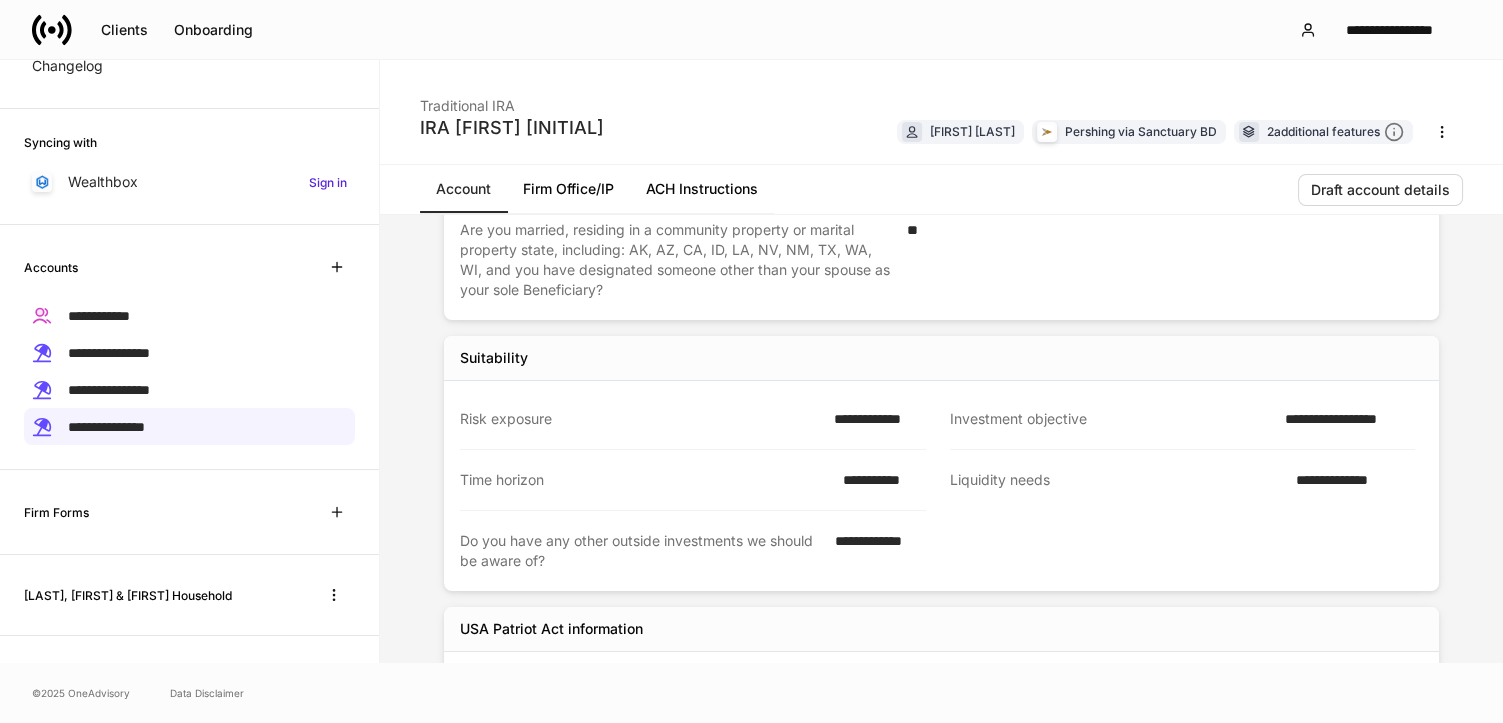 scroll, scrollTop: 1064, scrollLeft: 0, axis: vertical 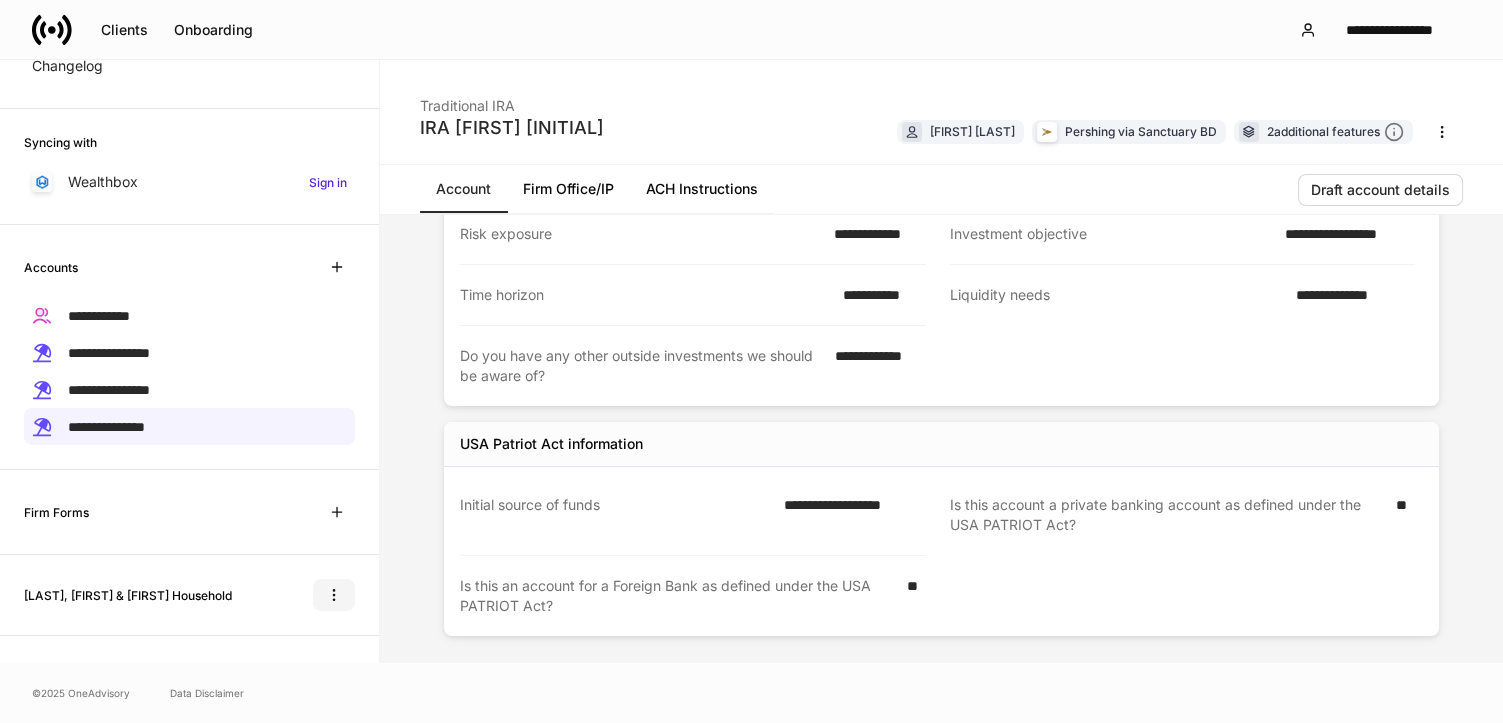 click 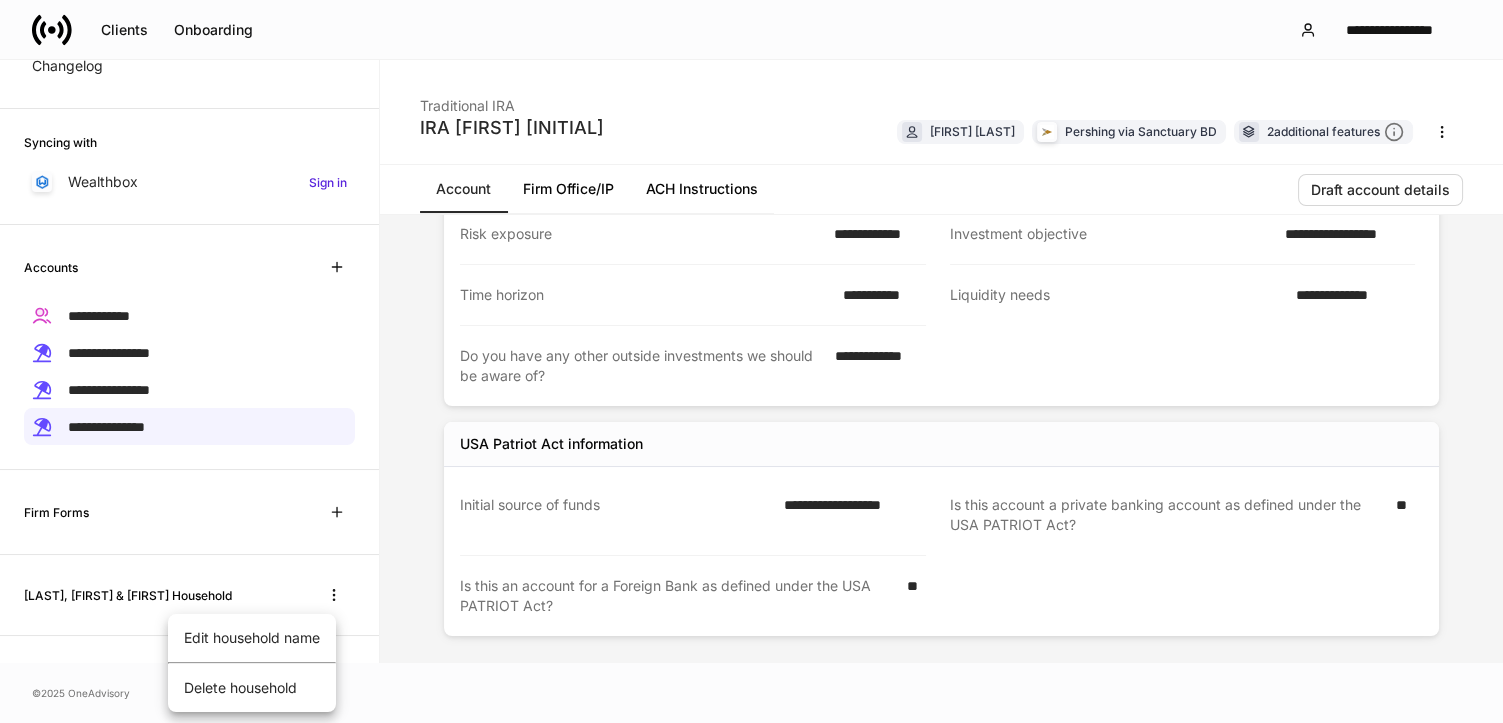 drag, startPoint x: 367, startPoint y: 583, endPoint x: 399, endPoint y: 476, distance: 111.68259 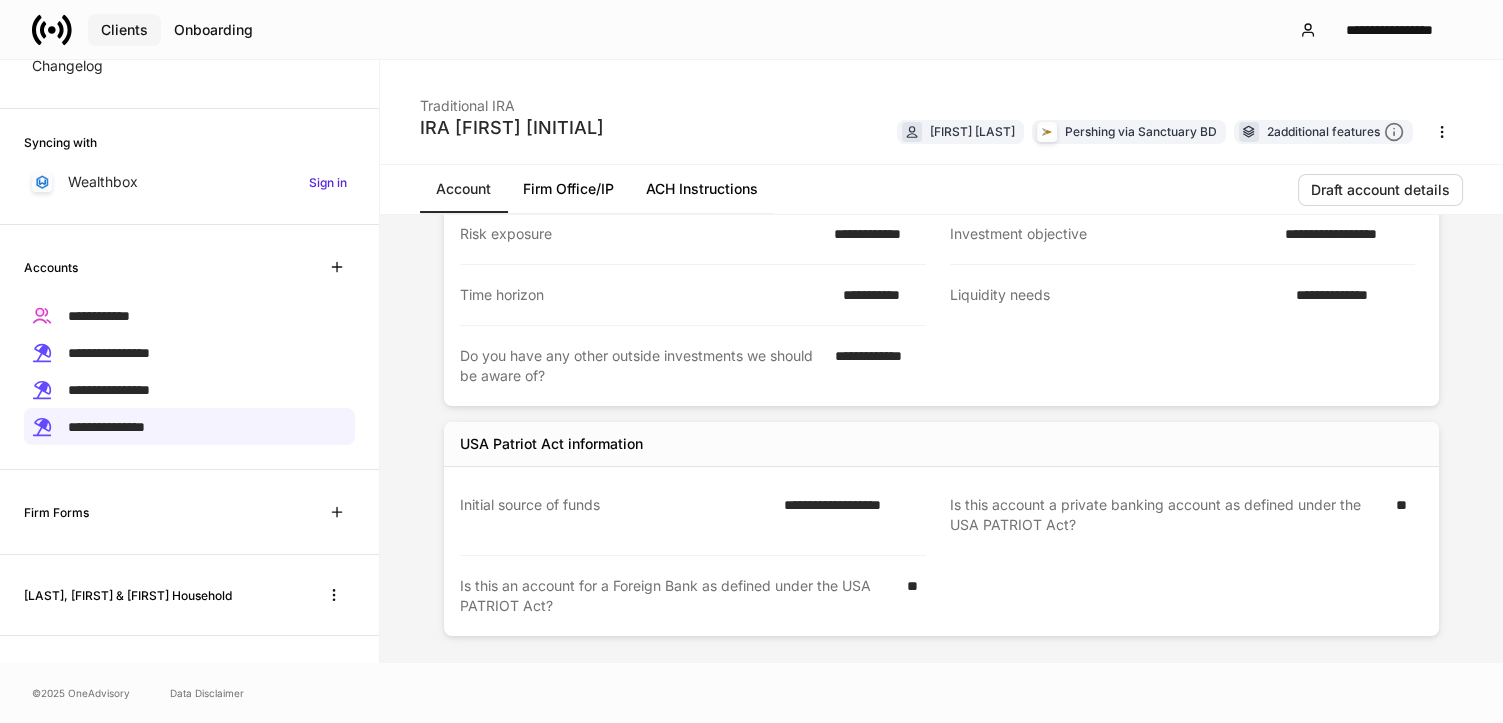click on "Clients" at bounding box center [124, 30] 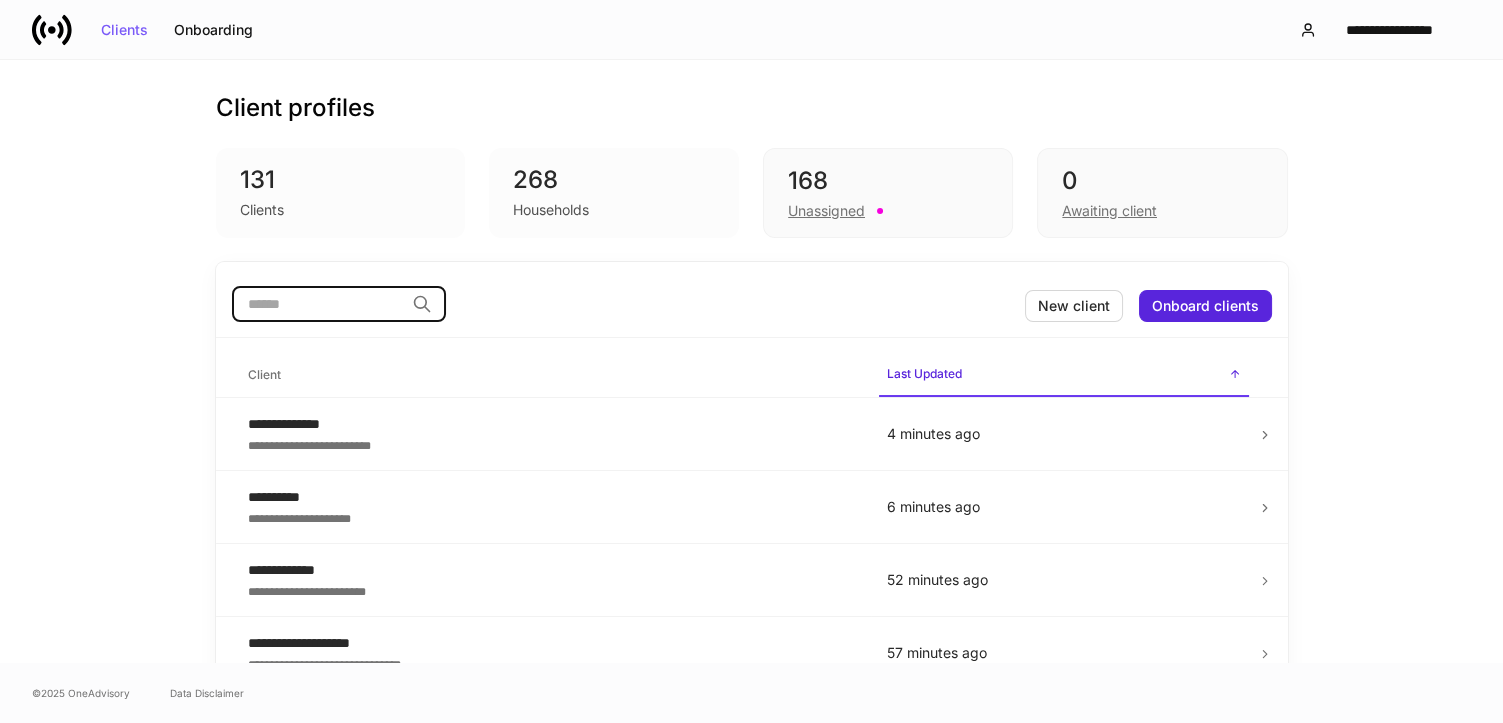 click at bounding box center [318, 304] 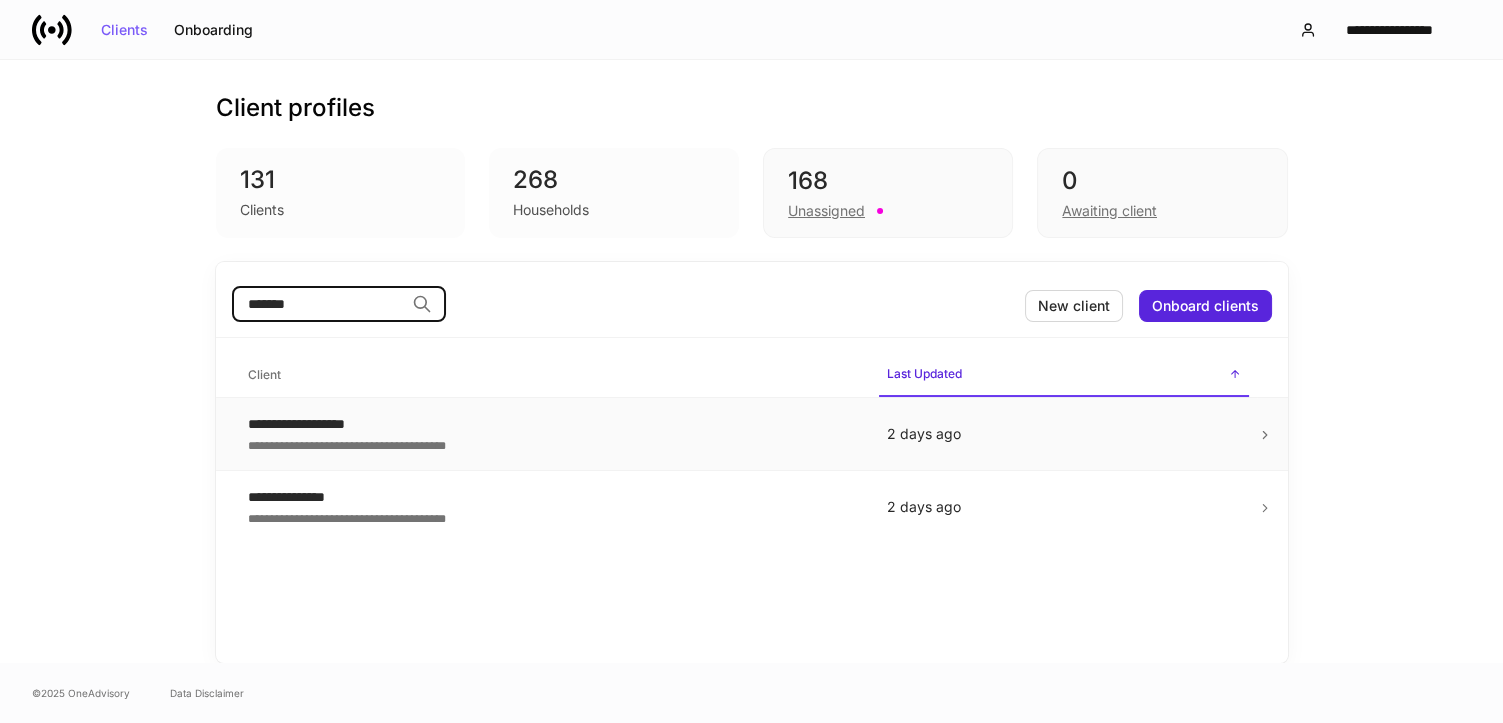 type on "*******" 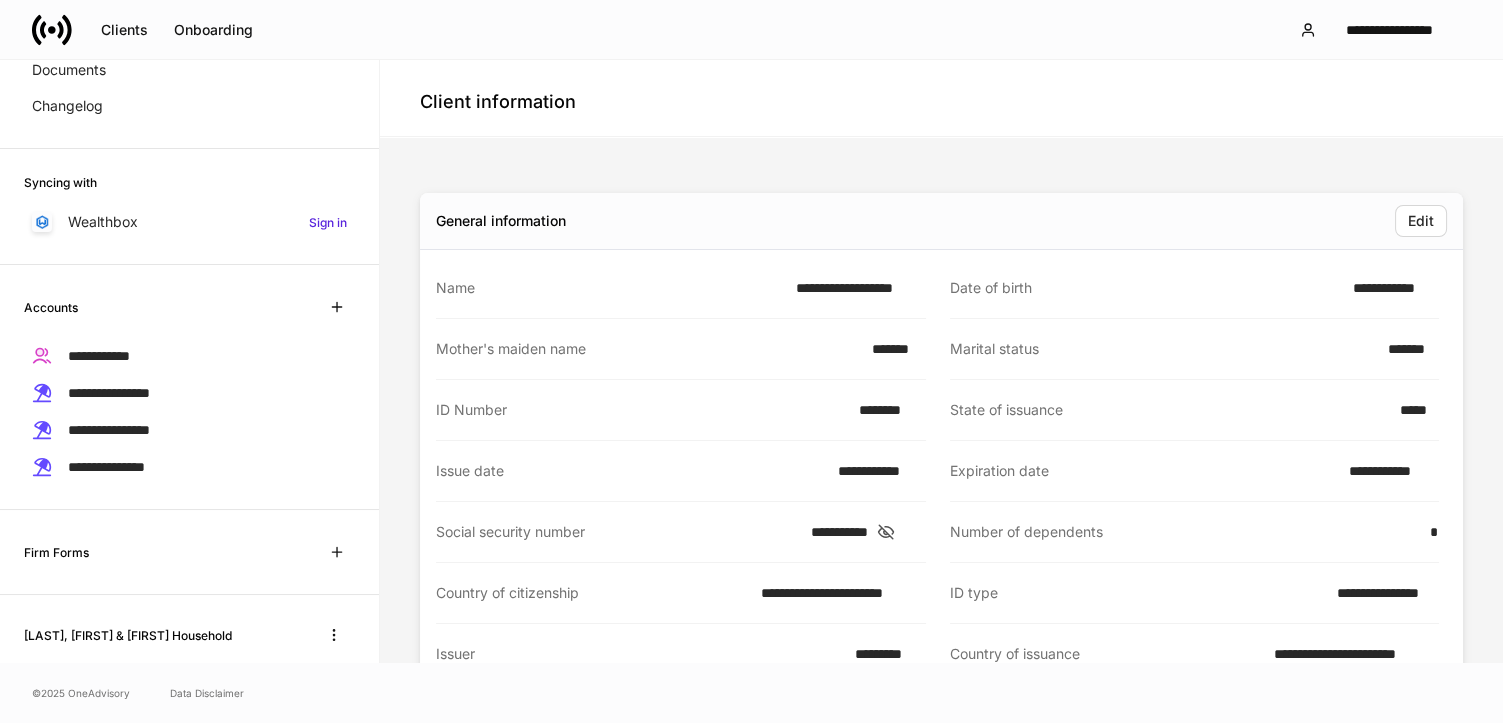 scroll, scrollTop: 232, scrollLeft: 0, axis: vertical 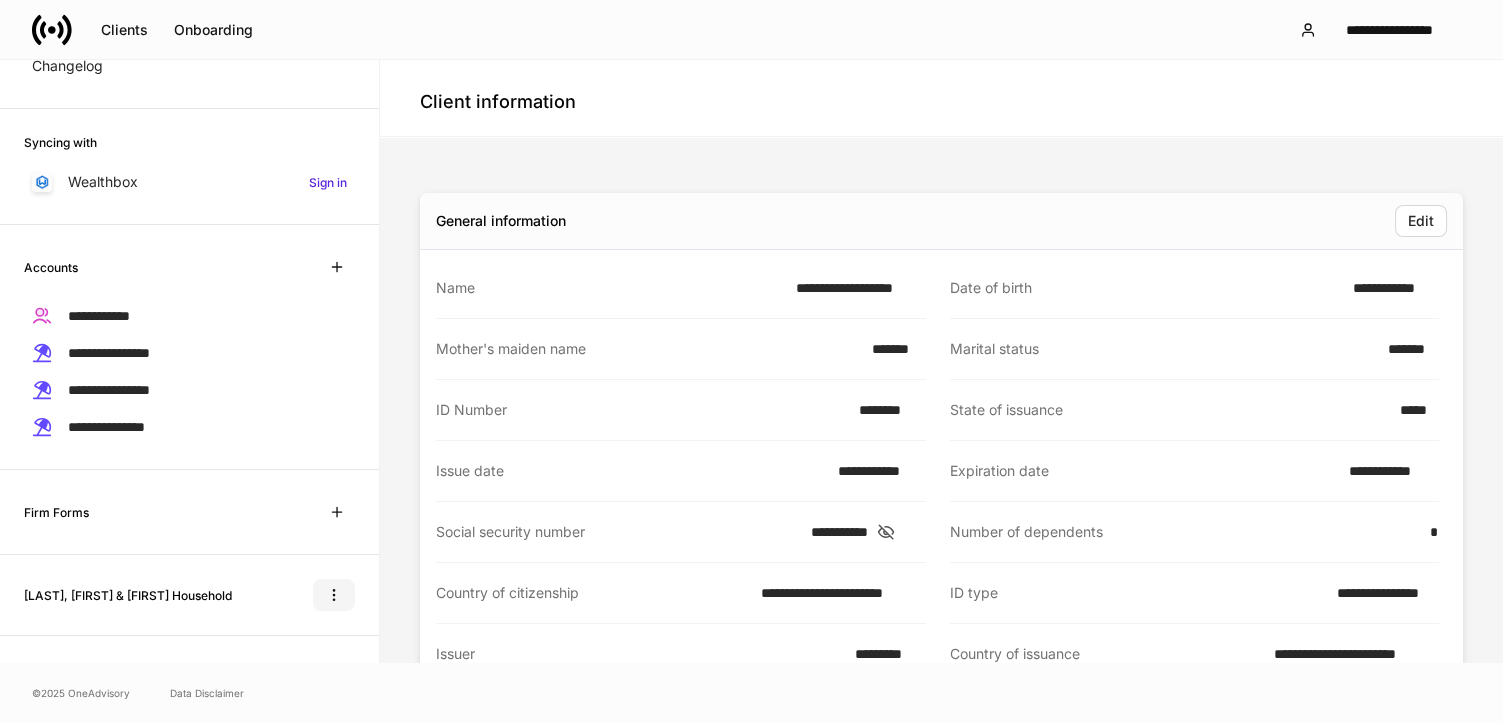 click 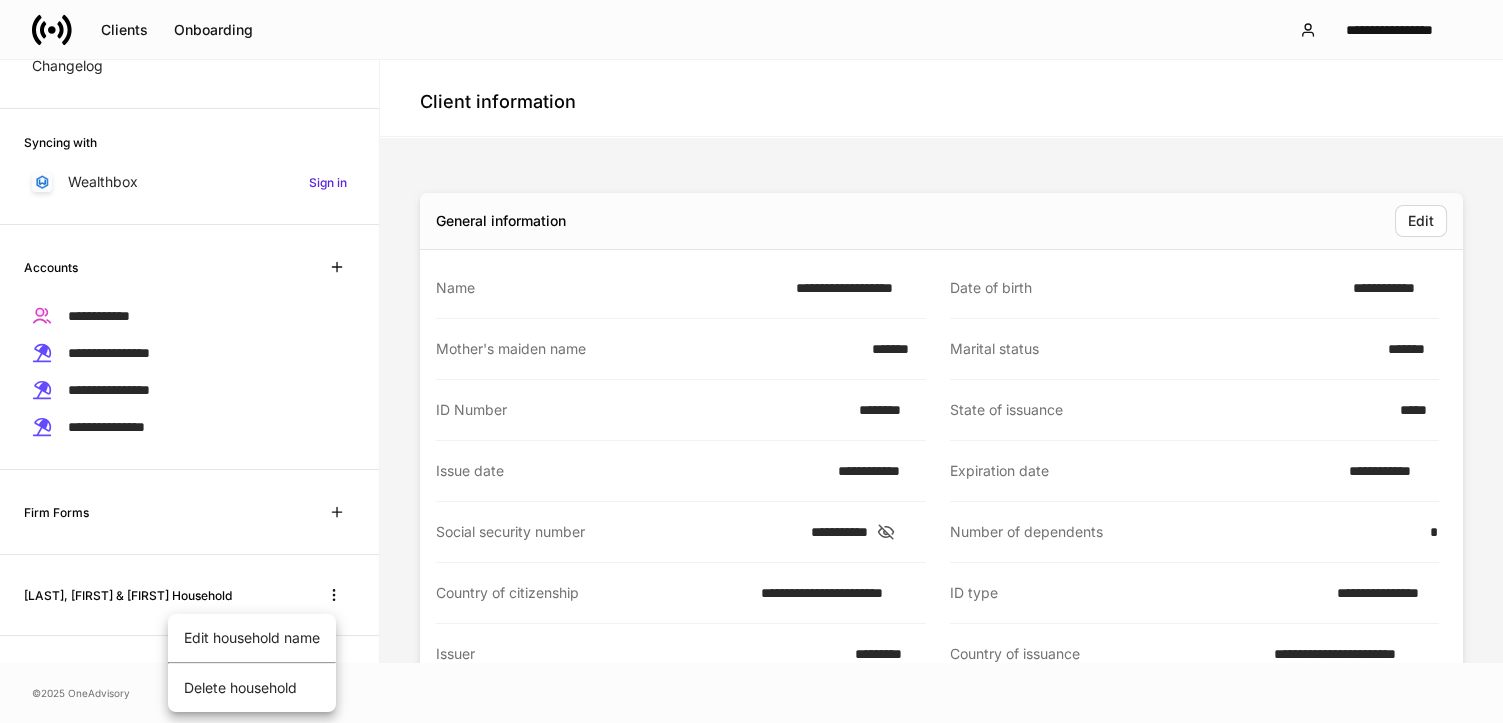 click at bounding box center (751, 361) 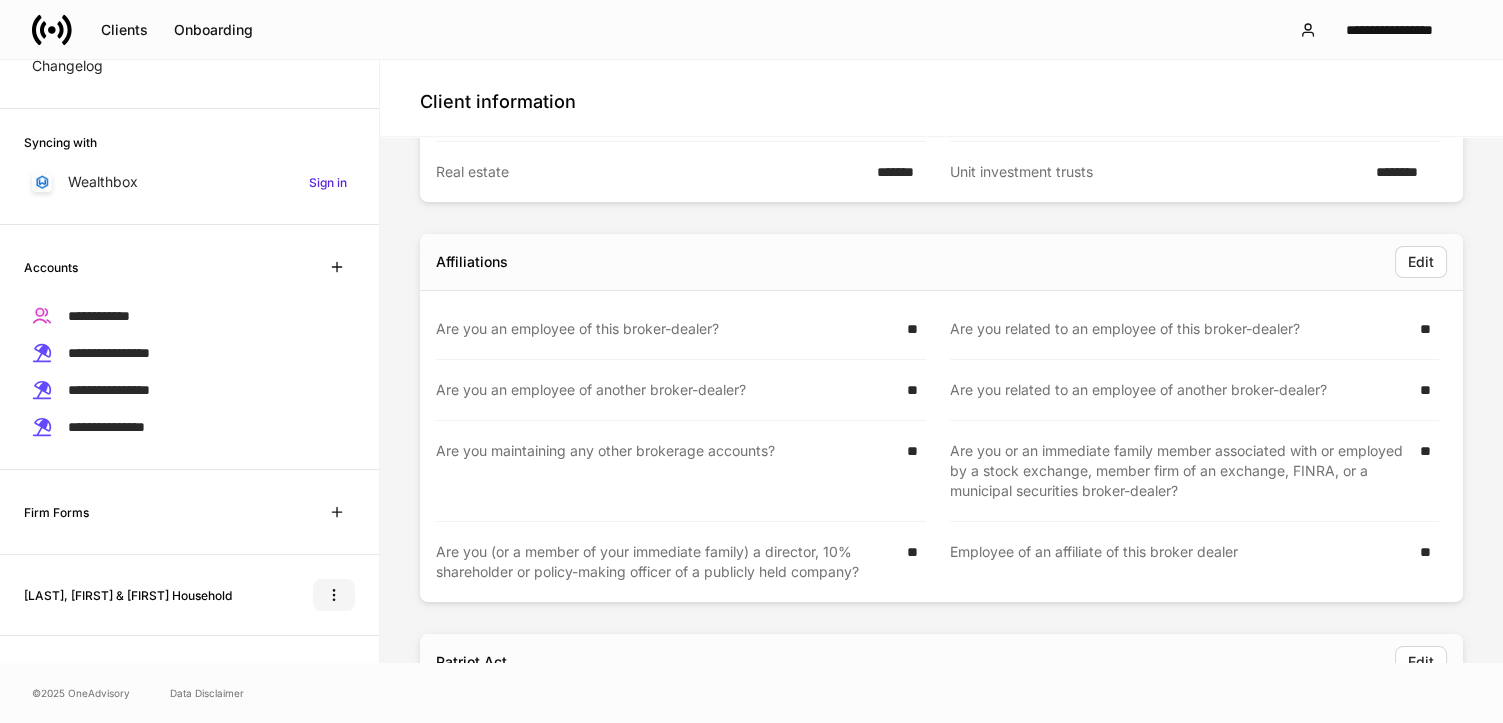 scroll, scrollTop: 2922, scrollLeft: 0, axis: vertical 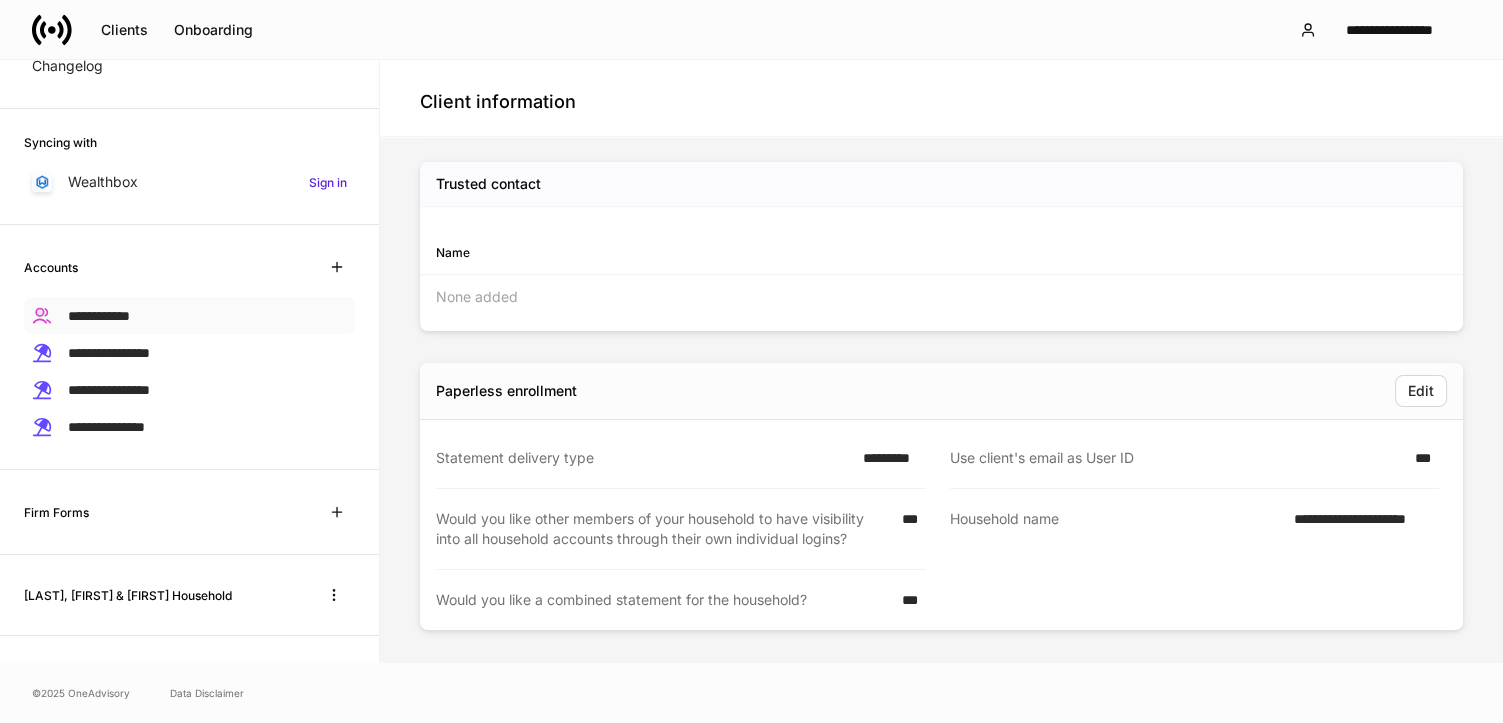 click on "**********" at bounding box center [99, 316] 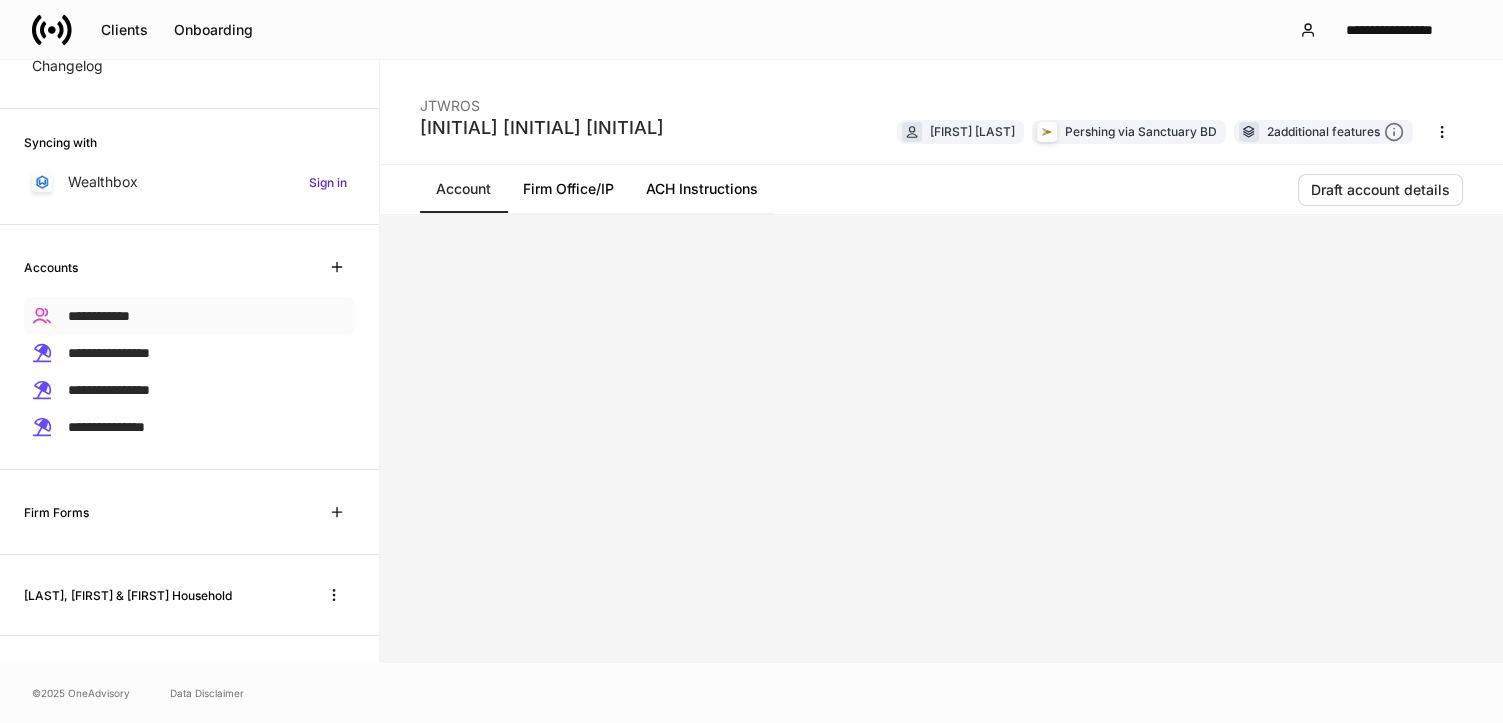 scroll, scrollTop: 0, scrollLeft: 0, axis: both 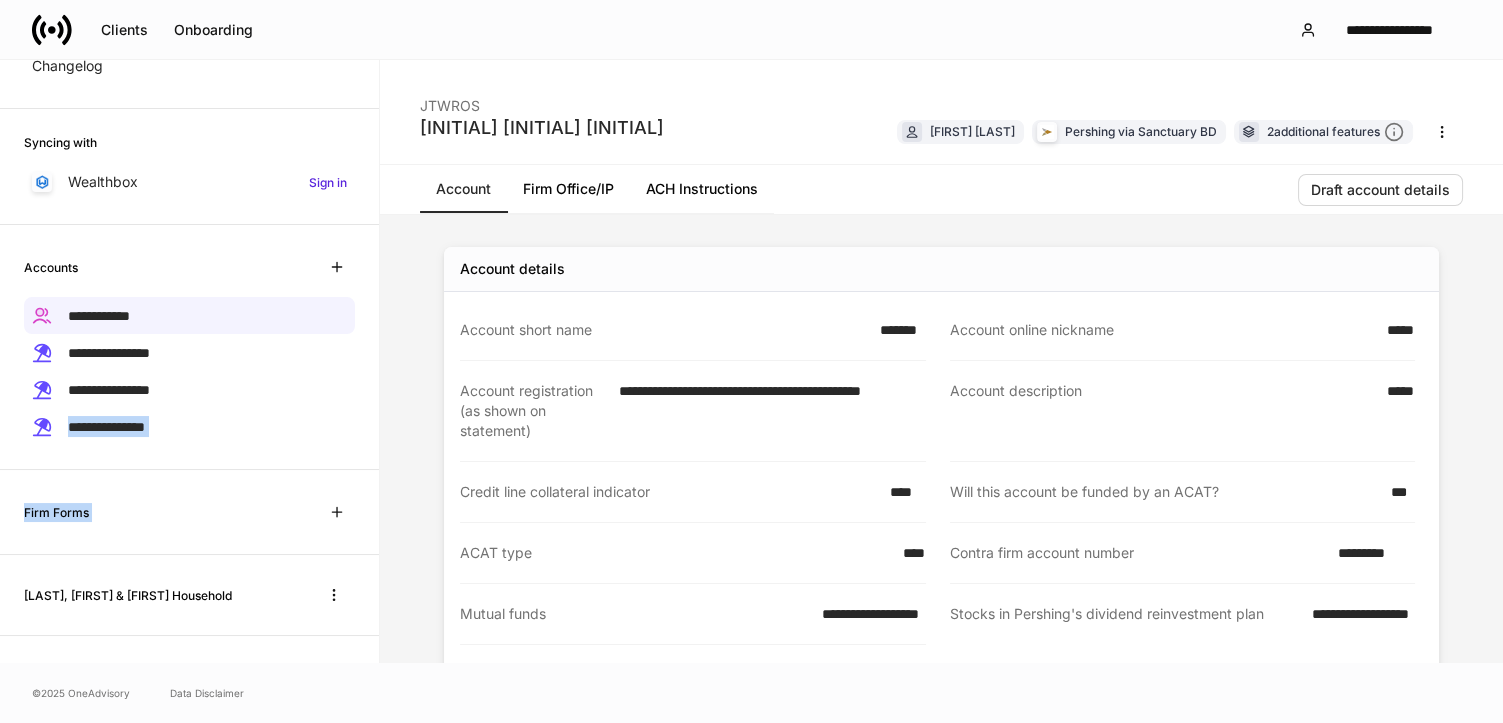 drag, startPoint x: 360, startPoint y: 372, endPoint x: 369, endPoint y: 535, distance: 163.24828 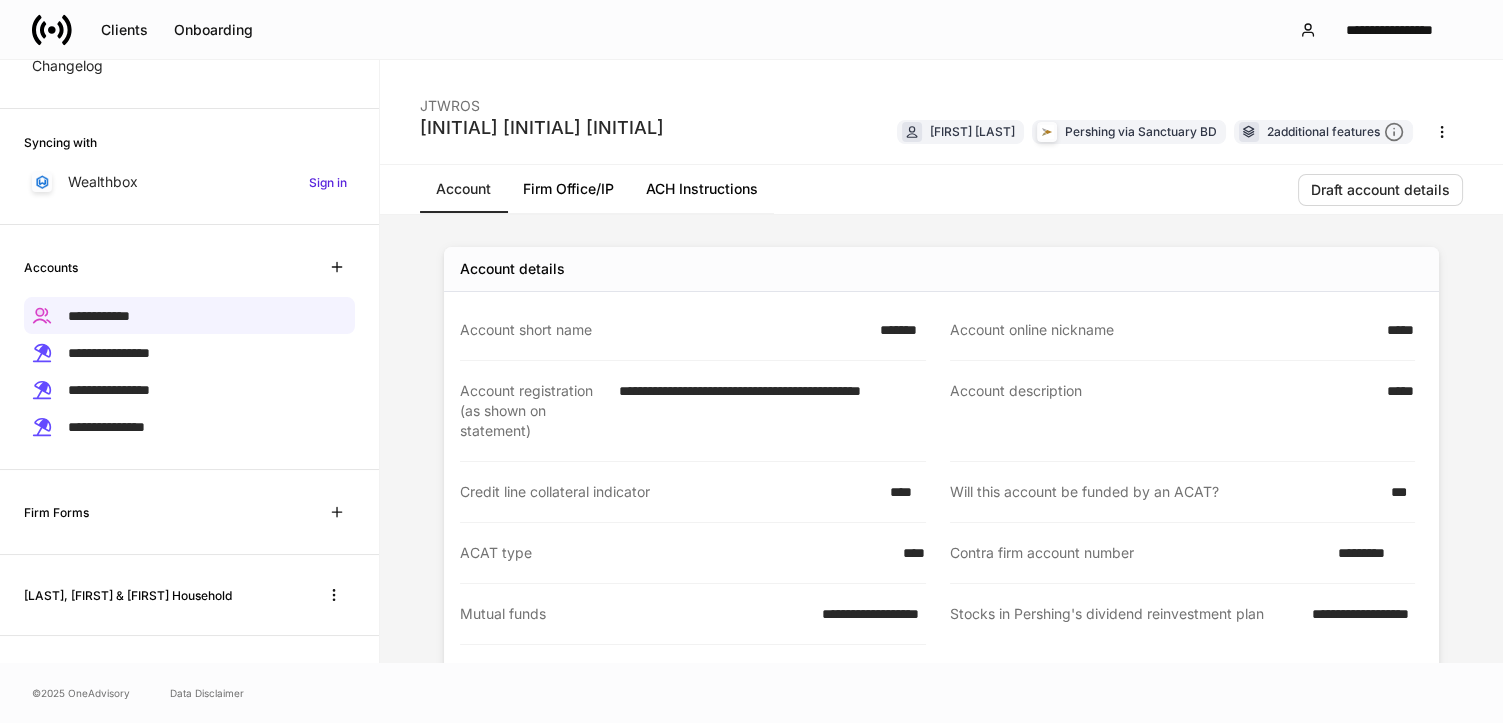 click on "[LAST], [FIRST] & [FIRST] Household" at bounding box center (128, 595) 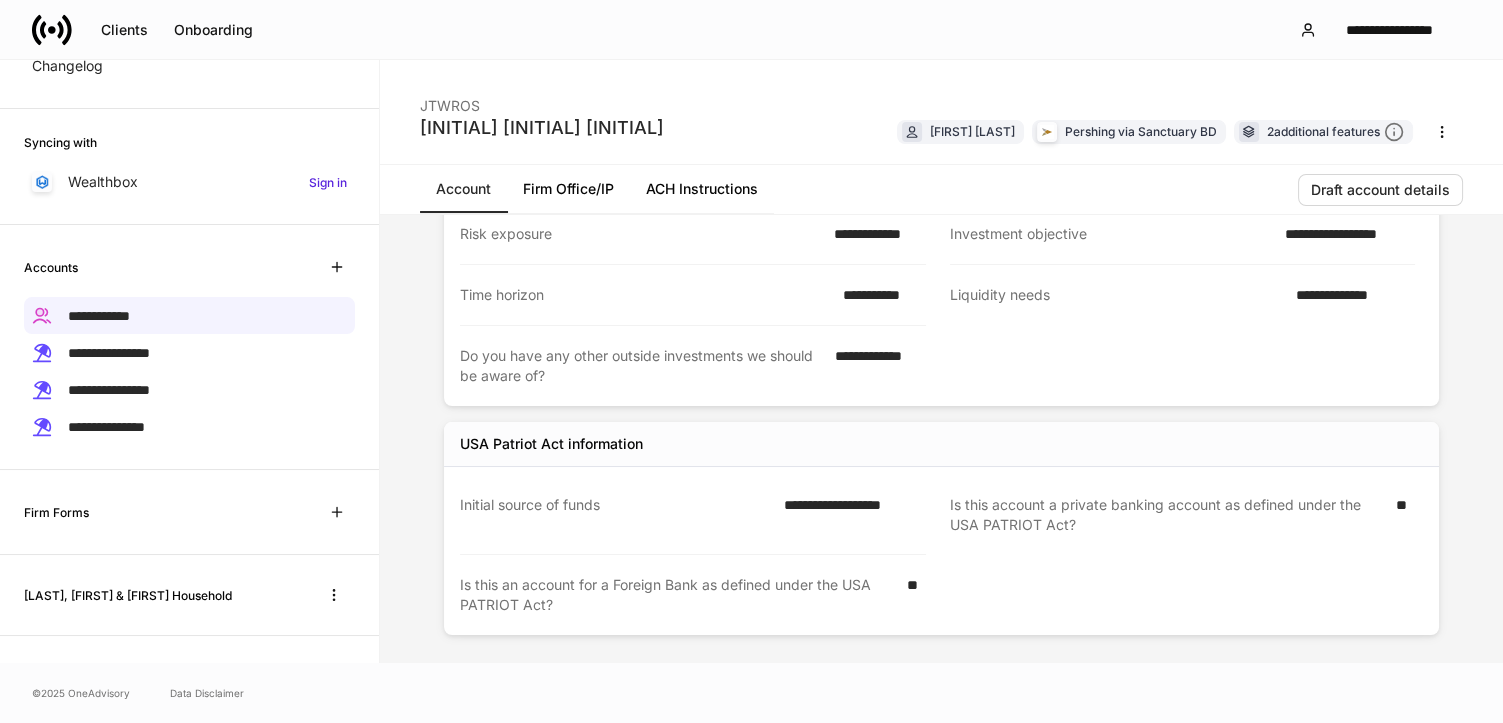 scroll, scrollTop: 0, scrollLeft: 0, axis: both 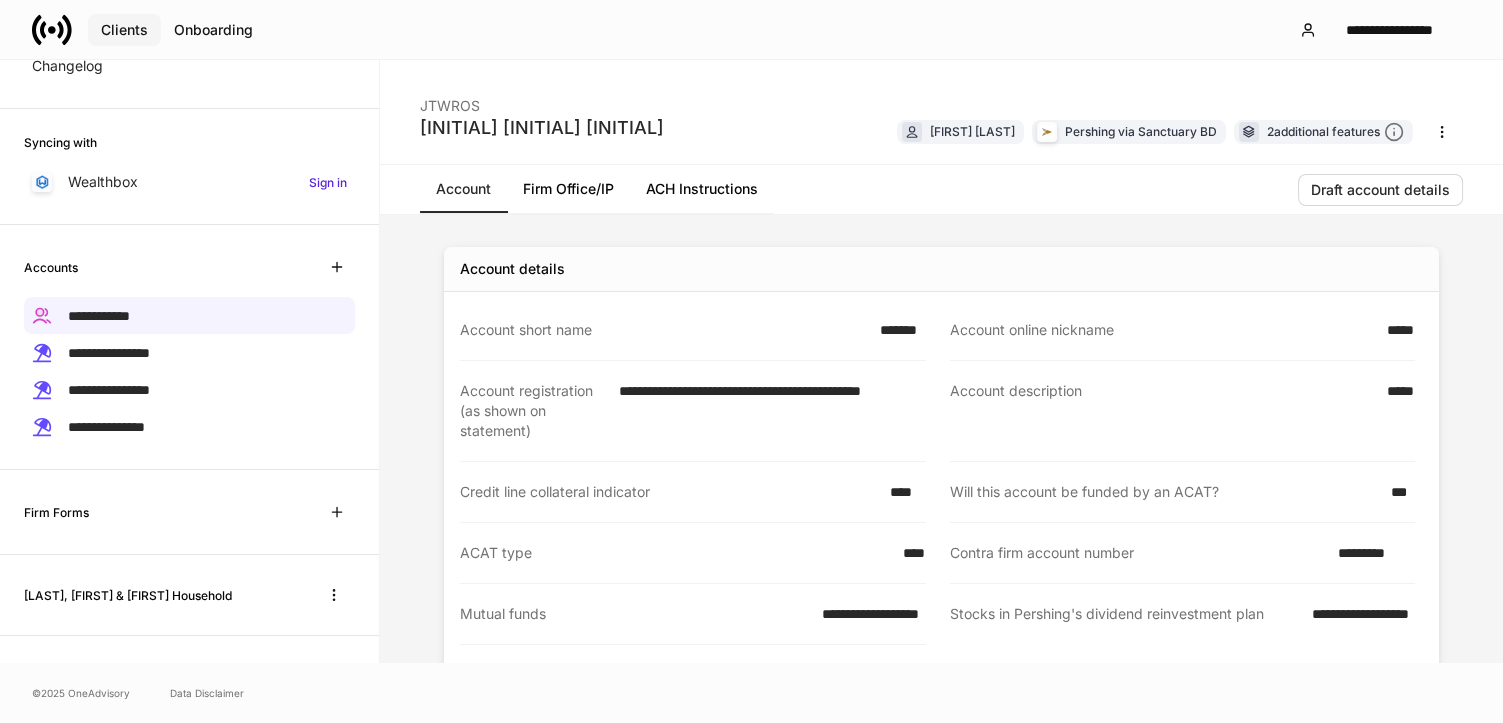 click on "Clients" at bounding box center [124, 30] 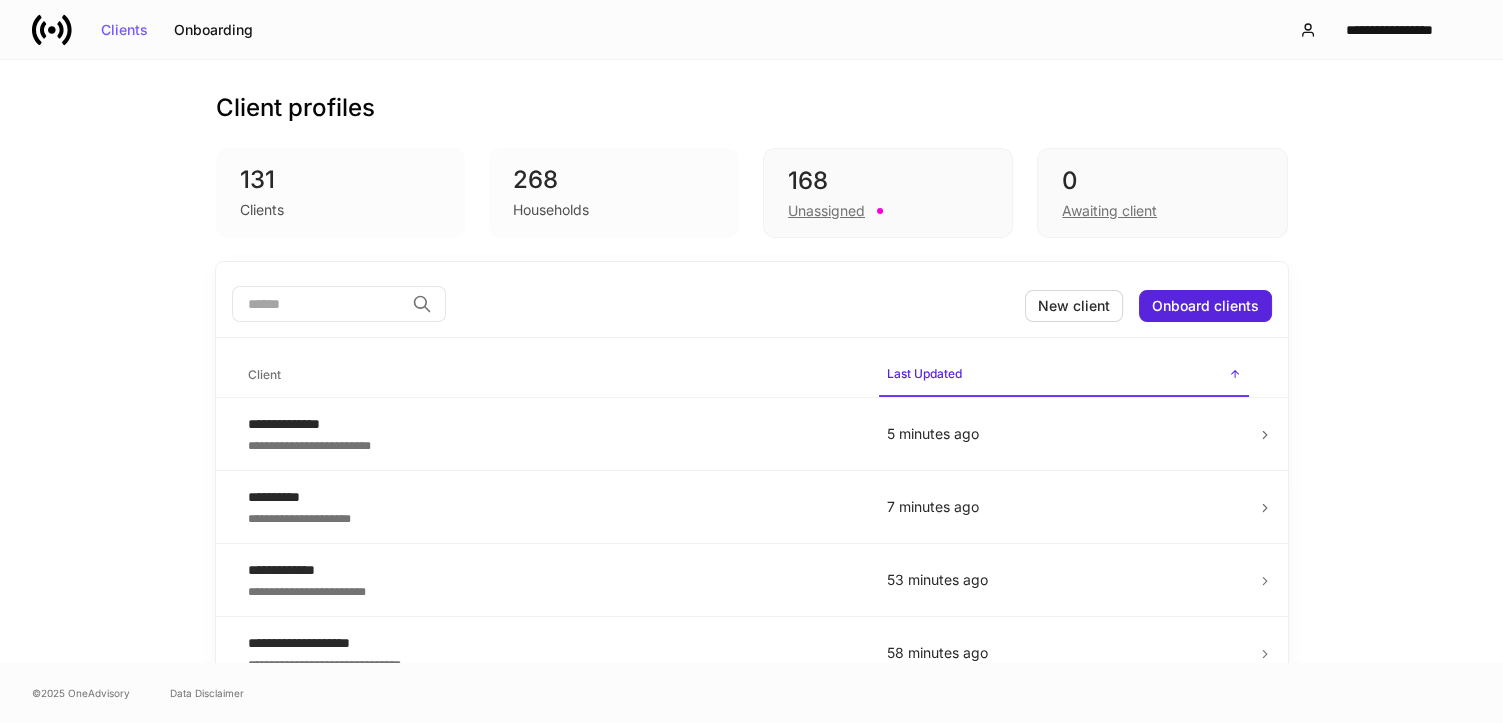 click at bounding box center (318, 304) 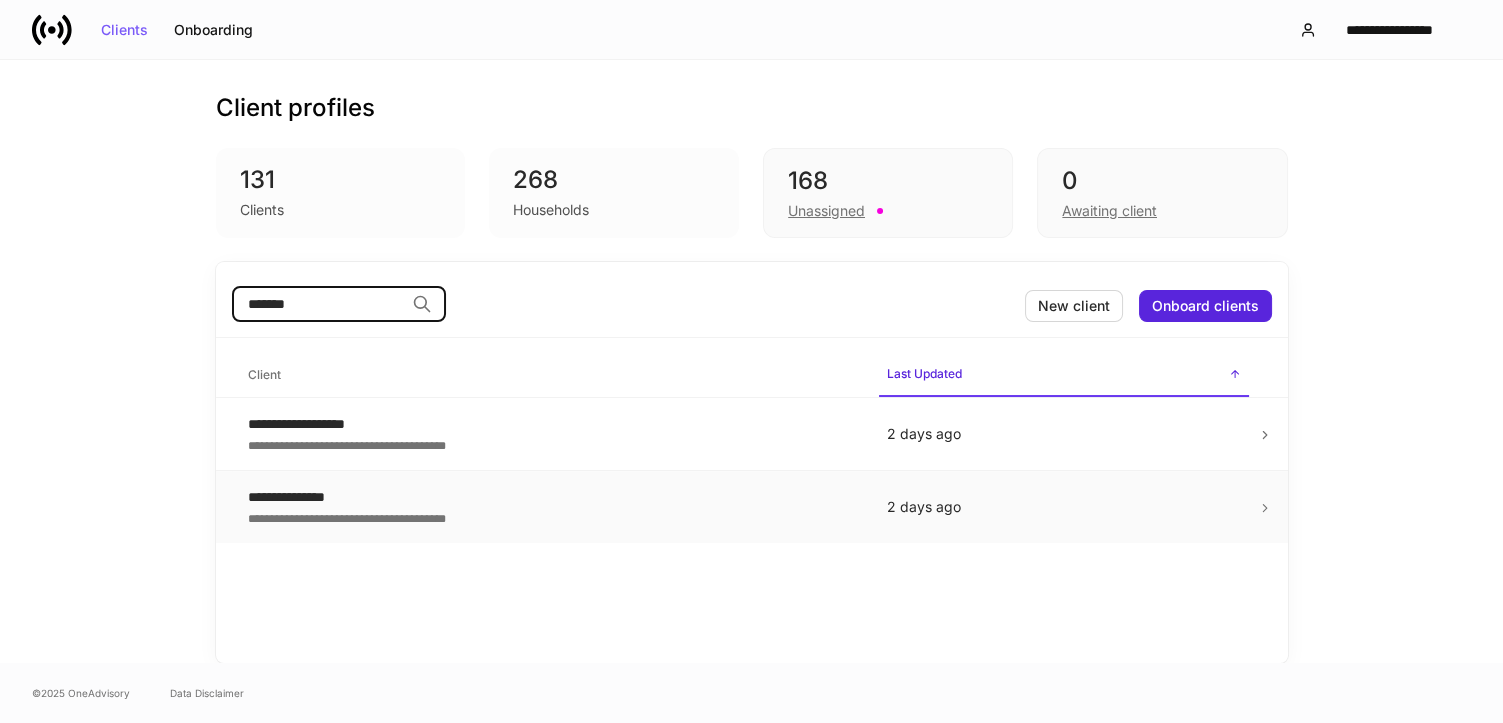 type on "*******" 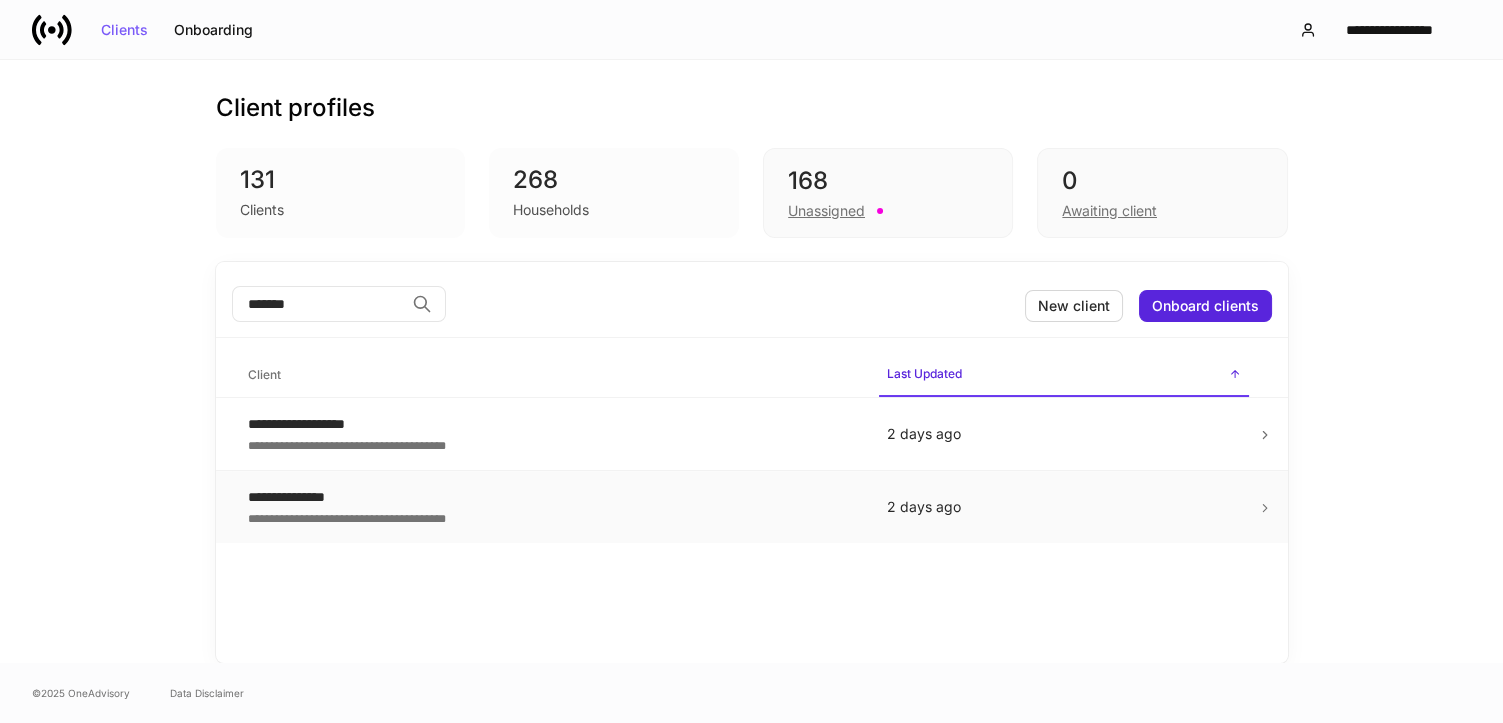 click on "**********" at bounding box center (551, 497) 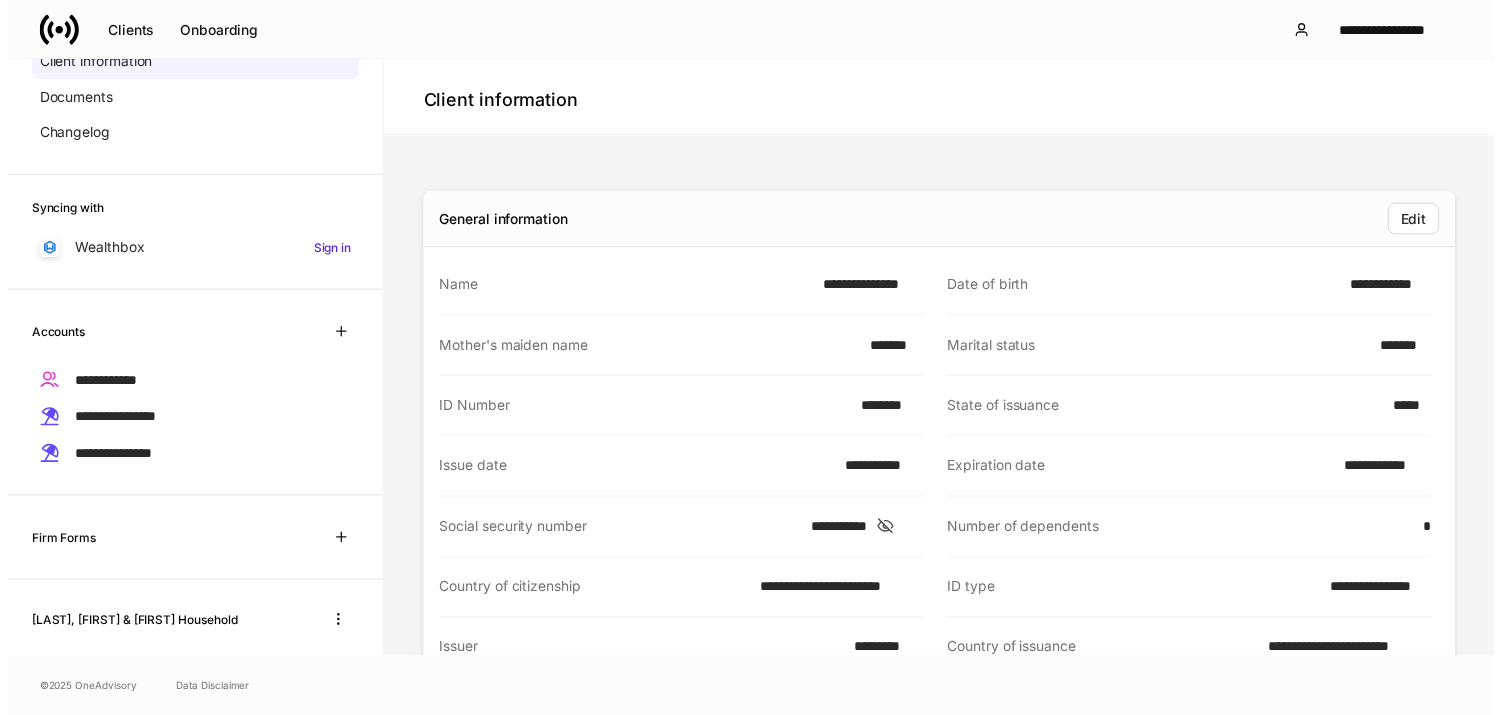 scroll, scrollTop: 195, scrollLeft: 0, axis: vertical 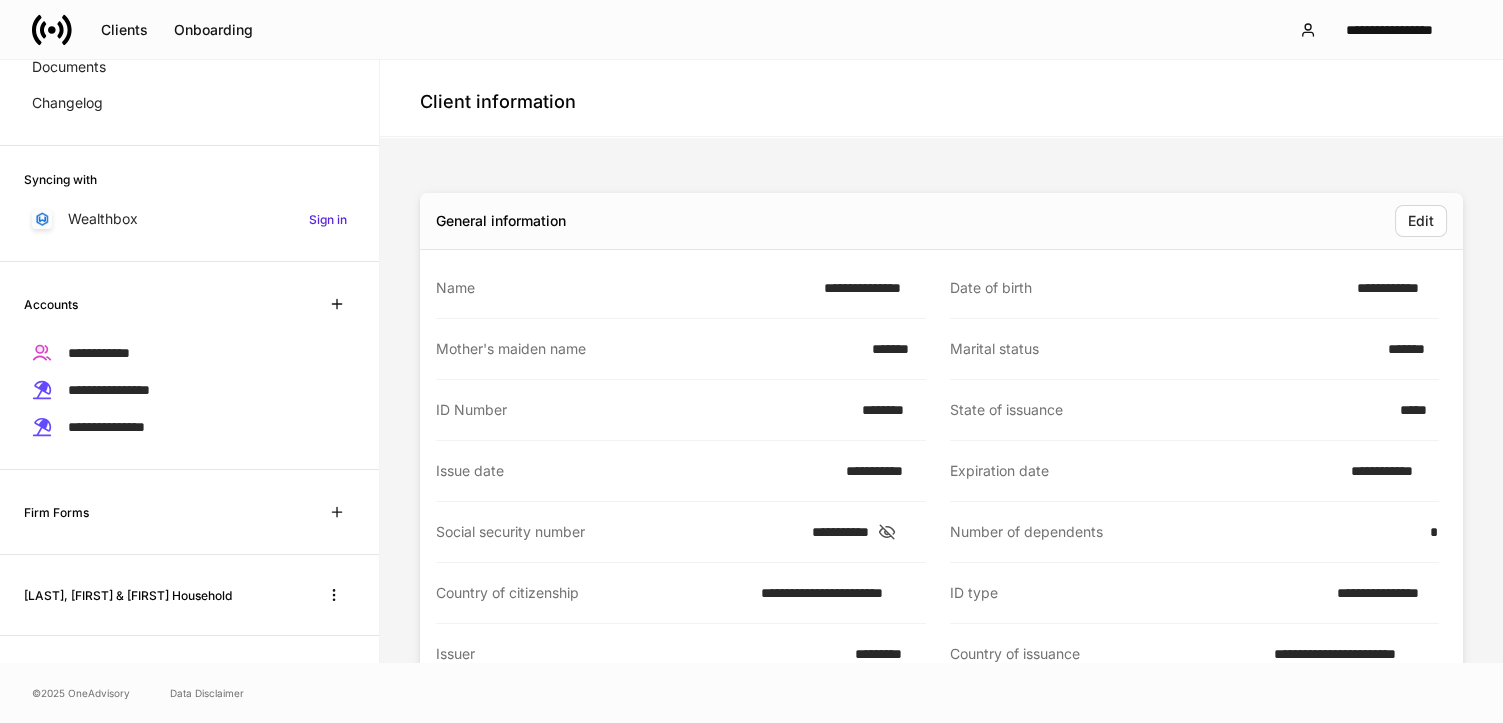 click on "[LAST], [FIRST] & [FIRST] Household" at bounding box center (128, 595) 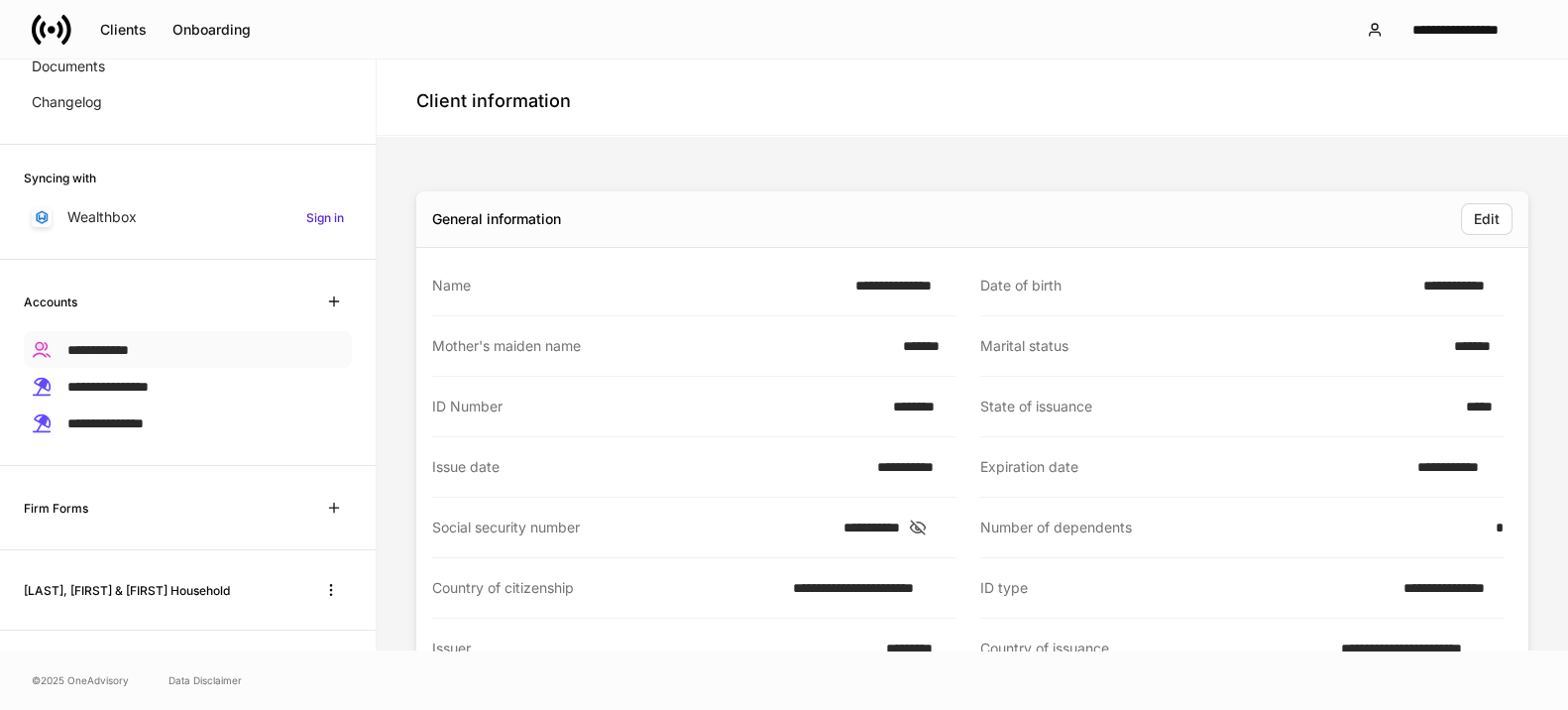 click on "**********" at bounding box center [98, 350] 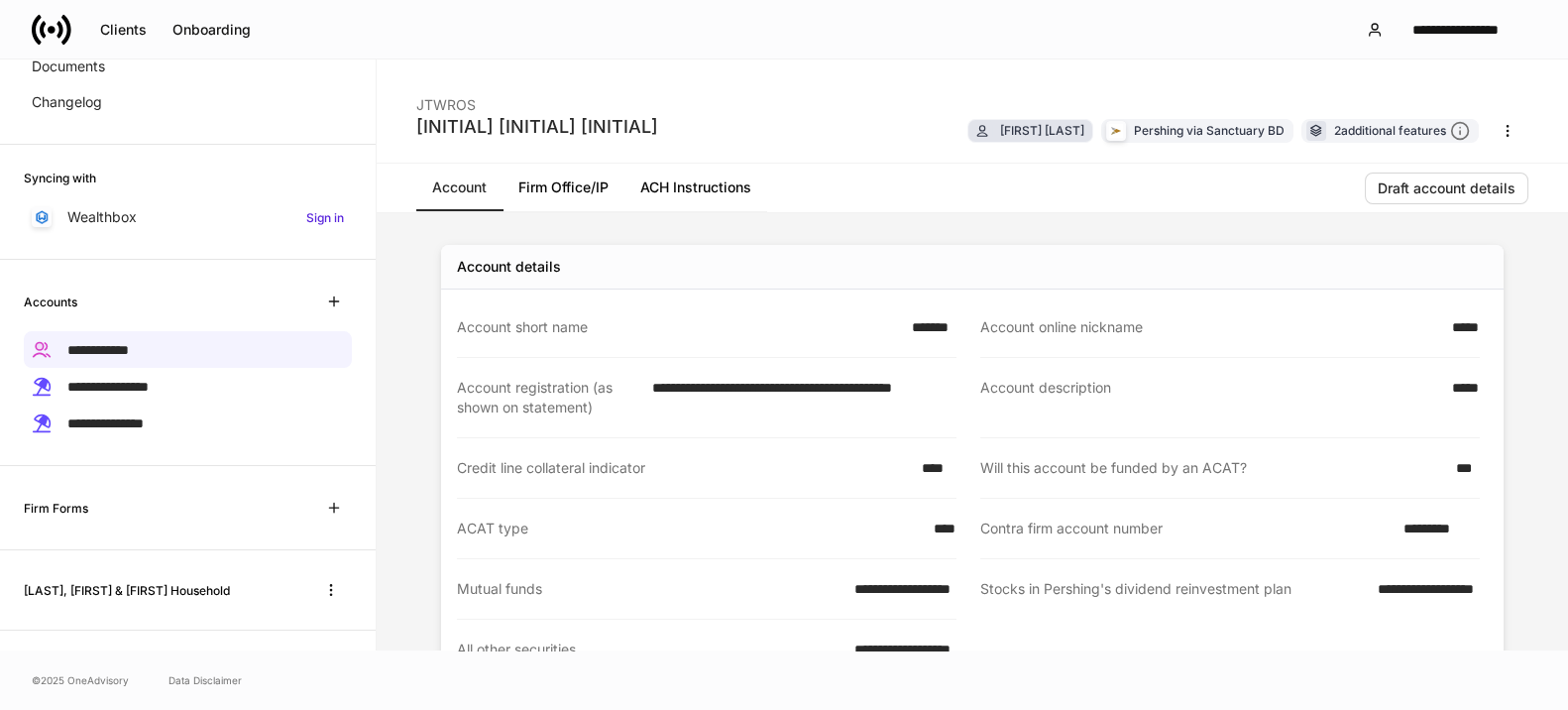 click on "[FIRST] [LAST]" at bounding box center [1042, 130] 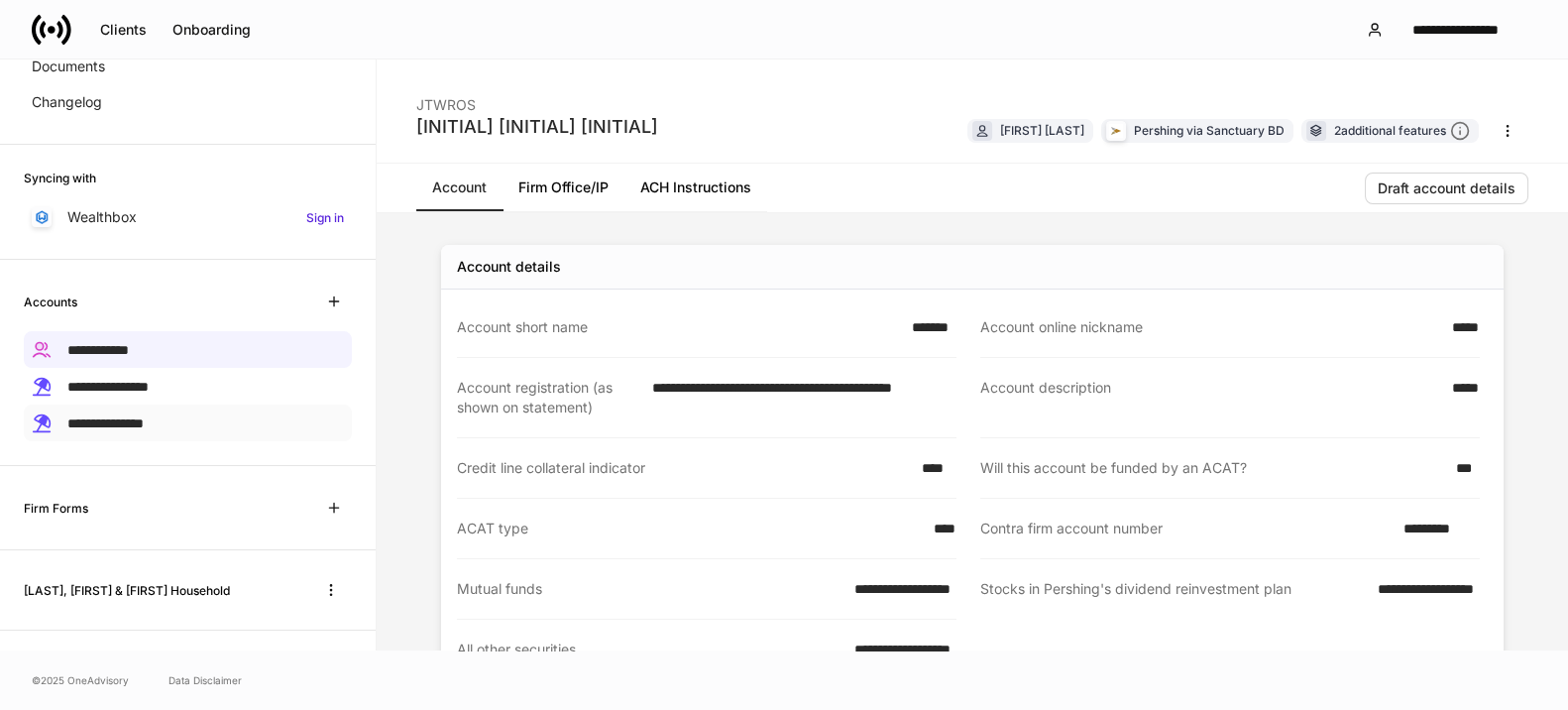 click on "**********" at bounding box center (105, 423) 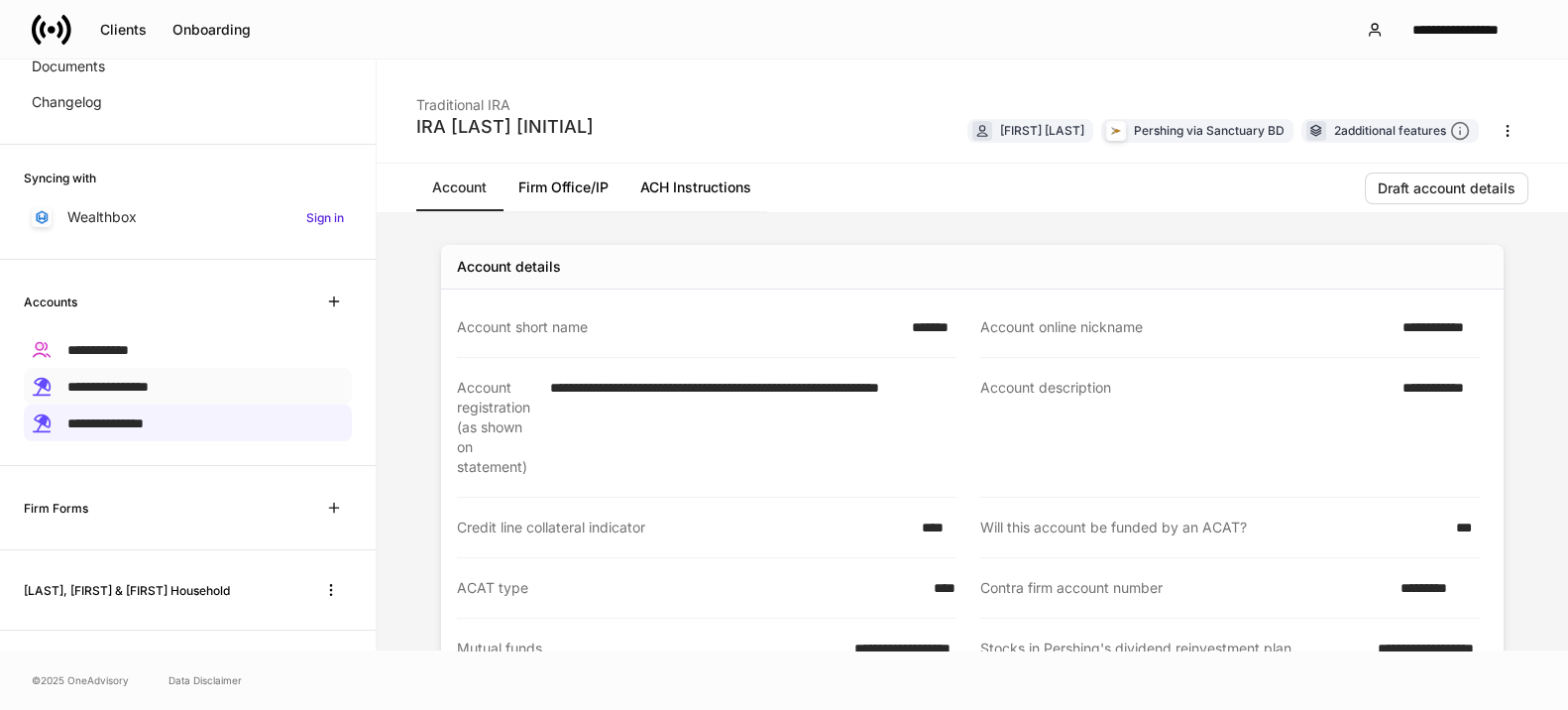 click on "**********" at bounding box center (108, 387) 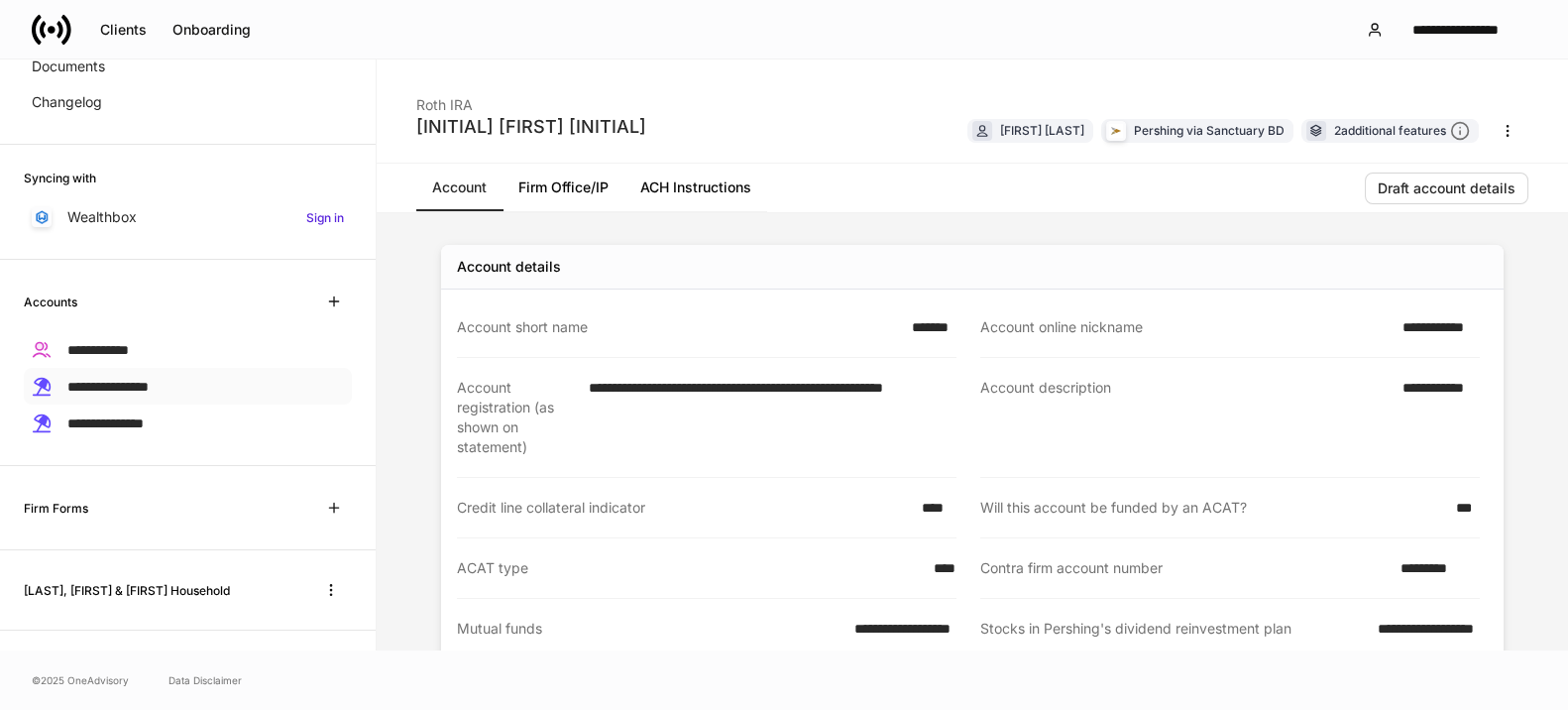 click on "**********" at bounding box center (187, 386) 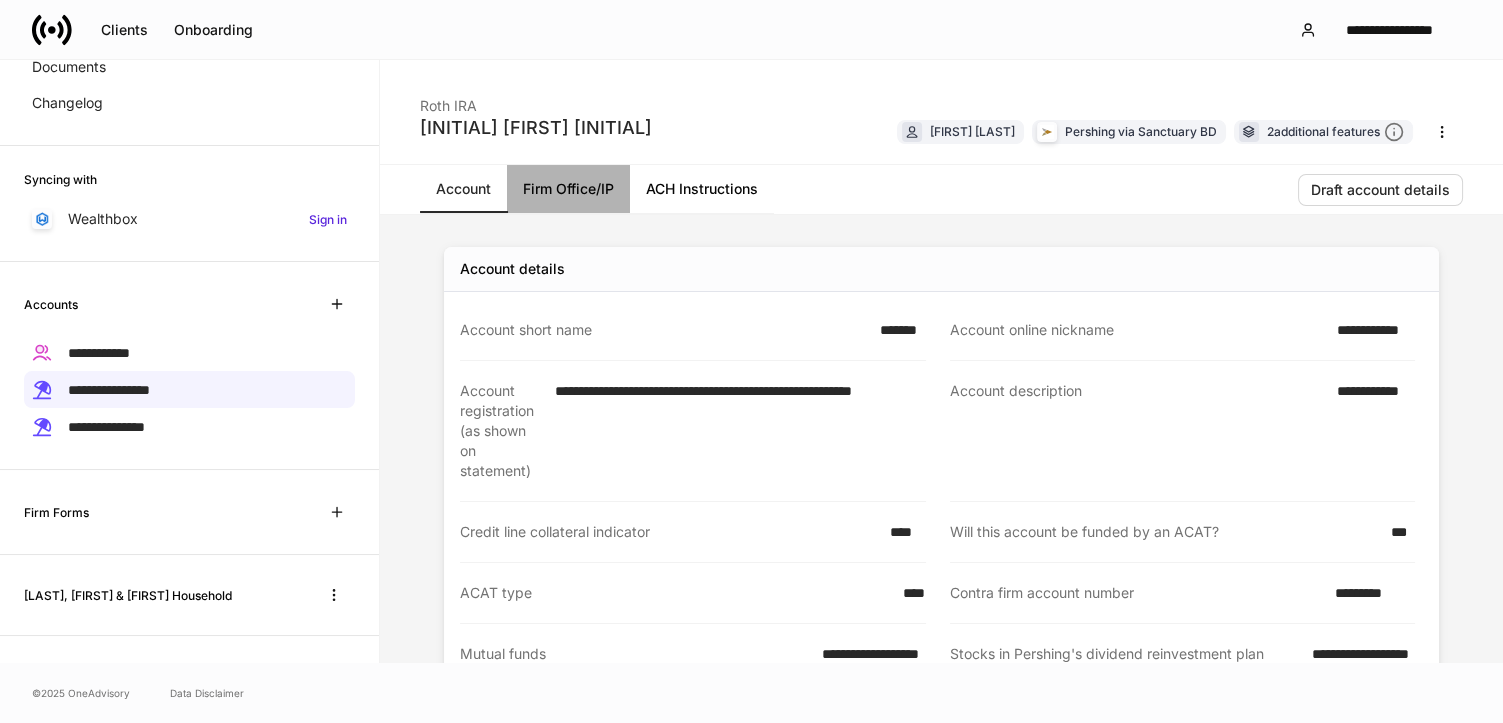 click on "Firm Office/IP" at bounding box center [568, 189] 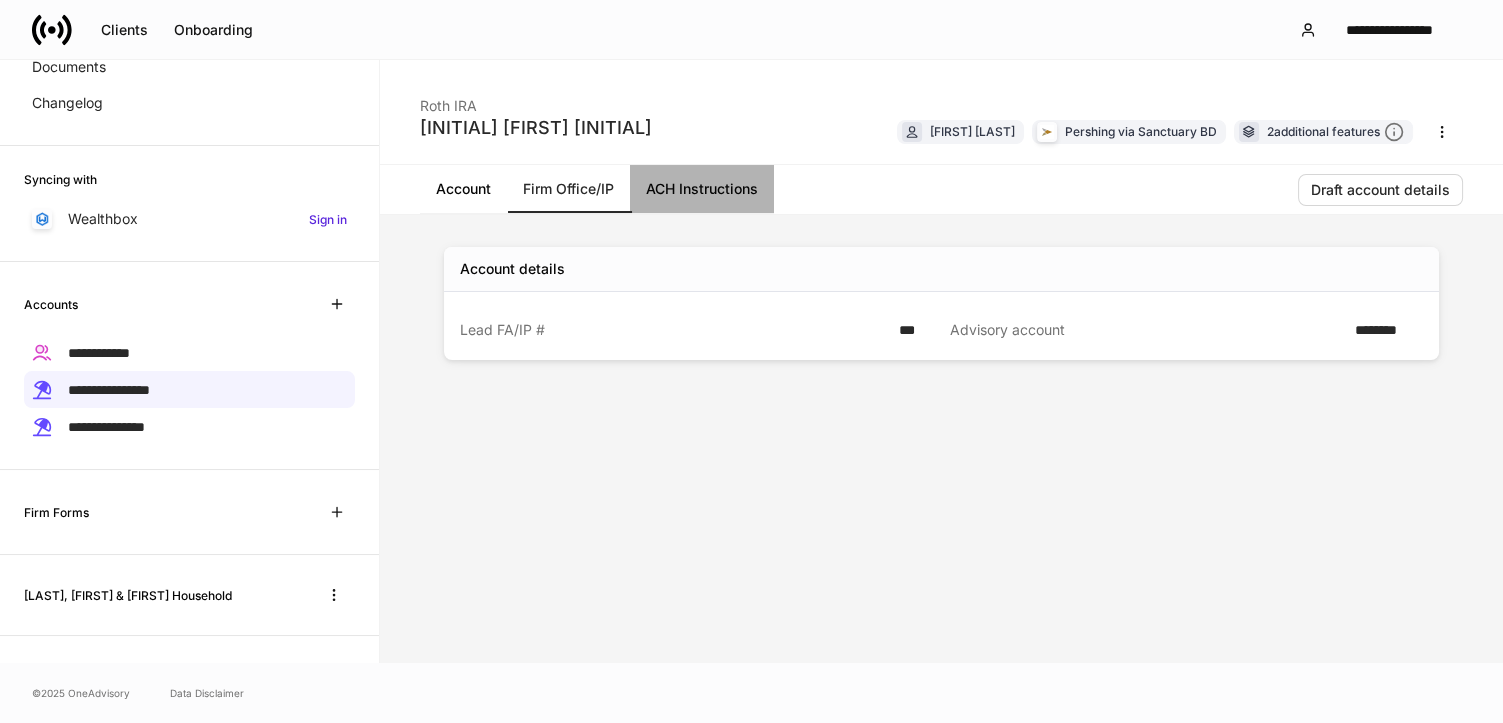 click on "ACH Instructions" at bounding box center [702, 189] 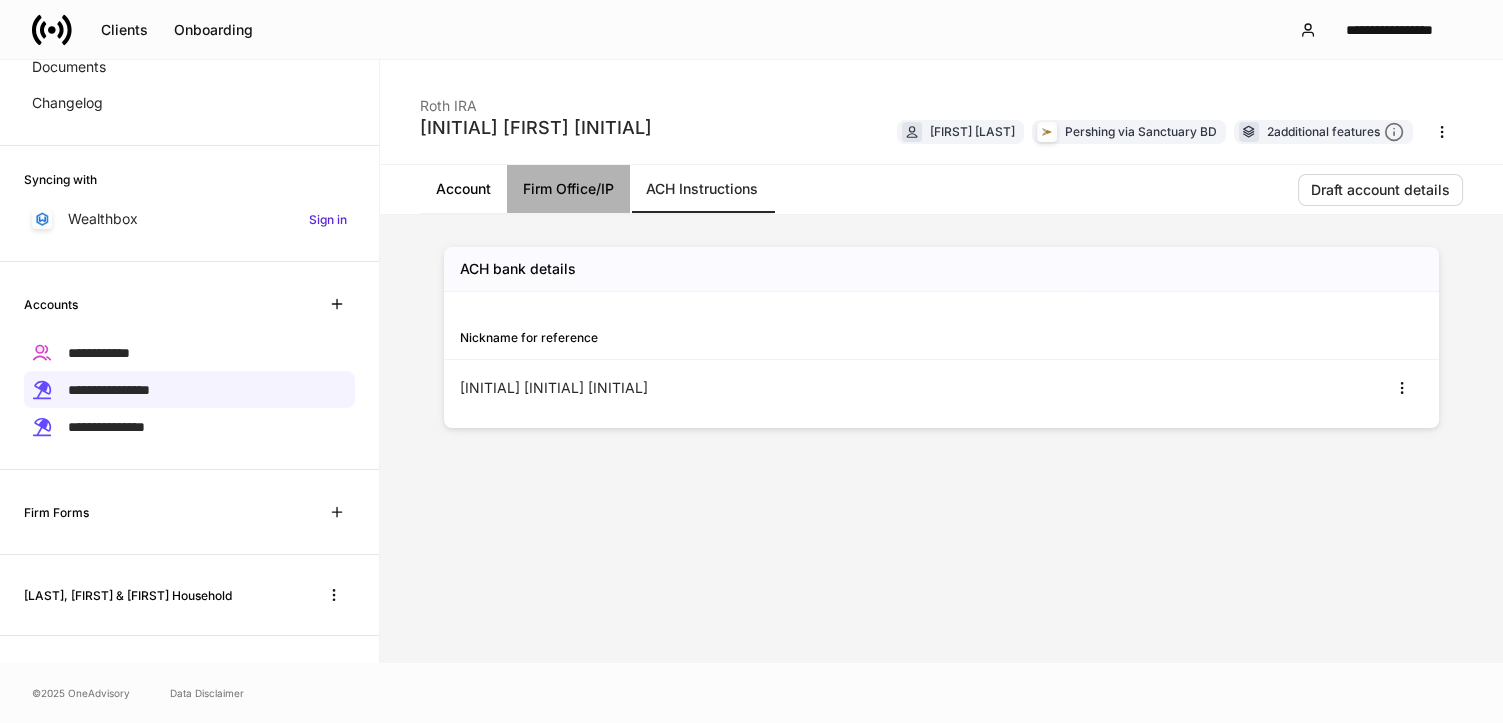 click on "Firm Office/IP" at bounding box center [568, 189] 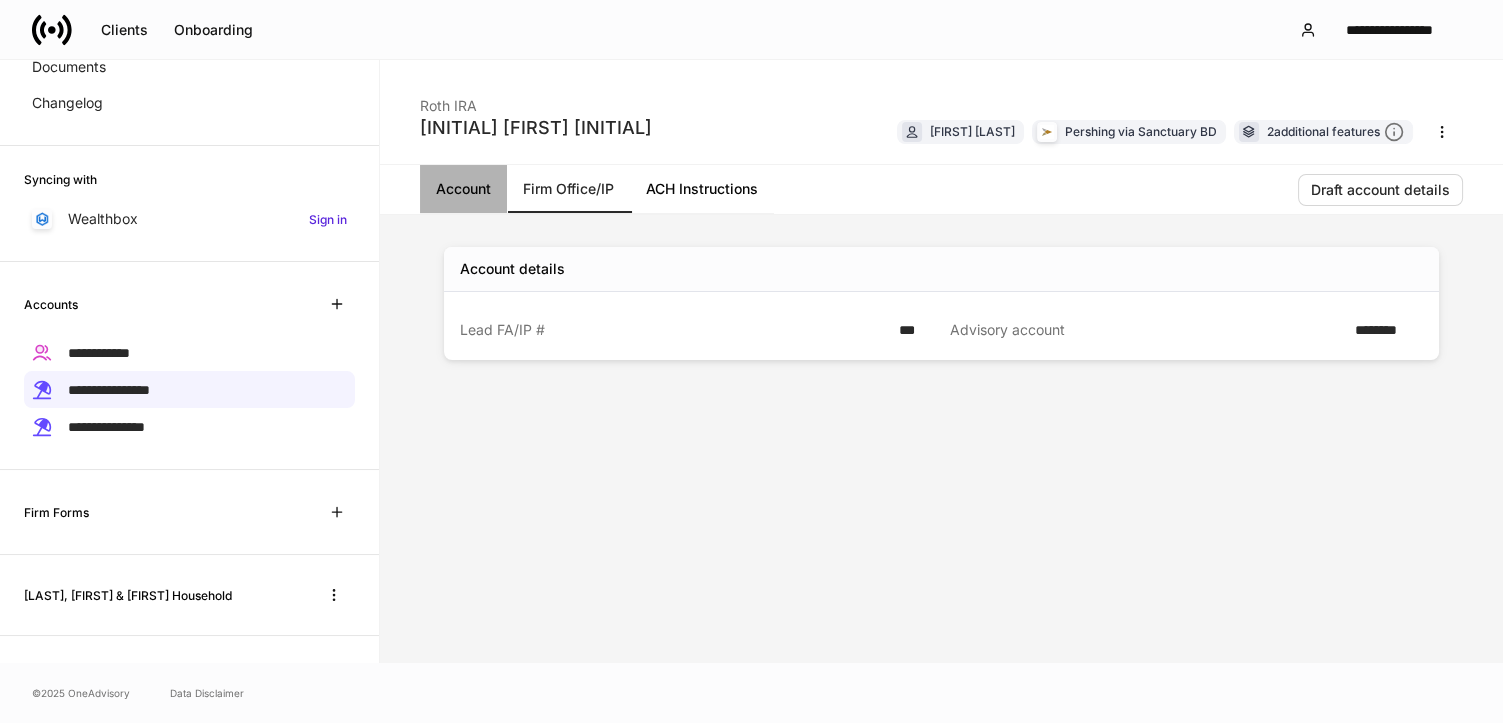 click on "Account" at bounding box center (463, 189) 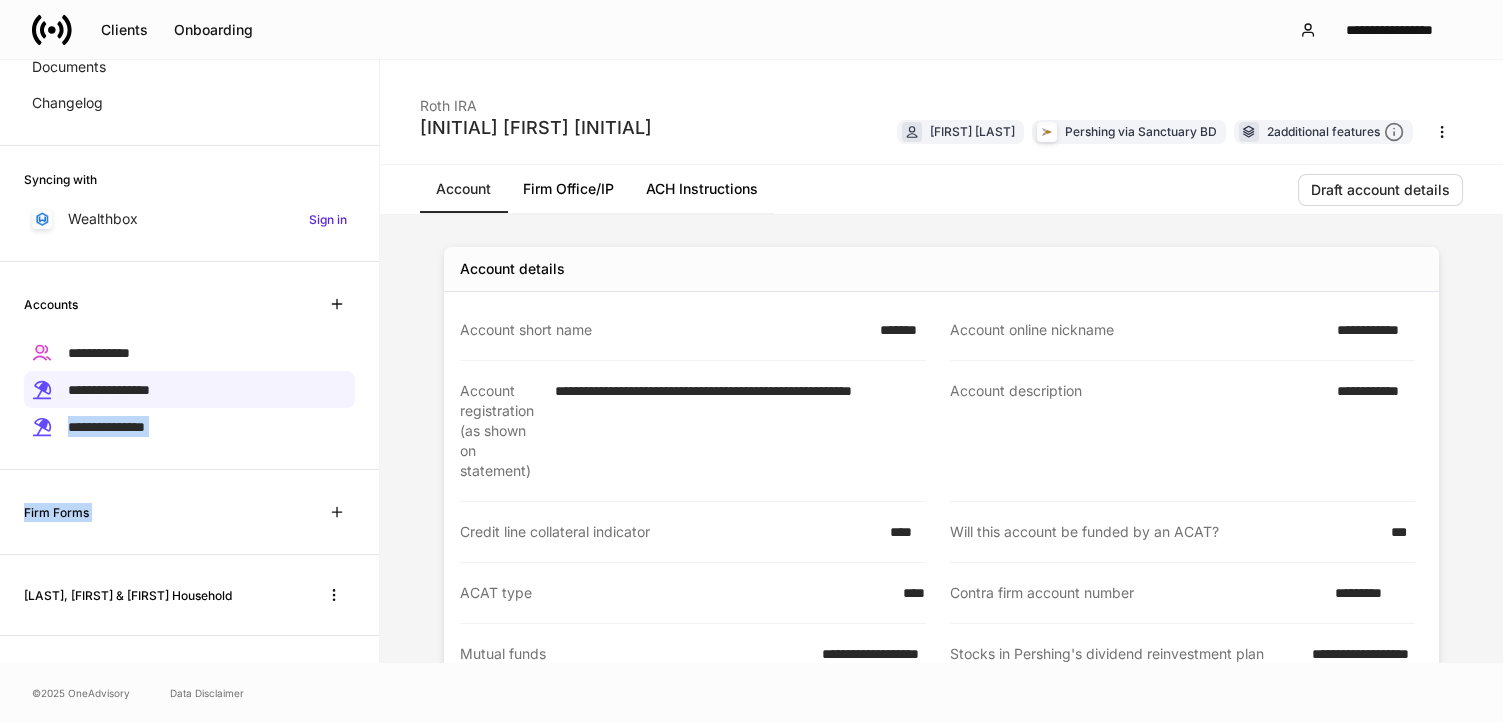 drag, startPoint x: 362, startPoint y: 373, endPoint x: 362, endPoint y: 485, distance: 112 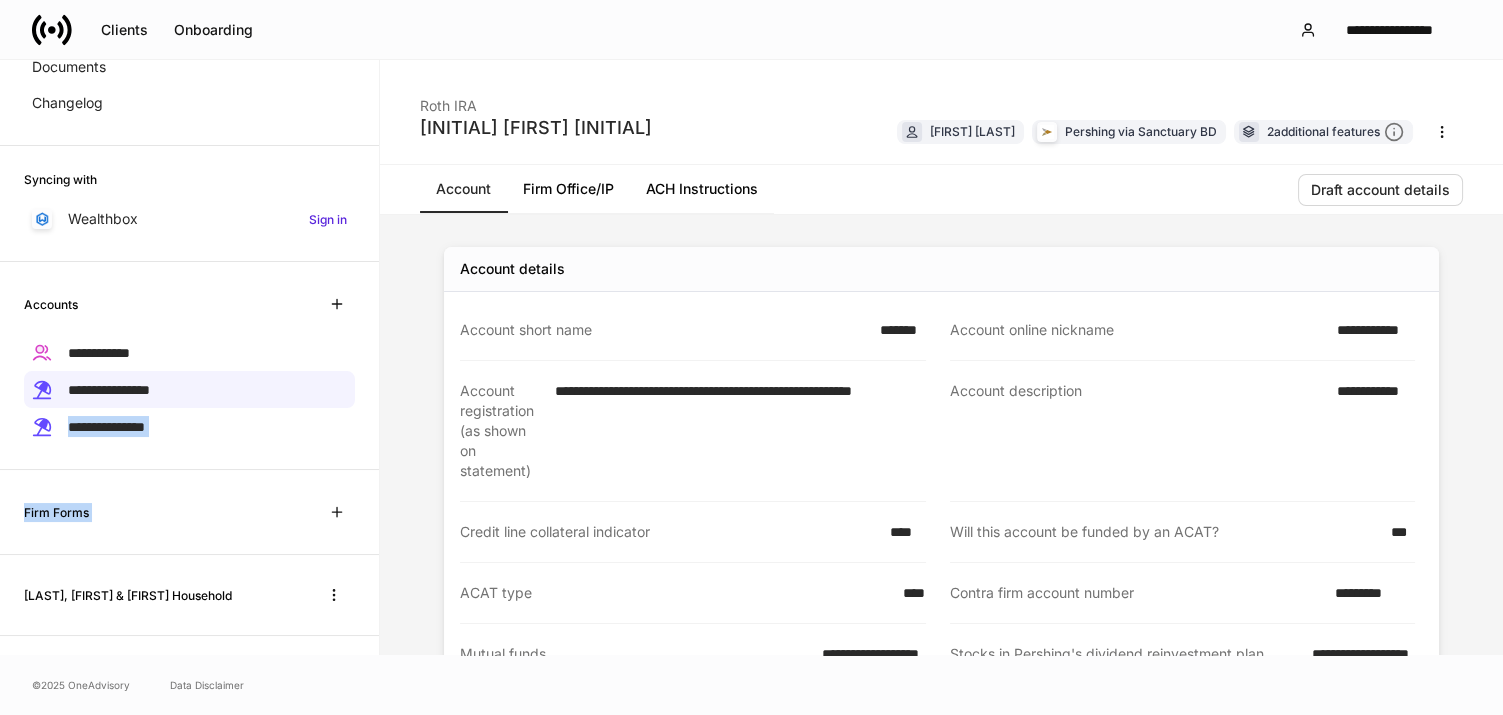 scroll, scrollTop: 204, scrollLeft: 0, axis: vertical 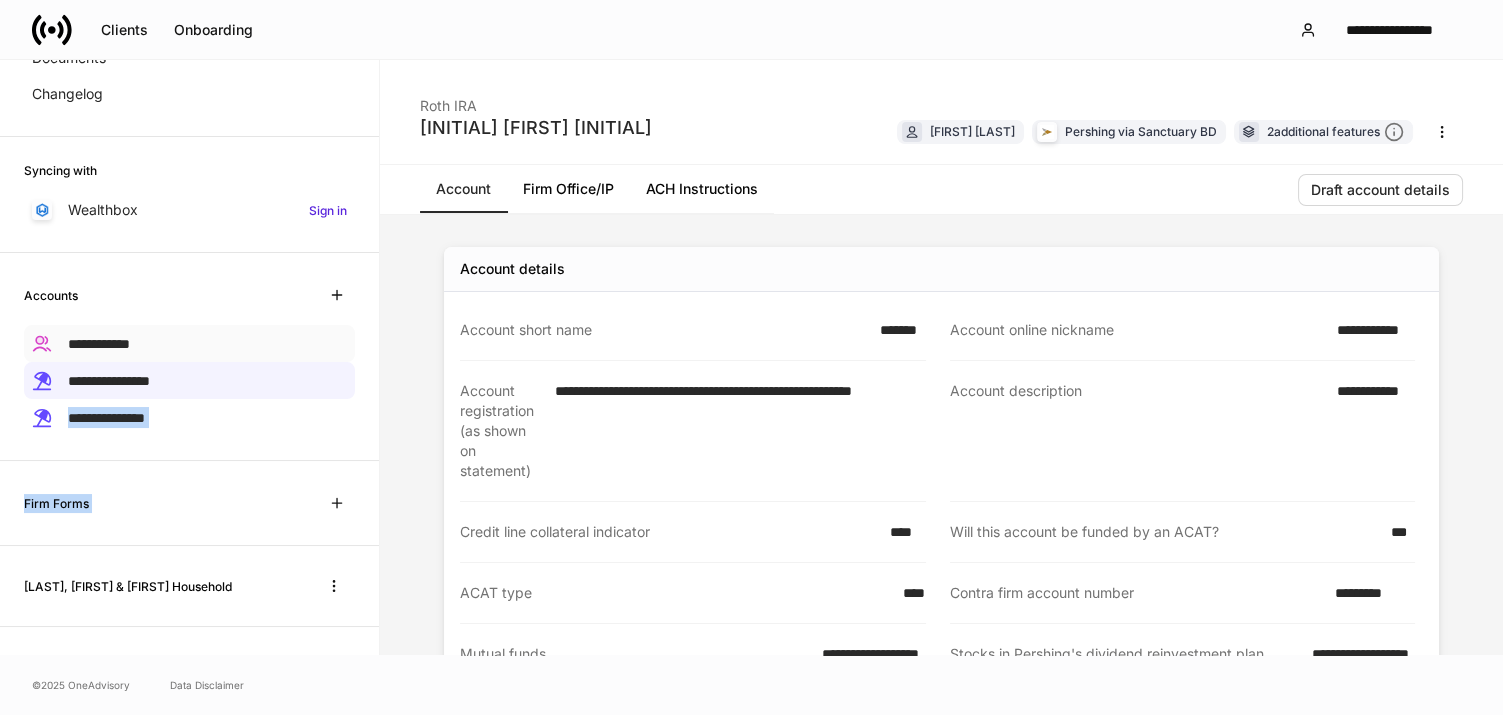 click on "**********" at bounding box center [99, 344] 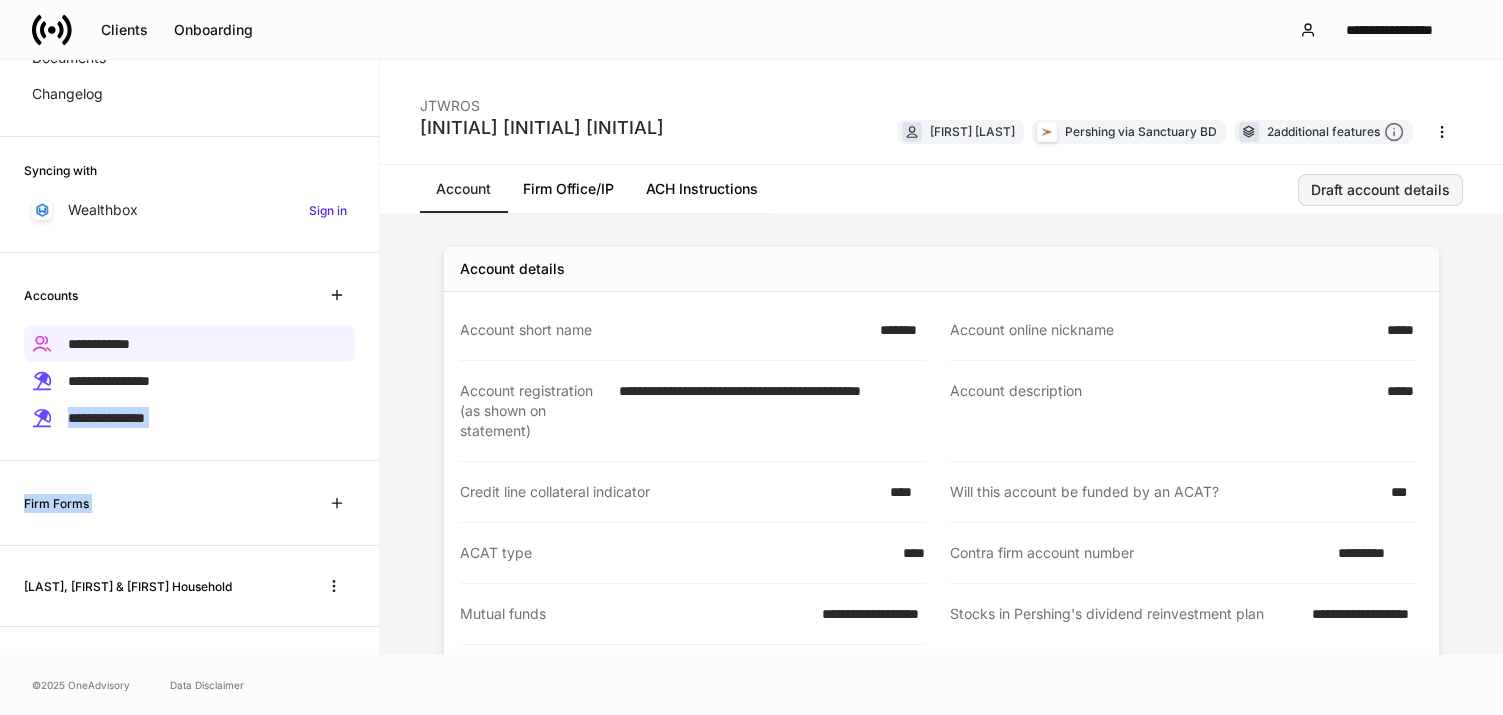 click on "Draft account details" at bounding box center [1380, 190] 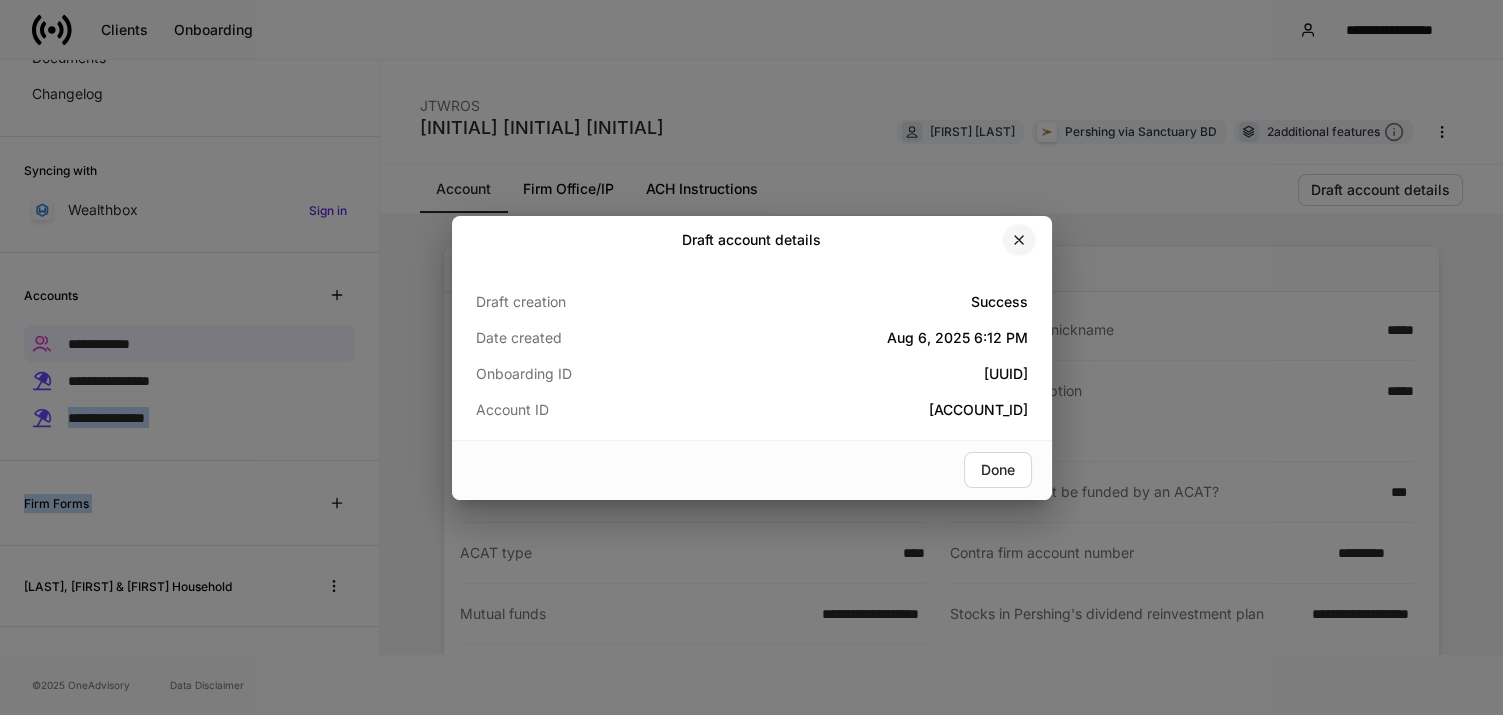 click 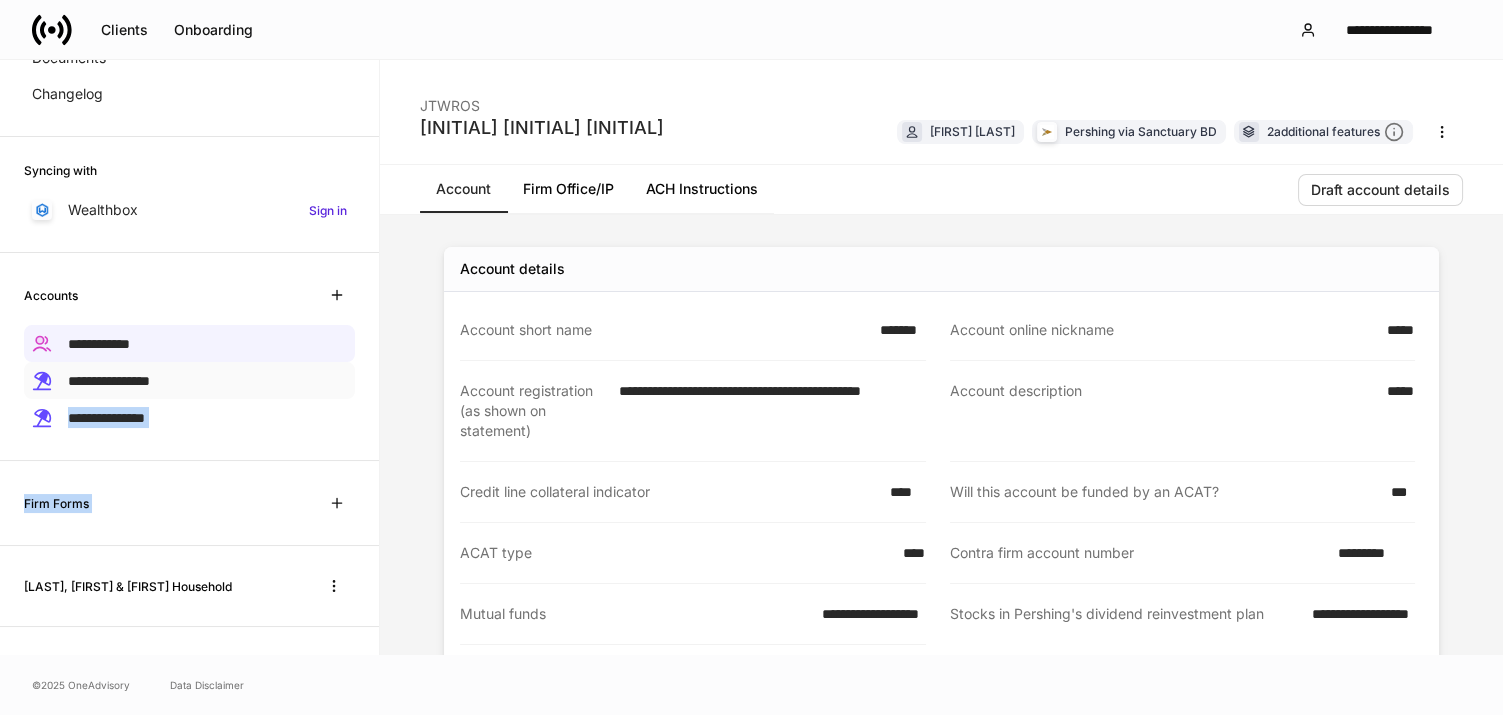 click on "**********" at bounding box center [109, 381] 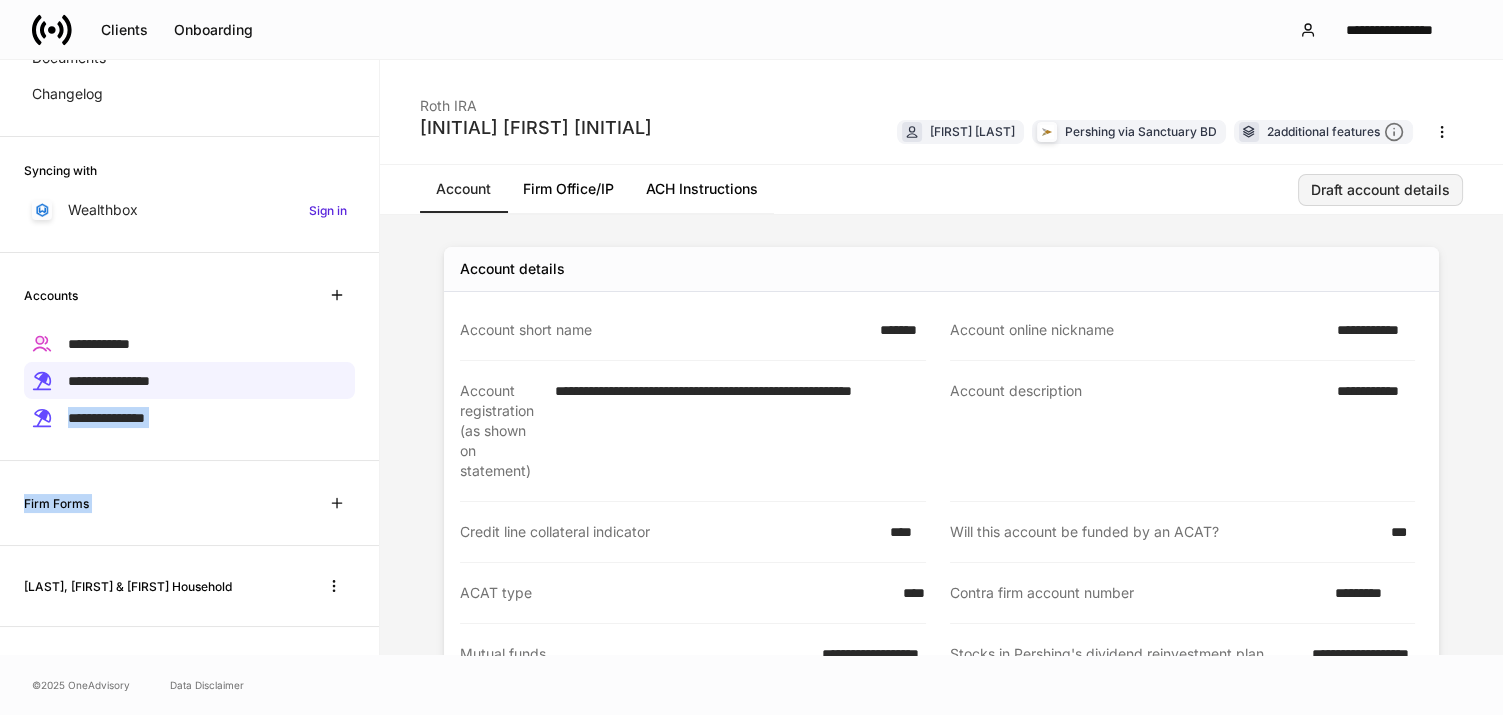 click on "Draft account details" at bounding box center [1380, 190] 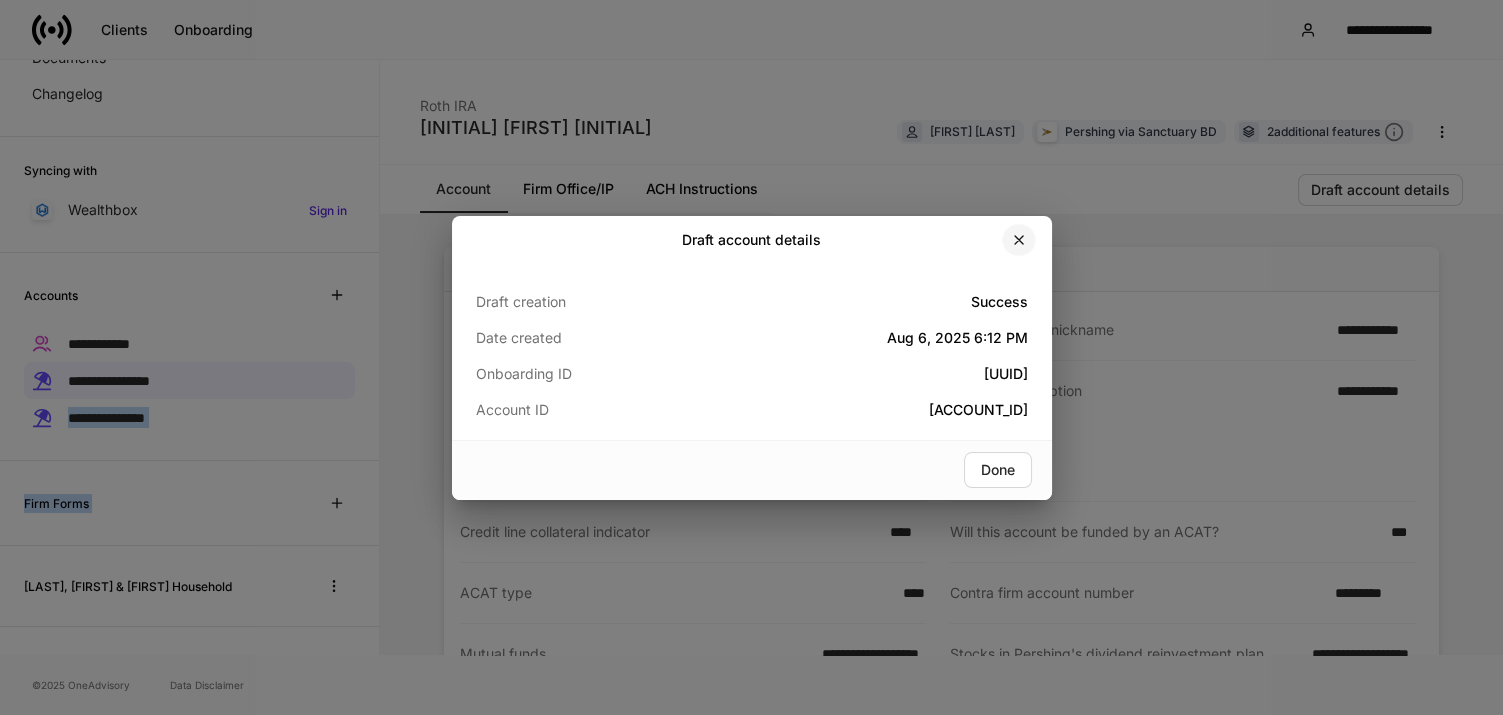 click 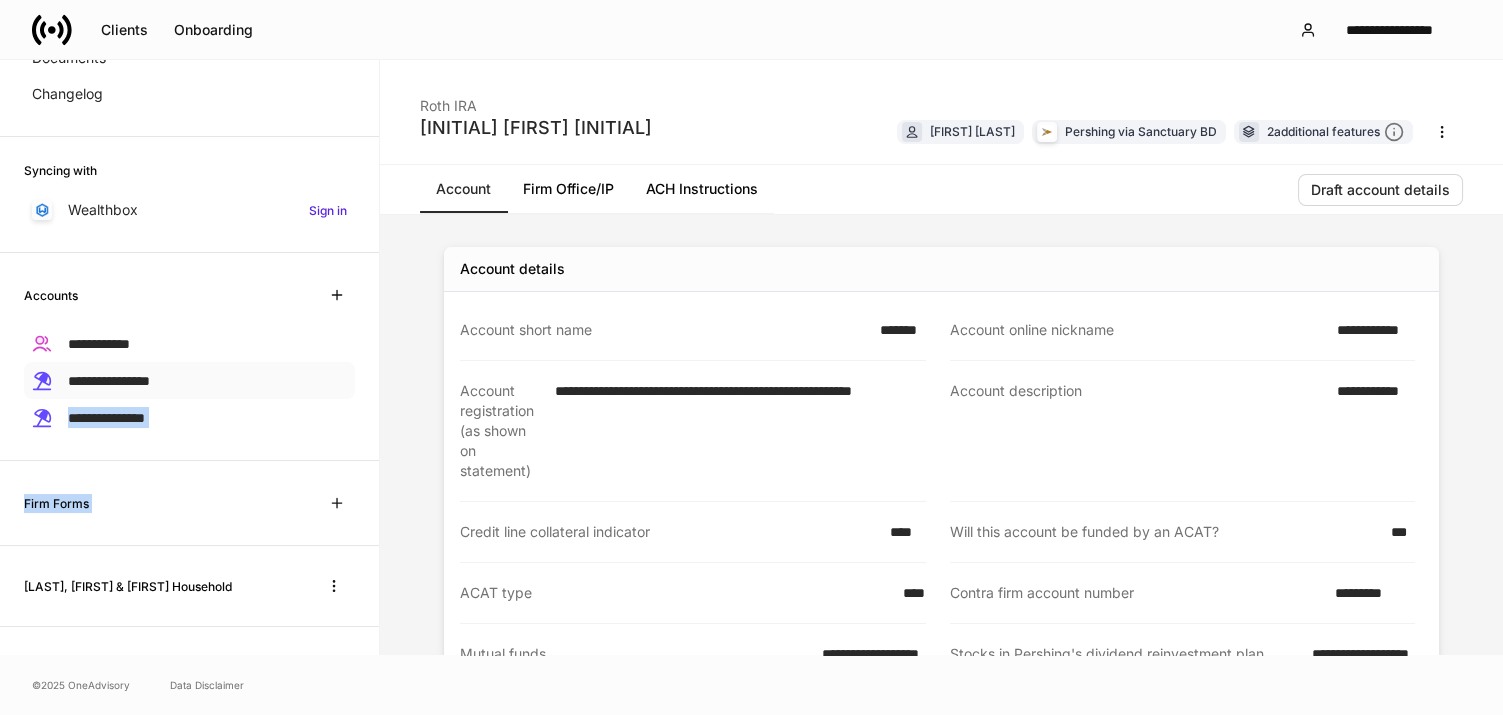 click on "**********" at bounding box center [189, 380] 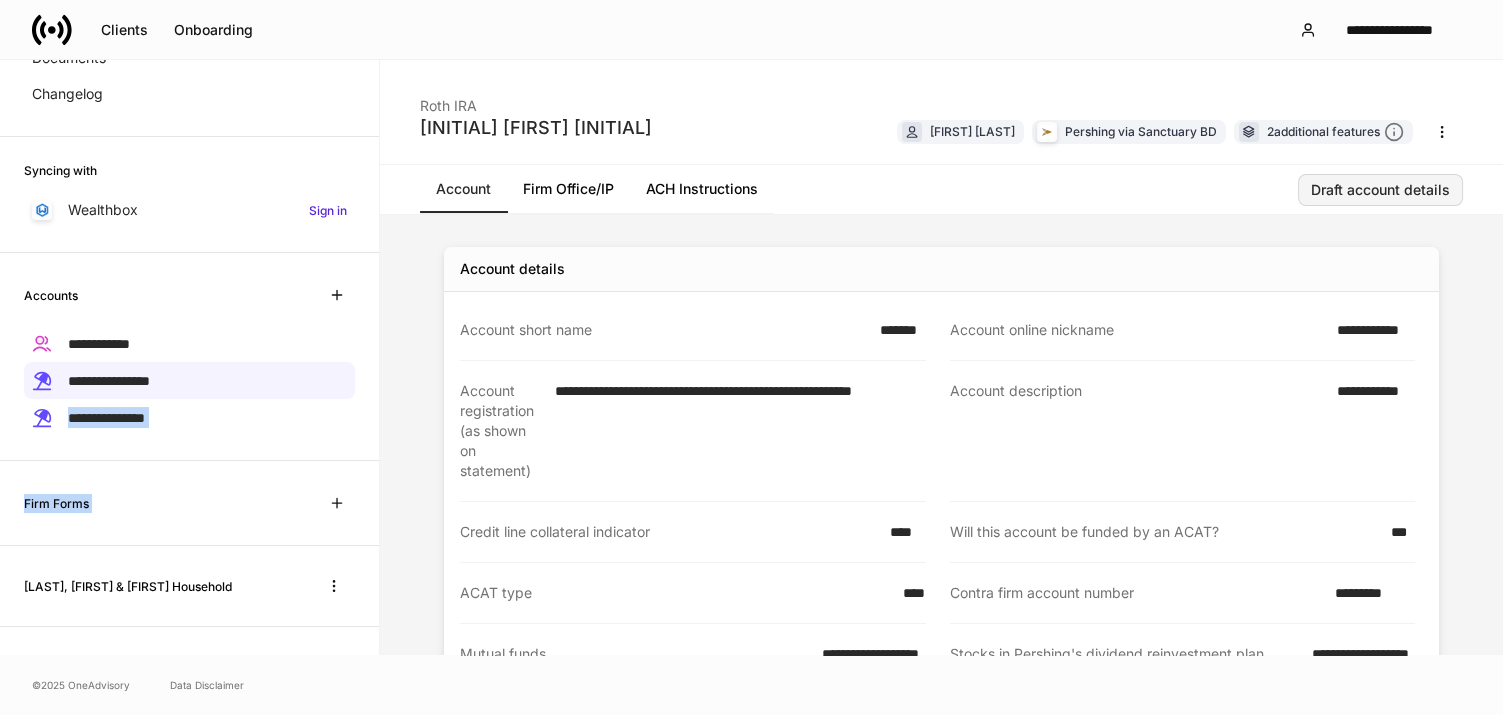 click on "Draft account details" at bounding box center (1380, 190) 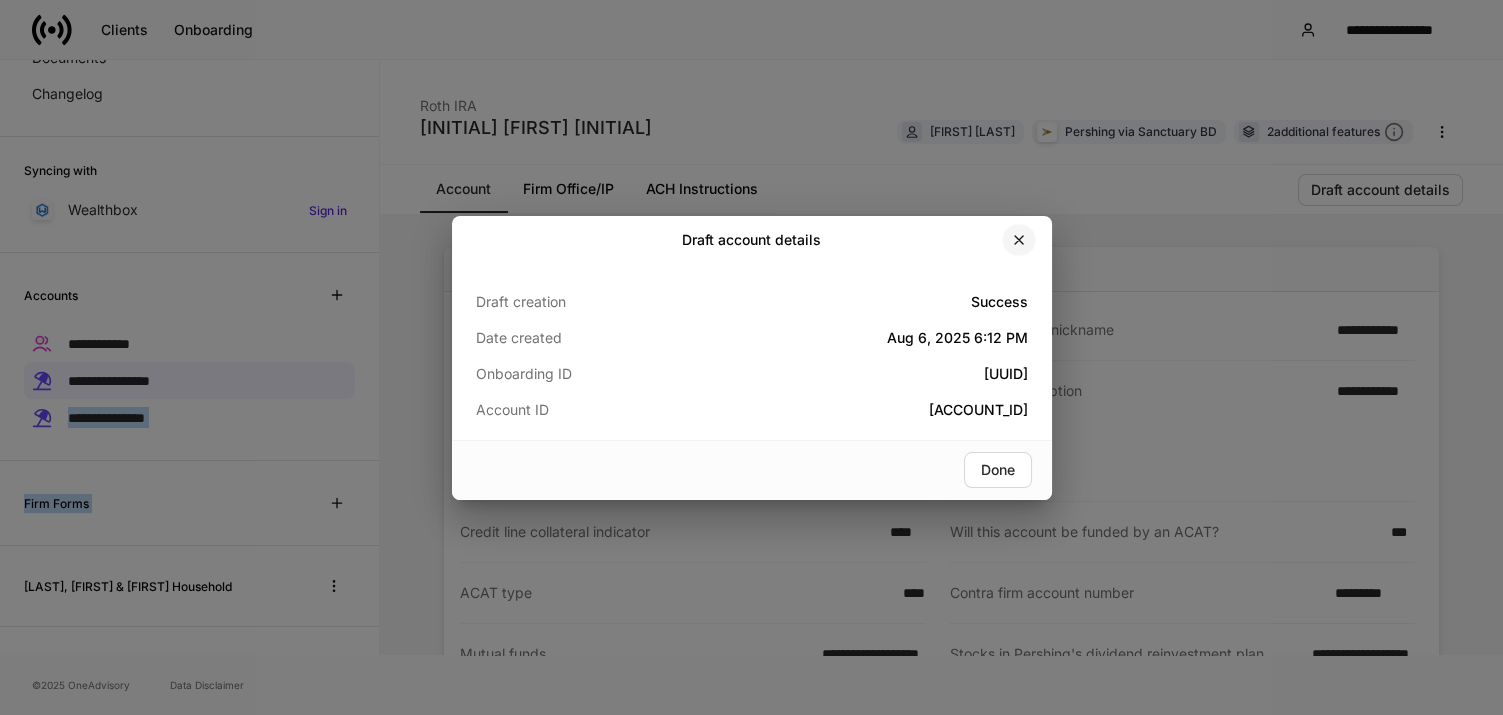 click 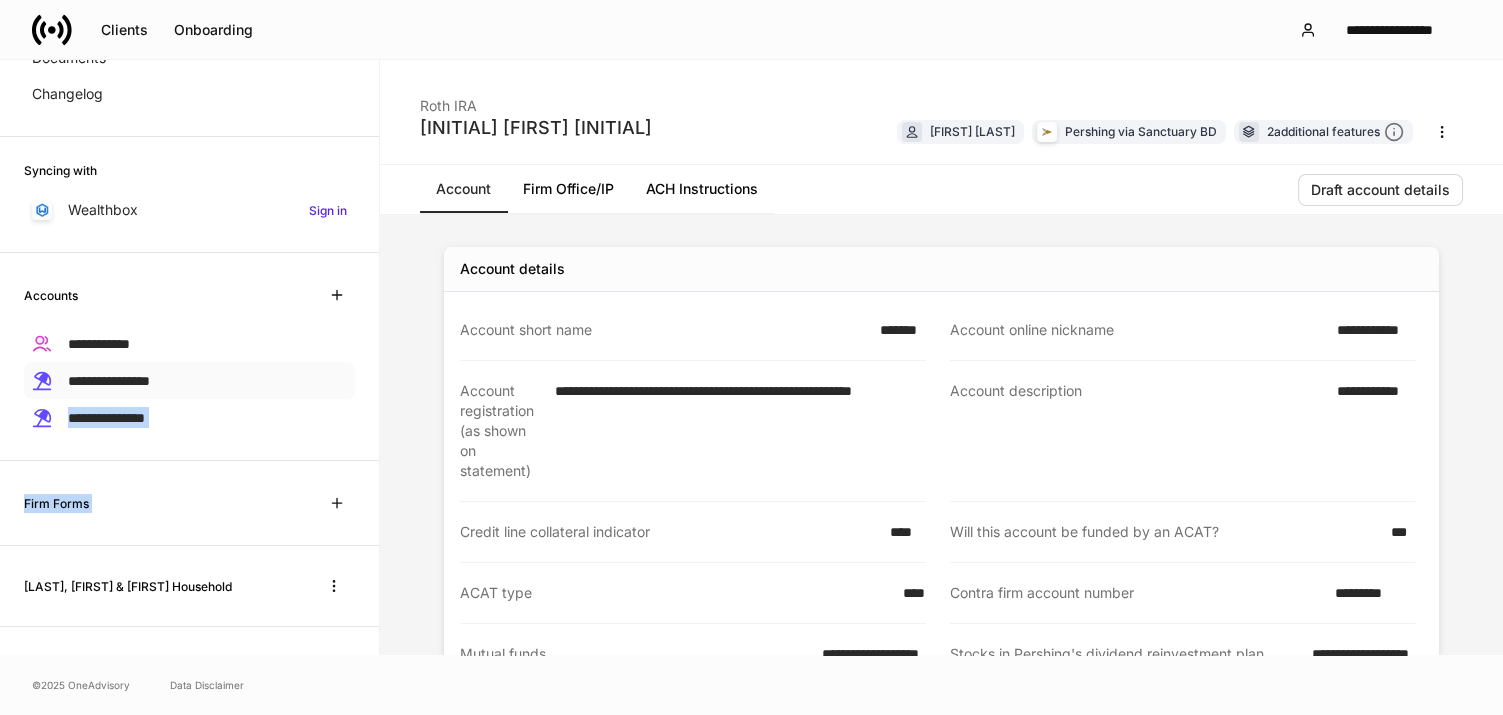 drag, startPoint x: 168, startPoint y: 375, endPoint x: 205, endPoint y: 349, distance: 45.221676 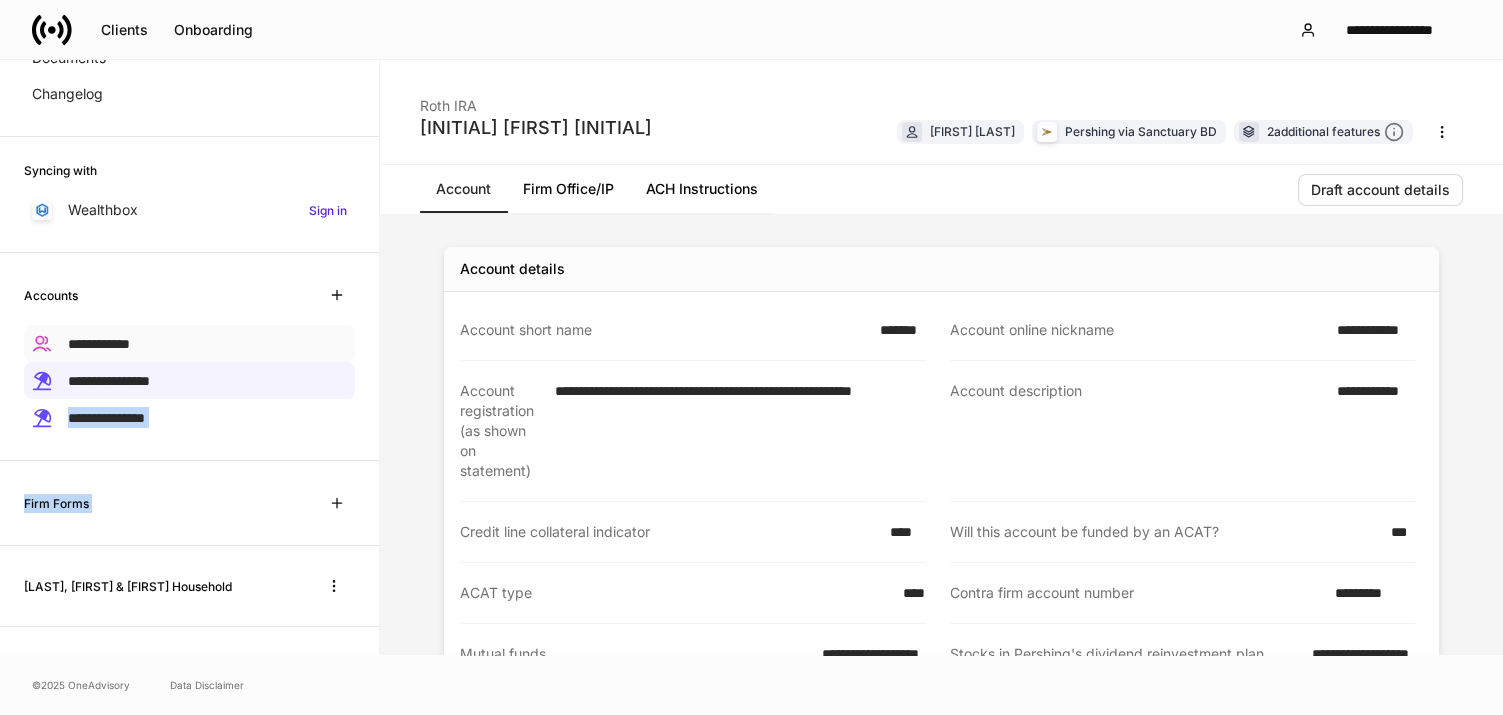 click on "**********" at bounding box center (109, 381) 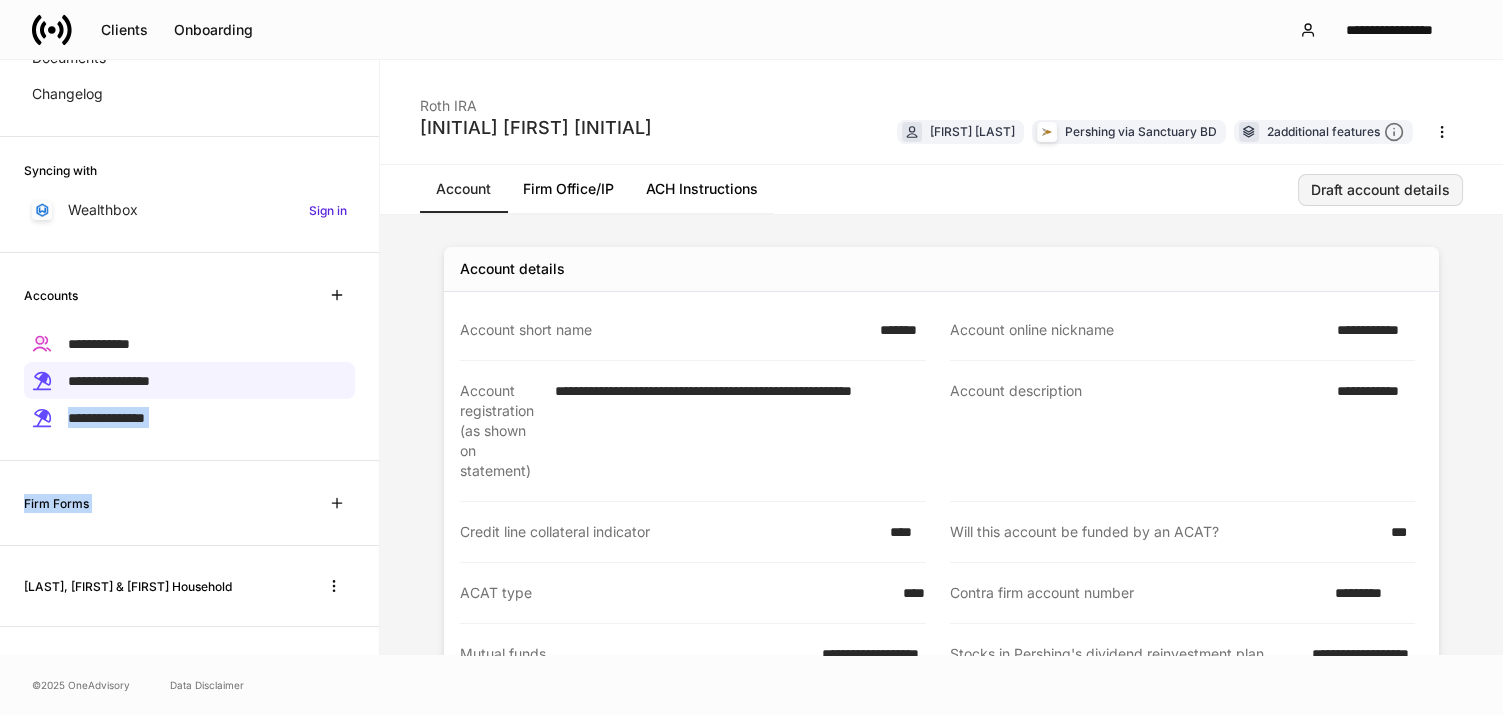 click on "Draft account details" at bounding box center (1380, 190) 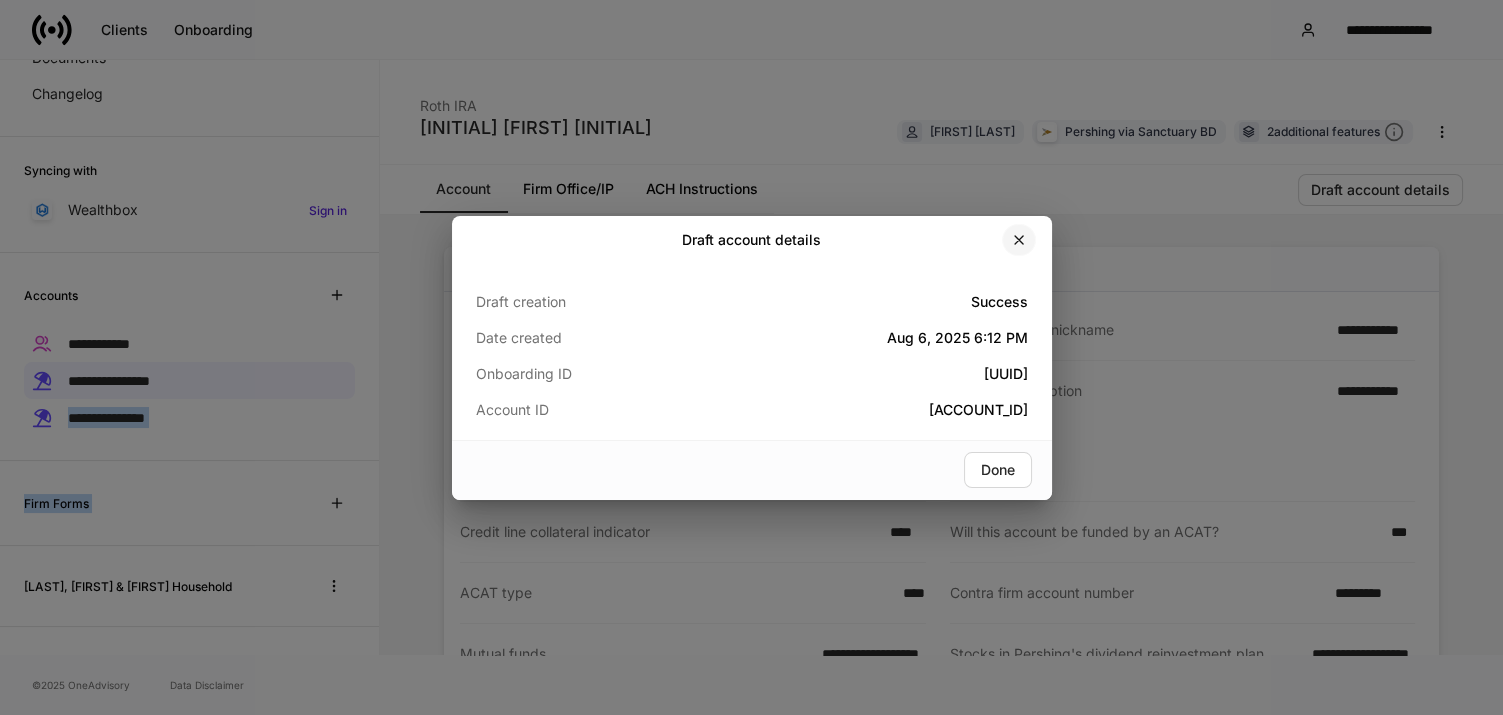 click 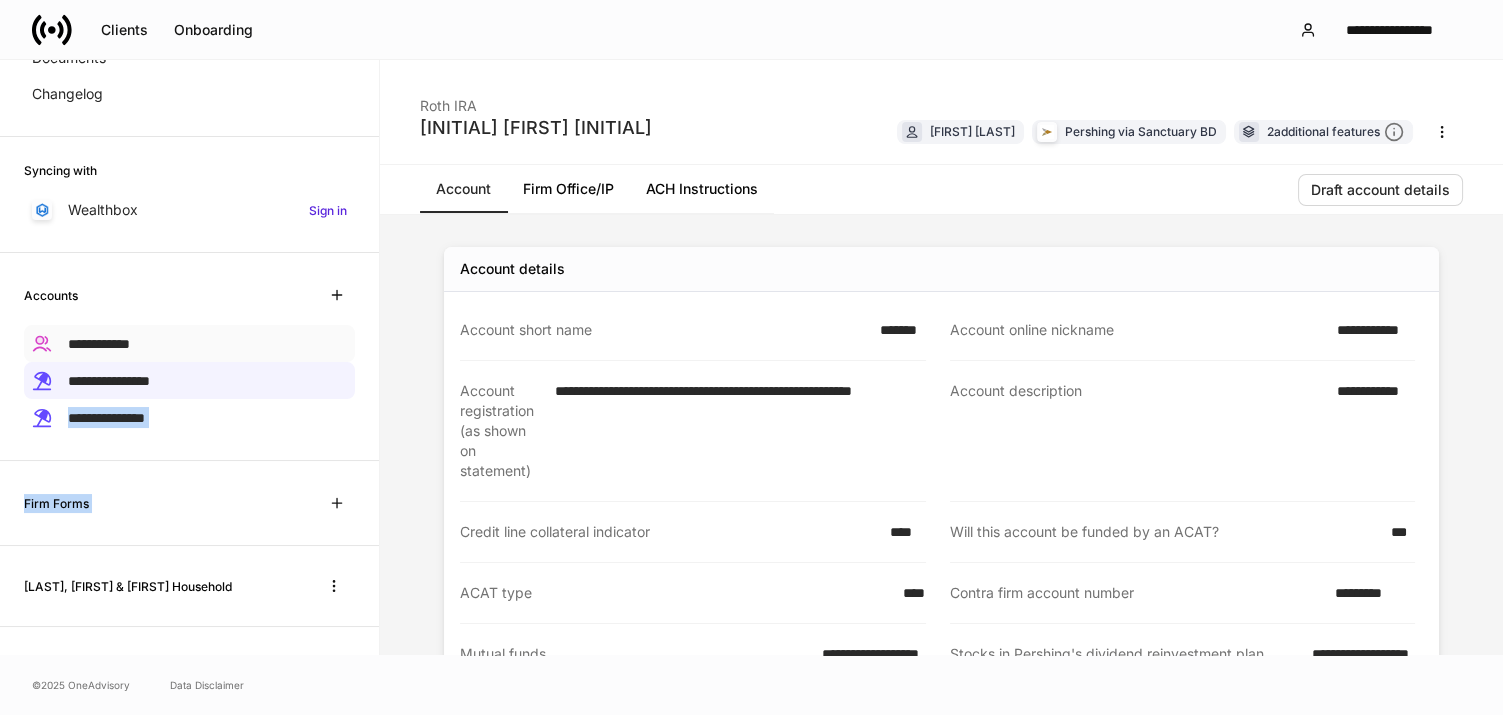 click on "**********" at bounding box center [189, 343] 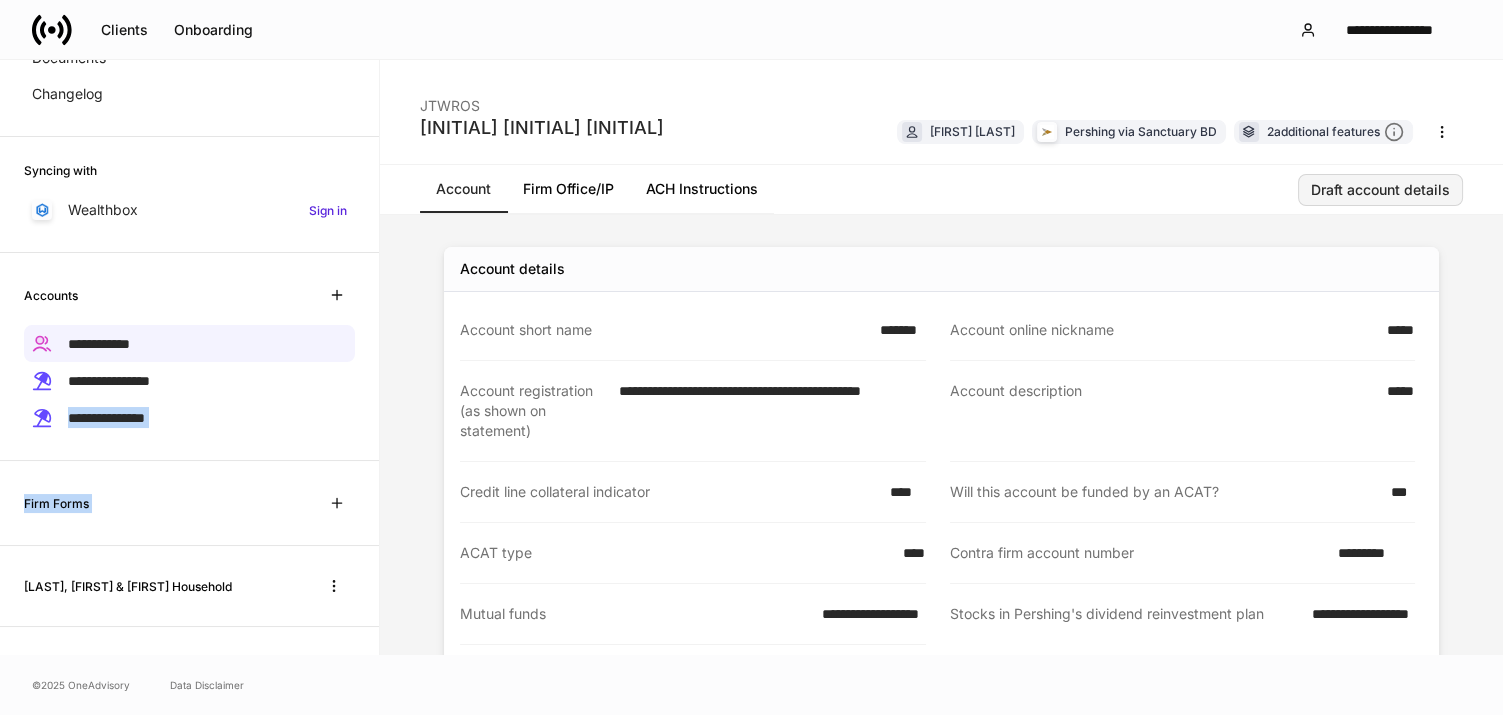 click on "Draft account details" at bounding box center (1380, 190) 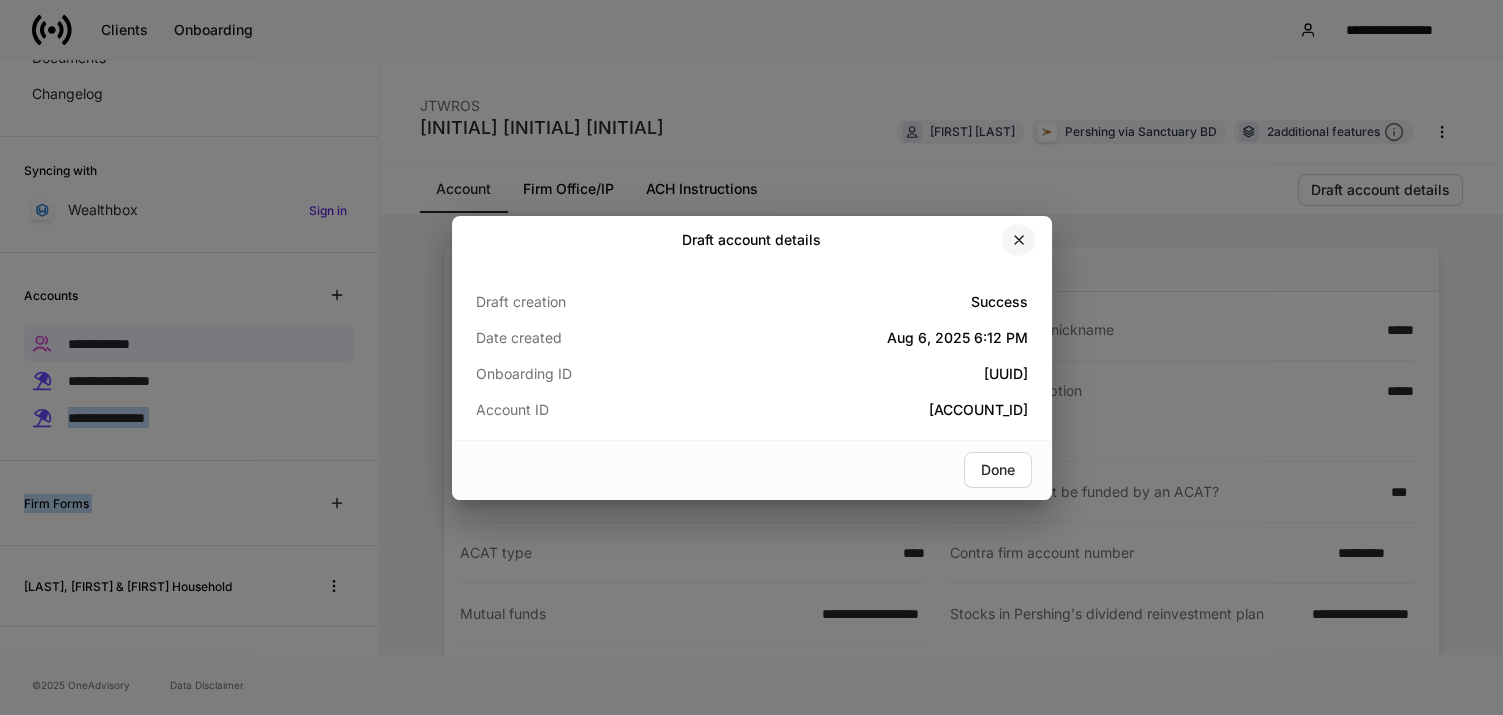 click 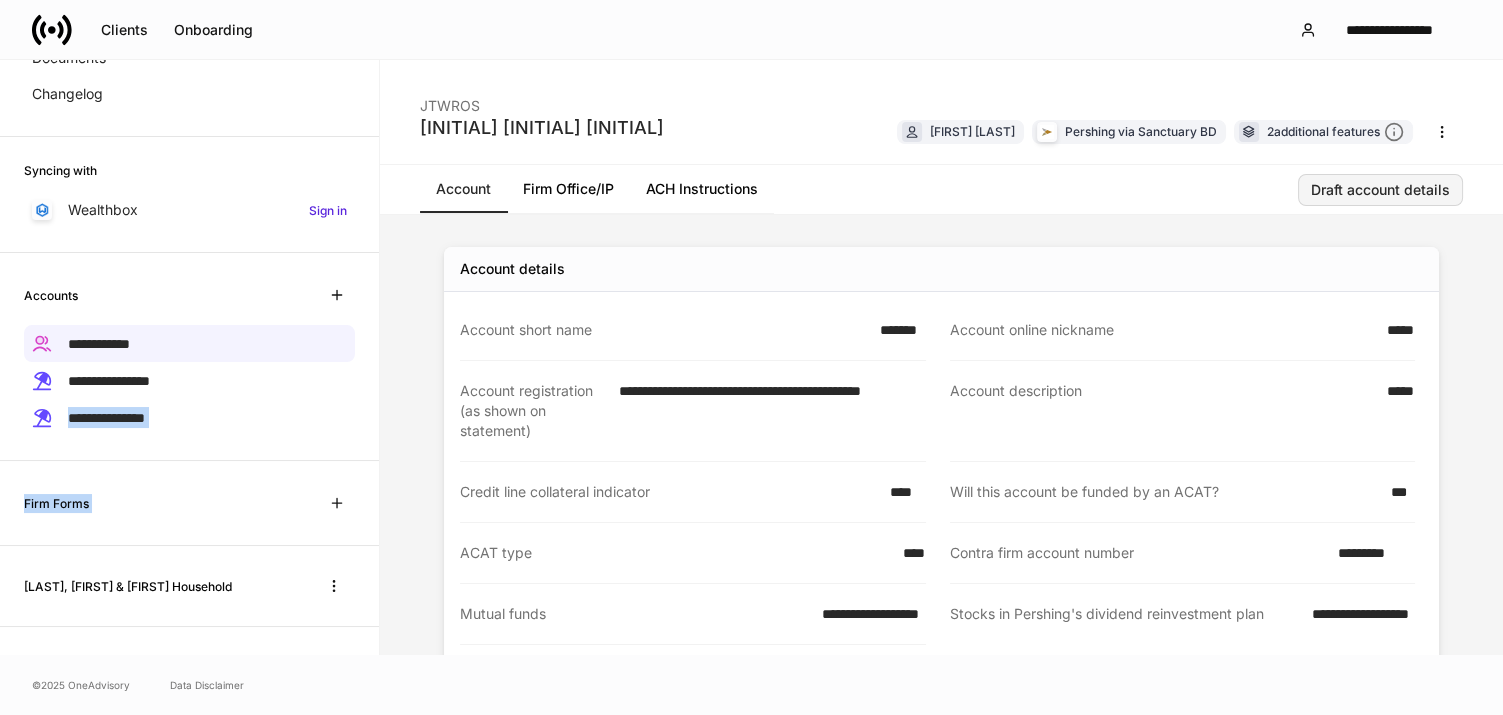 scroll, scrollTop: 204, scrollLeft: 0, axis: vertical 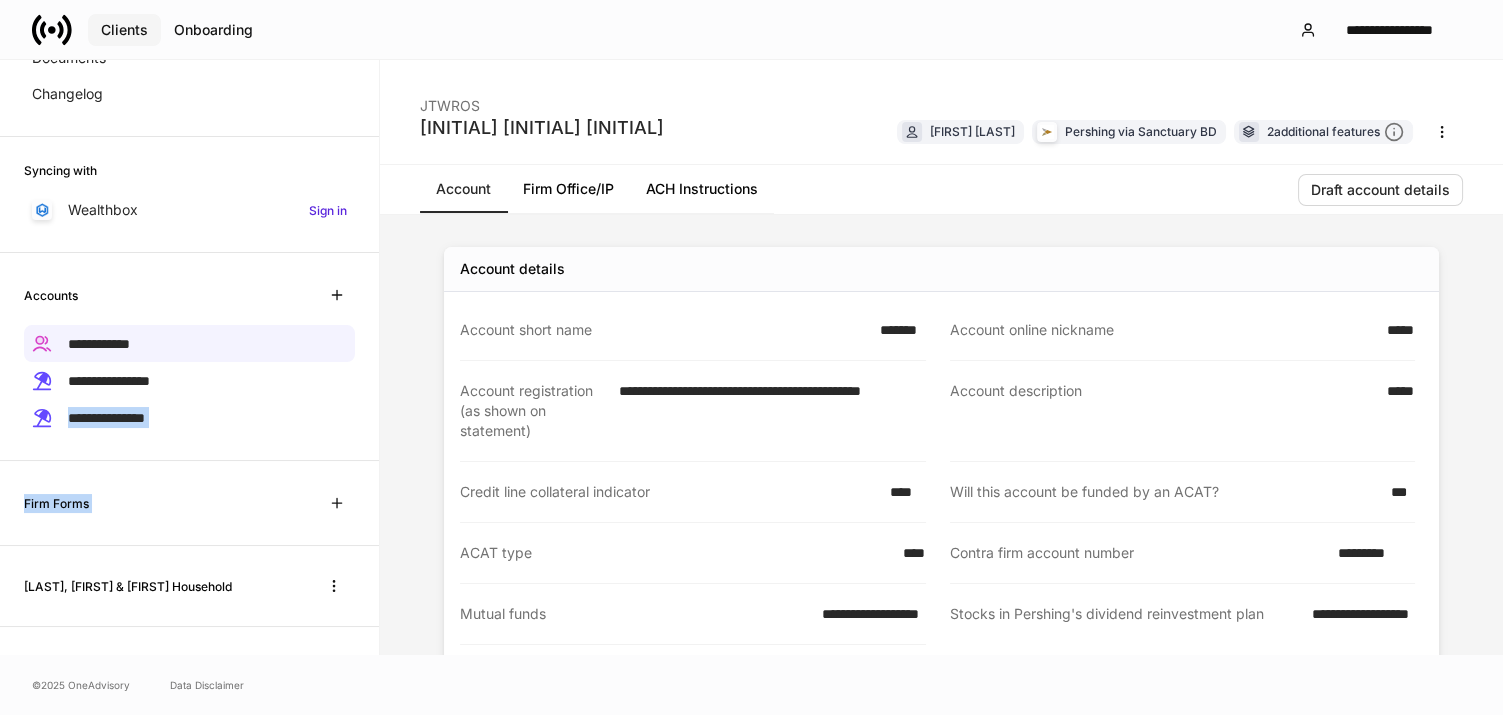 click on "Clients" at bounding box center (124, 30) 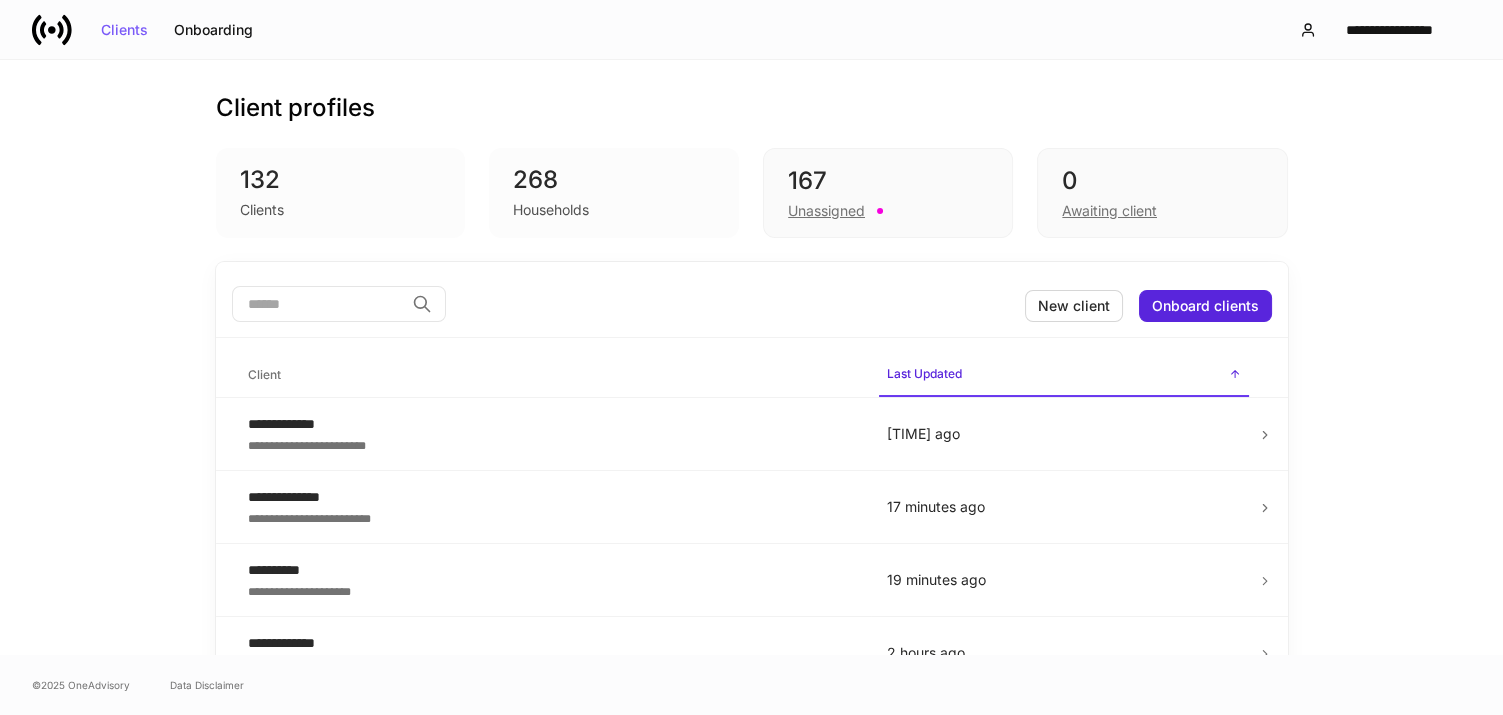 click at bounding box center [318, 304] 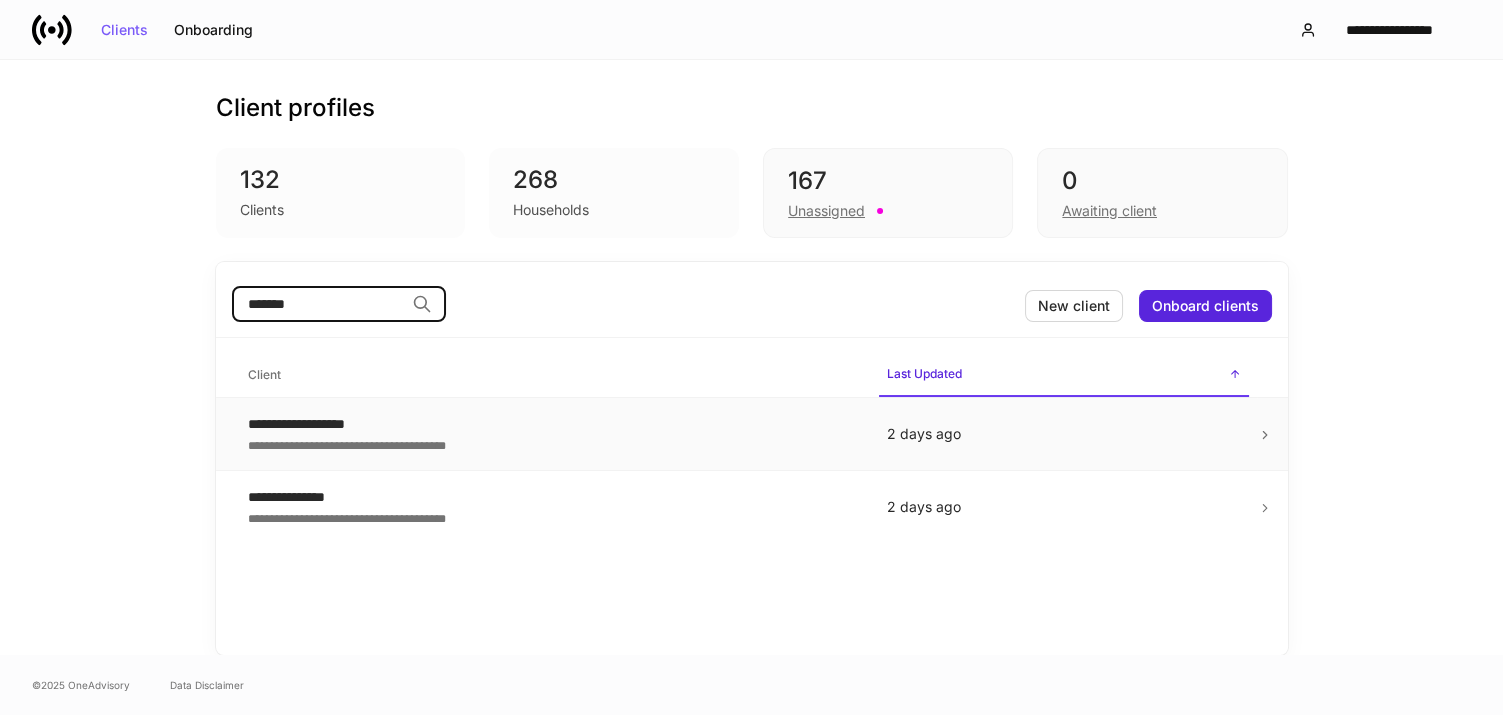 type on "*******" 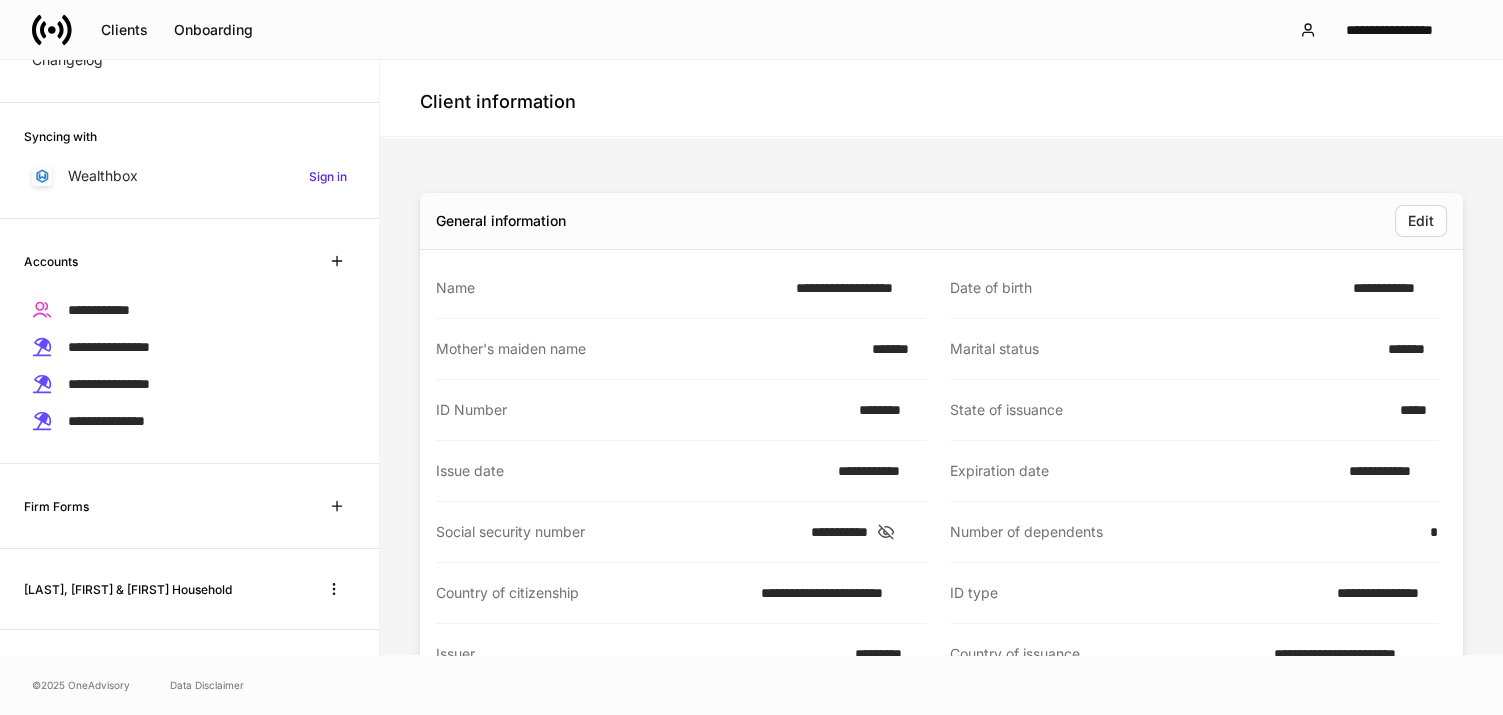 scroll, scrollTop: 240, scrollLeft: 0, axis: vertical 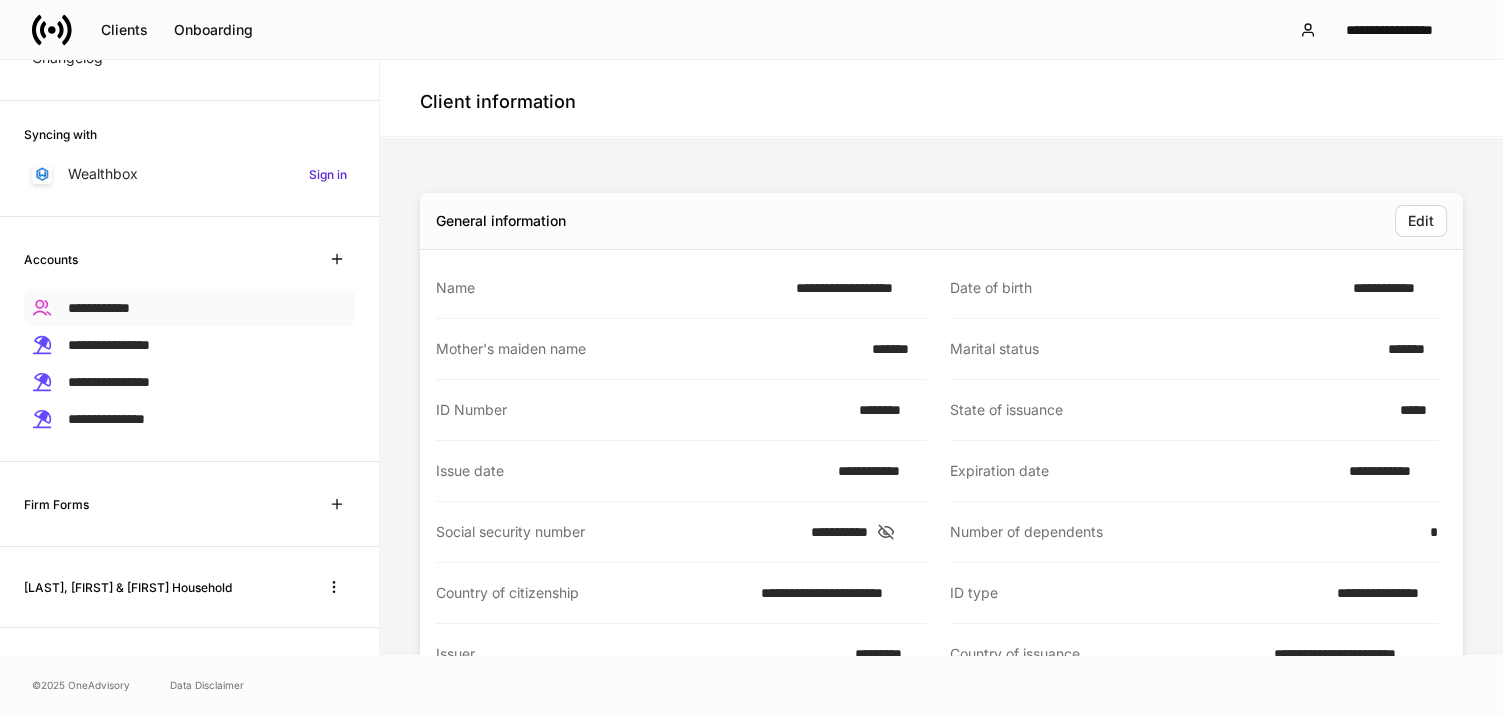 click on "**********" at bounding box center (99, 308) 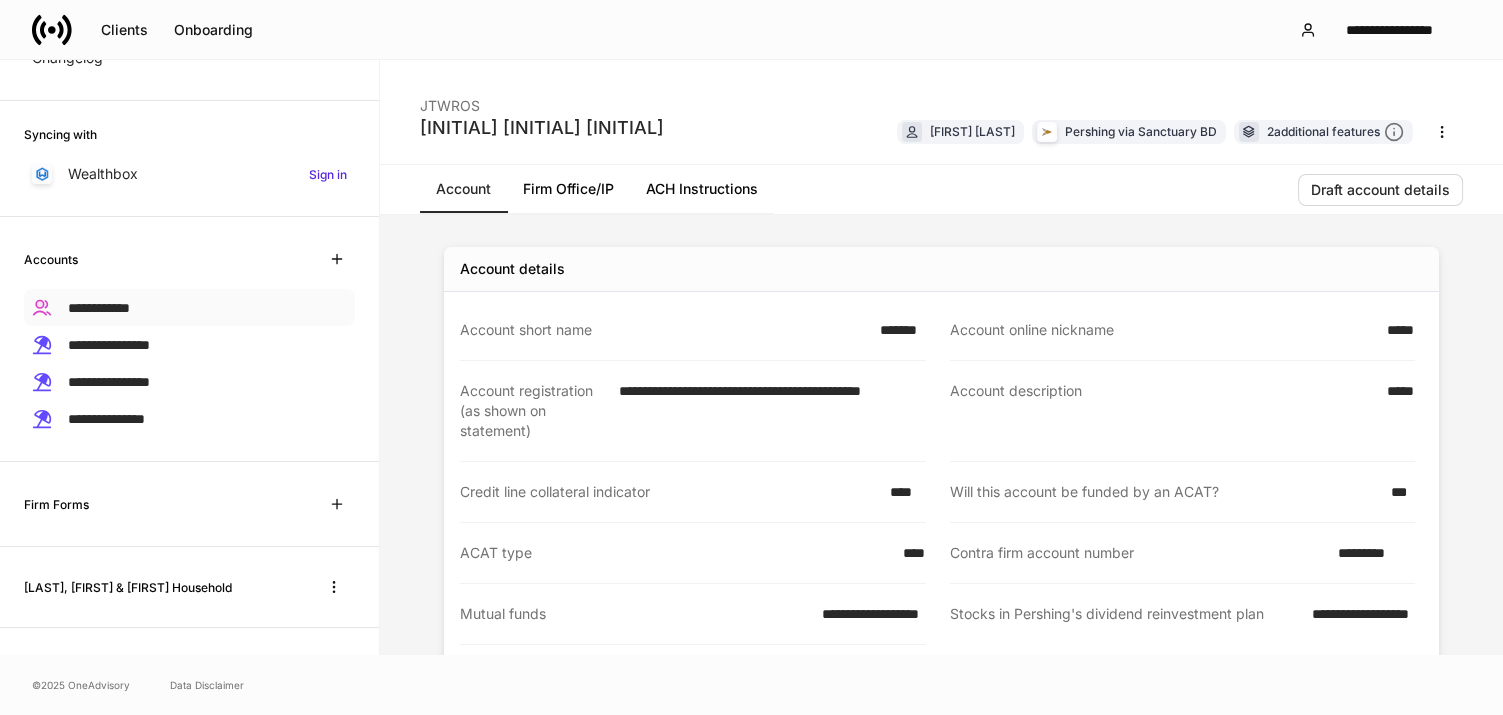 click on "**********" at bounding box center [99, 308] 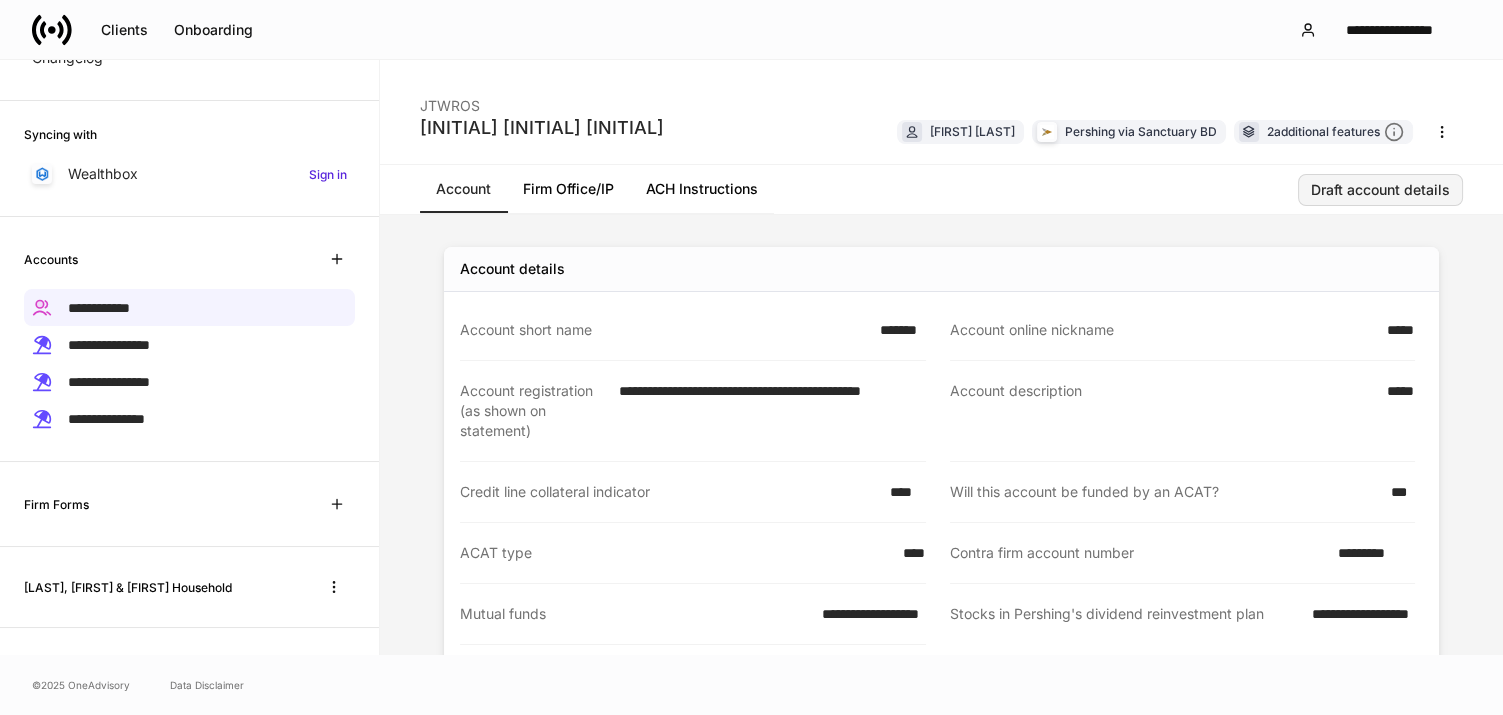 click on "Draft account details" at bounding box center (1380, 190) 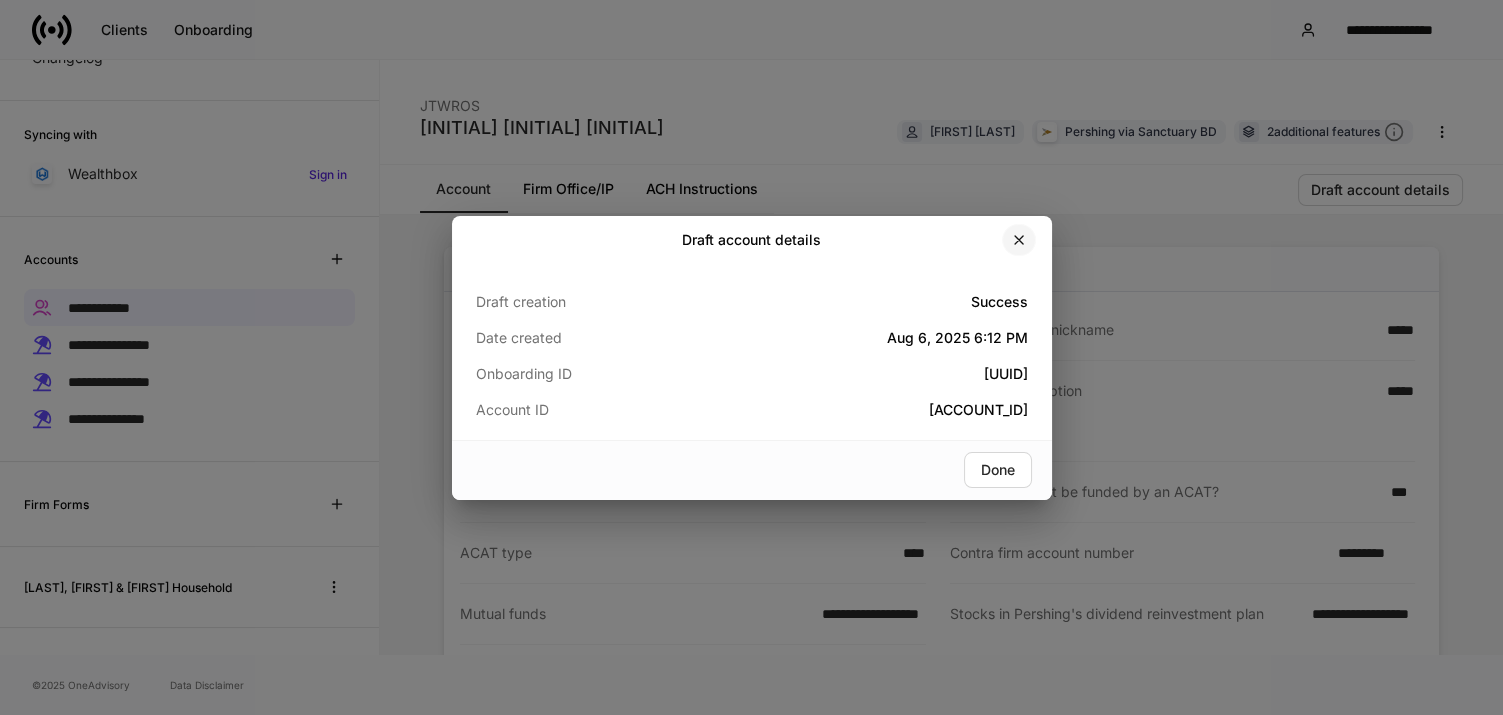 click 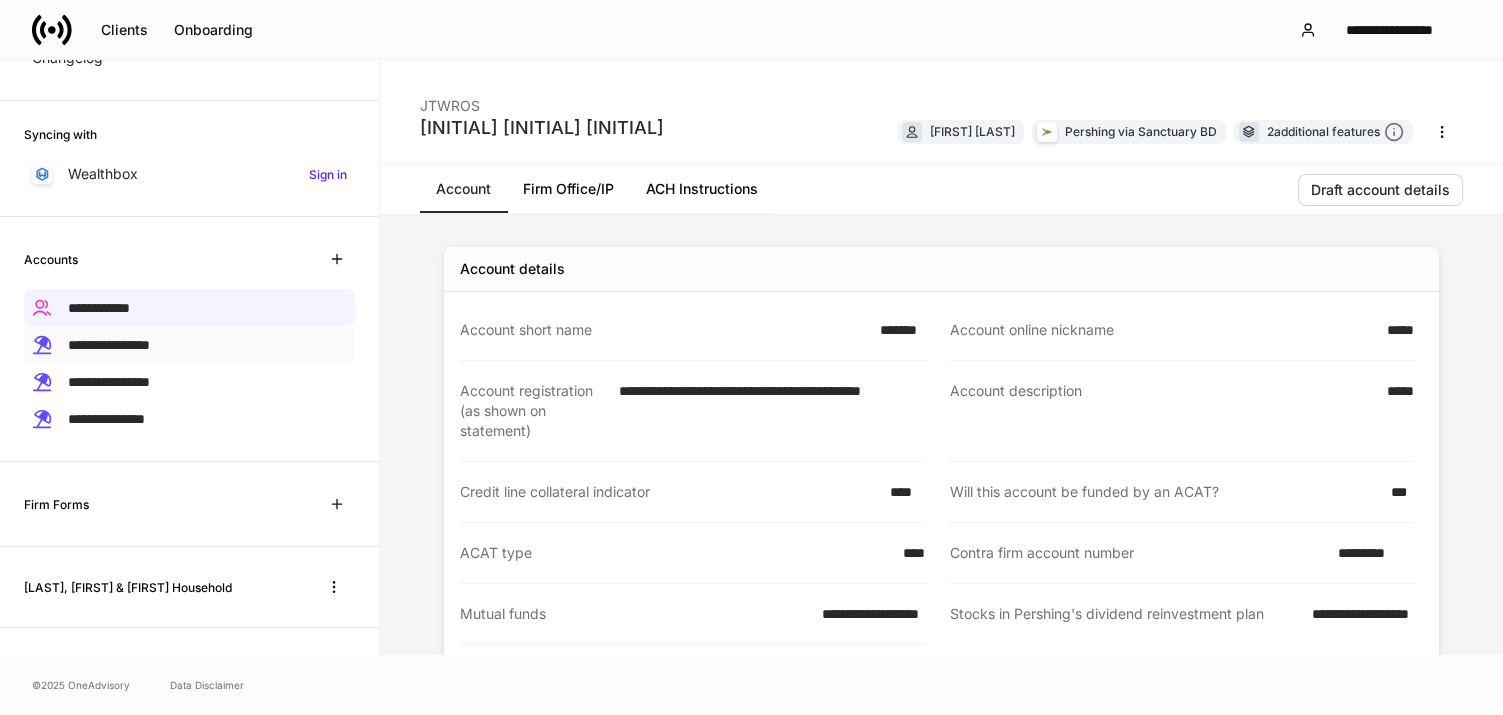 click on "**********" at bounding box center [109, 345] 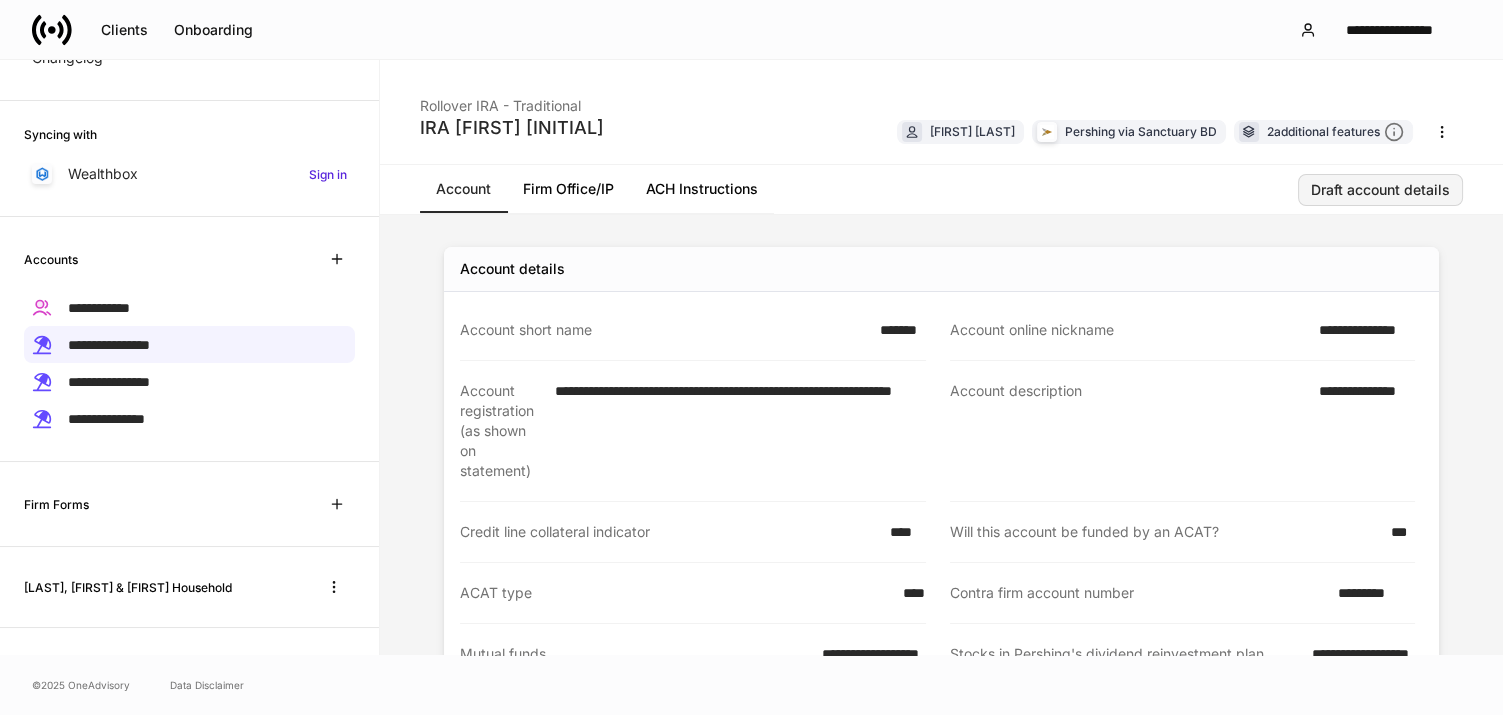 click on "Draft account details" at bounding box center (1380, 190) 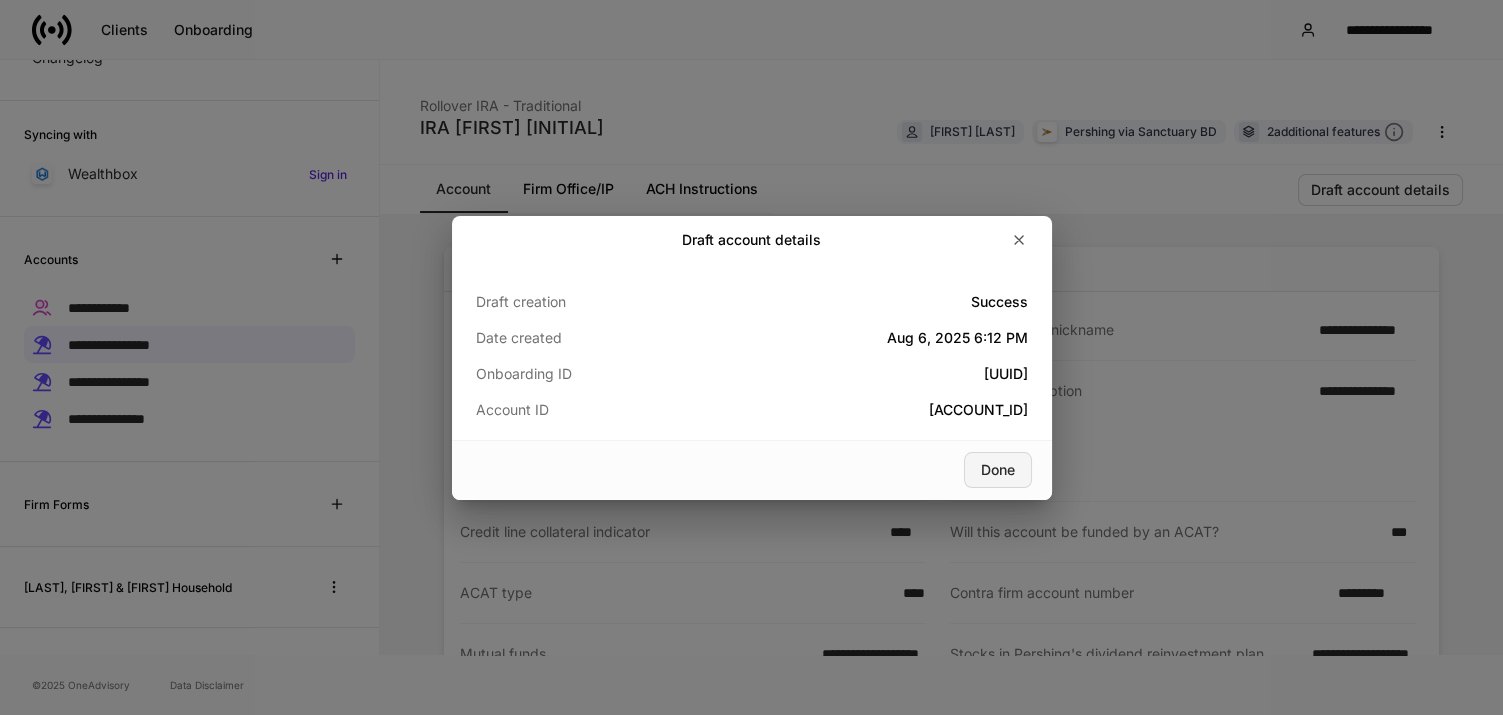 drag, startPoint x: 986, startPoint y: 473, endPoint x: 967, endPoint y: 468, distance: 19.646883 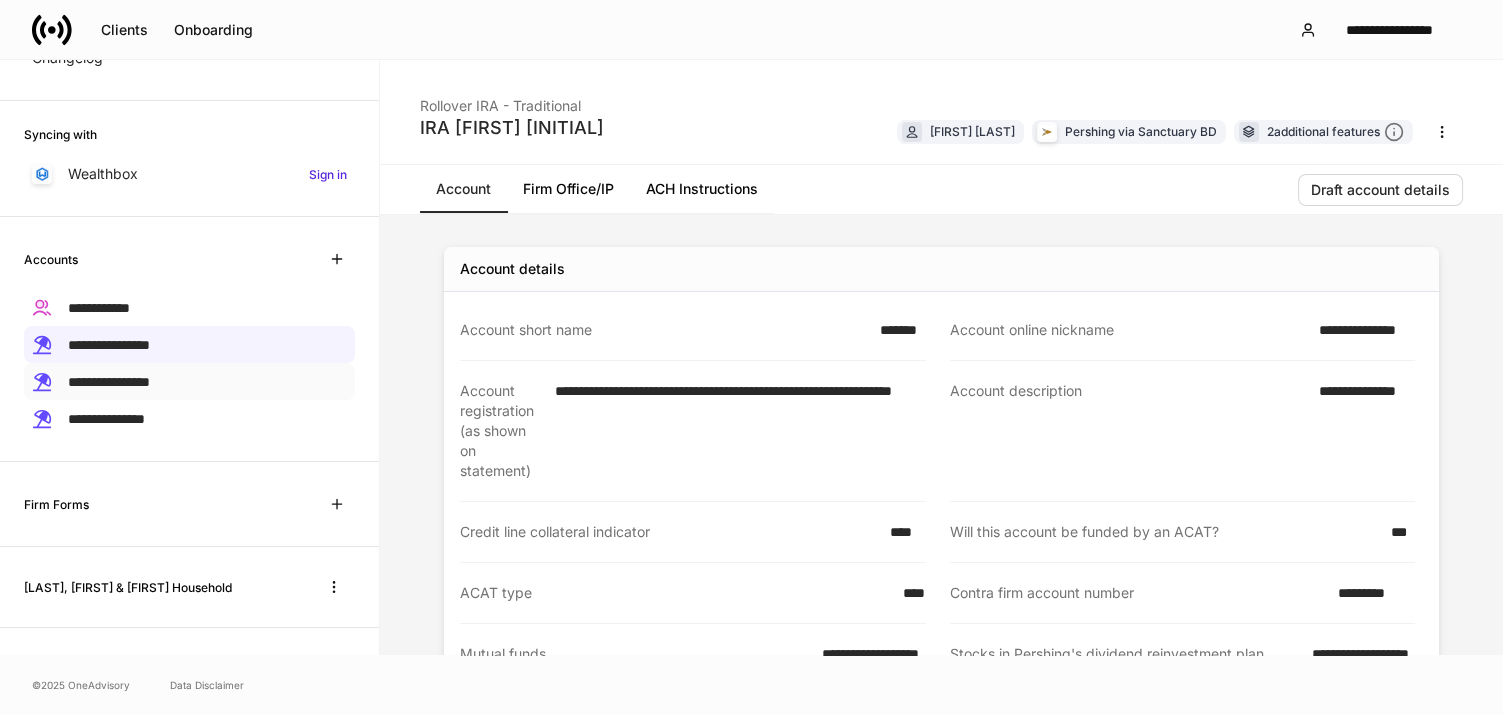 click on "**********" at bounding box center (109, 382) 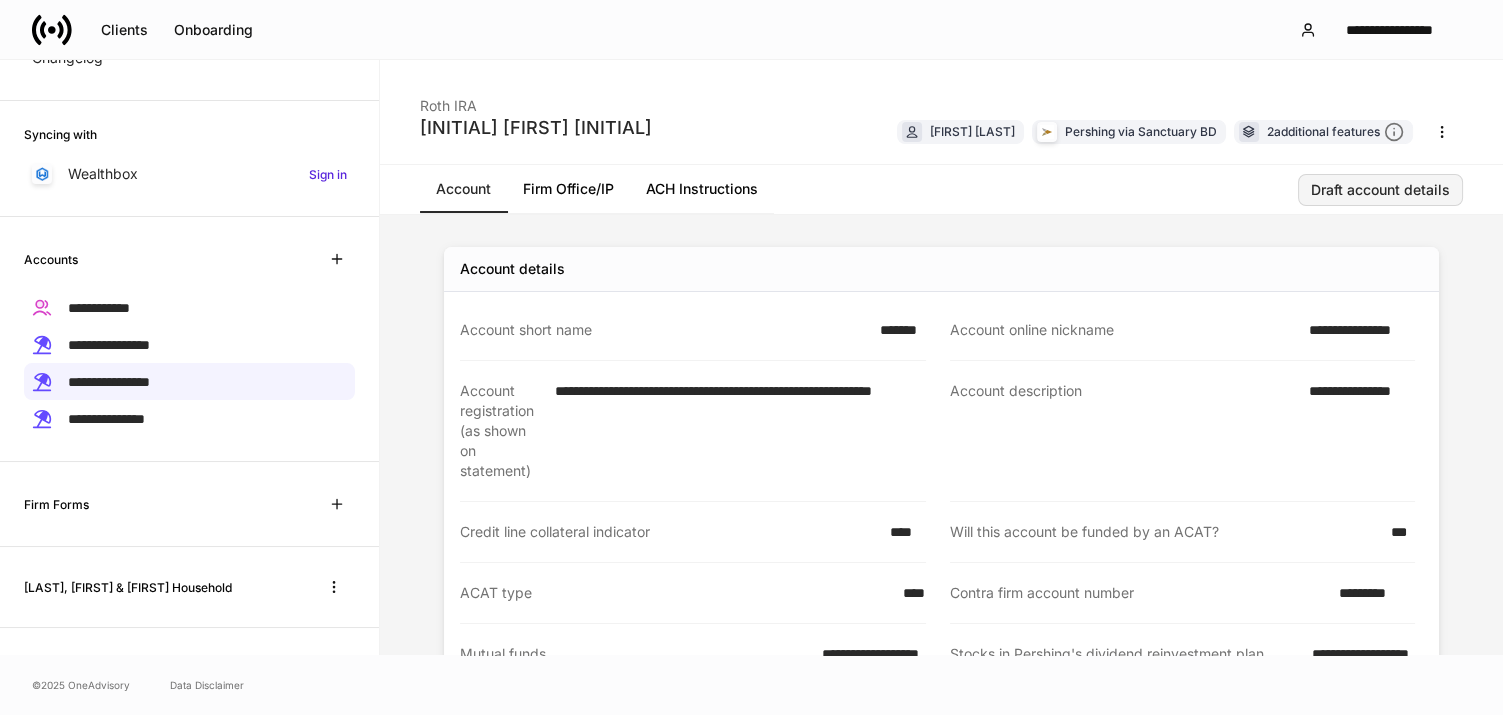 click on "Draft account details" at bounding box center (1380, 190) 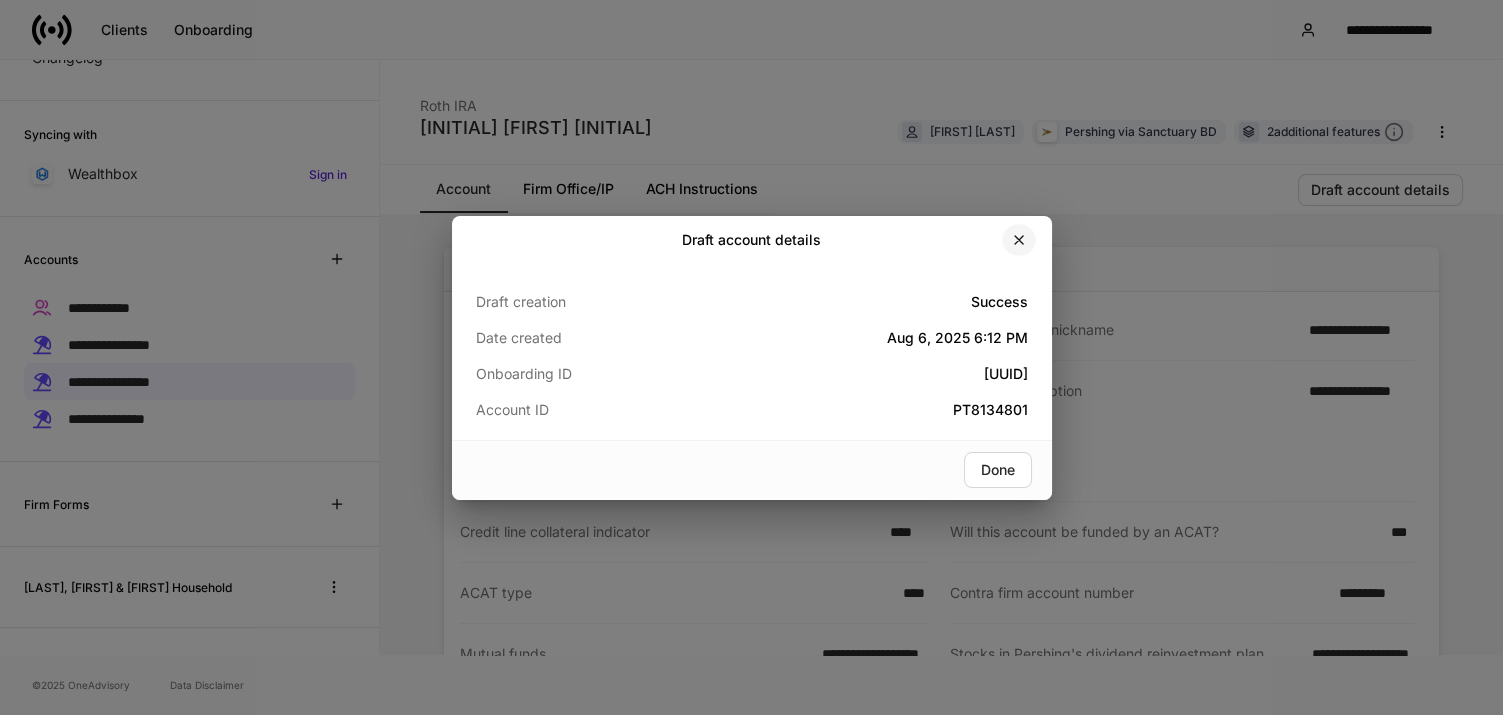 drag, startPoint x: 1012, startPoint y: 232, endPoint x: 966, endPoint y: 245, distance: 47.801674 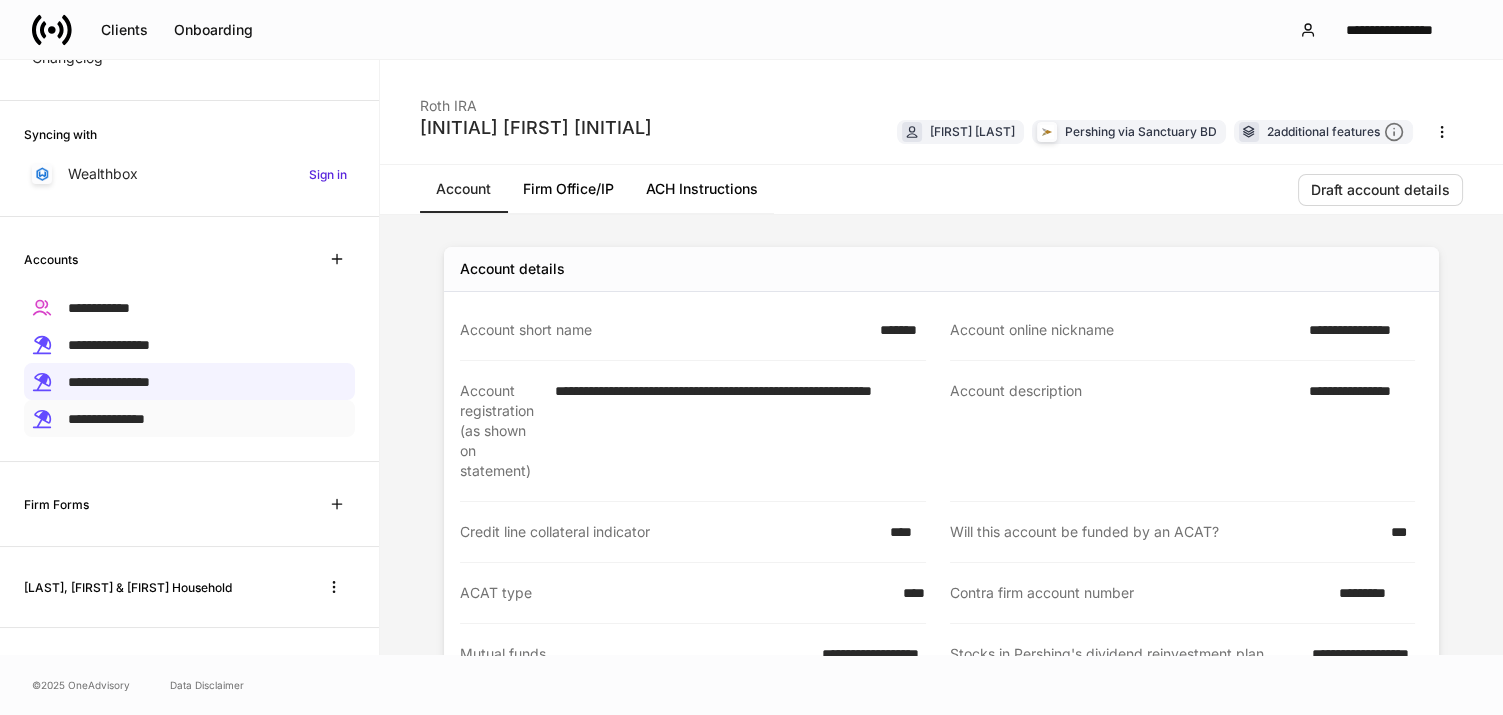 click on "**********" at bounding box center [106, 419] 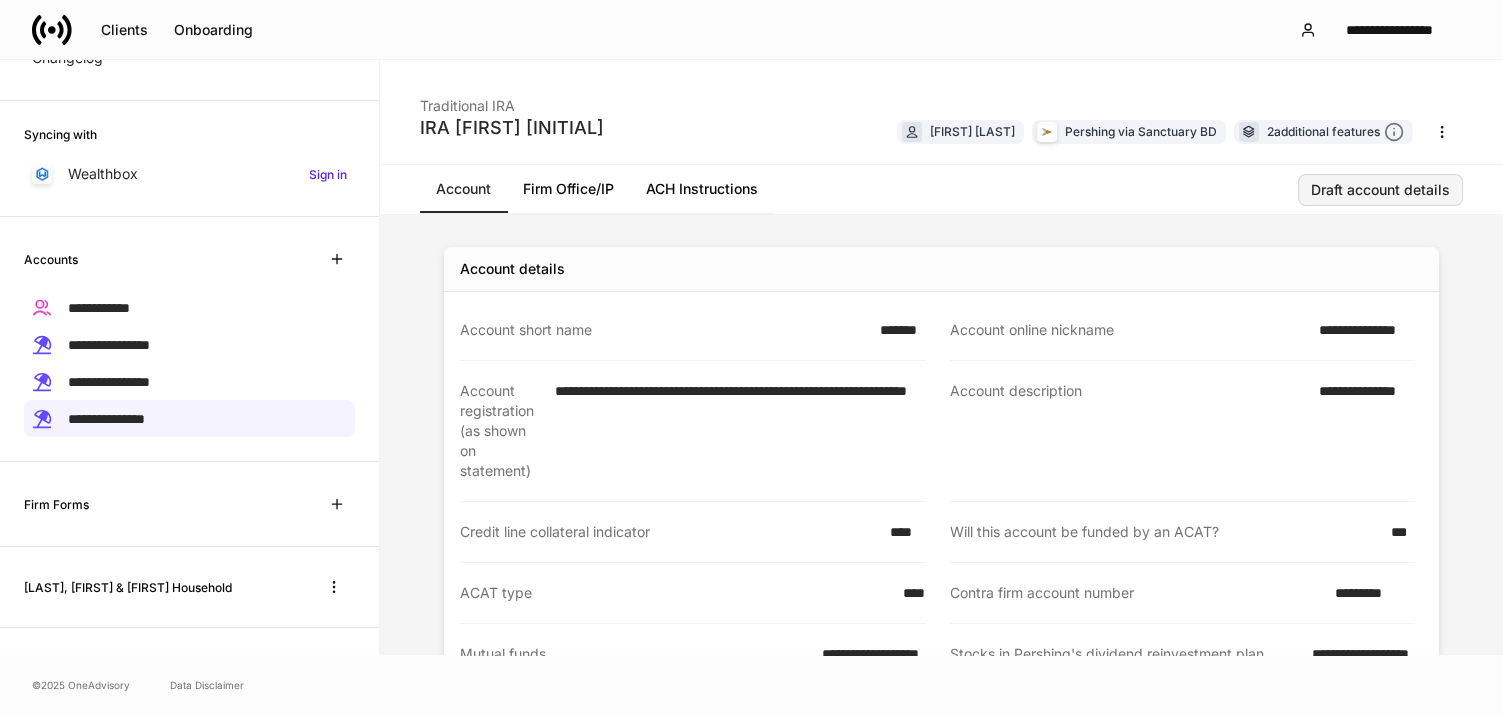 click on "Draft account details" at bounding box center [1380, 190] 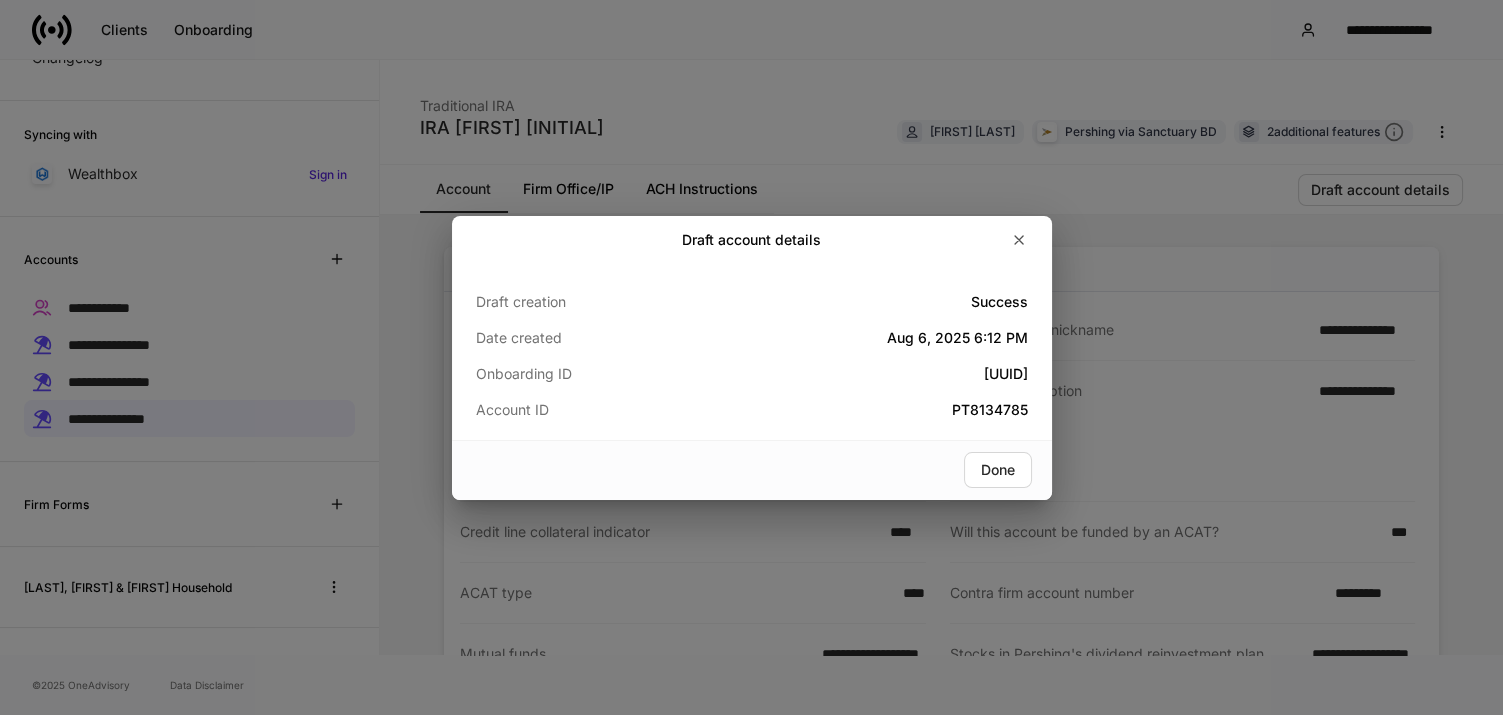 click on "Draft account details Draft creation Success Date created Aug 6, 2025 6:12 PM Onboarding ID [UUID] Account ID [ACCOUNT_ID] Done" at bounding box center (751, 357) 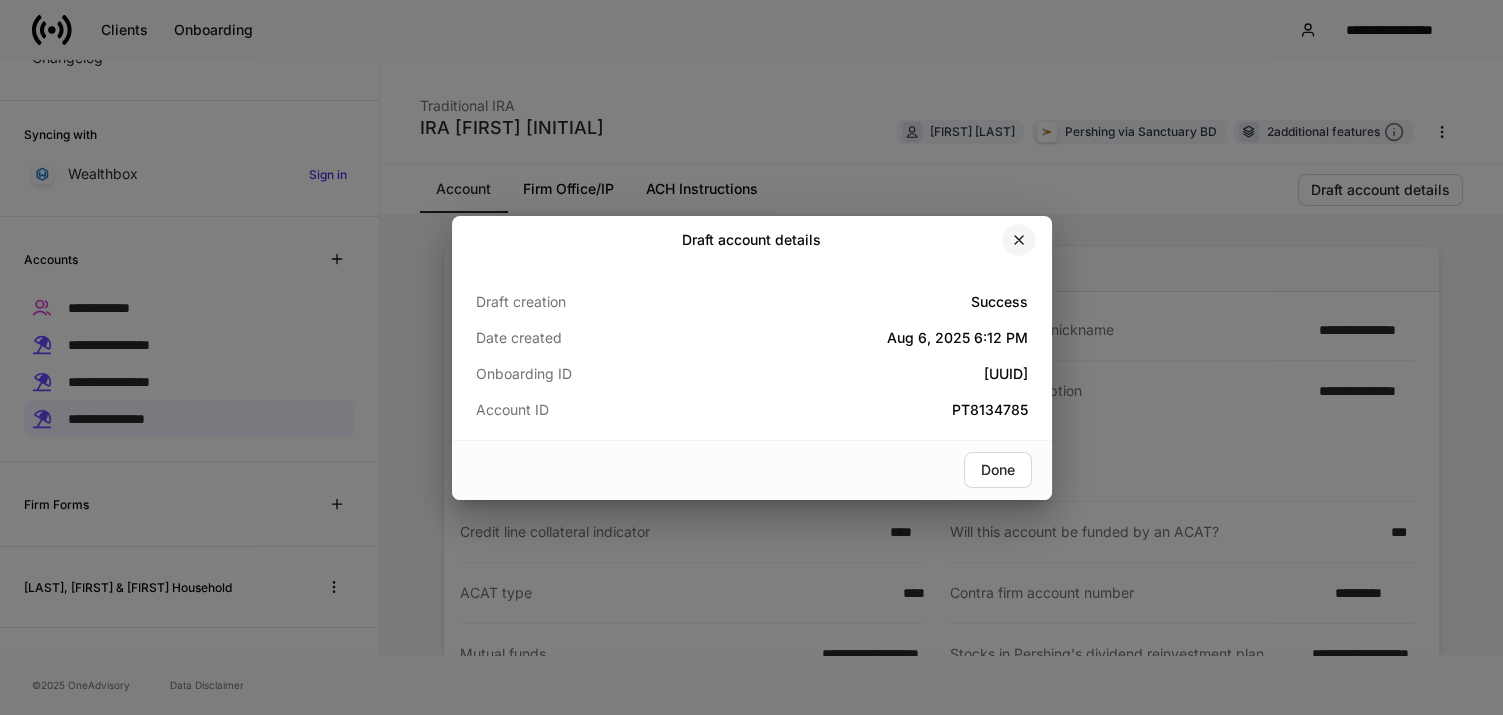click 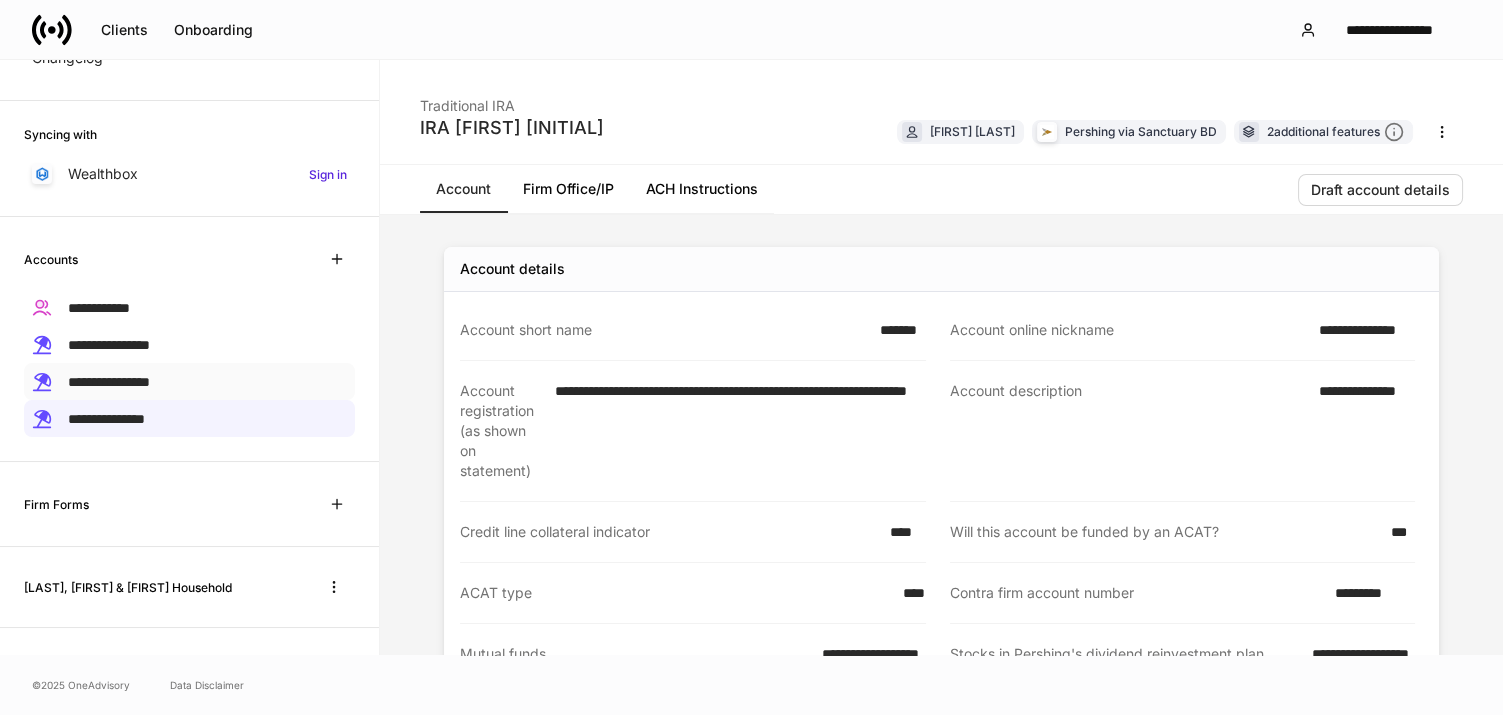 click on "**********" at bounding box center (109, 382) 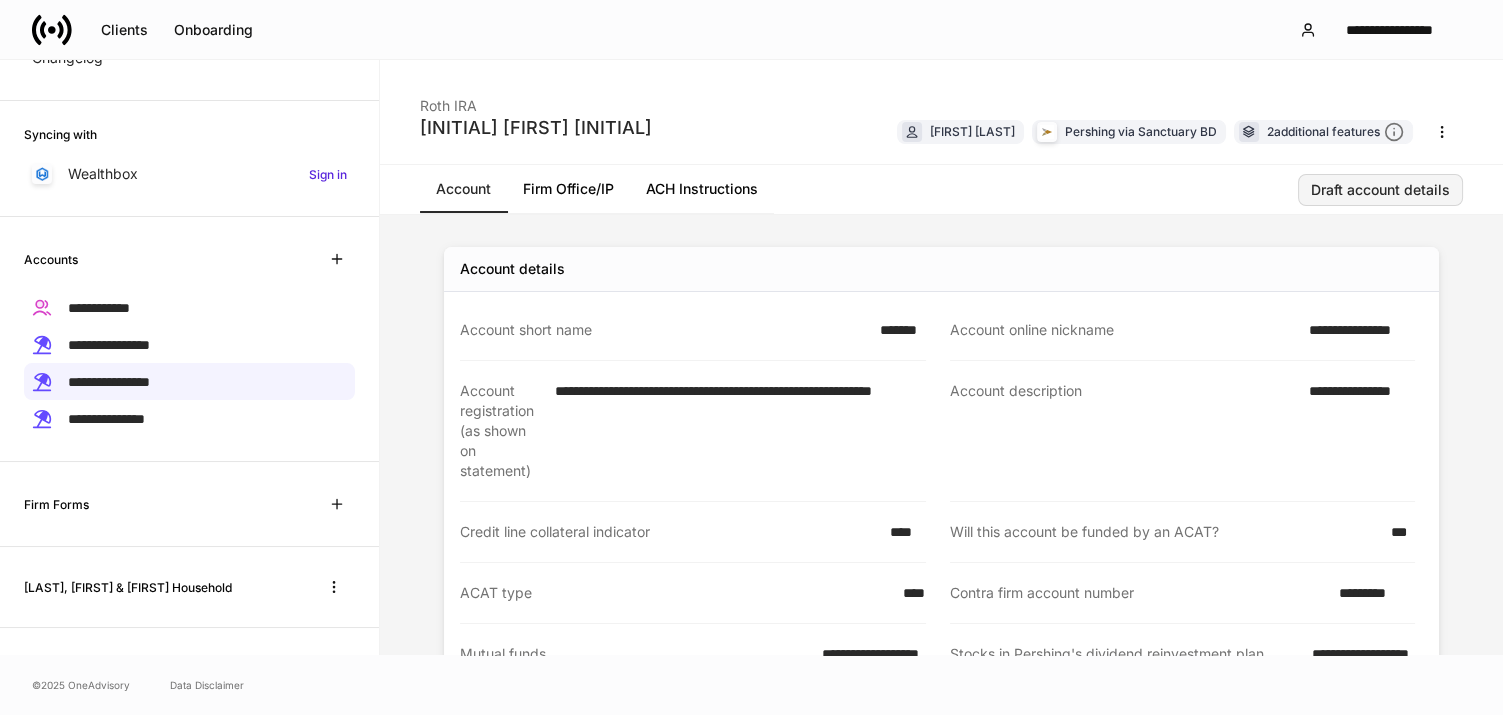 click on "Draft account details" at bounding box center [1380, 190] 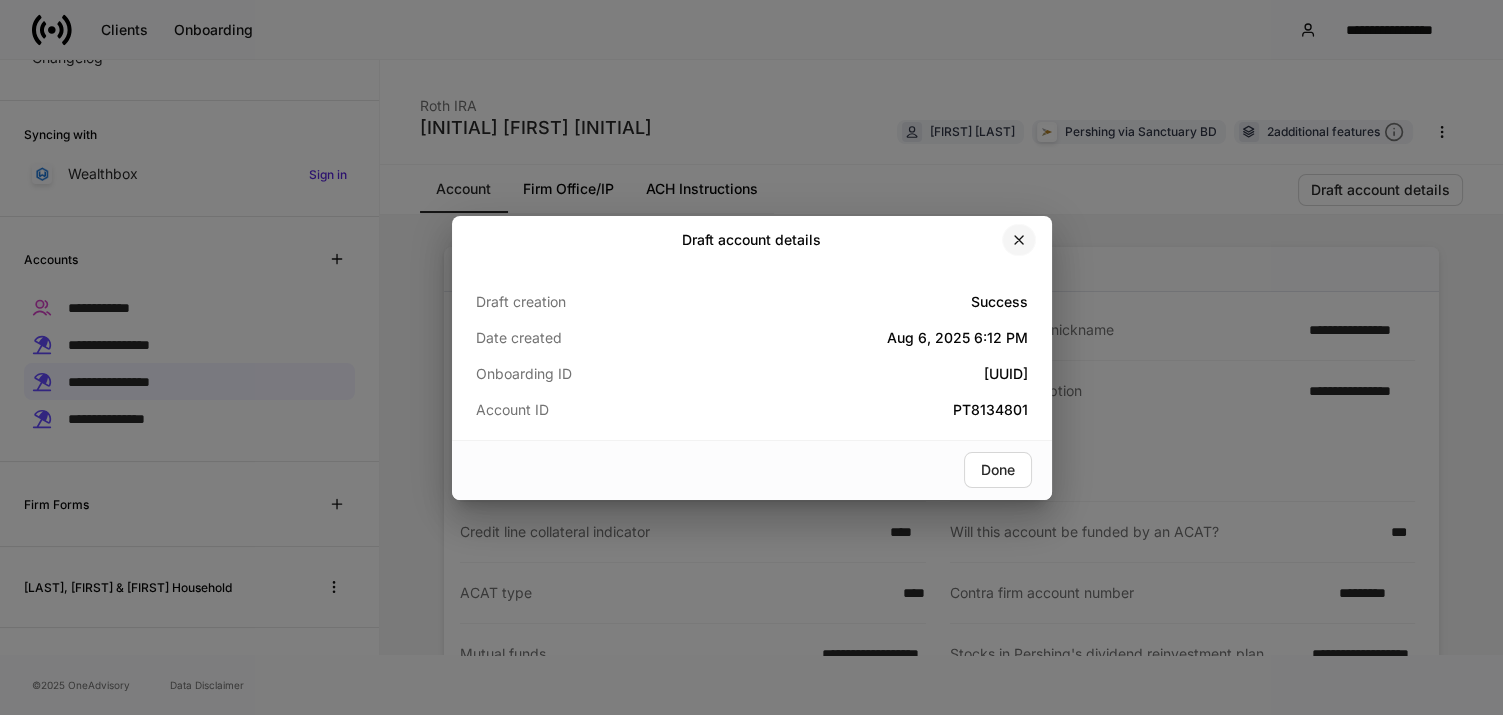 click 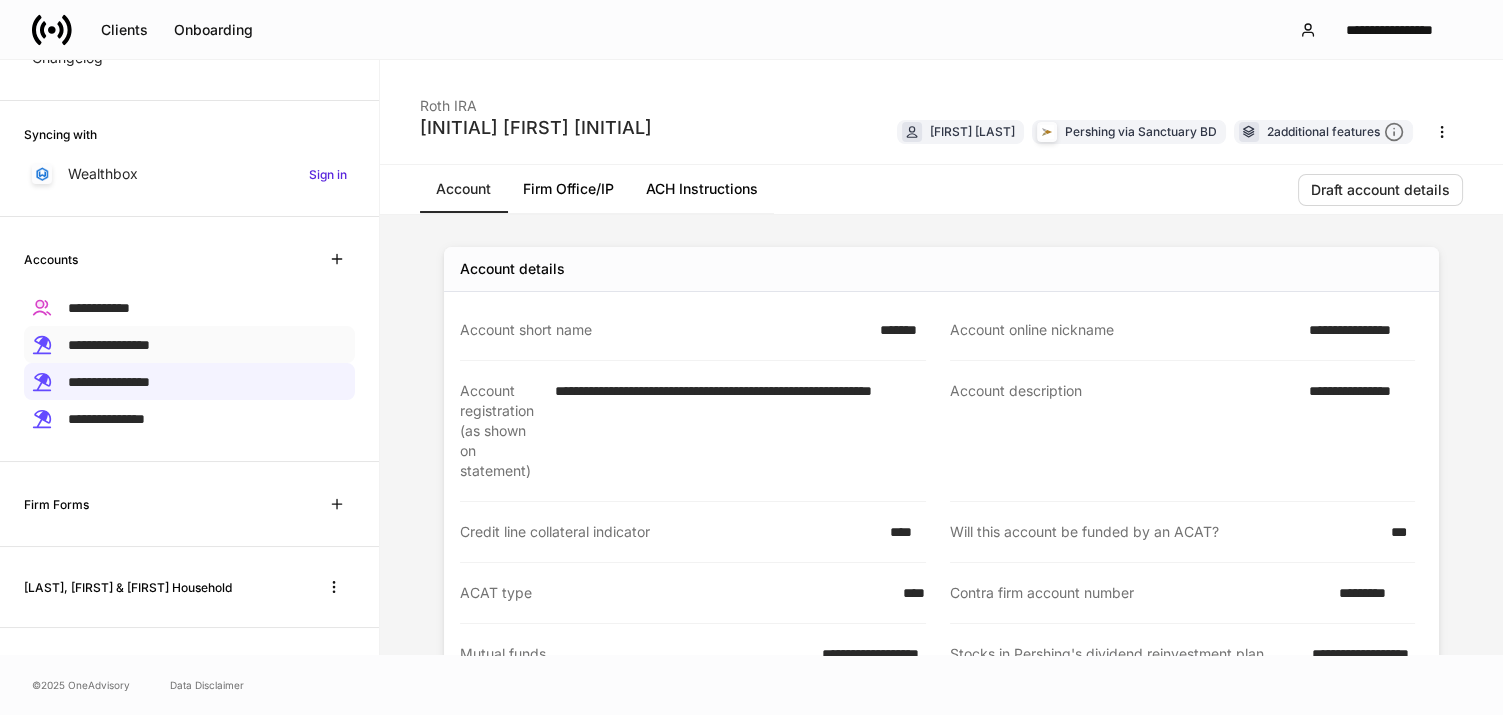 click on "**********" at bounding box center [109, 345] 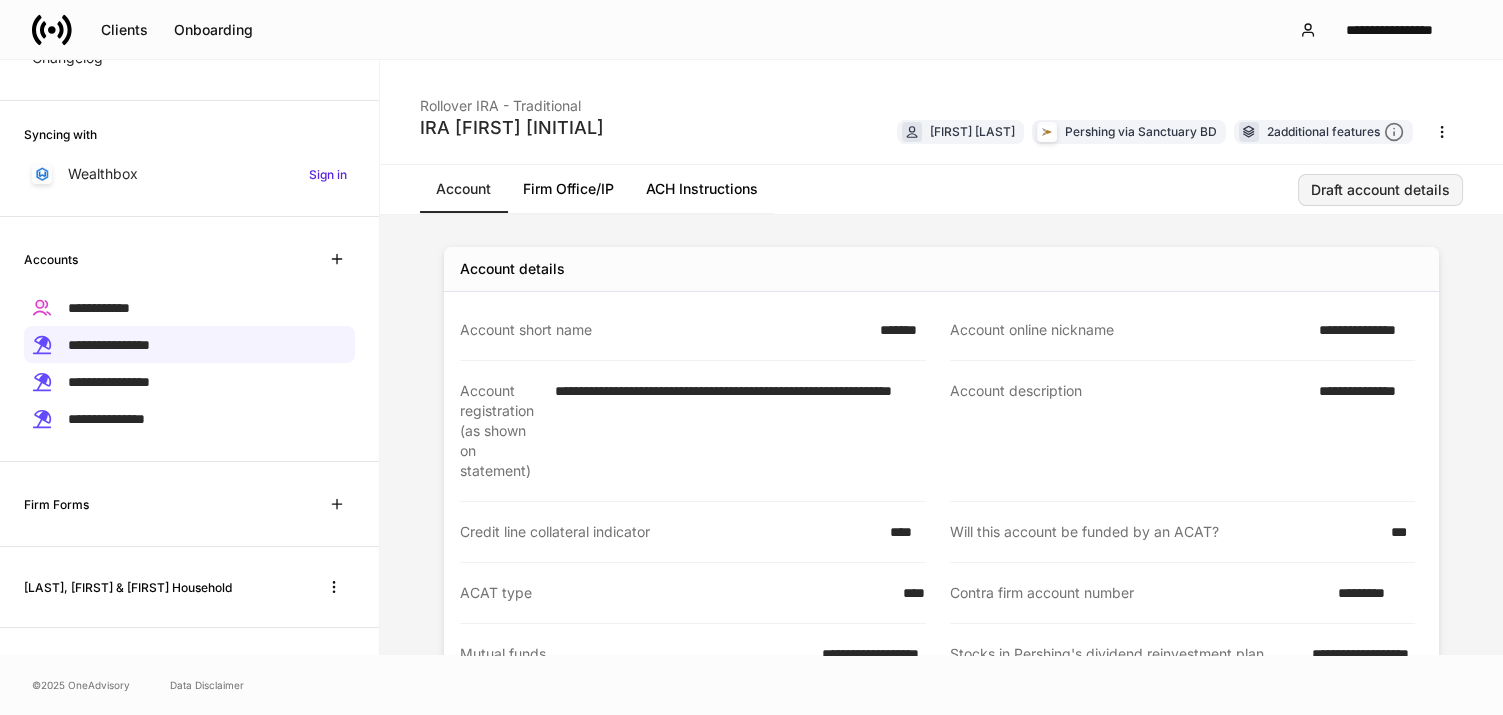 click on "Draft account details" at bounding box center [1380, 190] 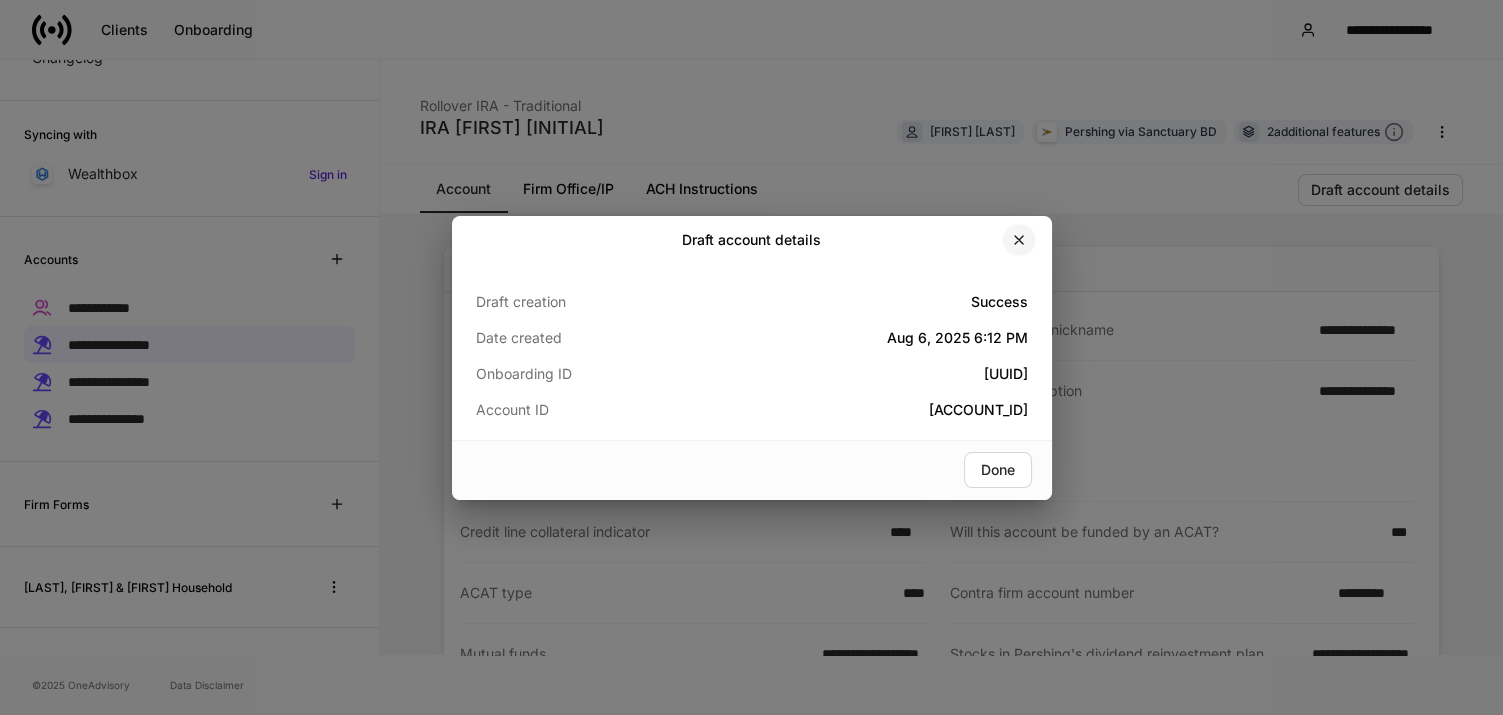 click 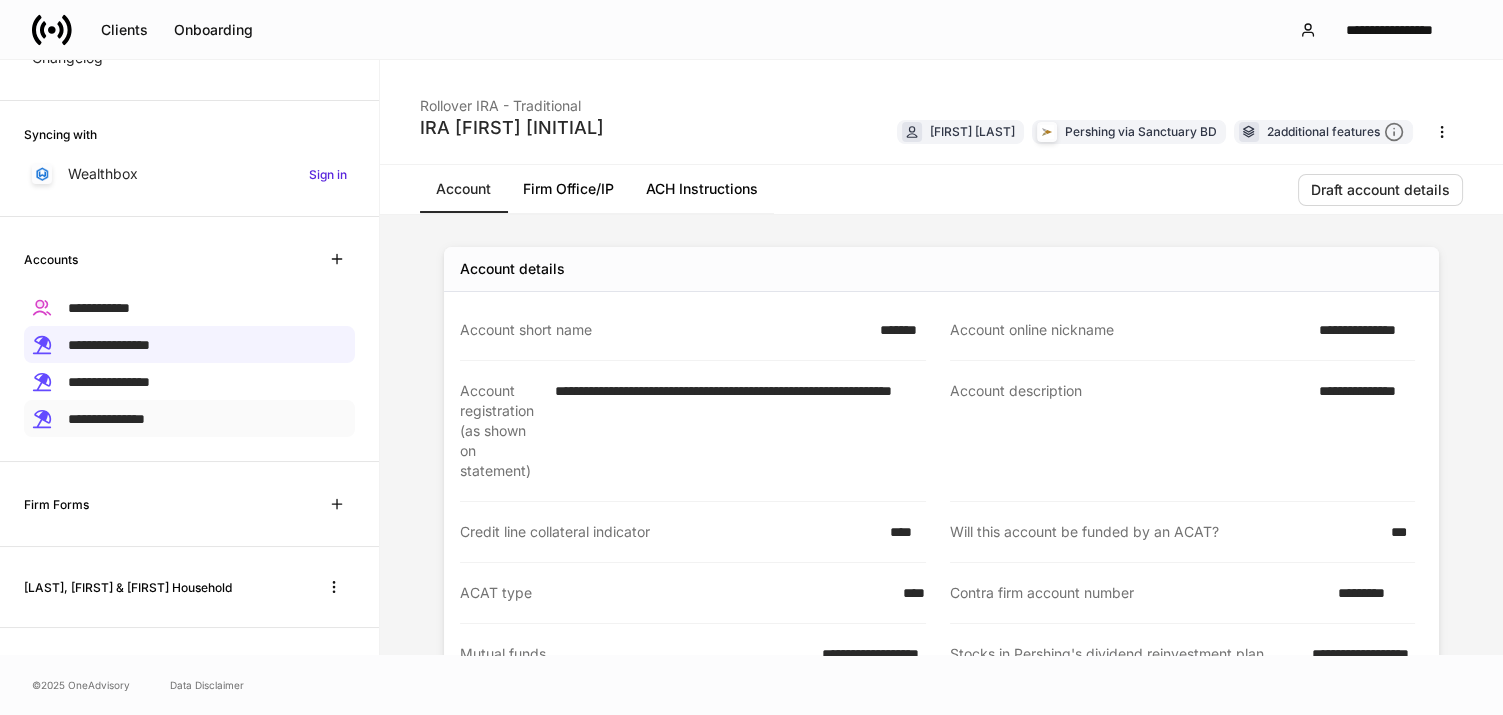 click on "**********" at bounding box center [106, 419] 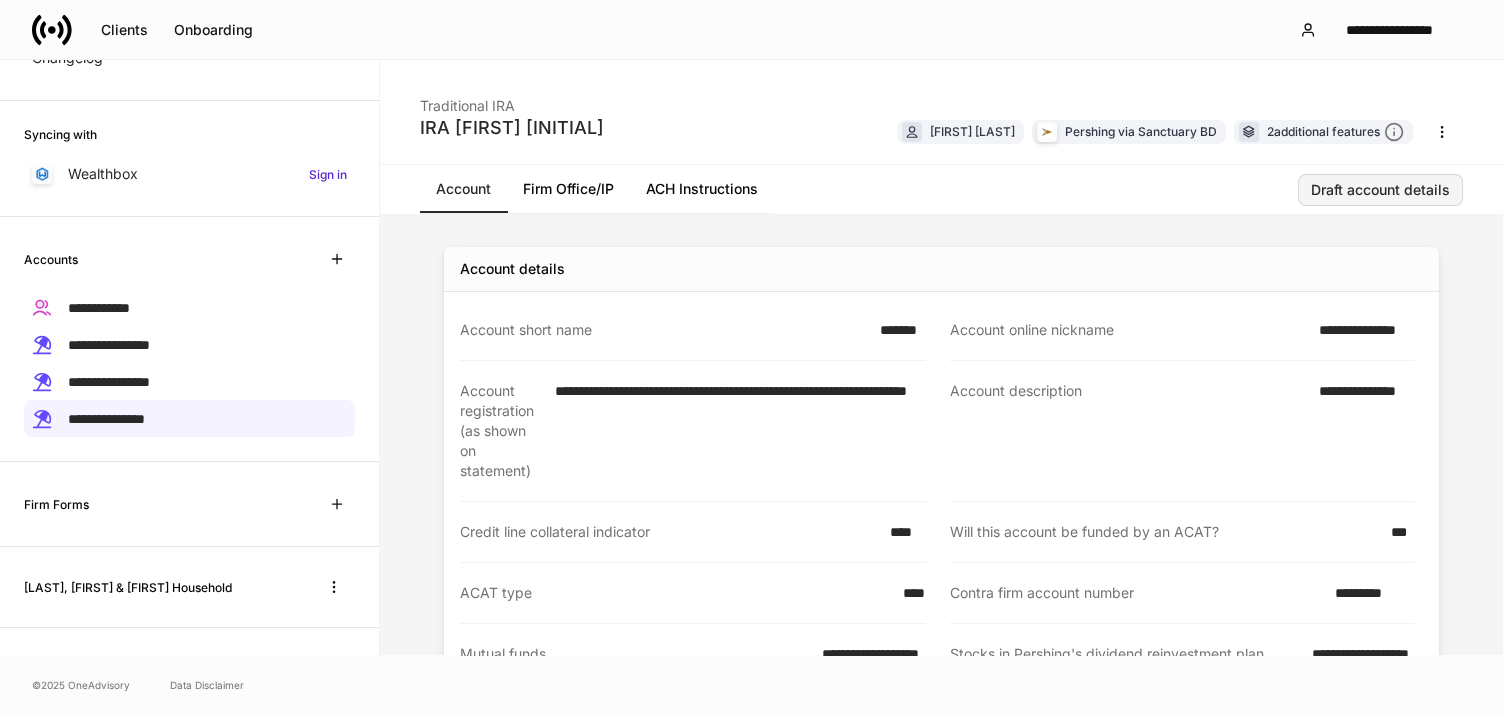 click on "Draft account details" at bounding box center [1380, 190] 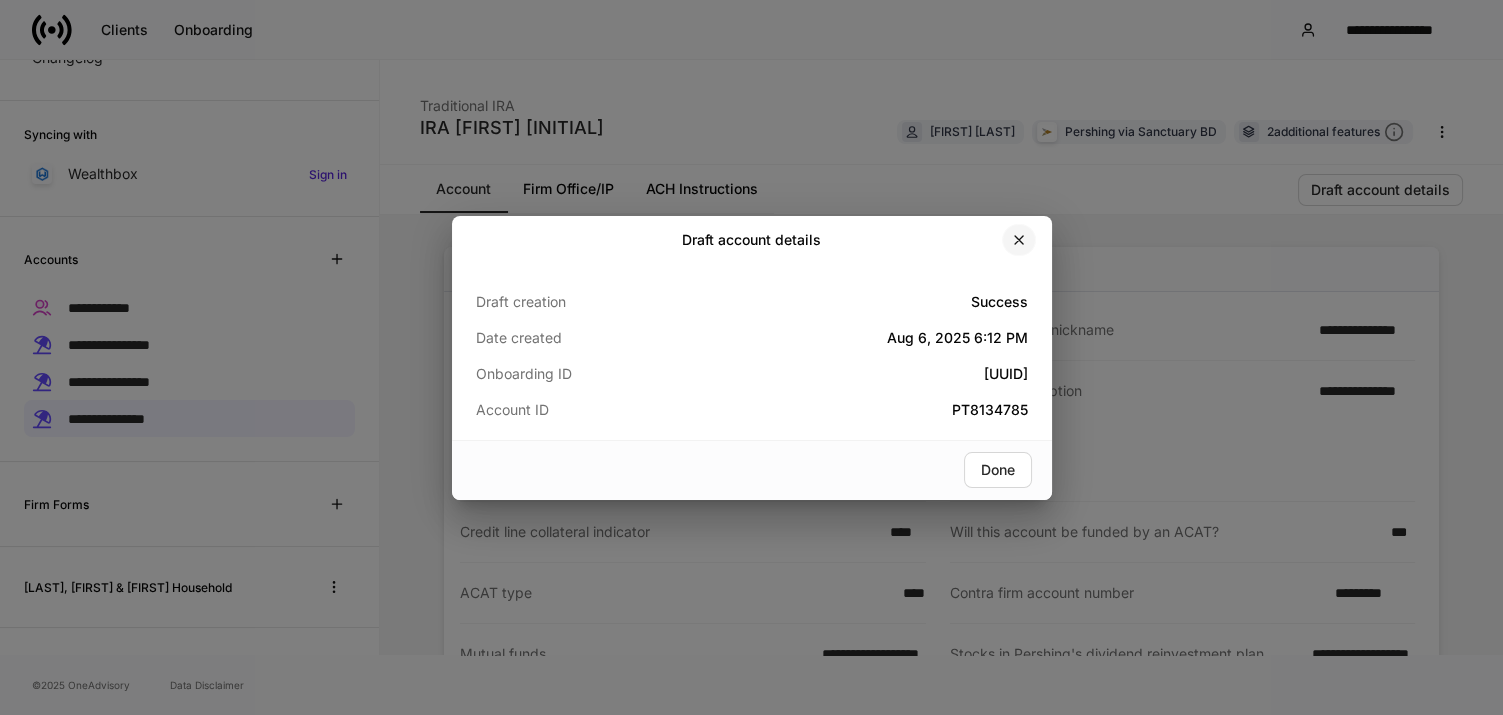 click 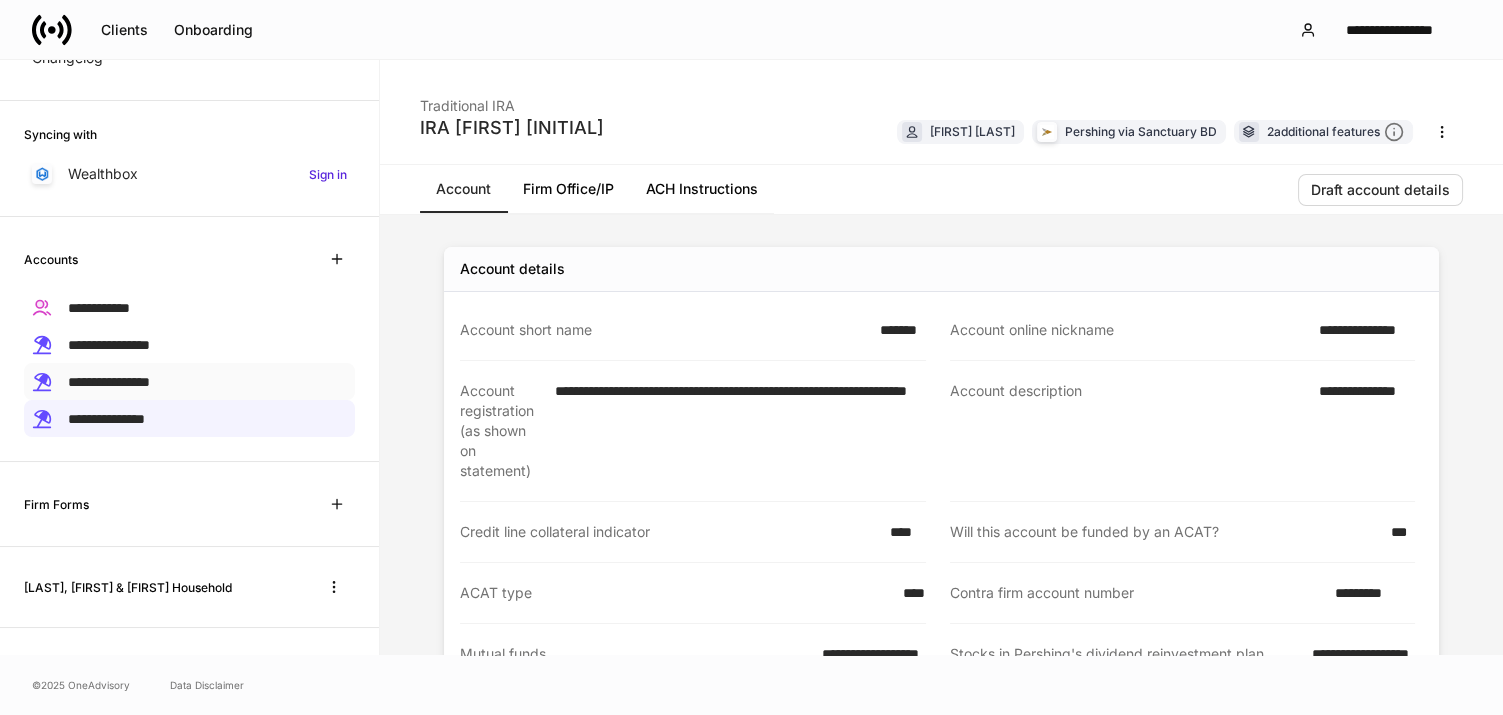 click on "**********" at bounding box center [109, 382] 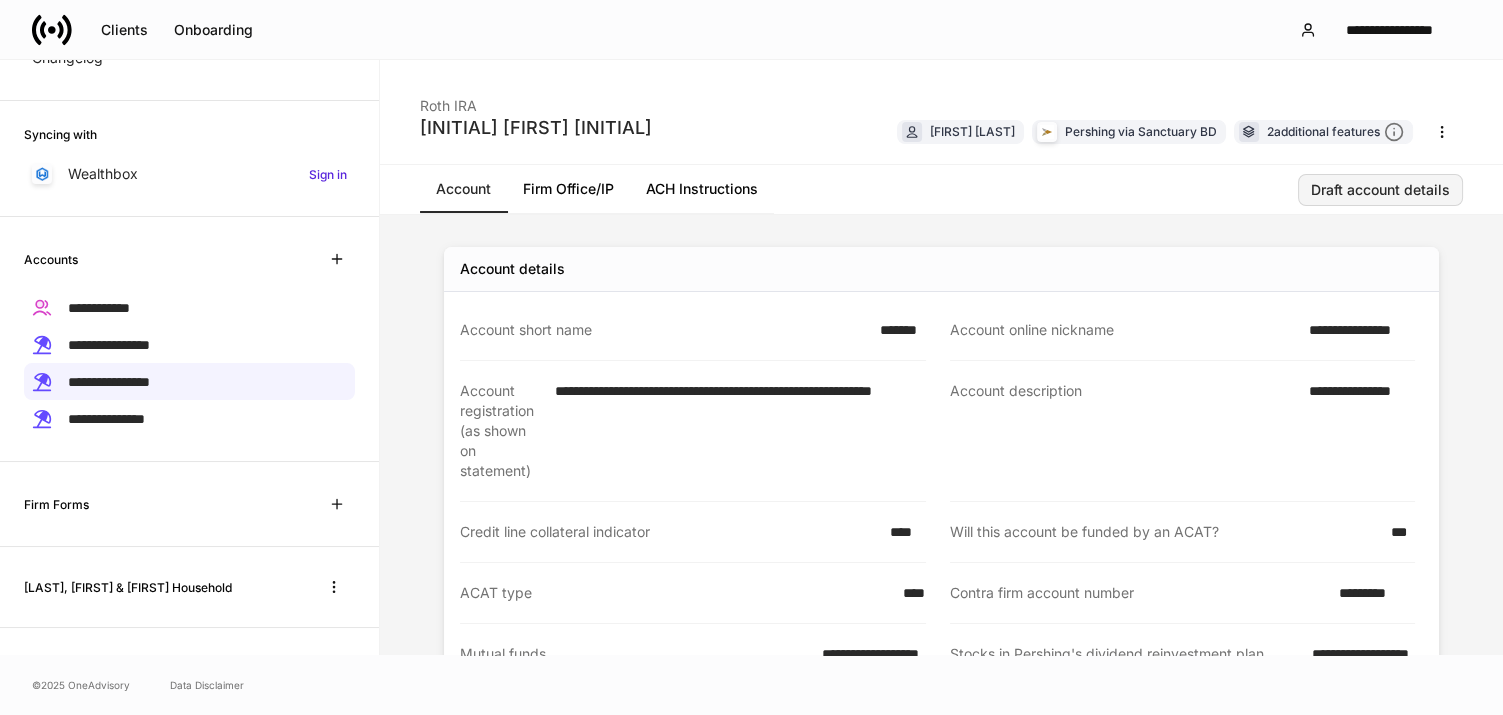 click on "Draft account details" at bounding box center [1380, 190] 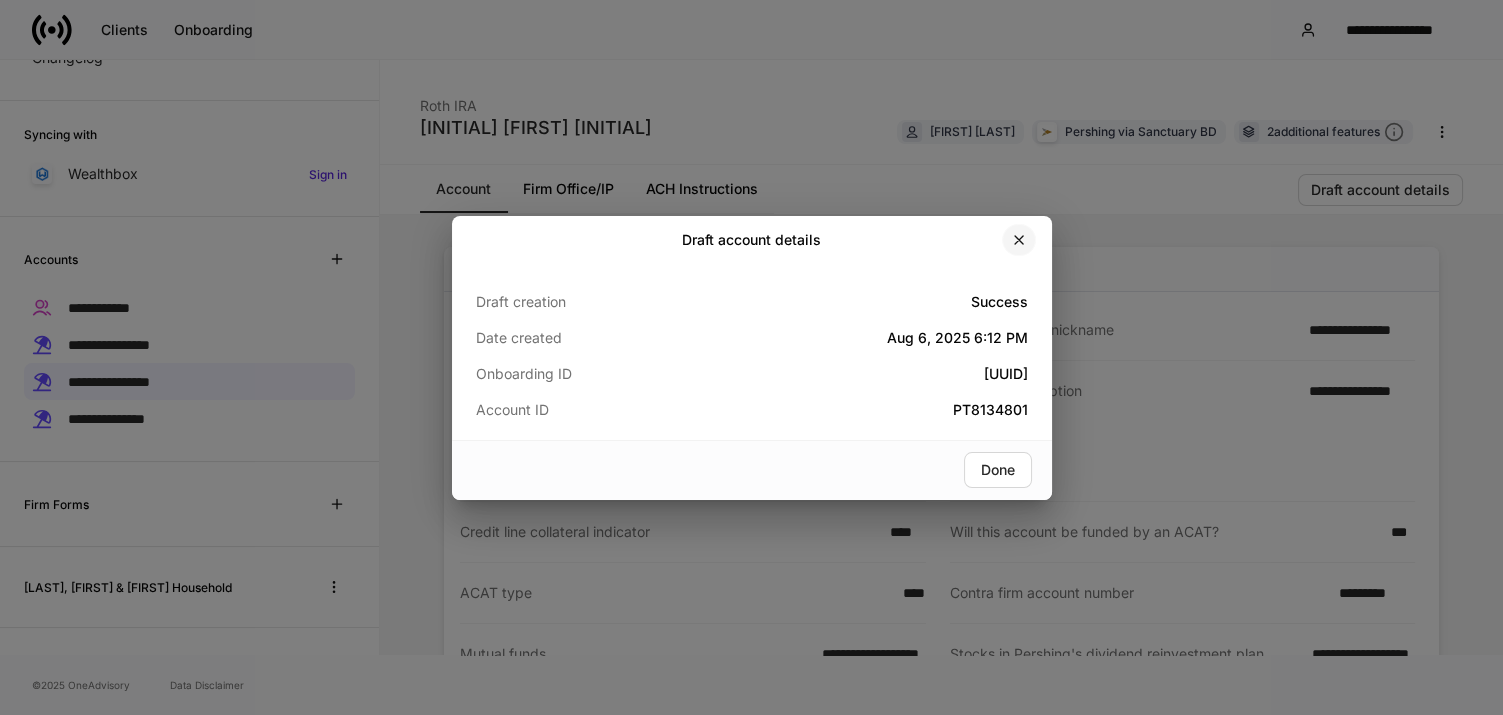 click 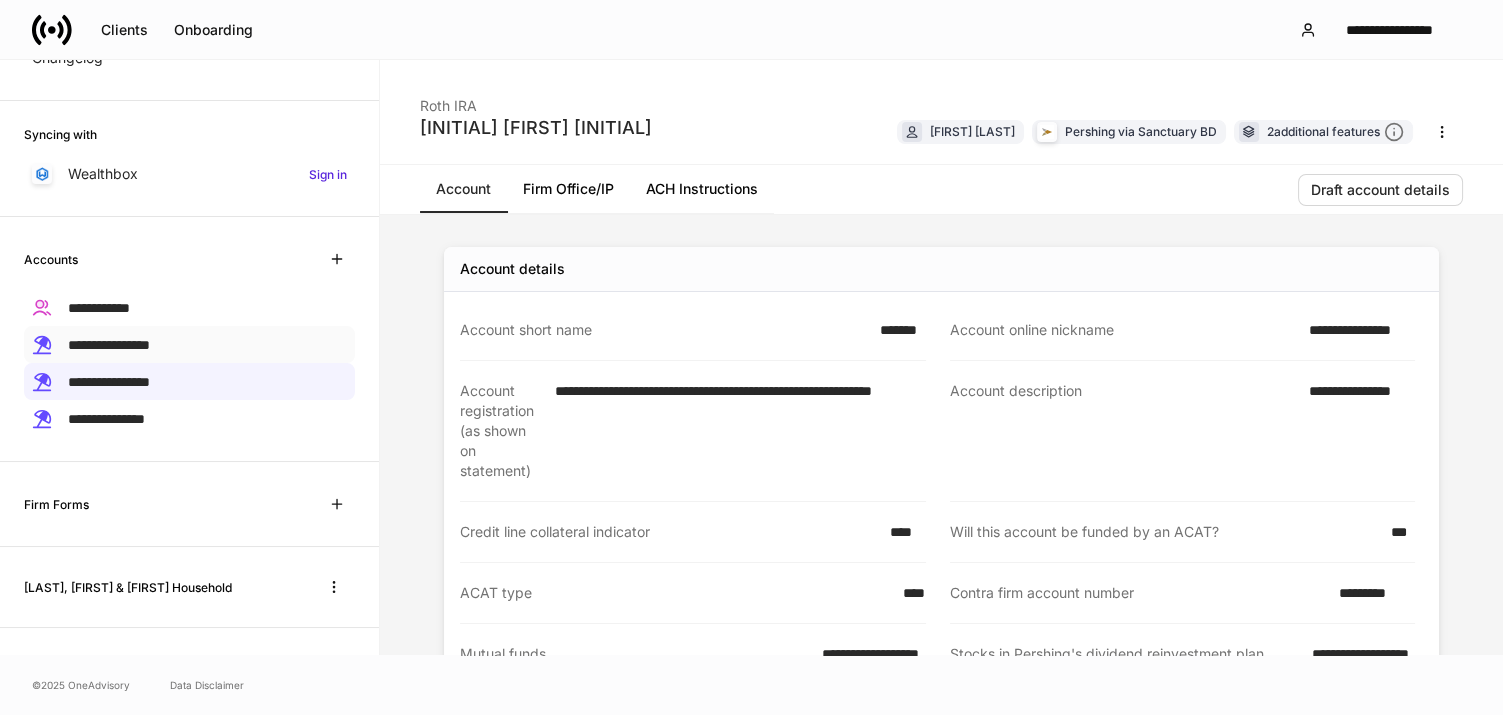 click on "**********" at bounding box center (109, 345) 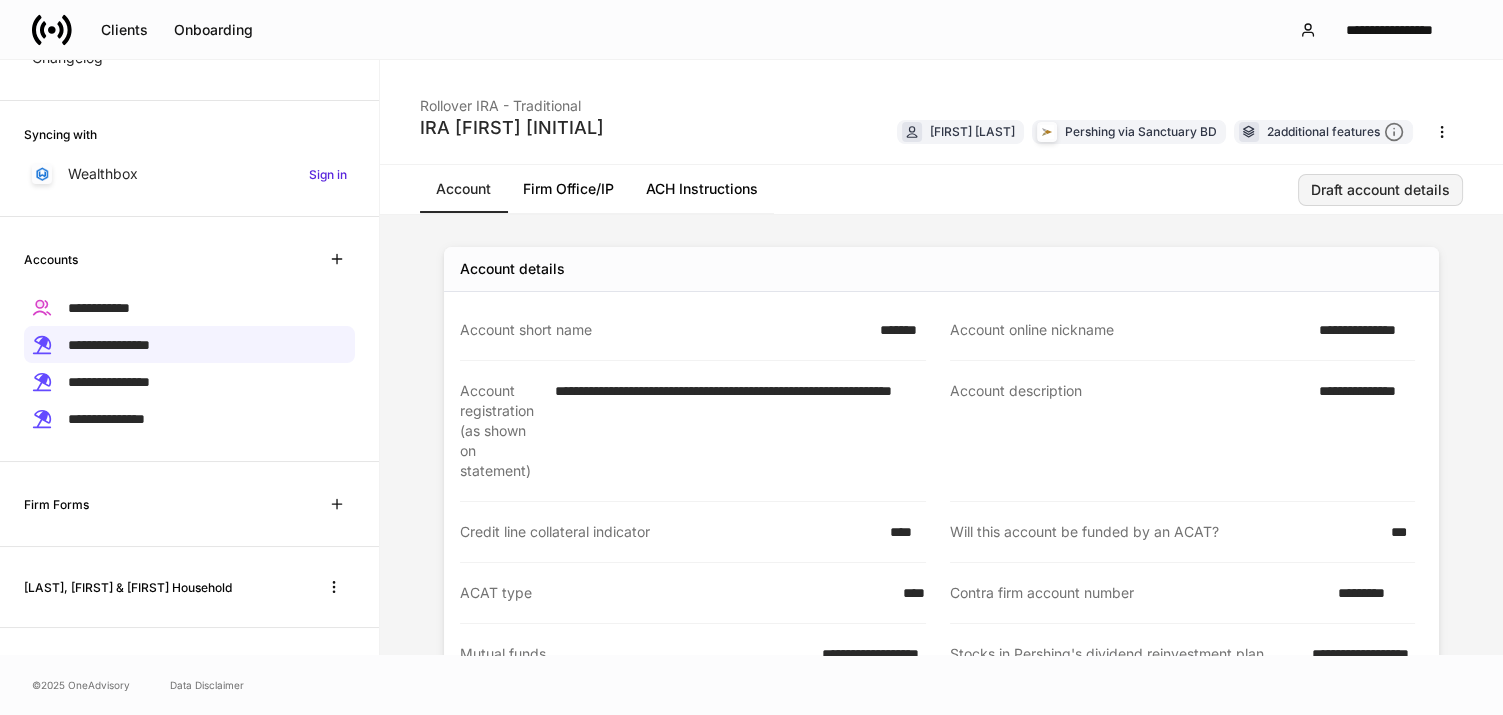 click on "Draft account details" at bounding box center (1380, 190) 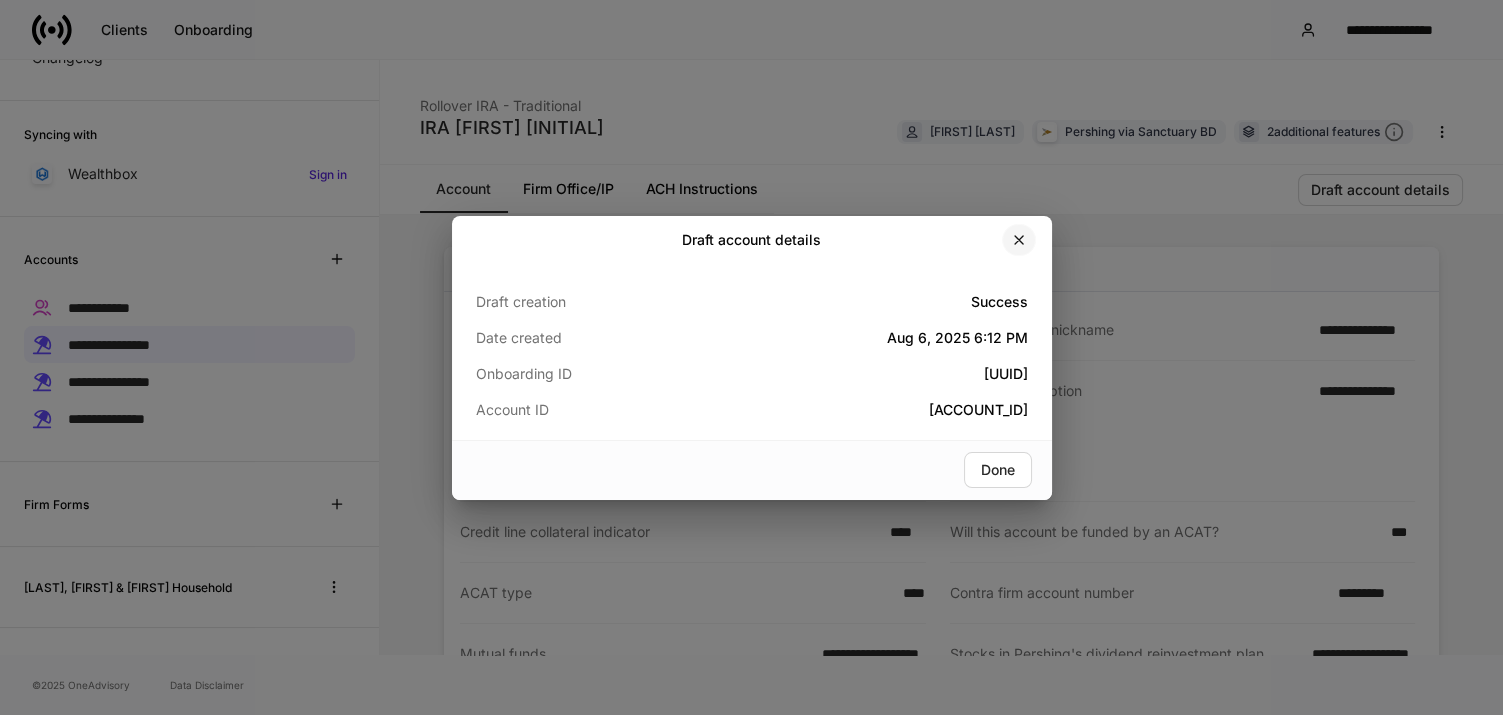 click 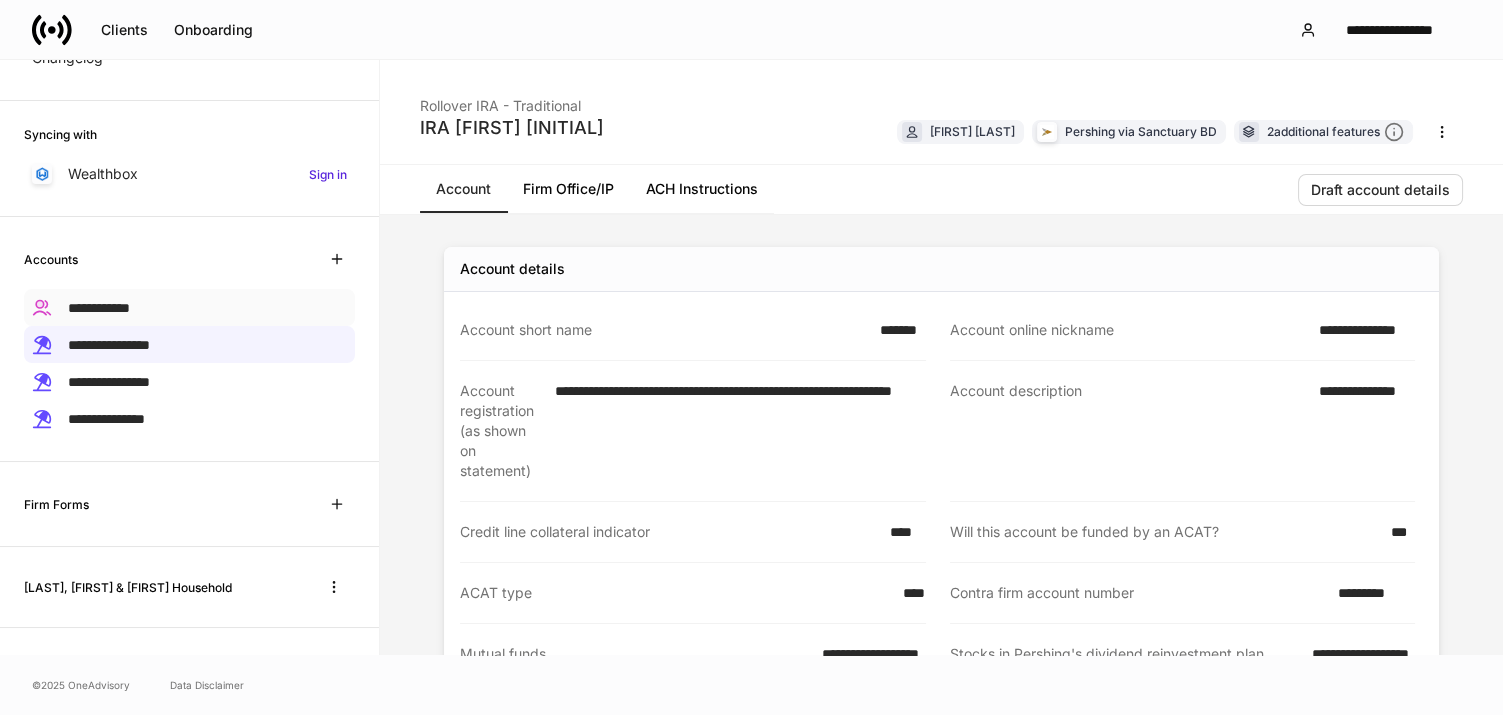 click on "**********" at bounding box center (99, 308) 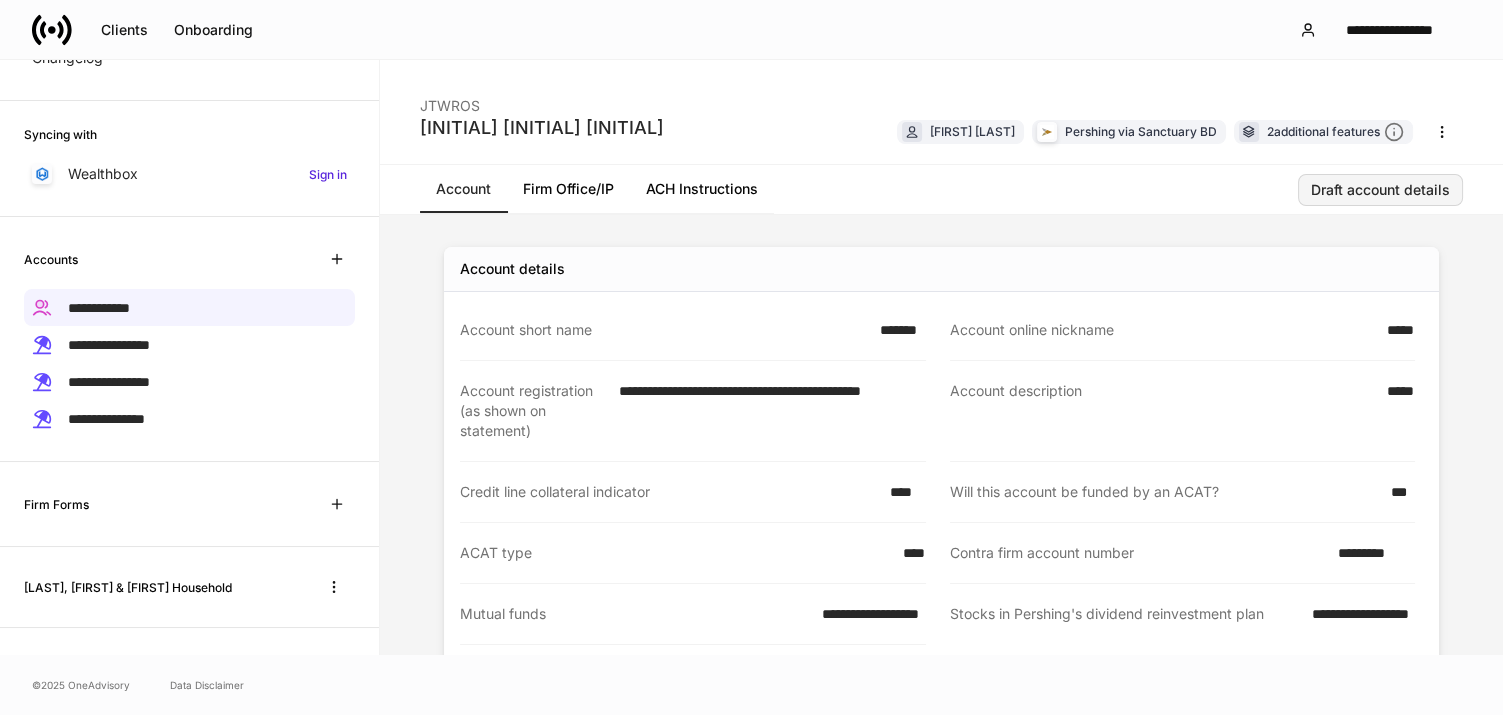 click on "Draft account details" at bounding box center (1380, 190) 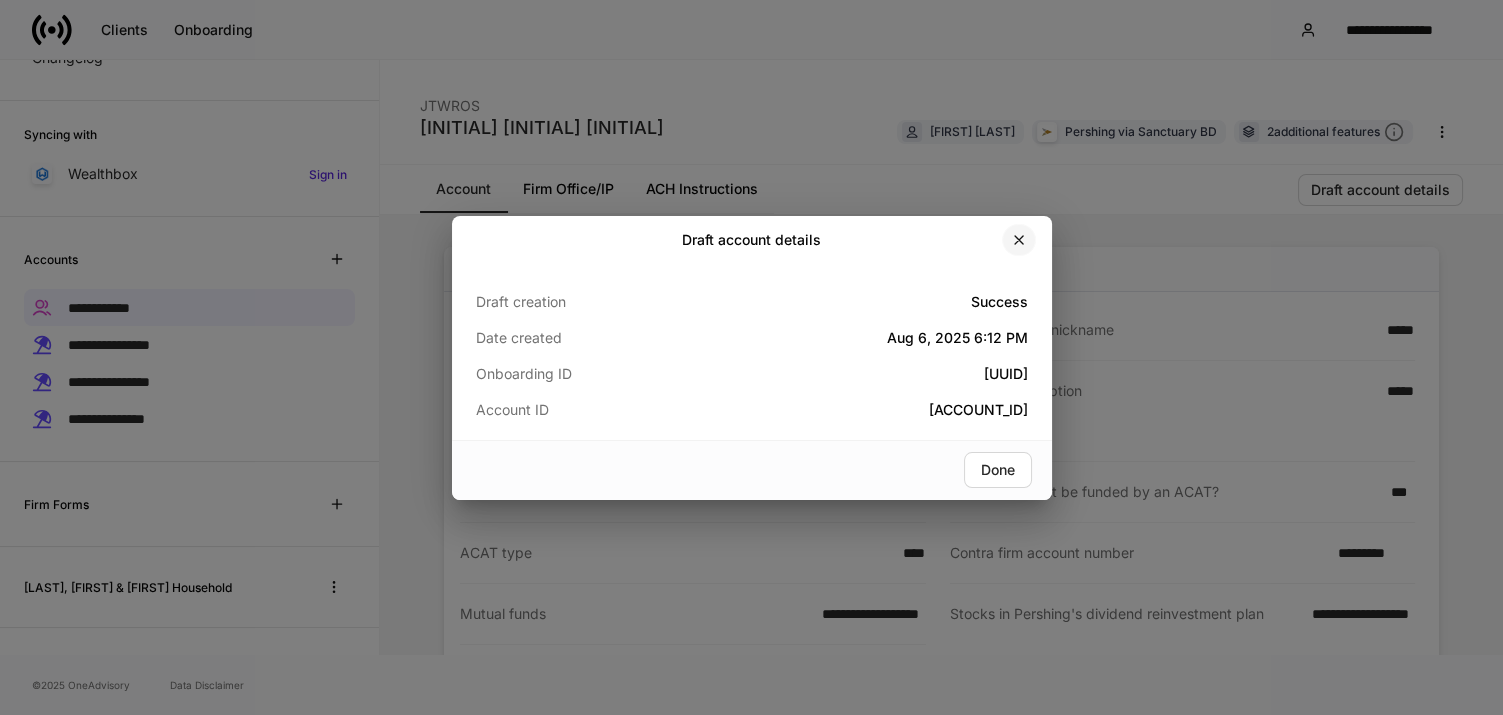 click 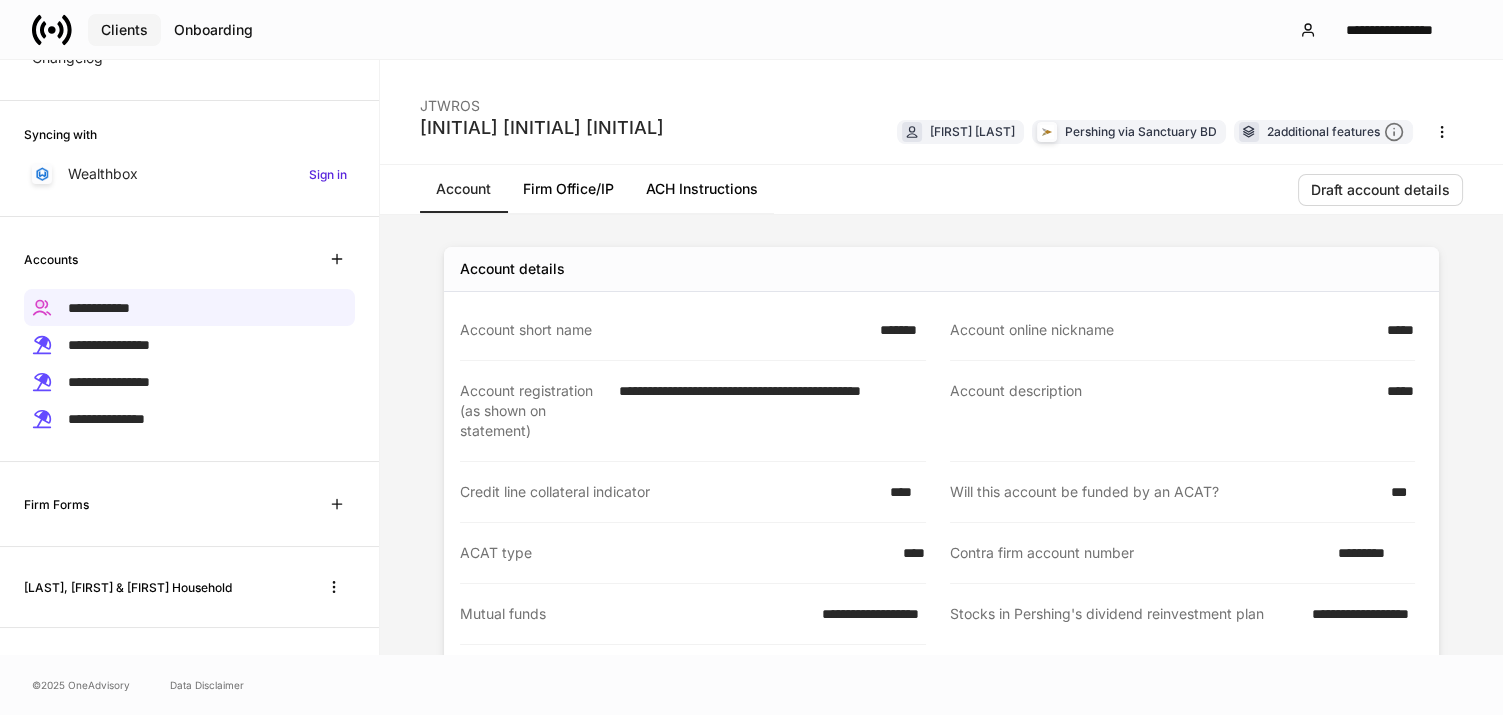 click on "Clients" at bounding box center [124, 30] 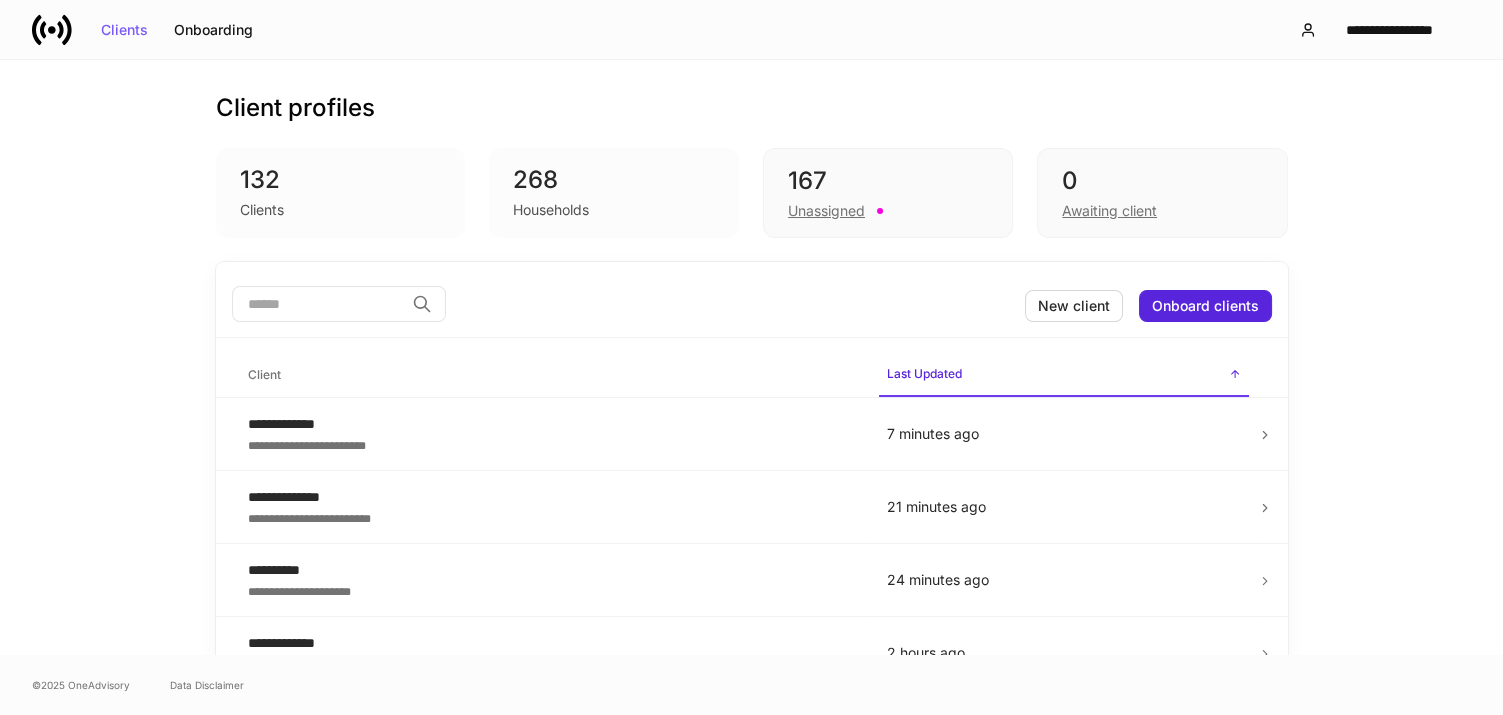 click at bounding box center (318, 304) 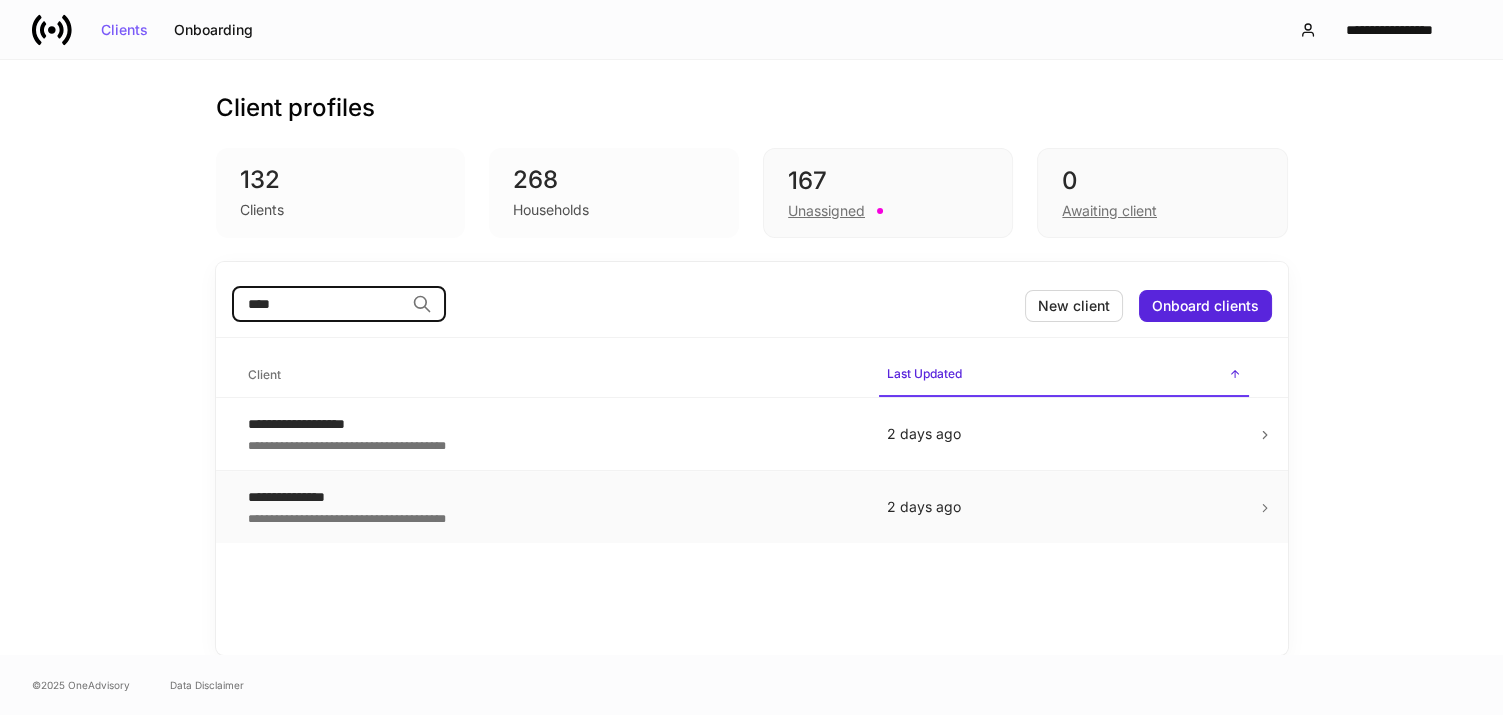 type on "****" 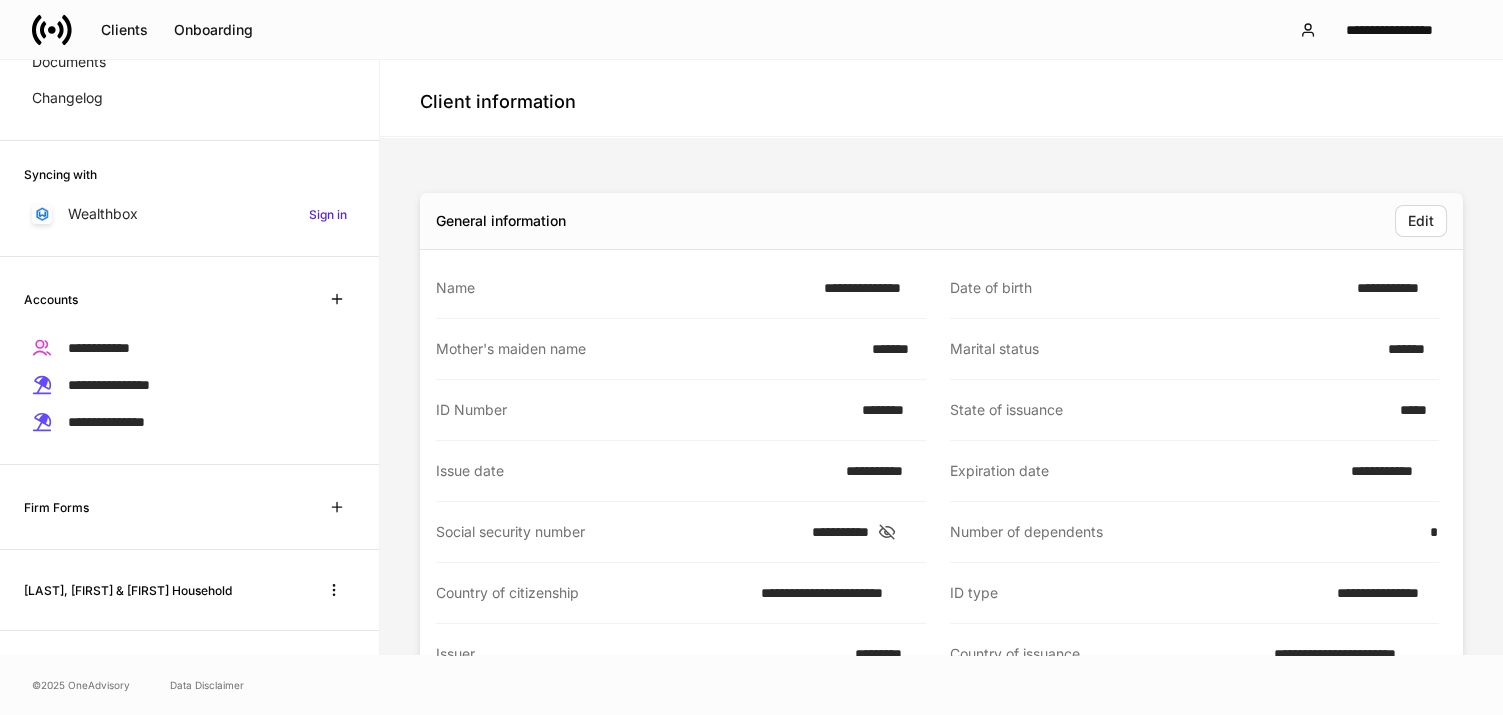 scroll, scrollTop: 204, scrollLeft: 0, axis: vertical 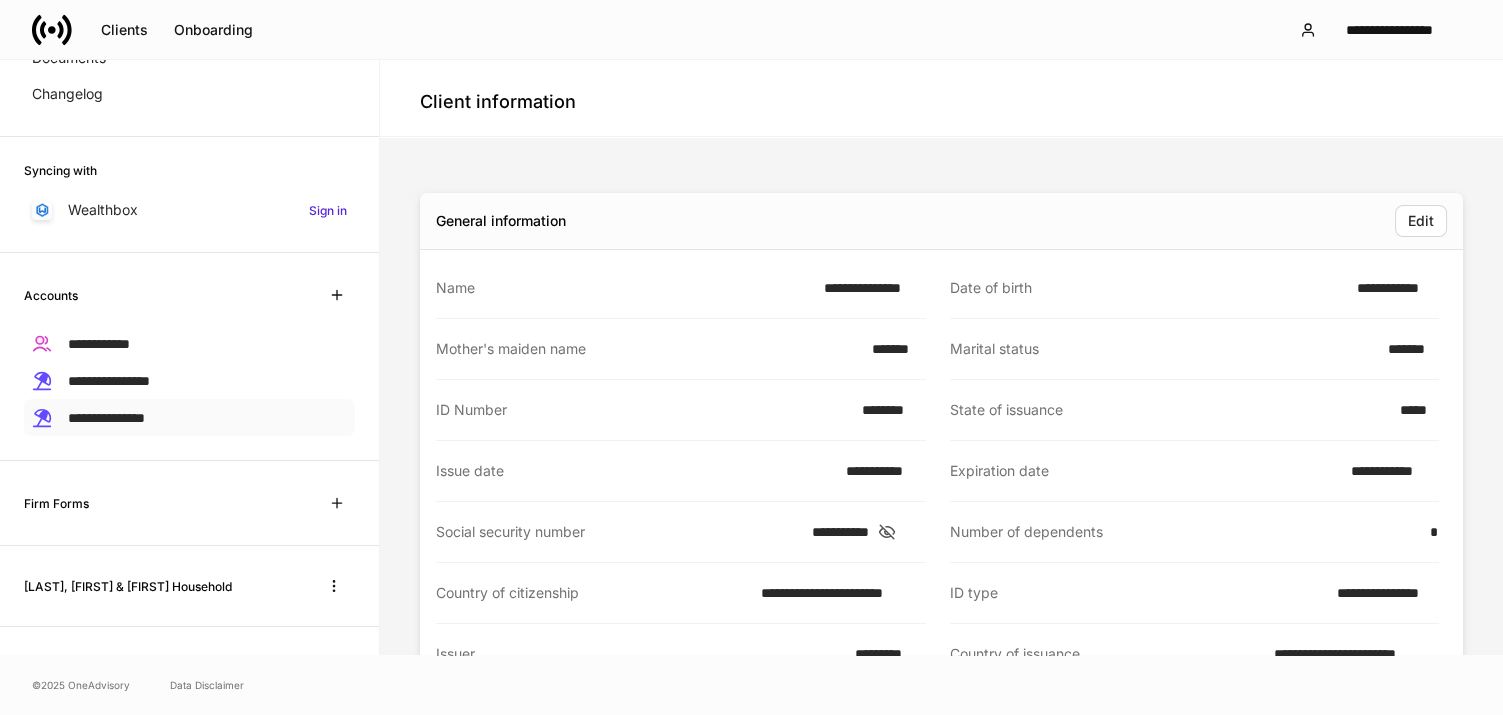 click on "**********" at bounding box center (106, 418) 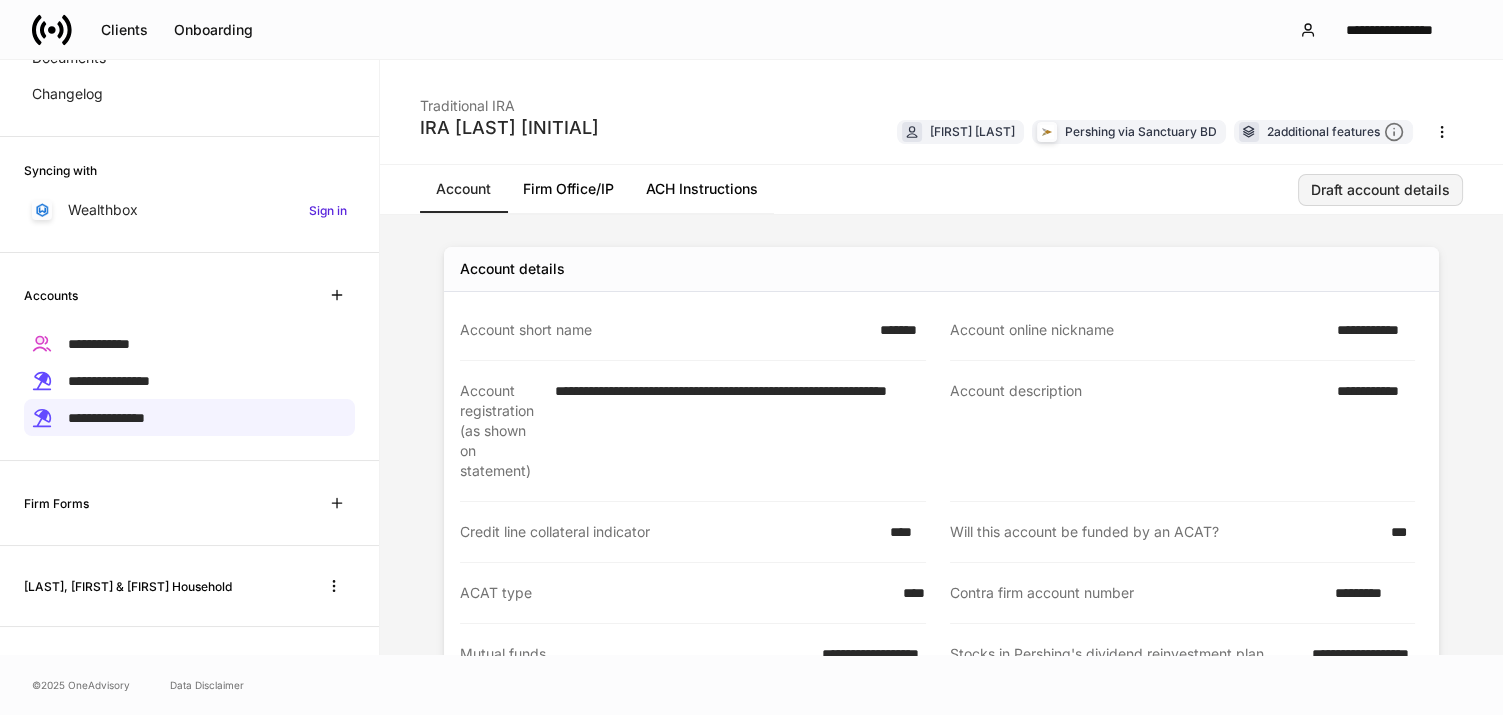 click on "Draft account details" at bounding box center (1380, 190) 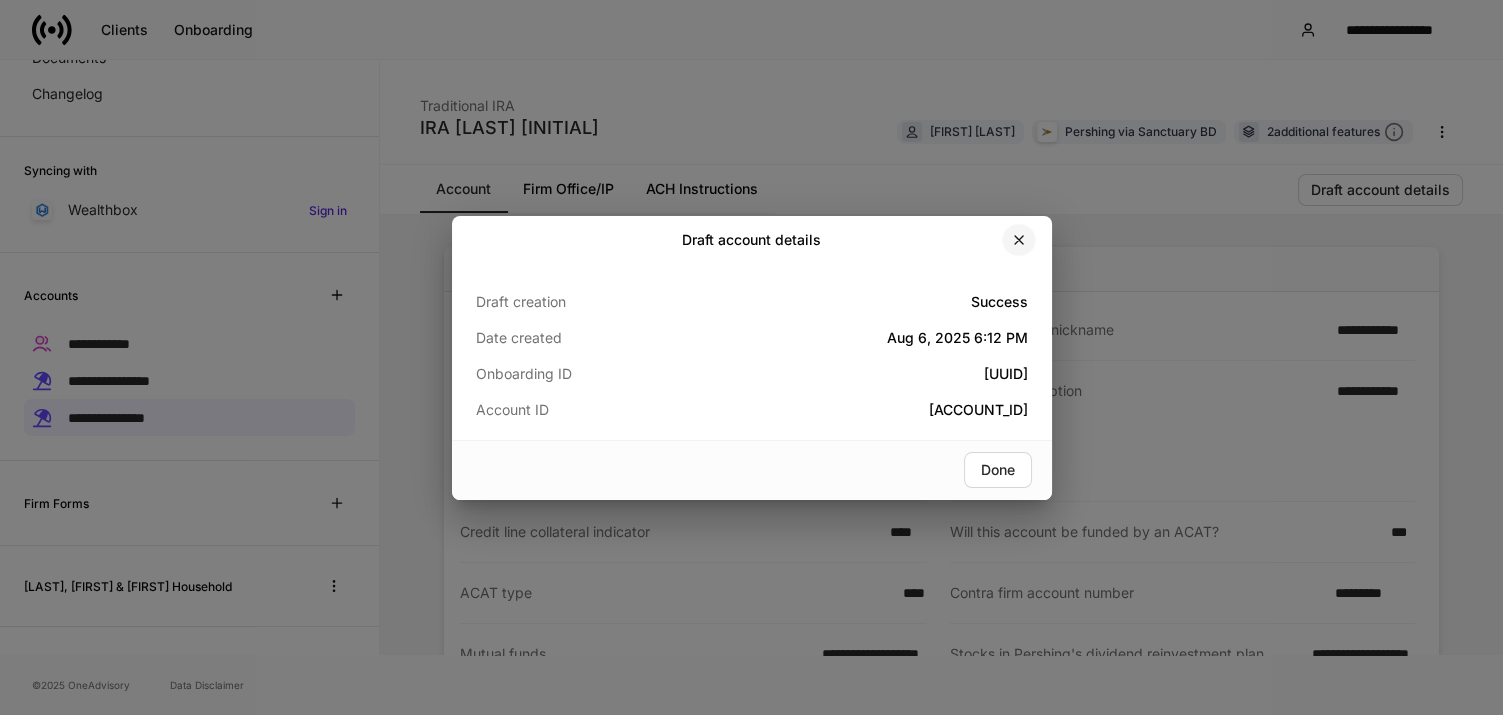 click 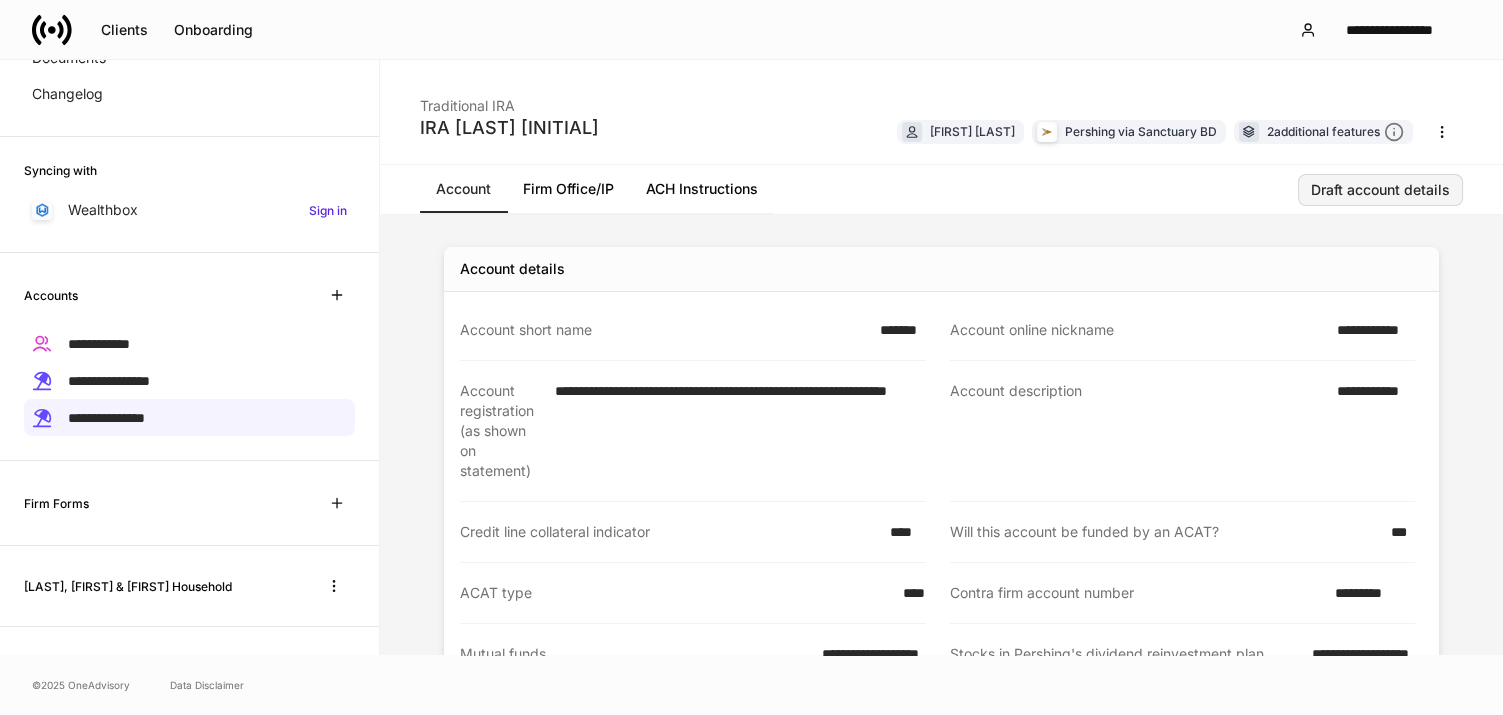 click on "Draft account details" at bounding box center [1380, 190] 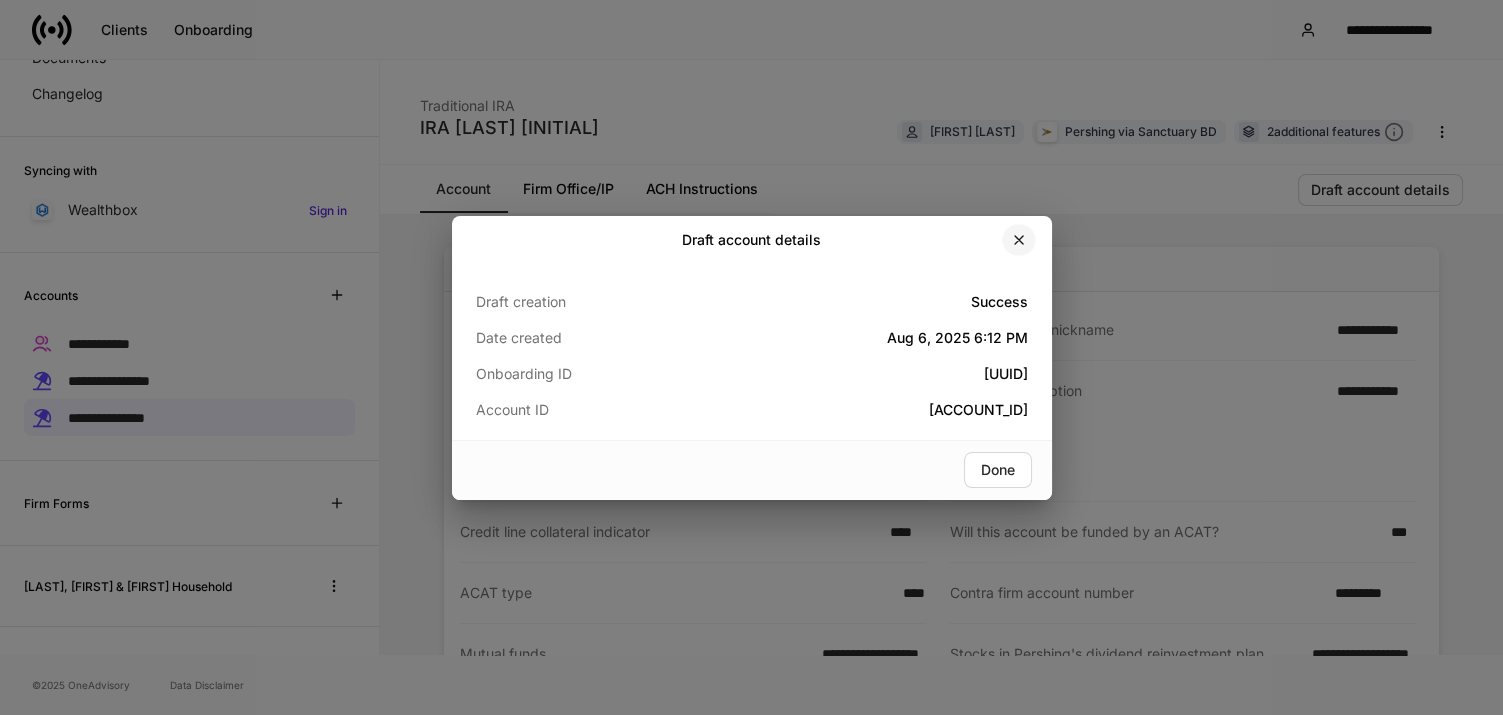 click 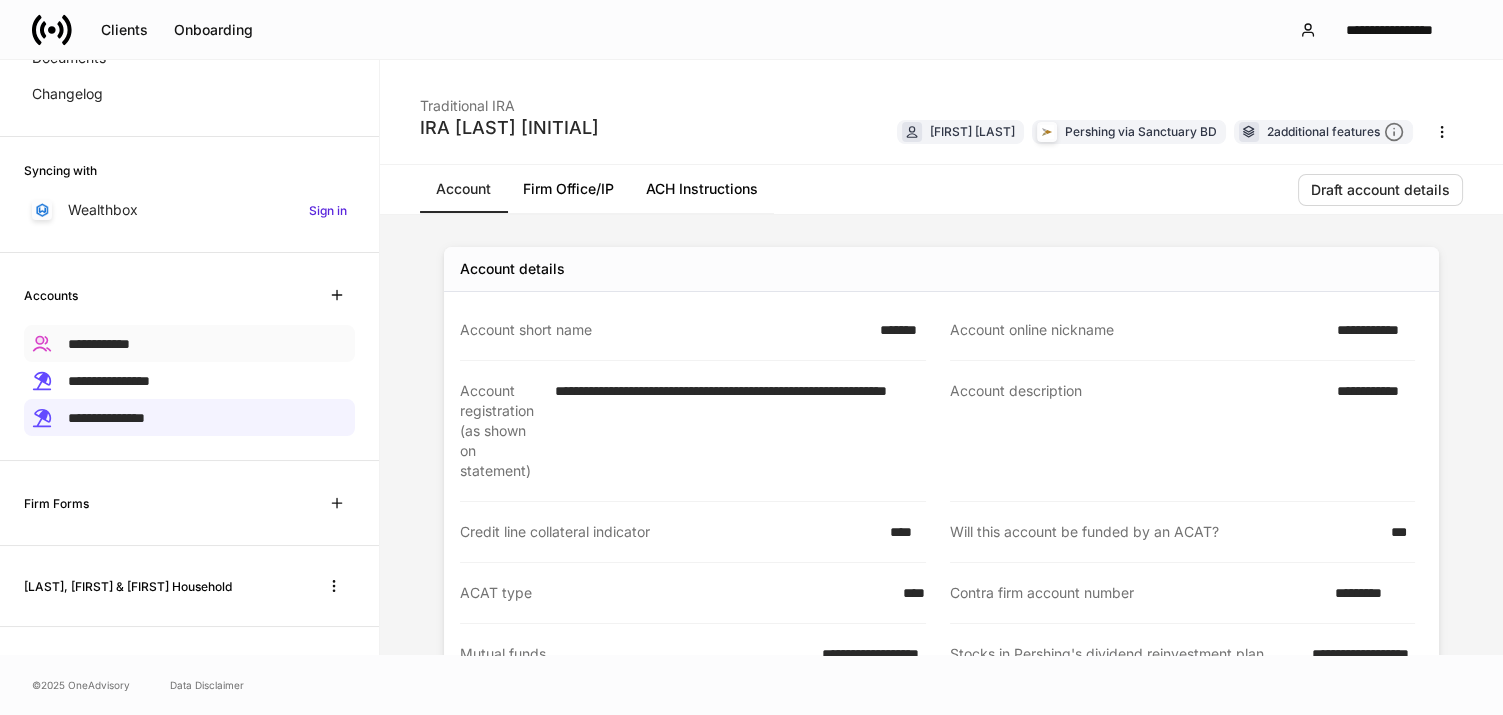 click on "**********" at bounding box center (99, 344) 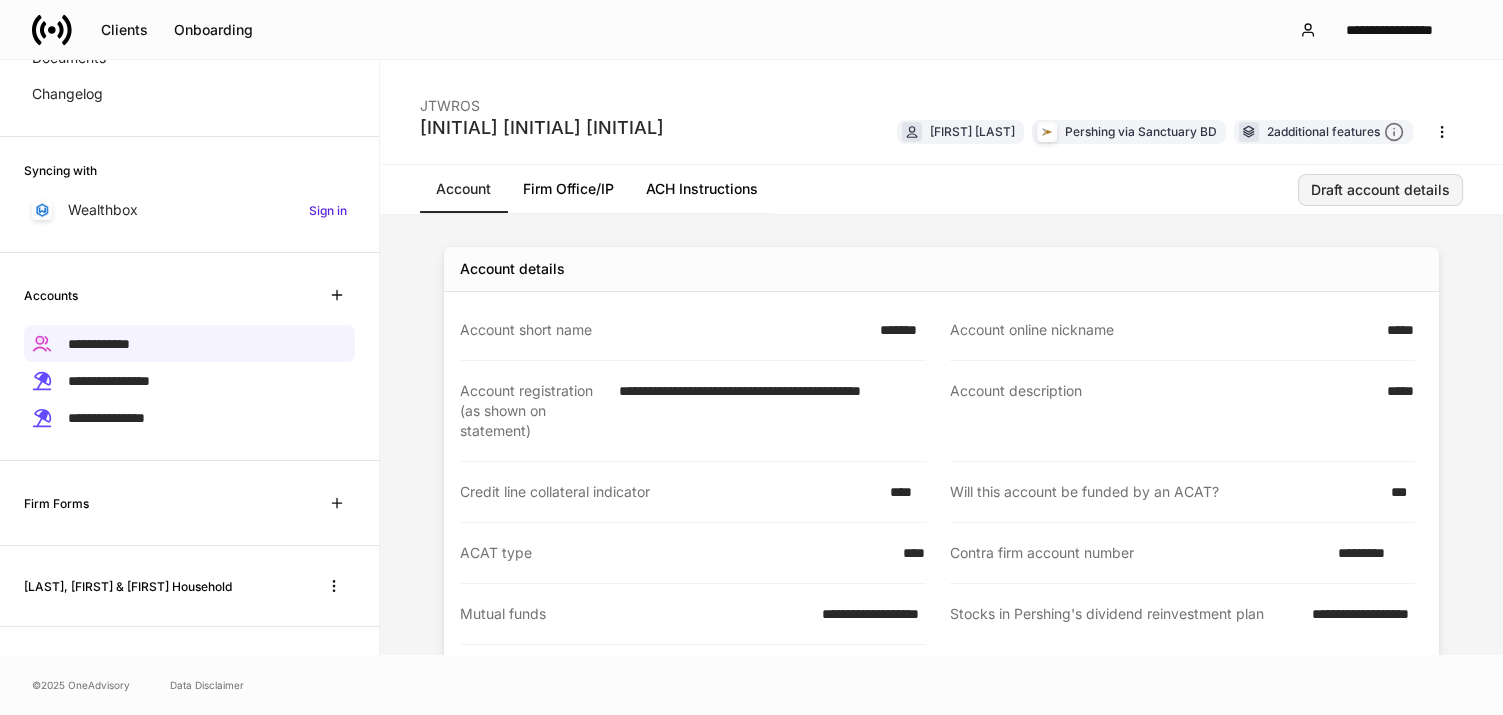 click on "Draft account details" at bounding box center [1380, 190] 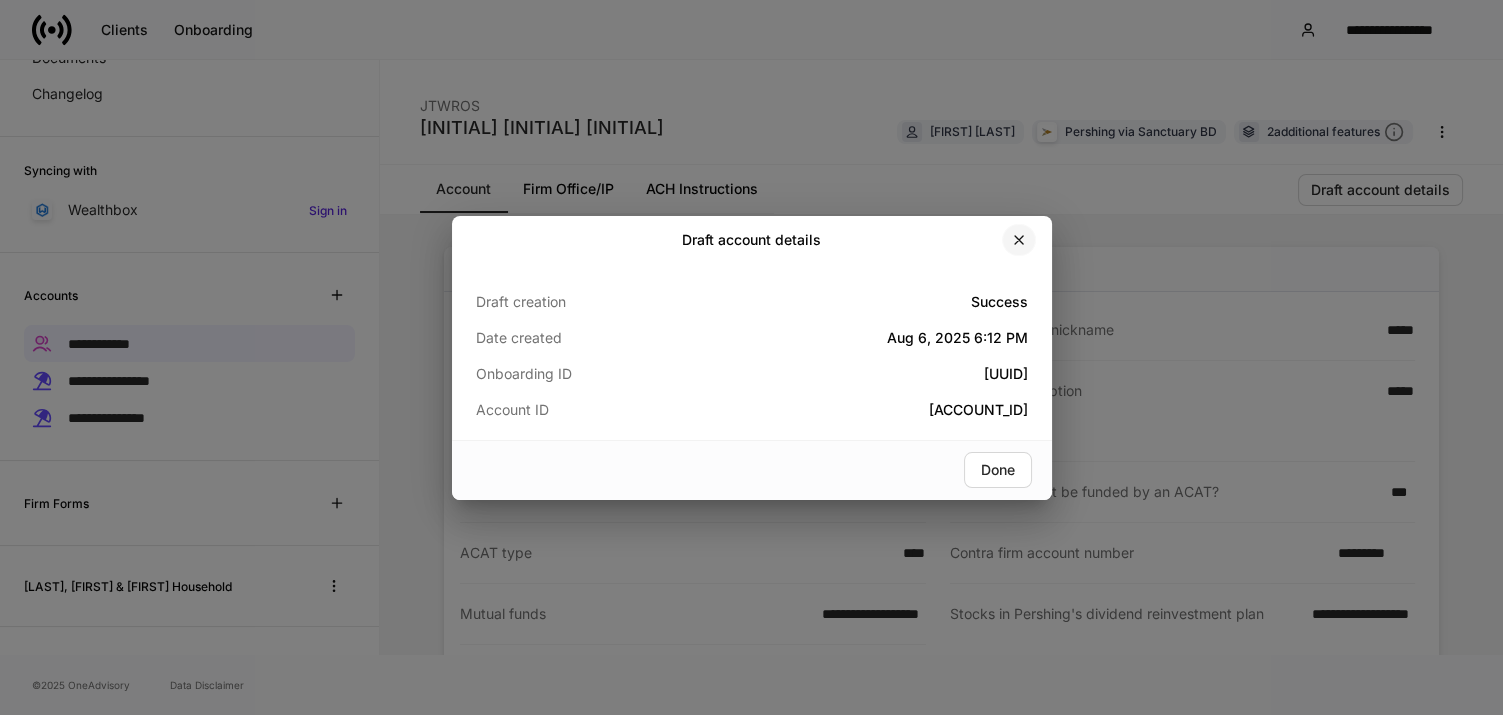 click at bounding box center [1019, 240] 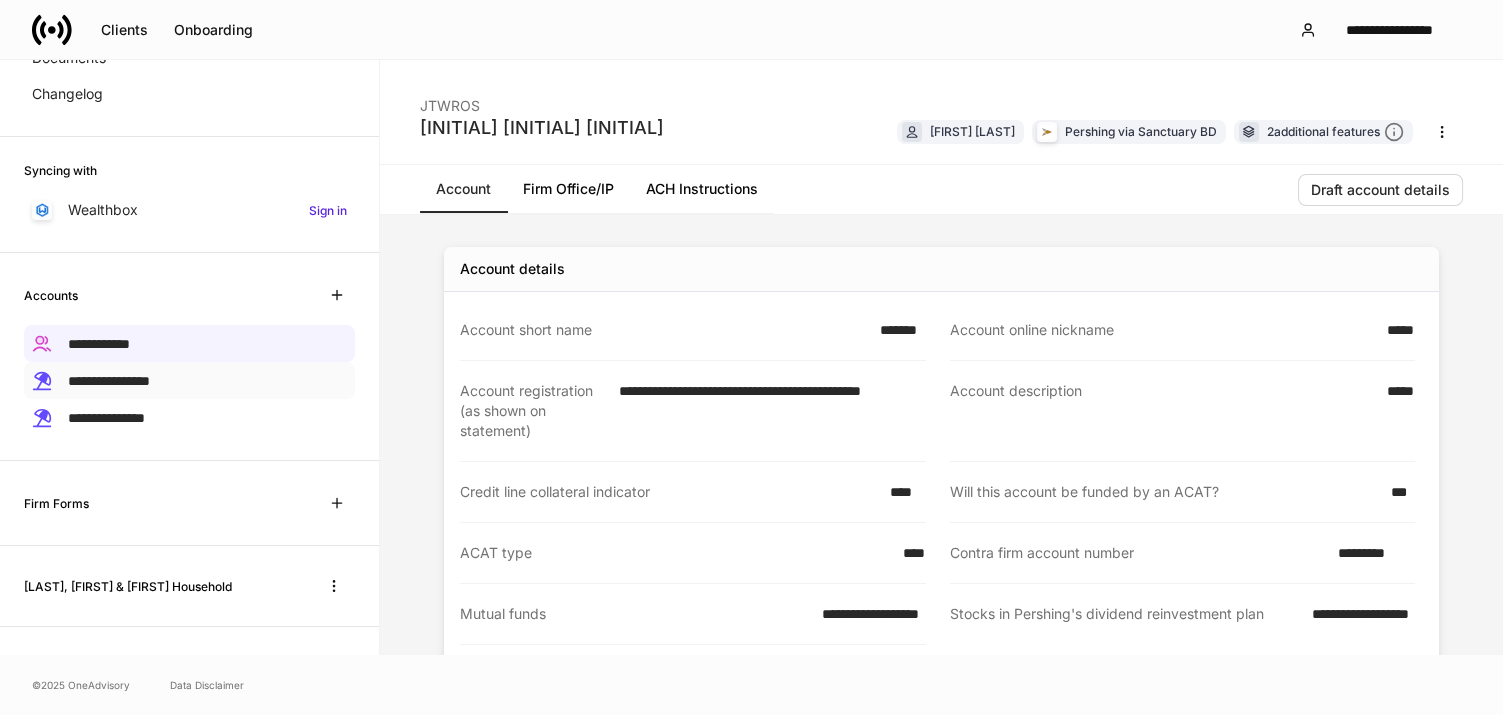 click on "**********" at bounding box center (109, 381) 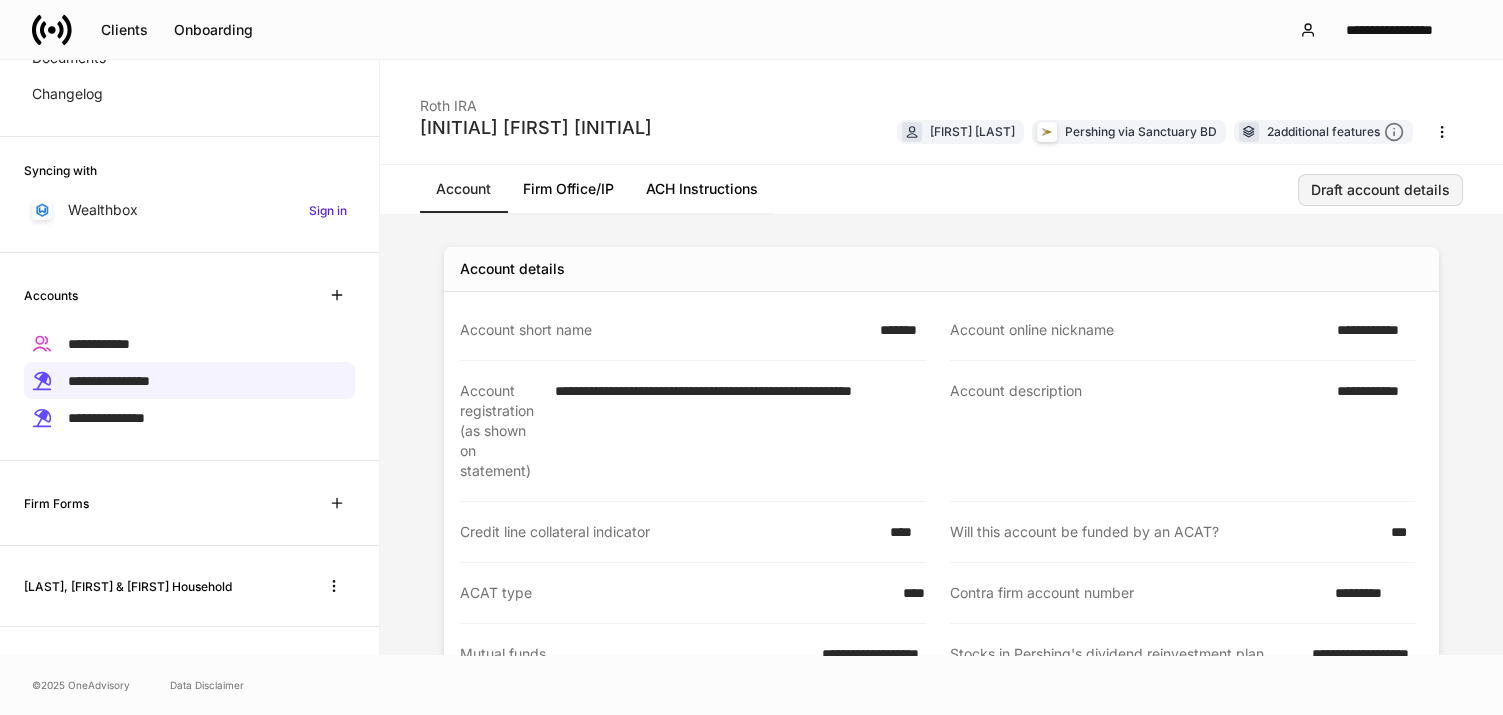 click on "Draft account details" at bounding box center [1380, 190] 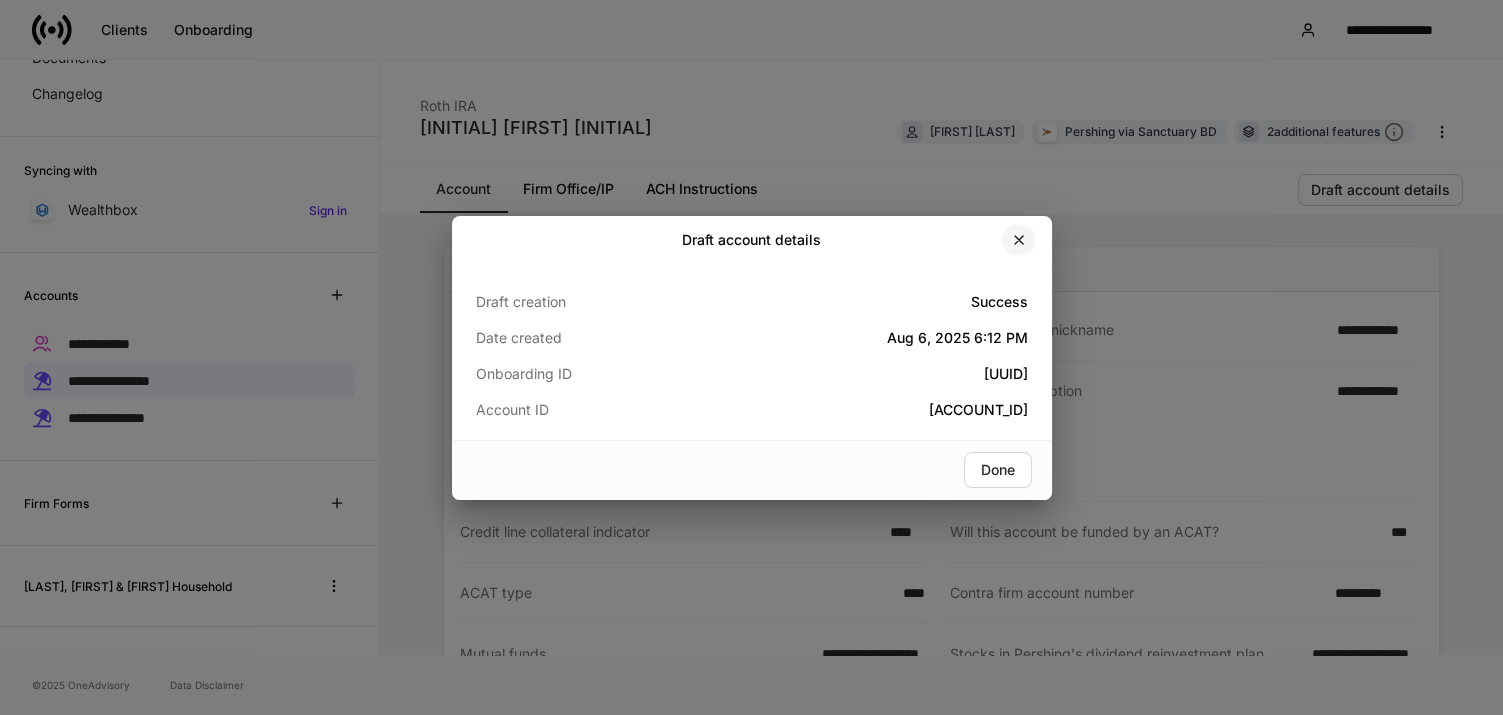 click 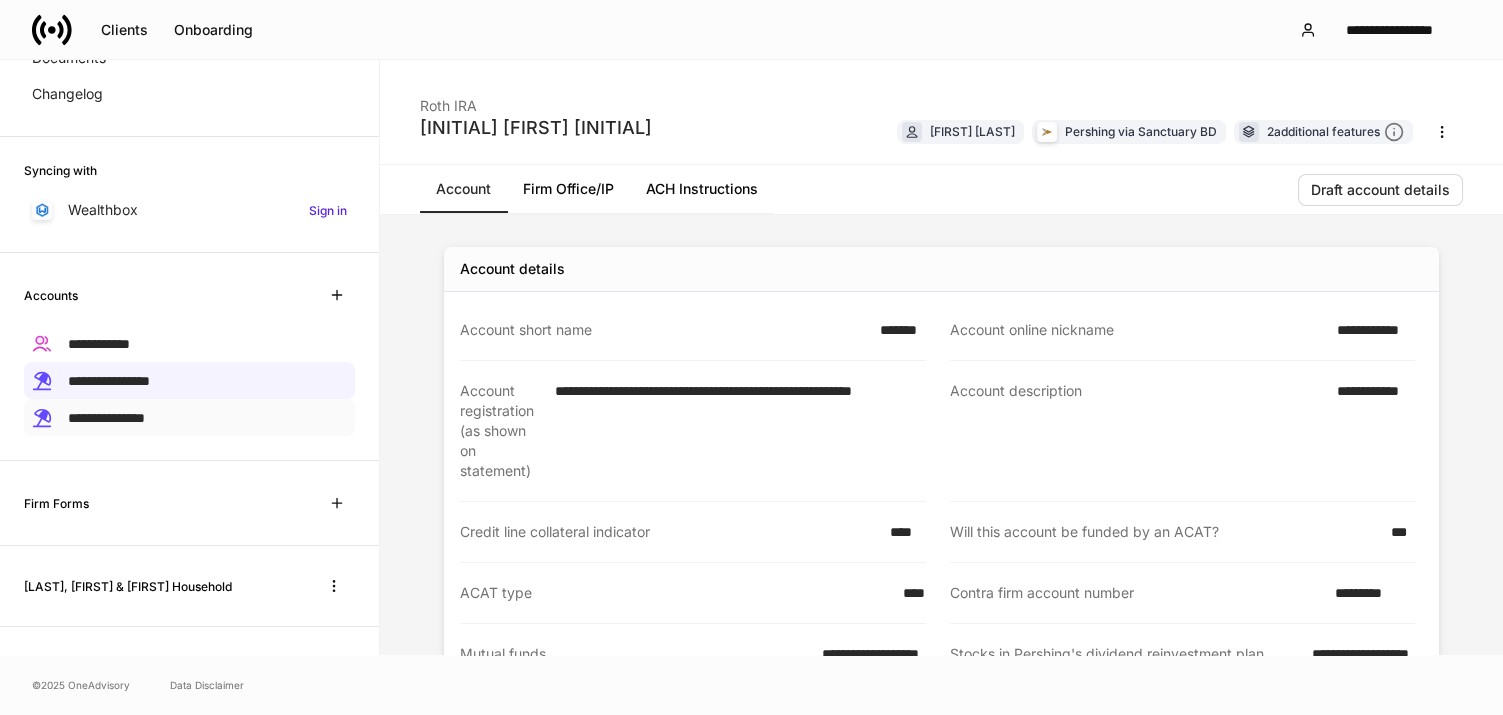 click on "**********" at bounding box center [106, 418] 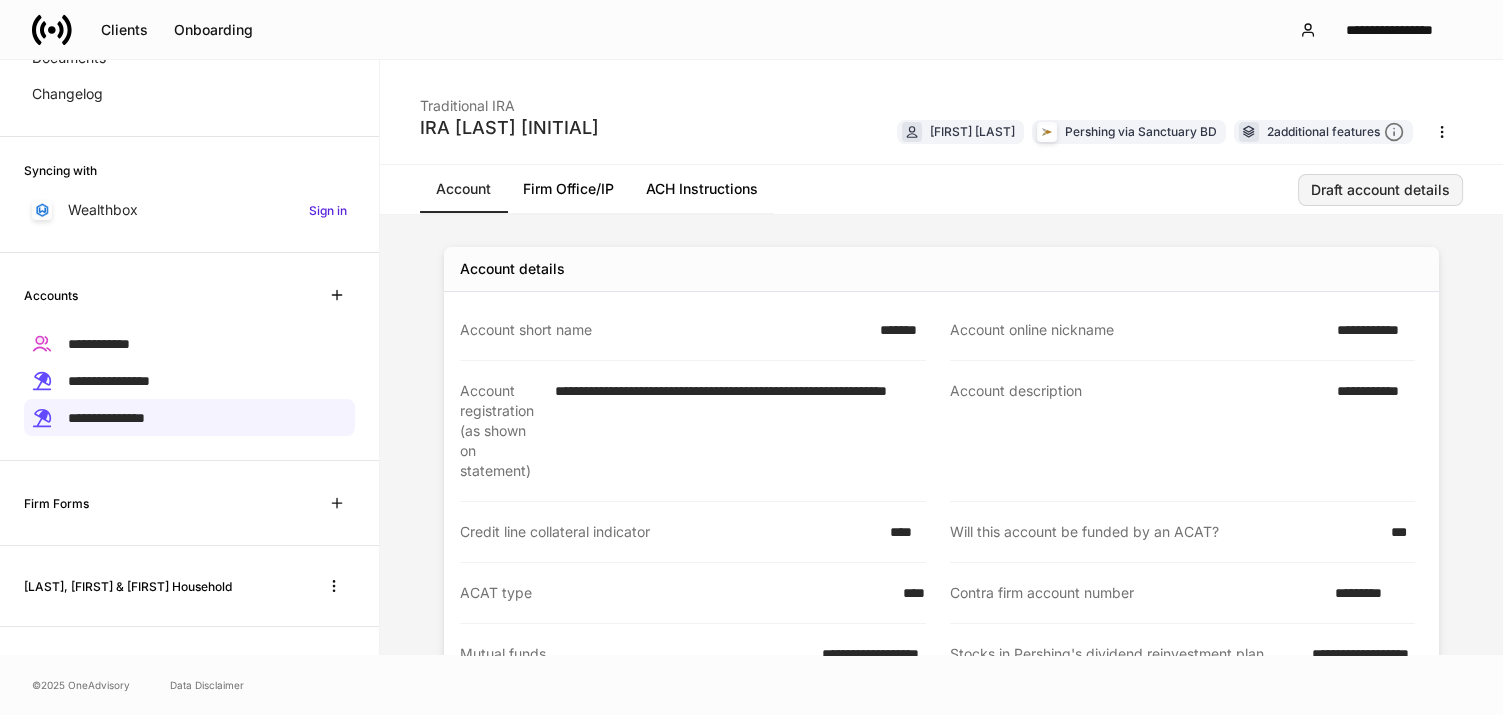 click on "Draft account details" at bounding box center [1380, 190] 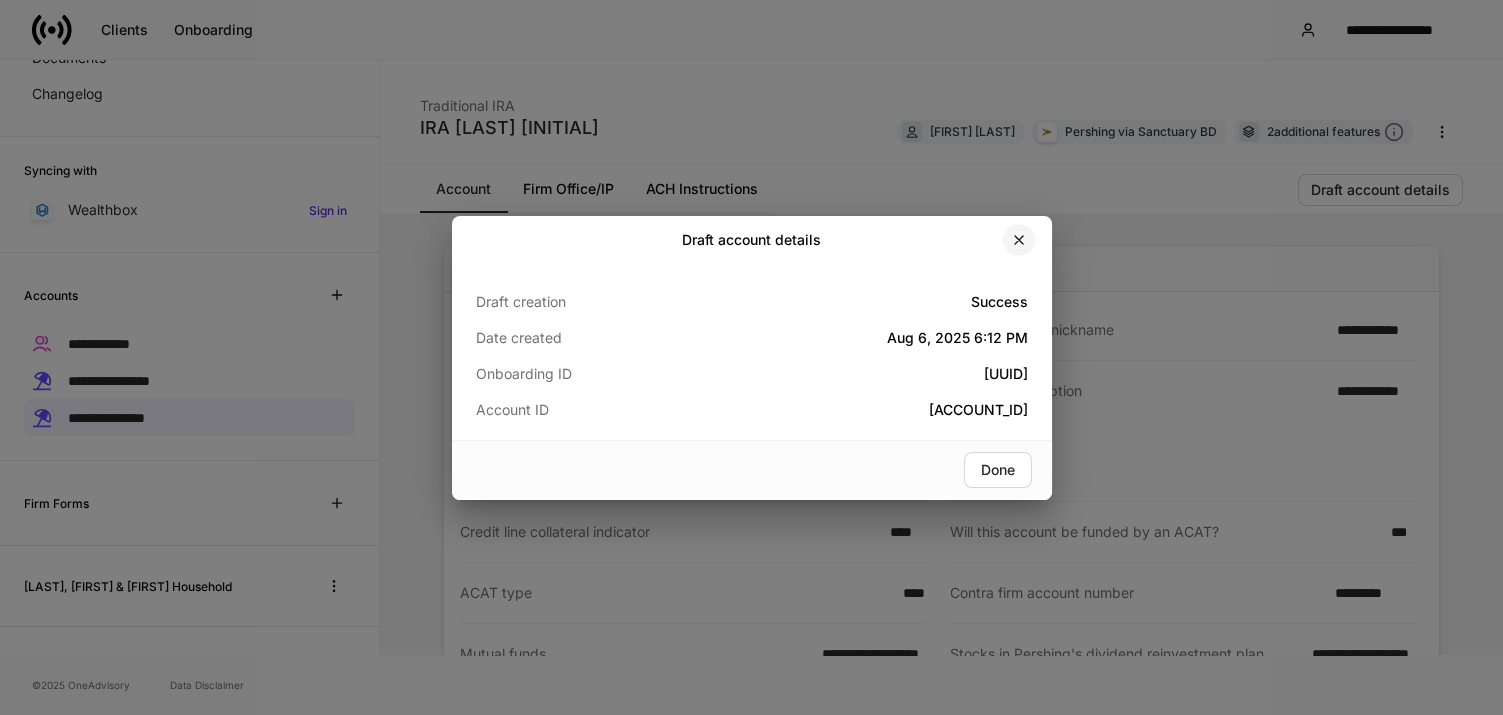 click at bounding box center (1019, 240) 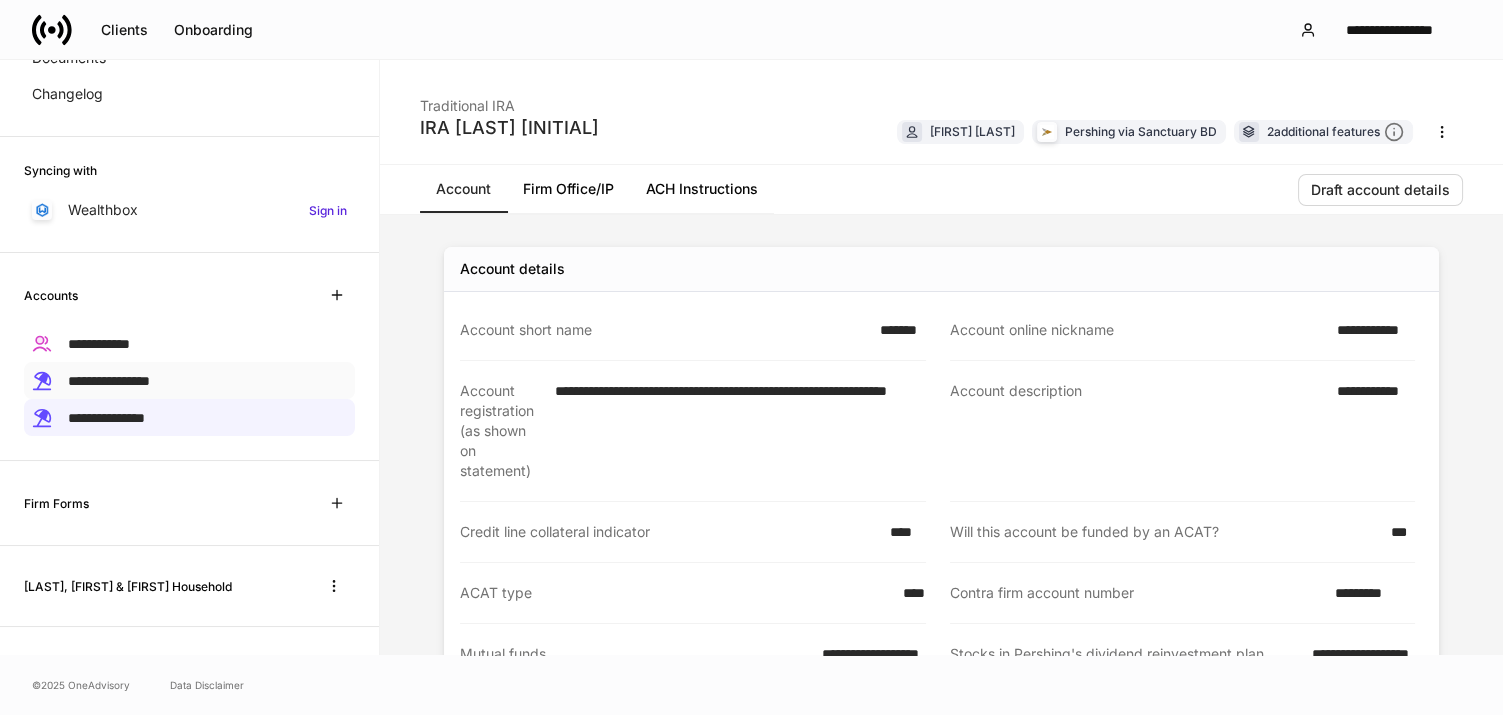 click on "**********" at bounding box center (109, 381) 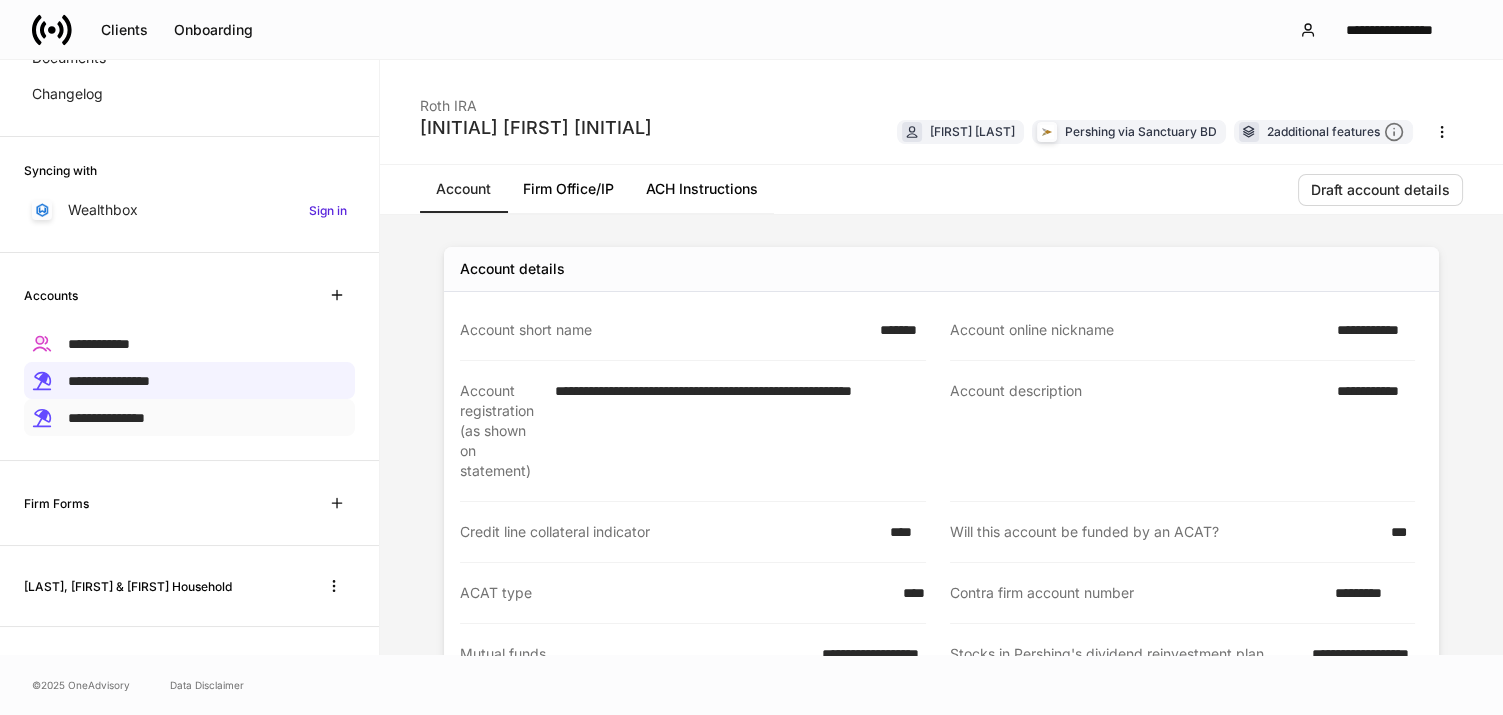 click on "**********" at bounding box center (106, 418) 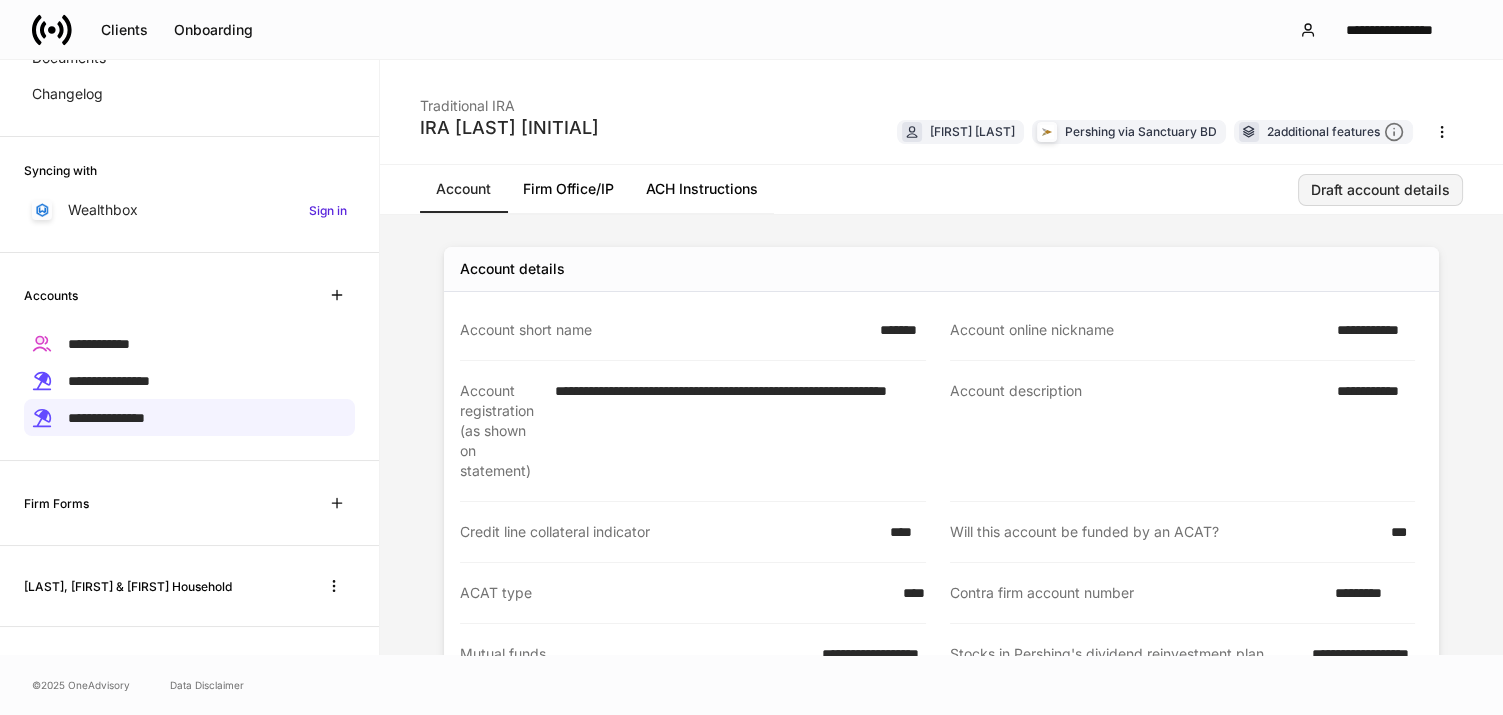 click on "Draft account details" at bounding box center [1380, 190] 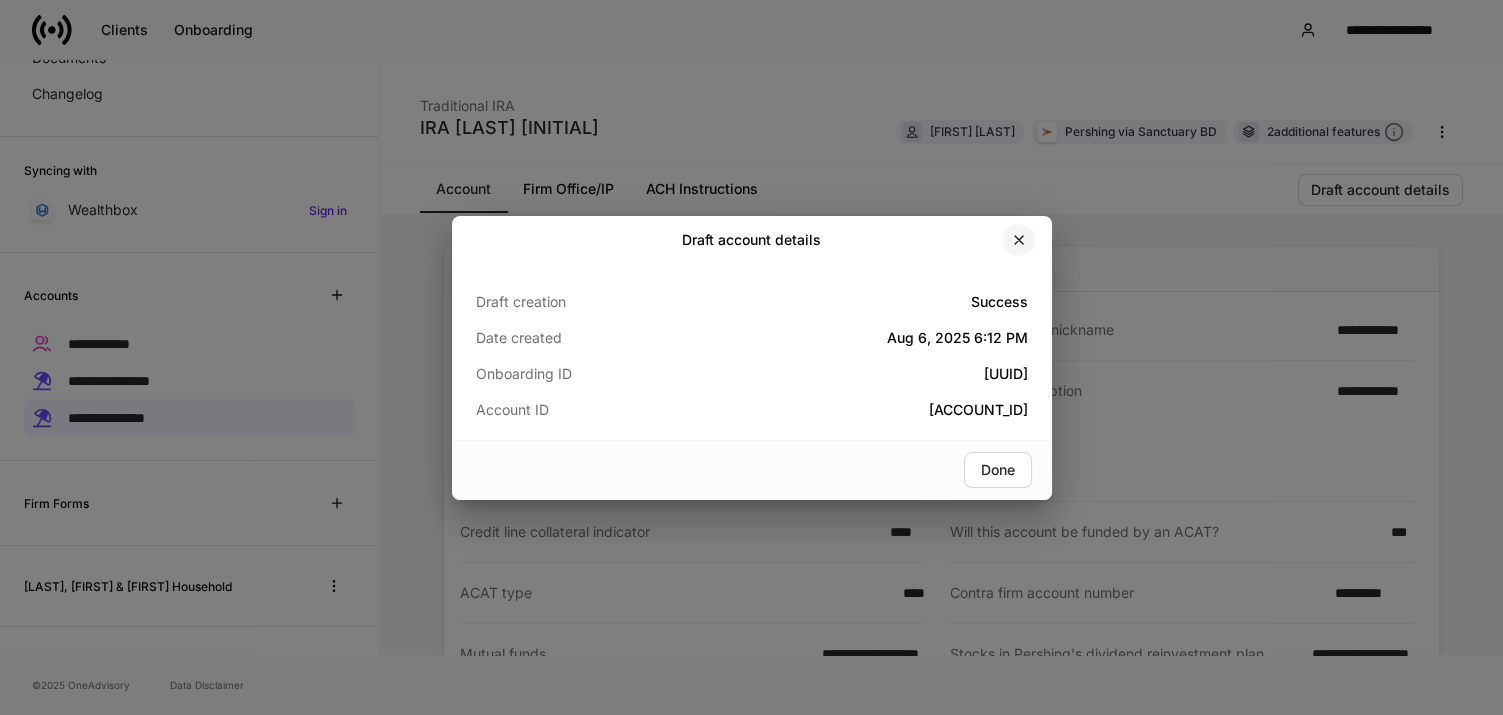 click at bounding box center [1019, 240] 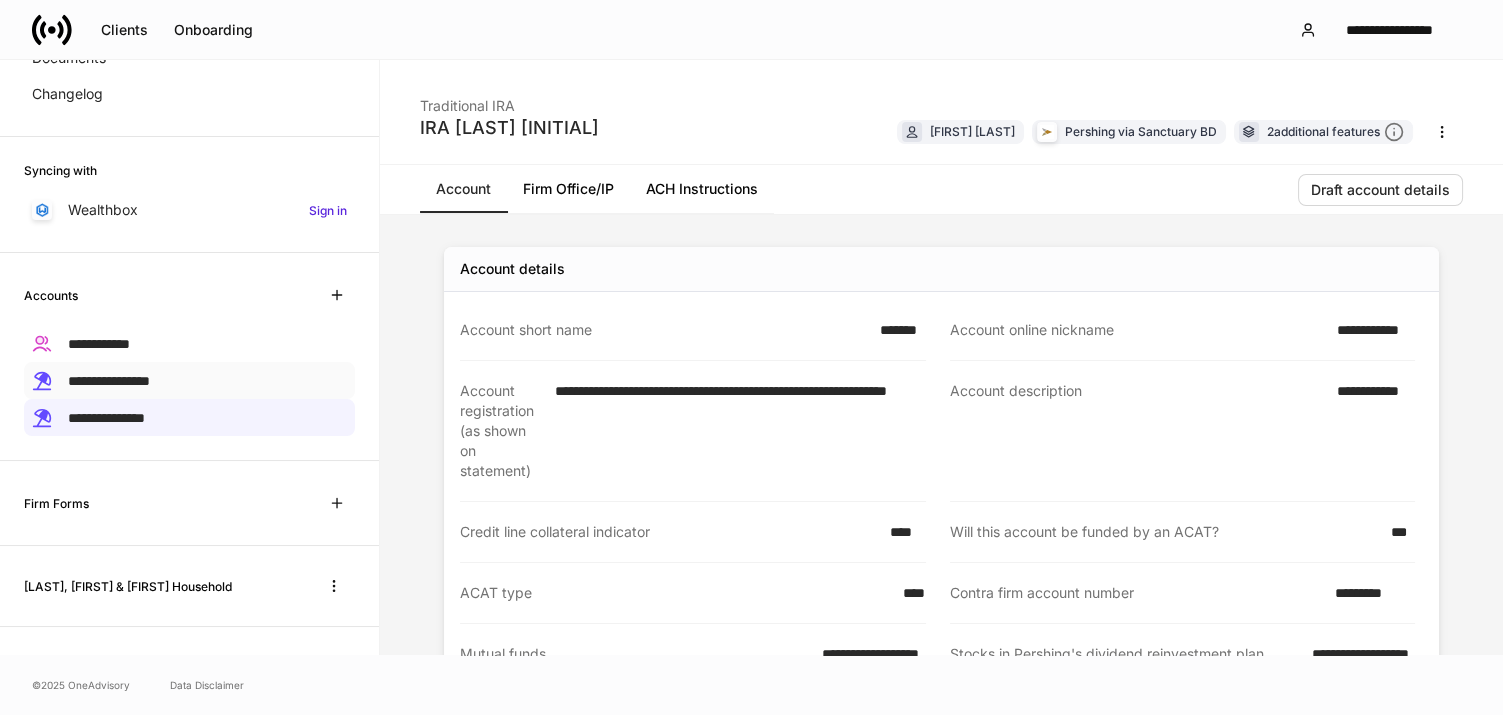 click on "**********" at bounding box center (109, 381) 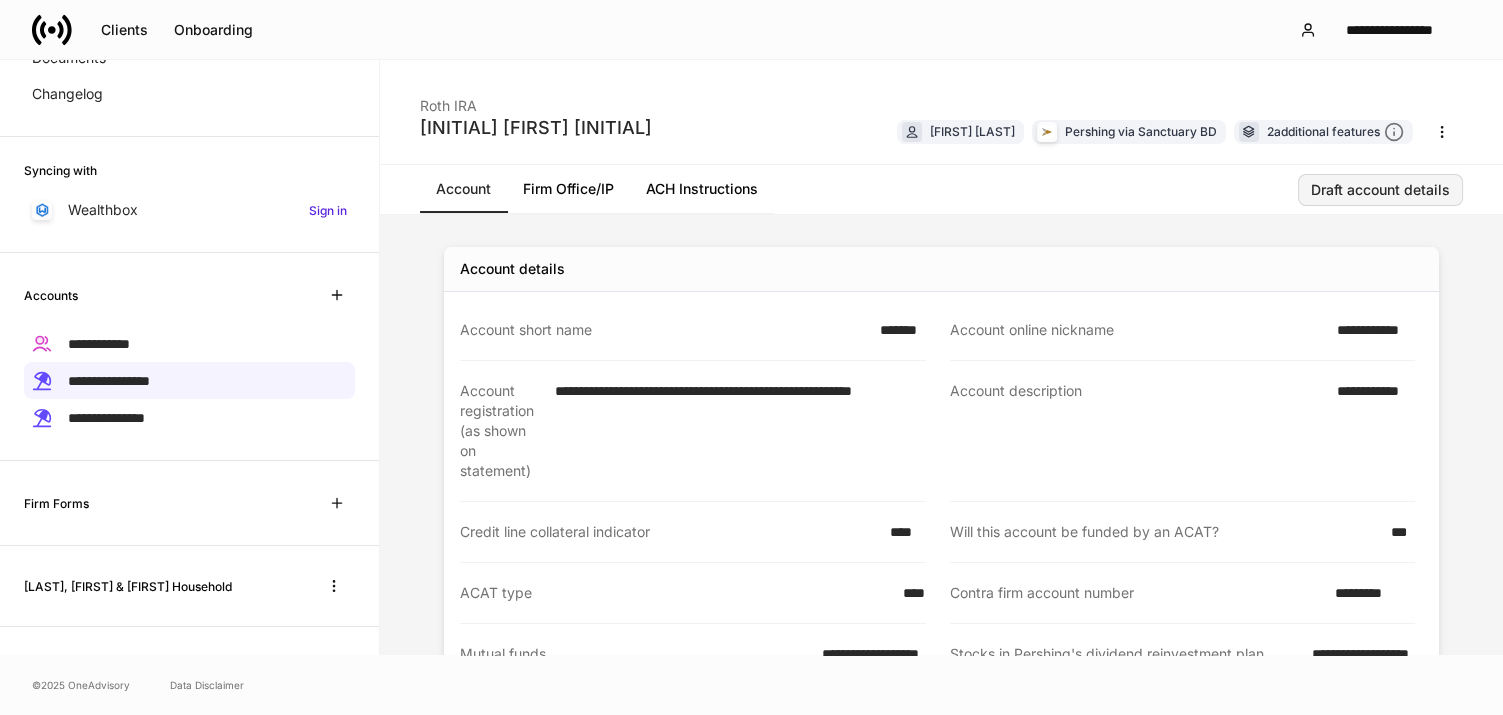 click on "Draft account details" at bounding box center [1380, 190] 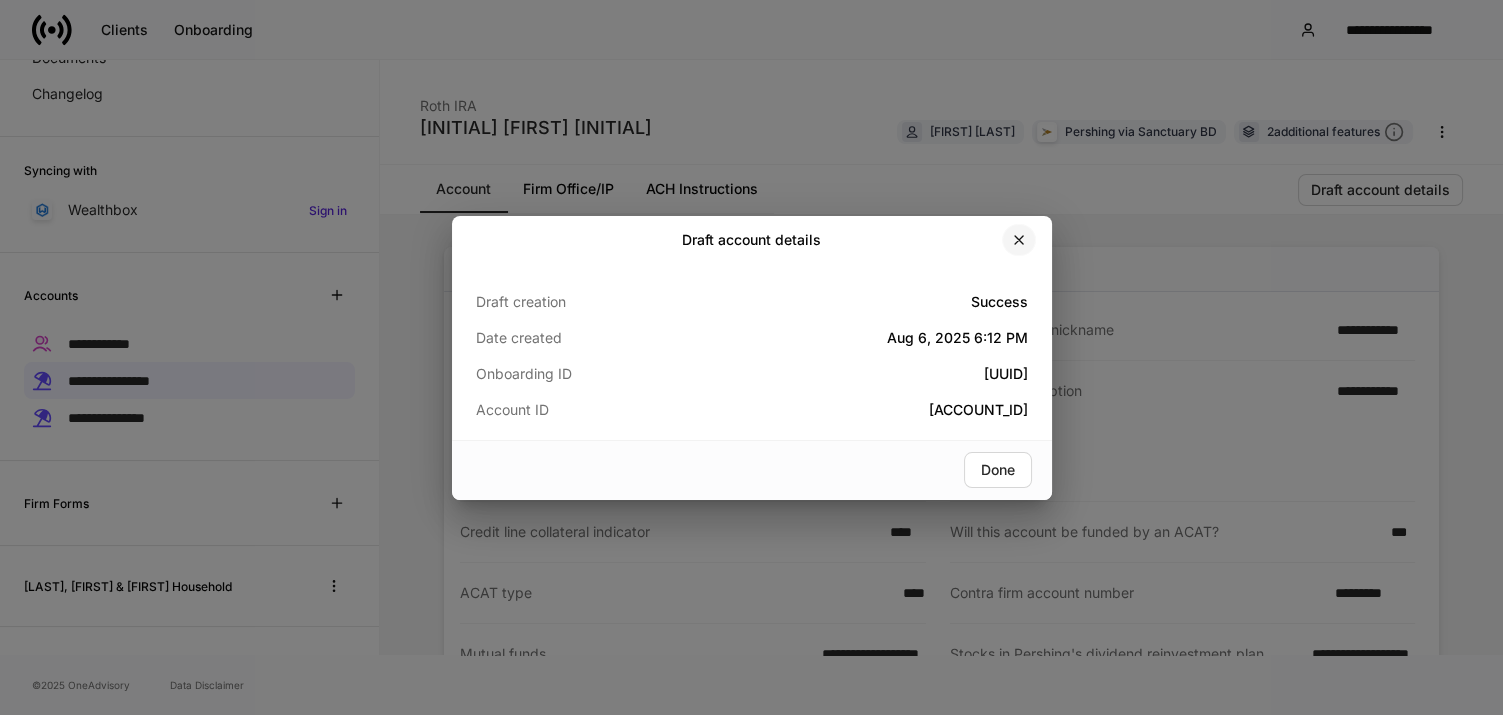 click 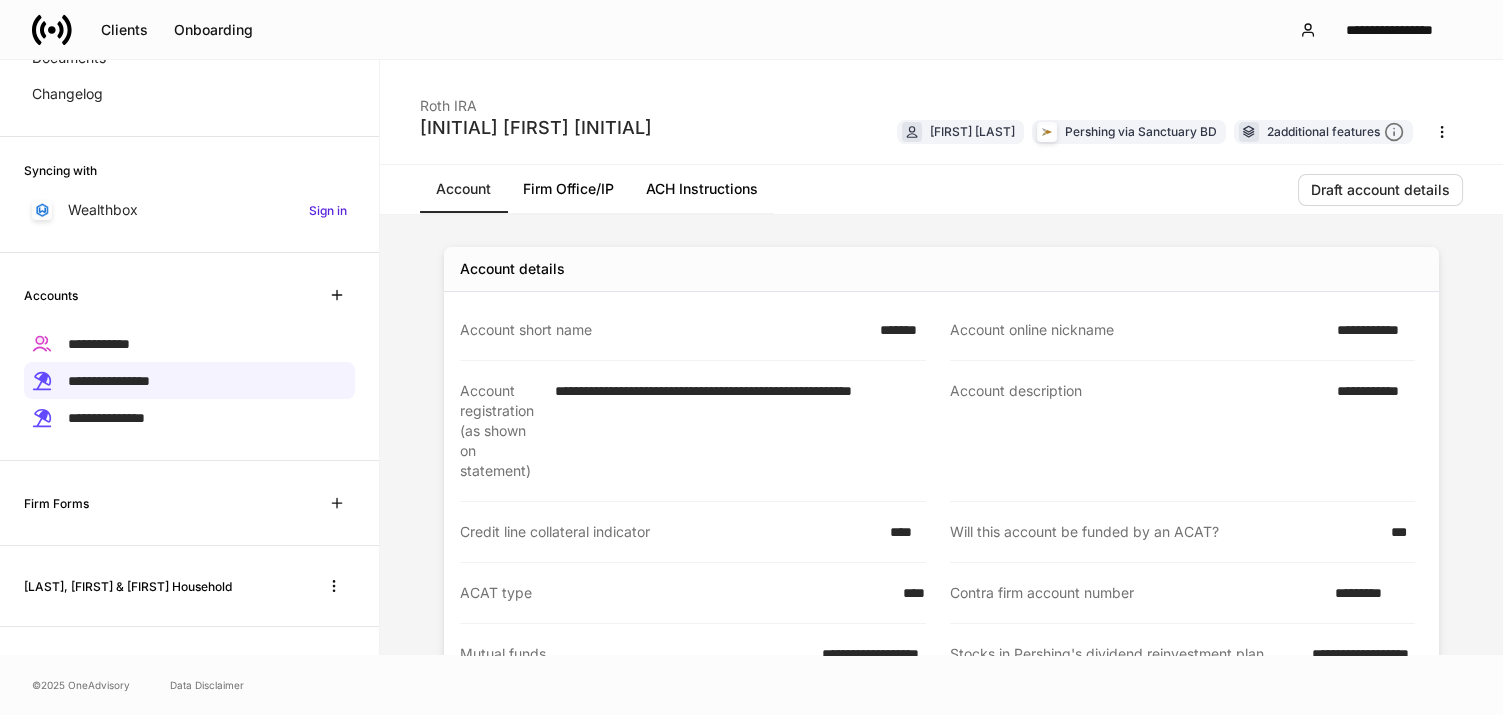 click on "**********" at bounding box center [1370, 330] 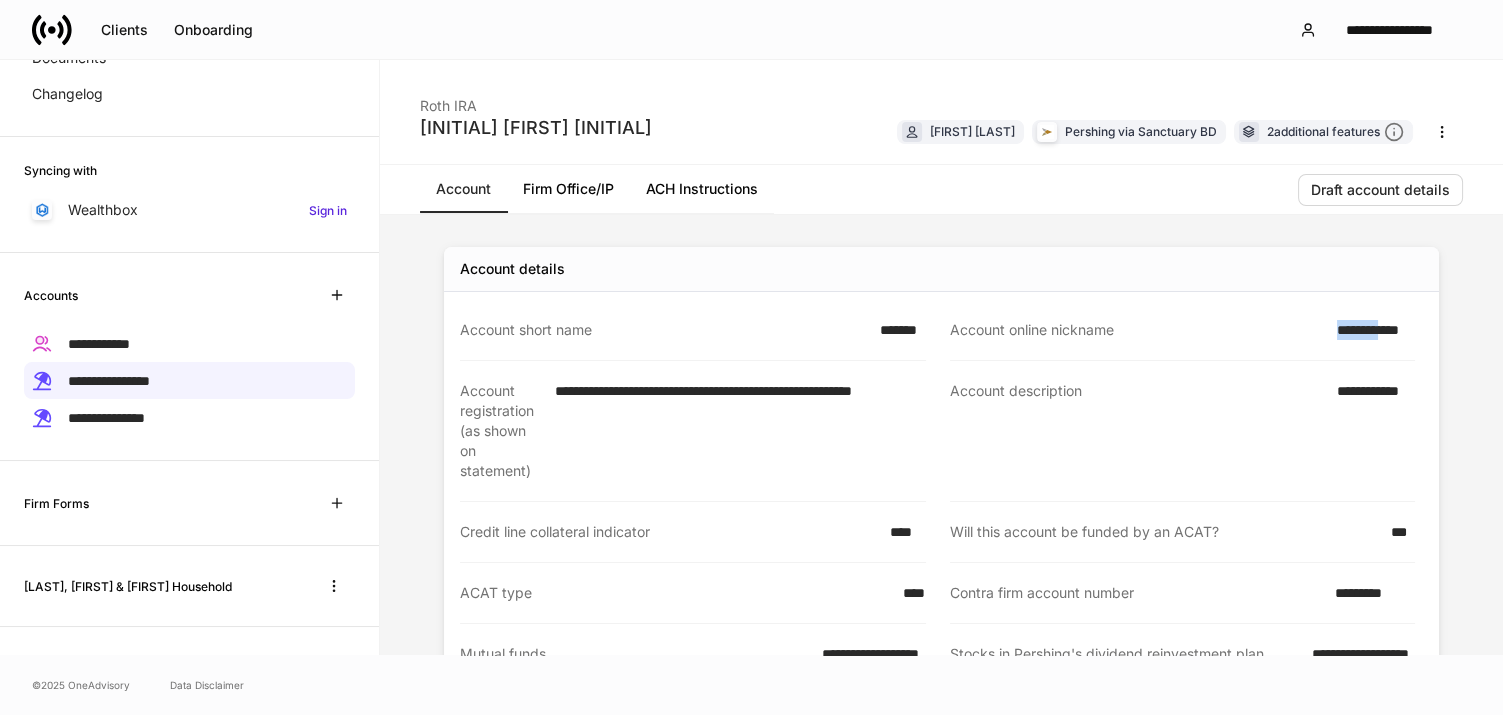 click on "**********" at bounding box center [1370, 330] 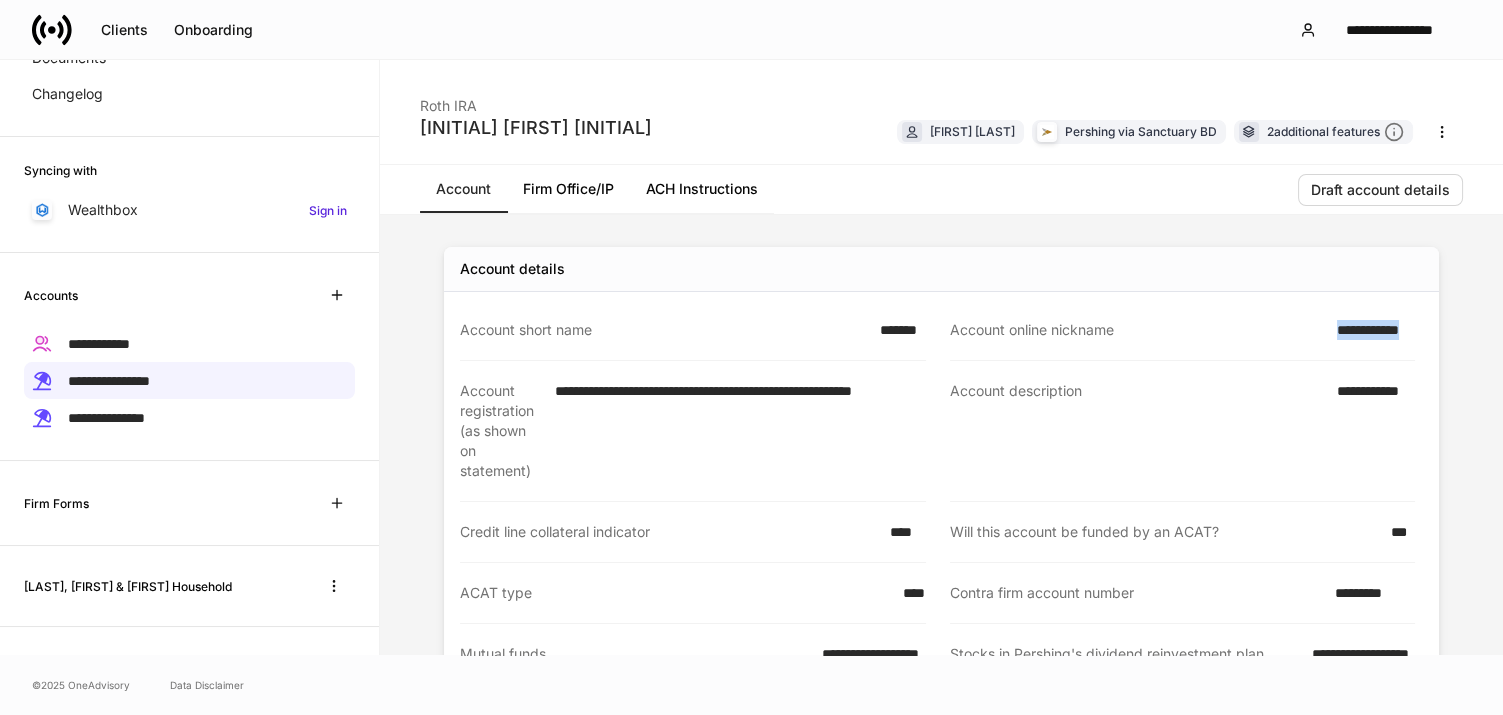 click on "**********" at bounding box center [1370, 330] 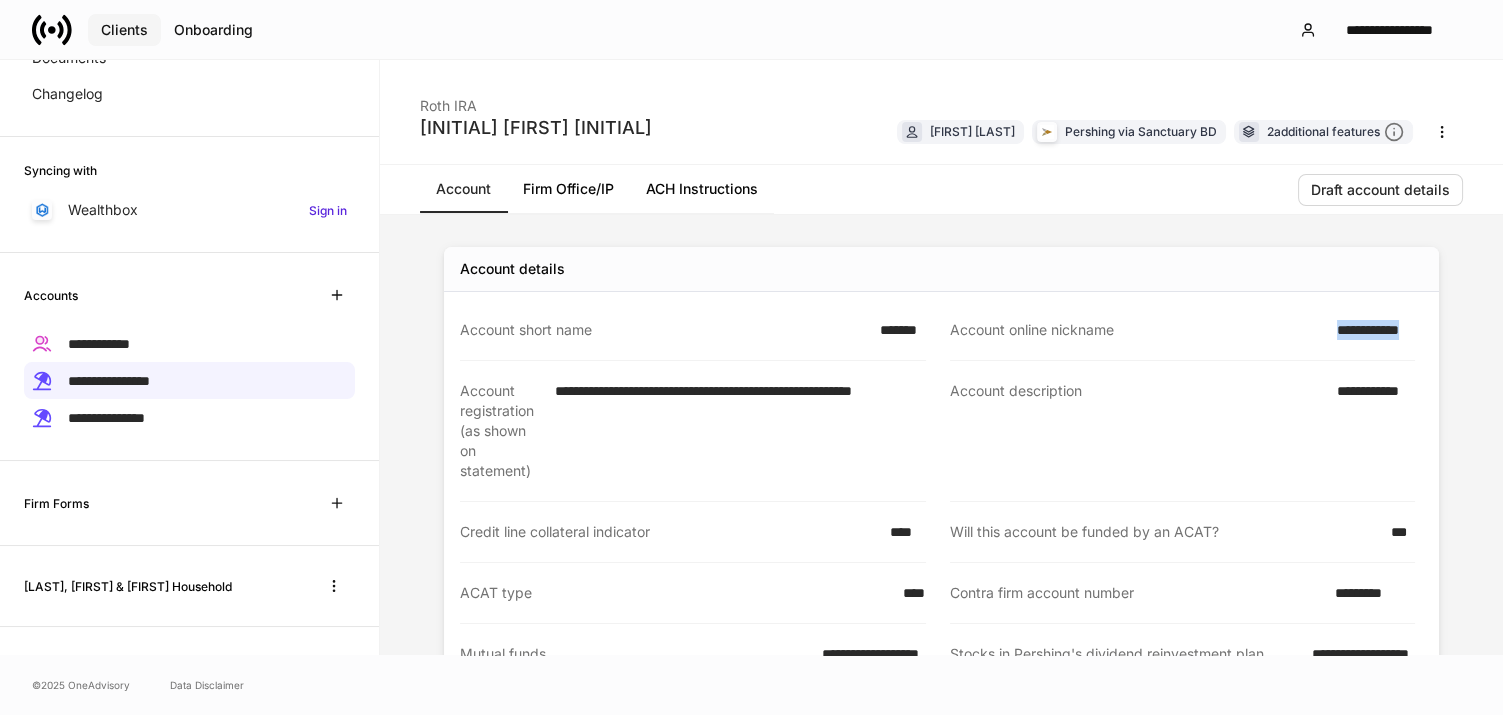 click on "Clients" at bounding box center [124, 30] 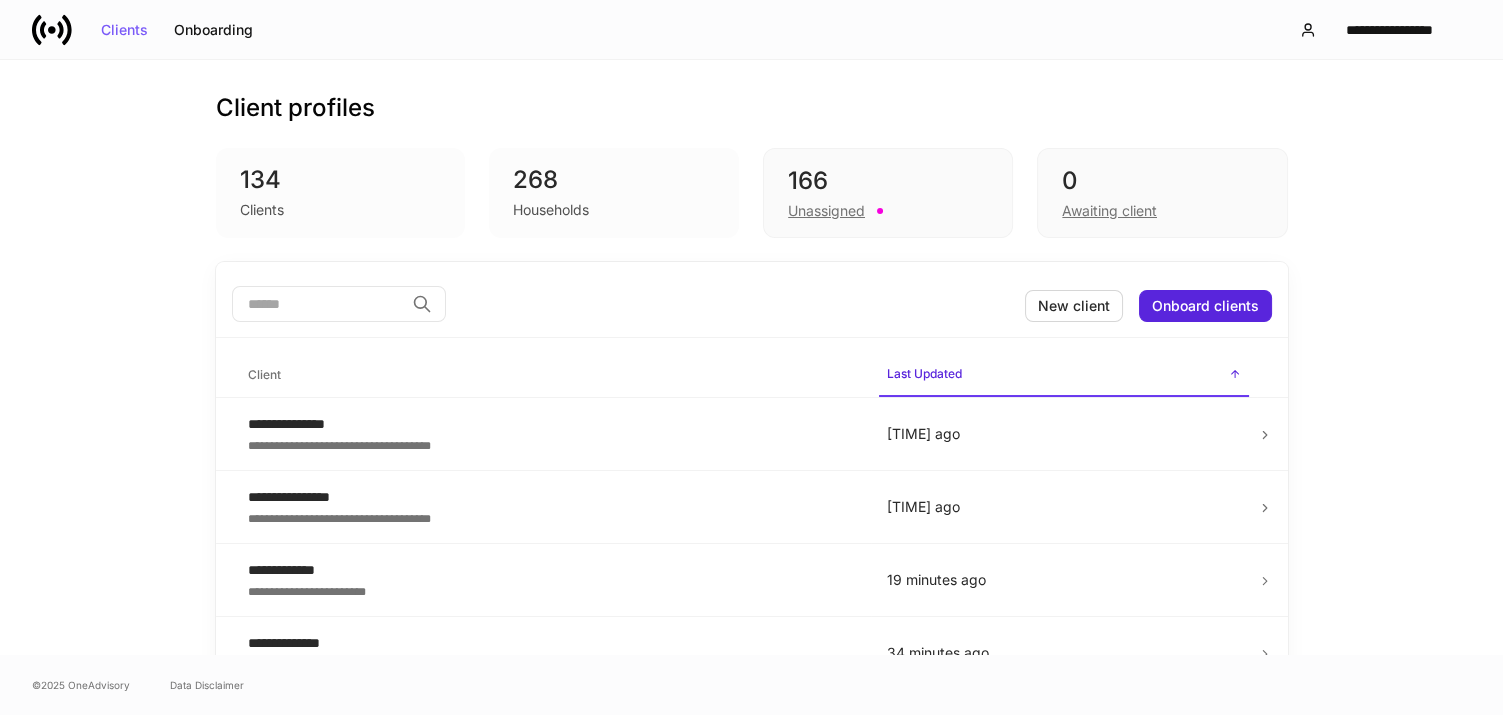 click at bounding box center [318, 304] 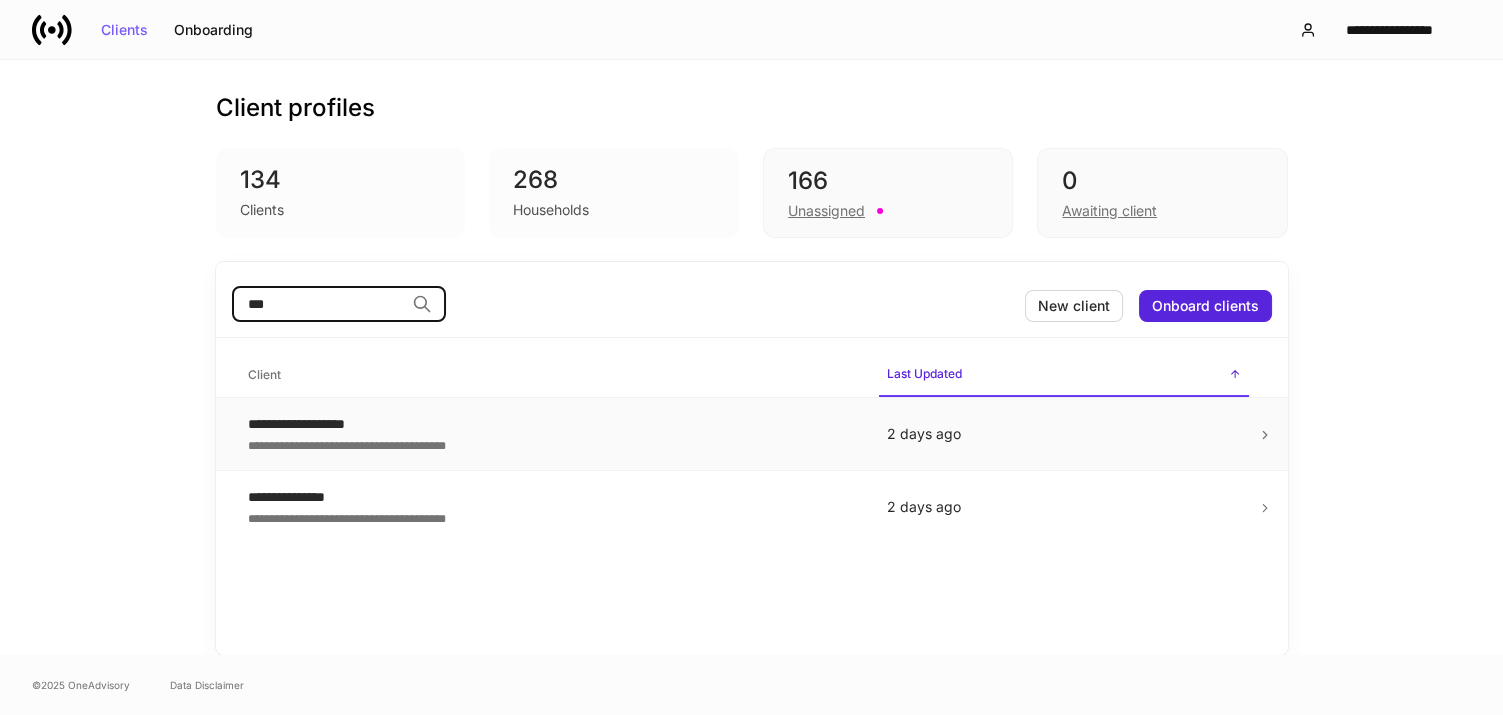 type on "***" 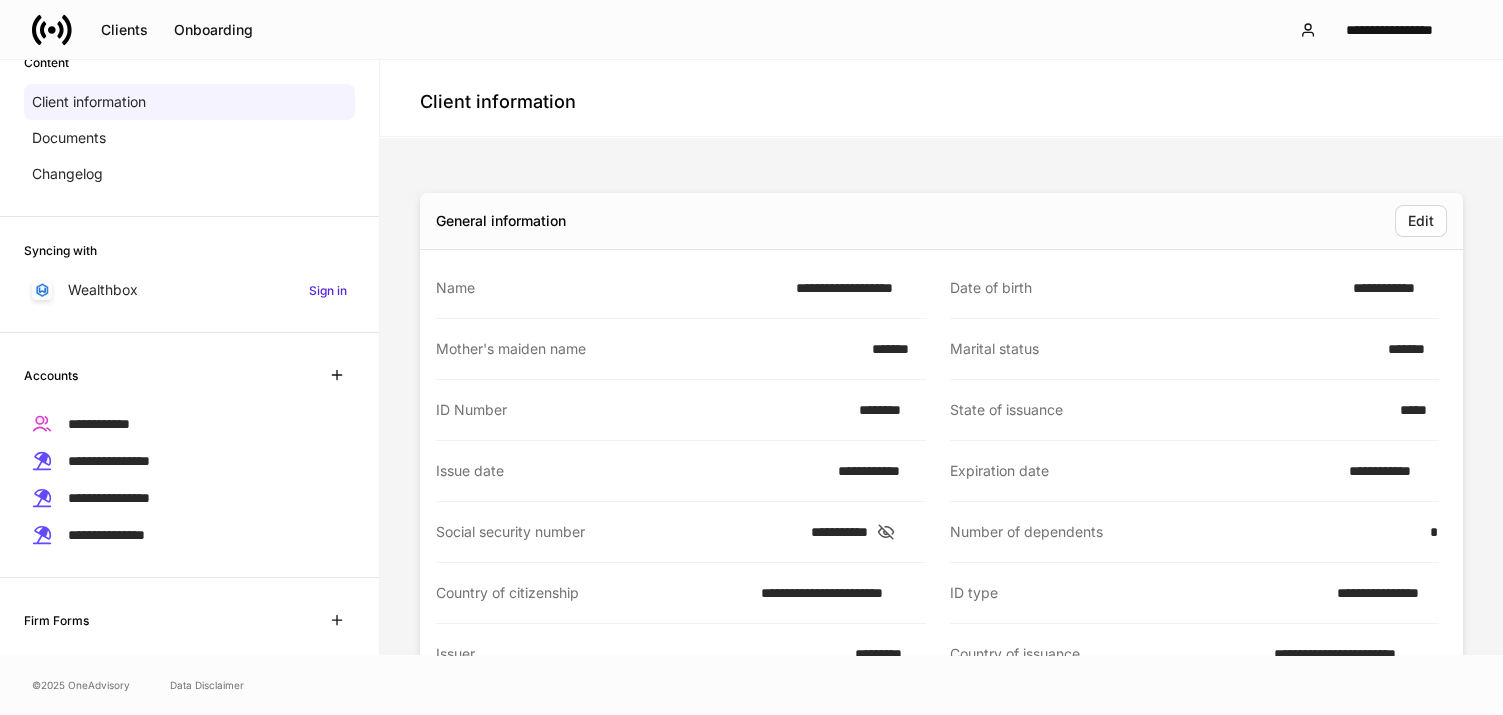 scroll, scrollTop: 139, scrollLeft: 0, axis: vertical 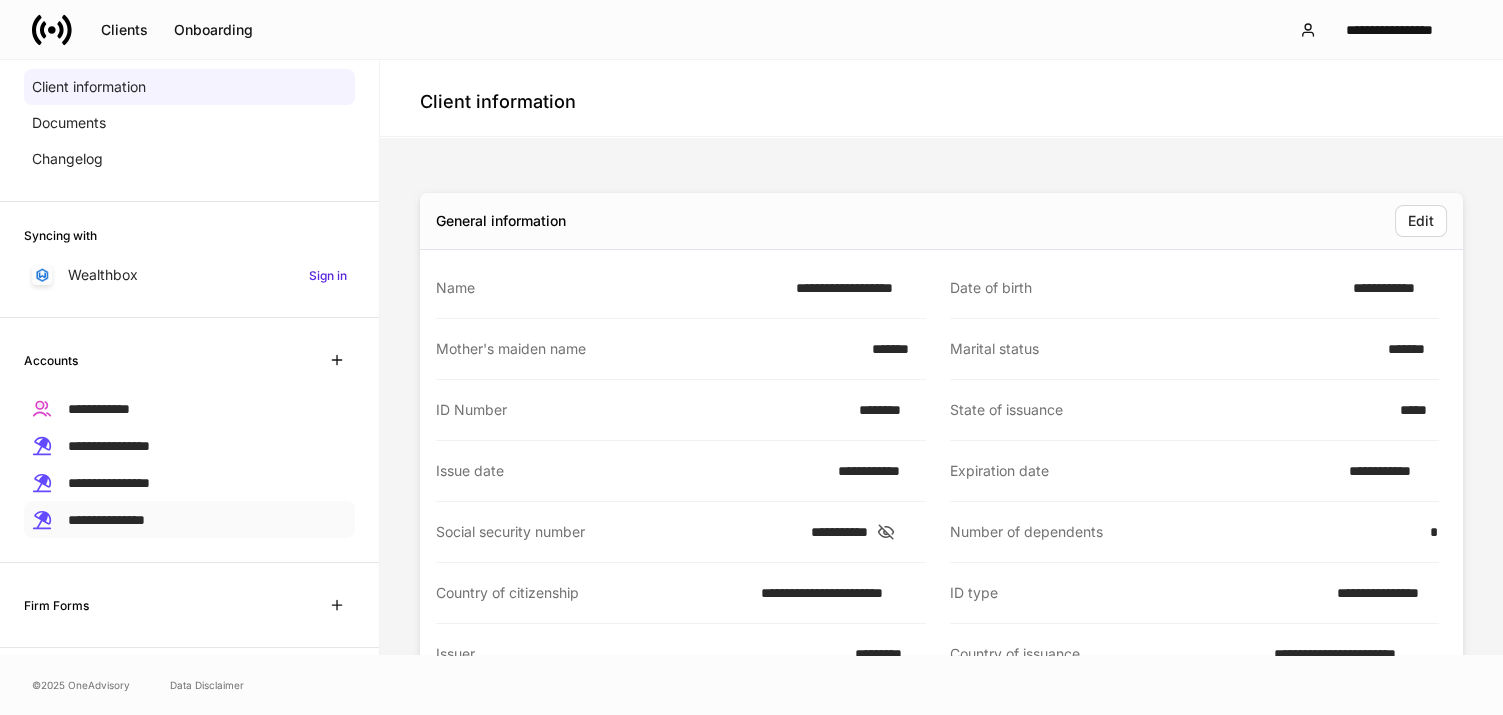 click on "**********" at bounding box center [106, 520] 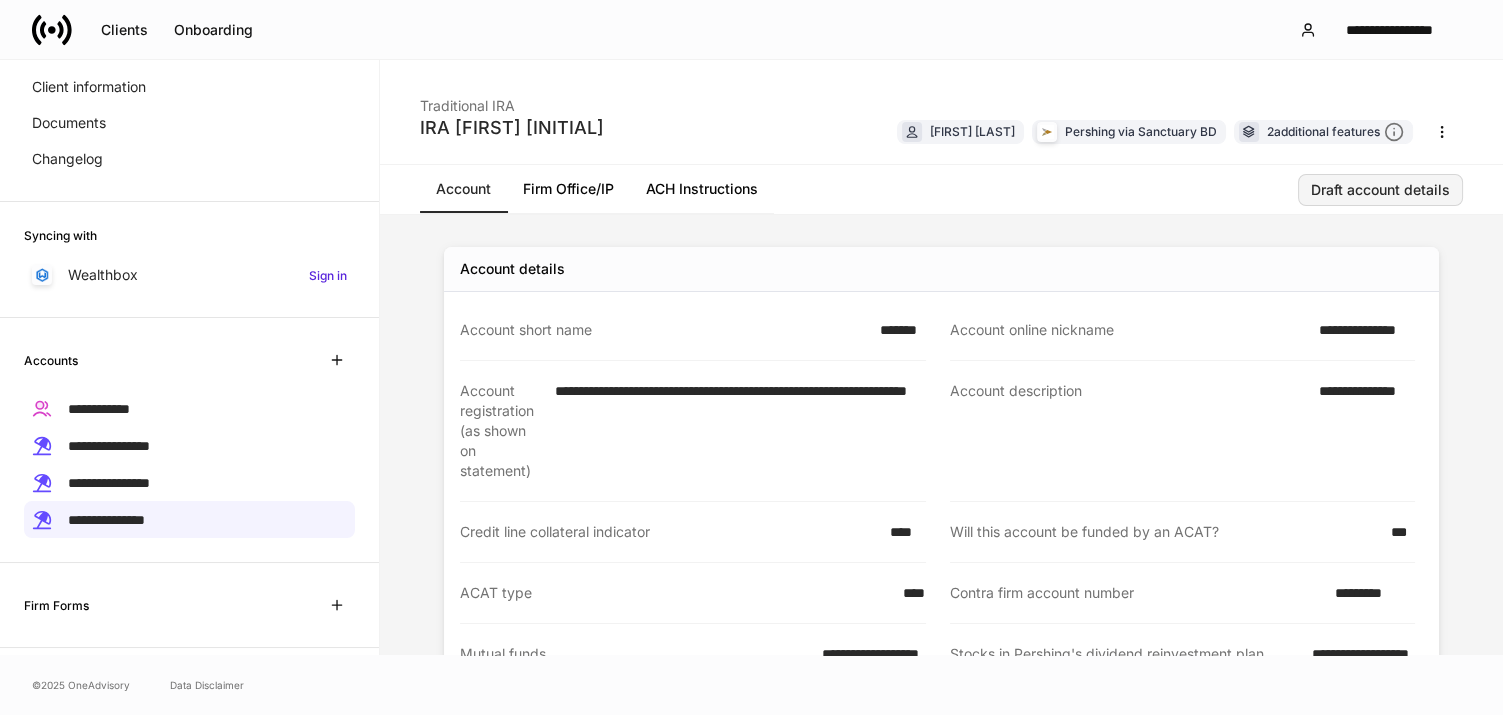 click on "Draft account details" at bounding box center (1380, 190) 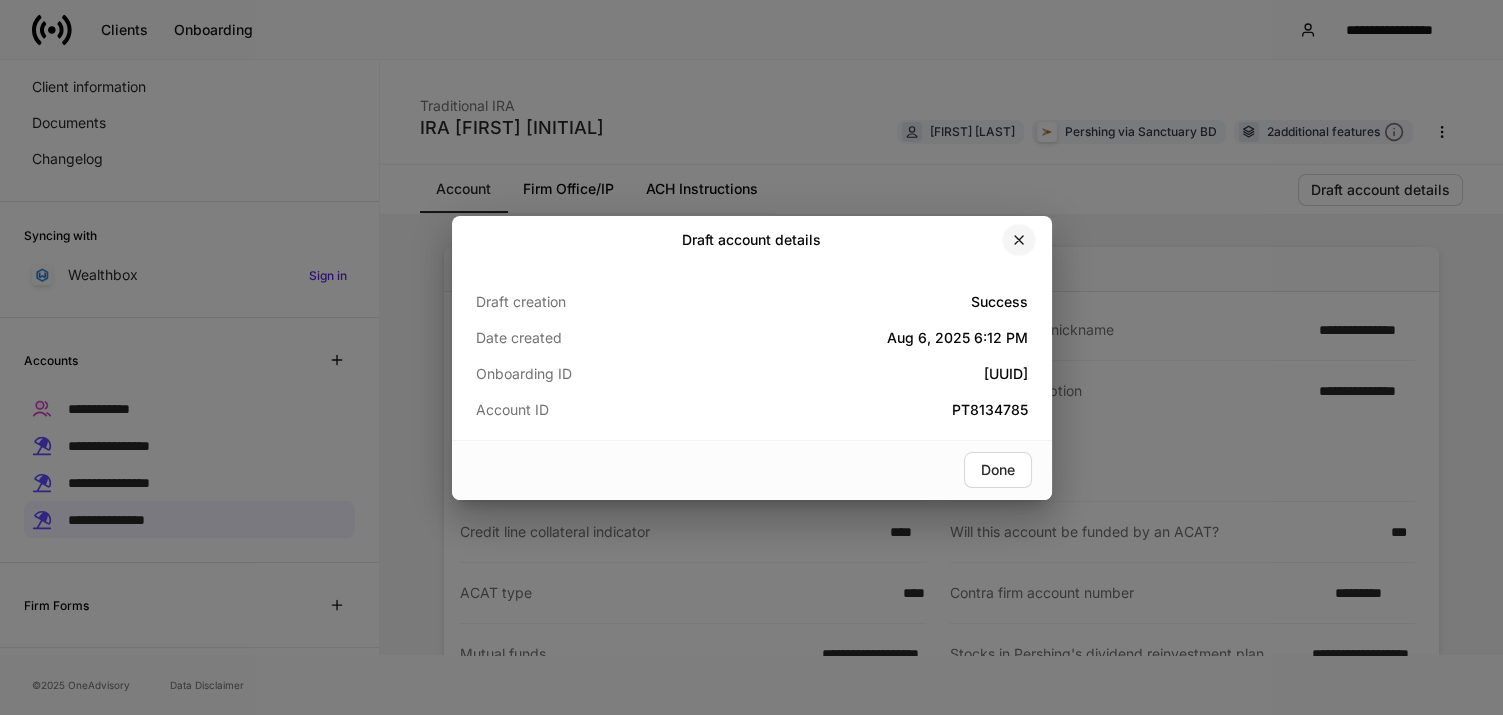click 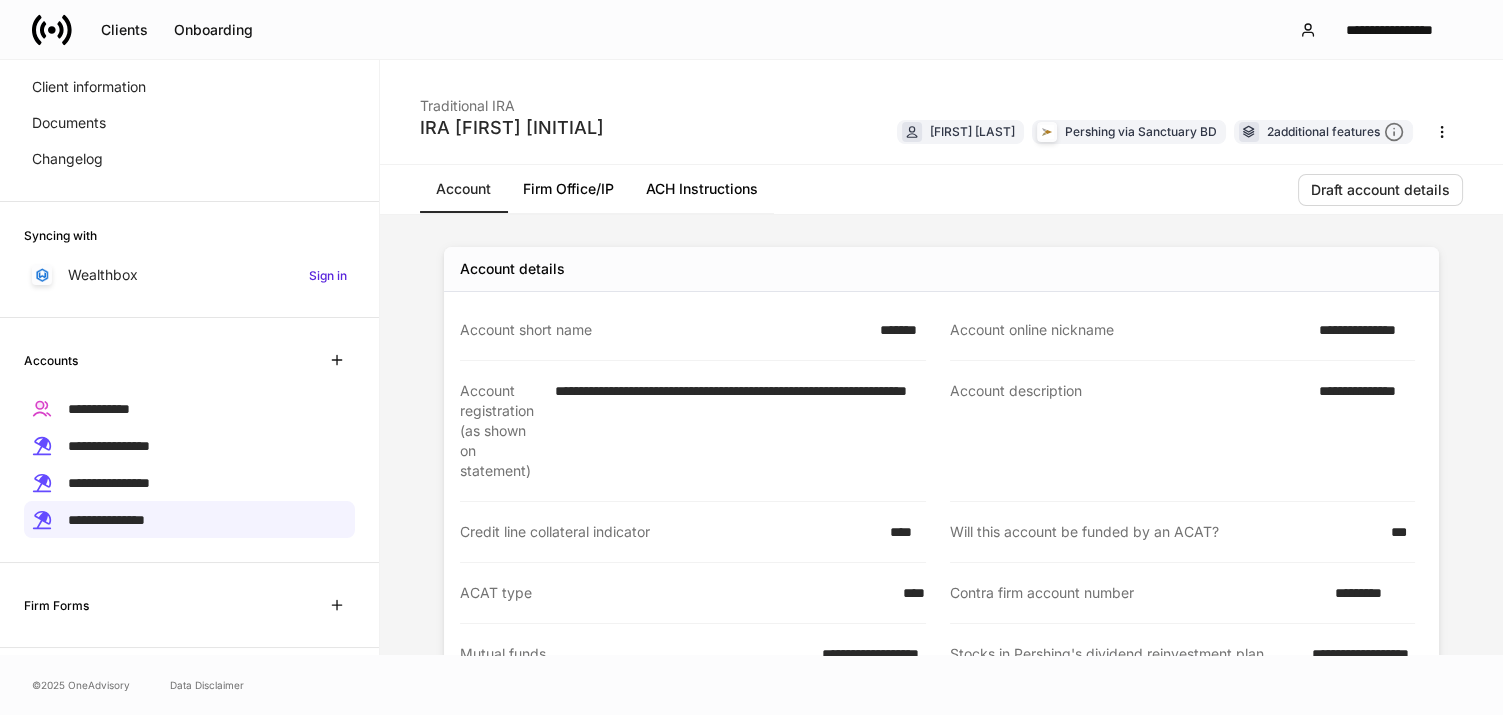 click on "**********" at bounding box center [1361, 330] 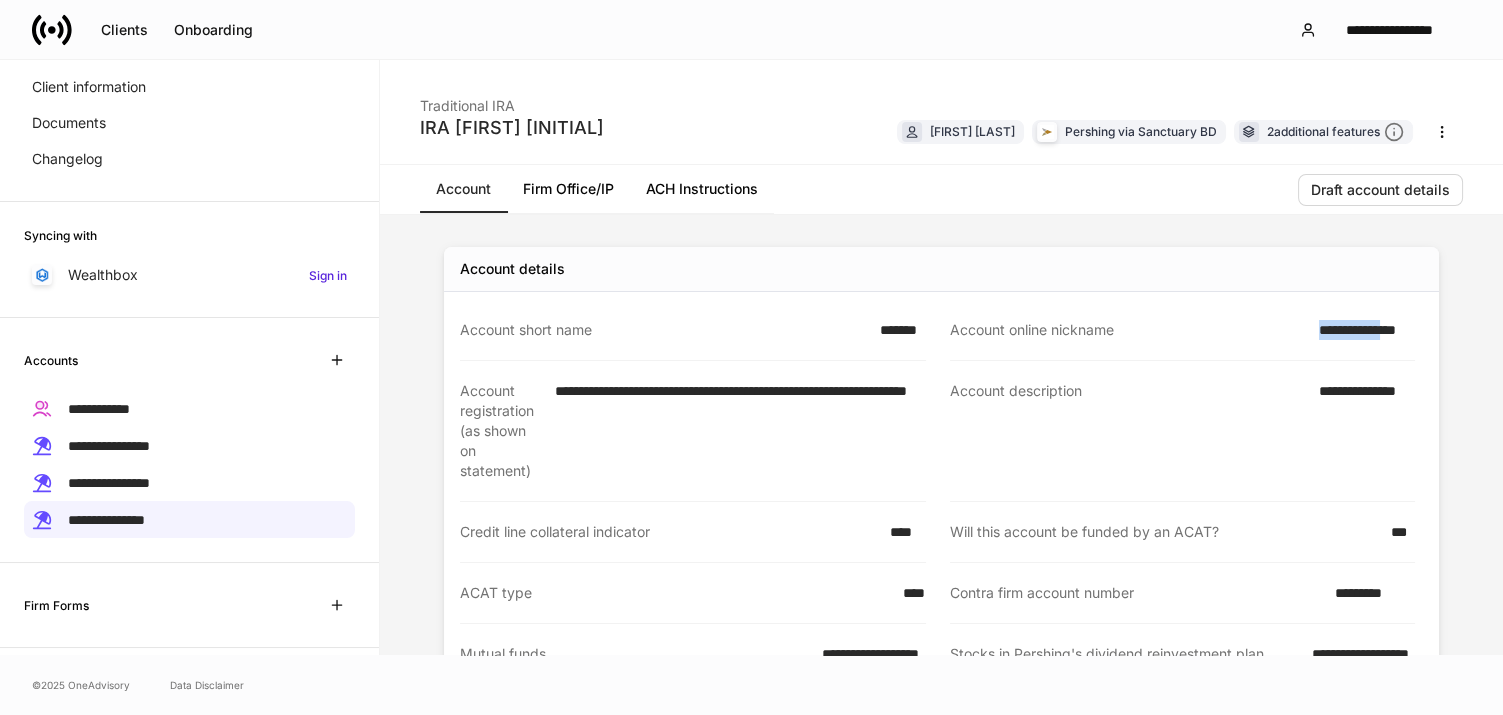 click on "**********" at bounding box center (1361, 330) 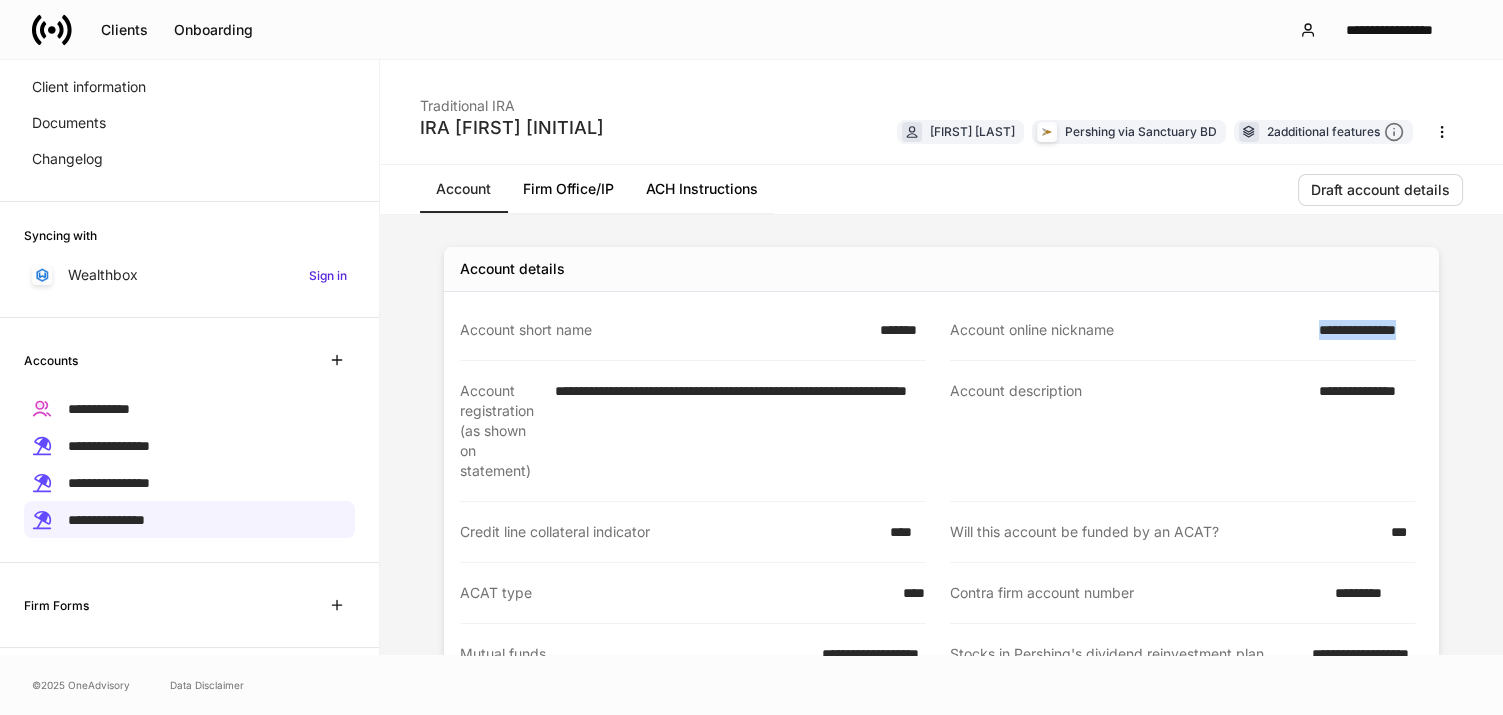 click on "**********" at bounding box center (1361, 330) 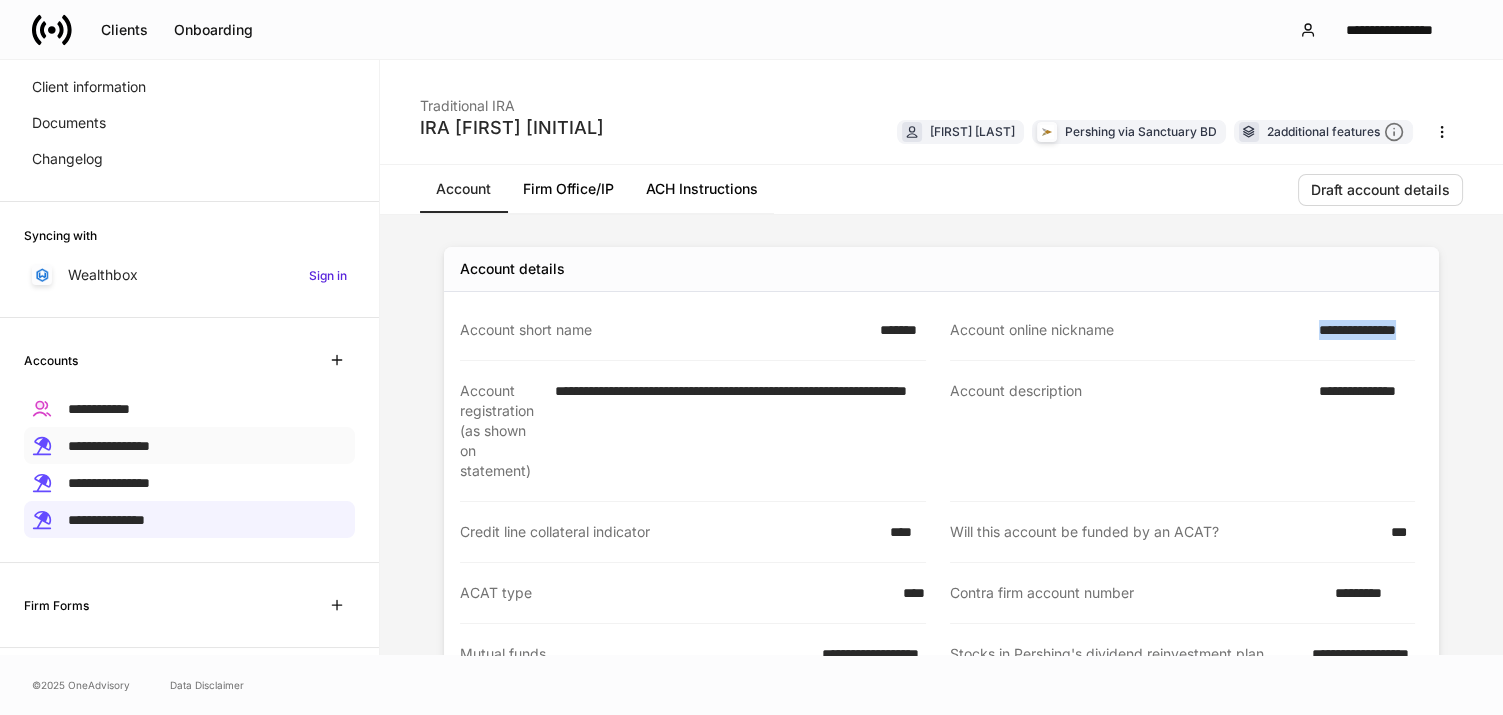 click on "**********" at bounding box center (109, 446) 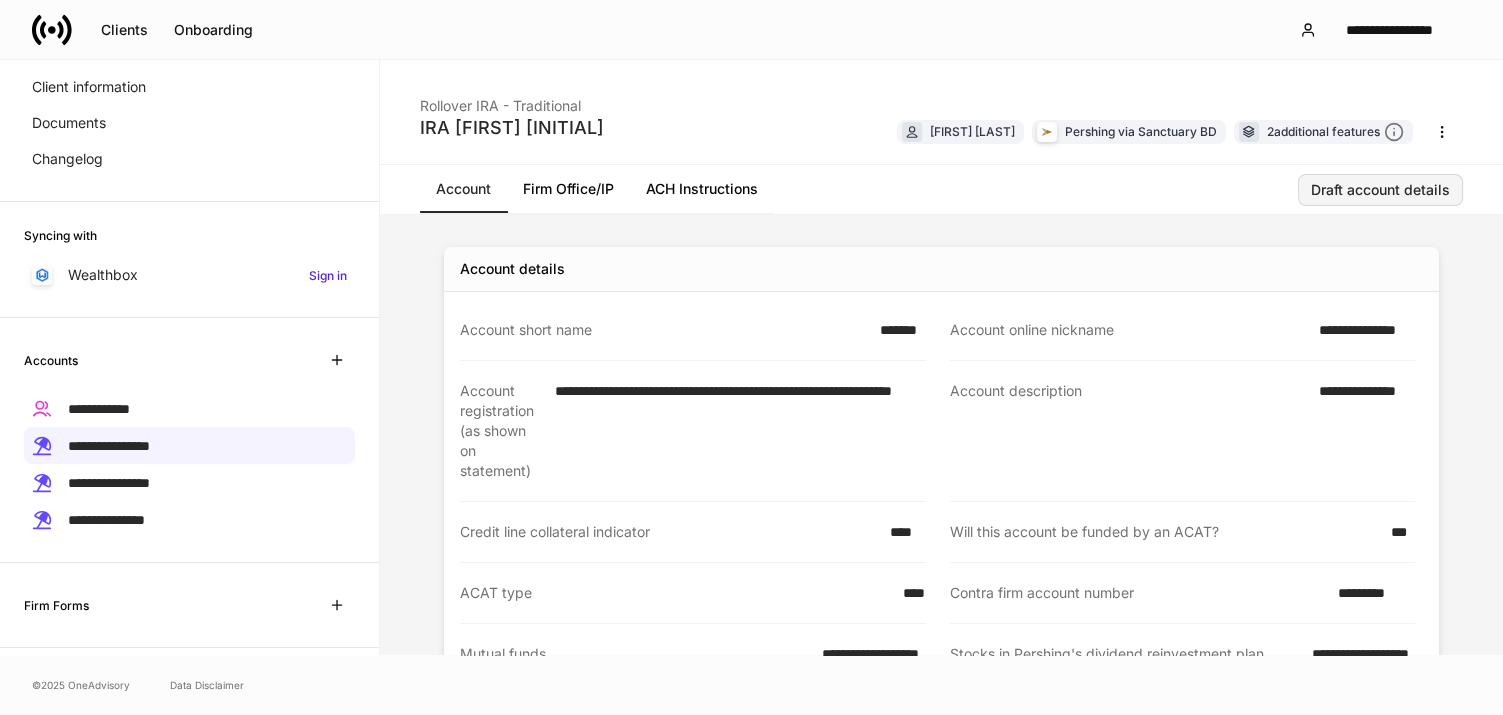 click on "Draft account details" at bounding box center (1380, 190) 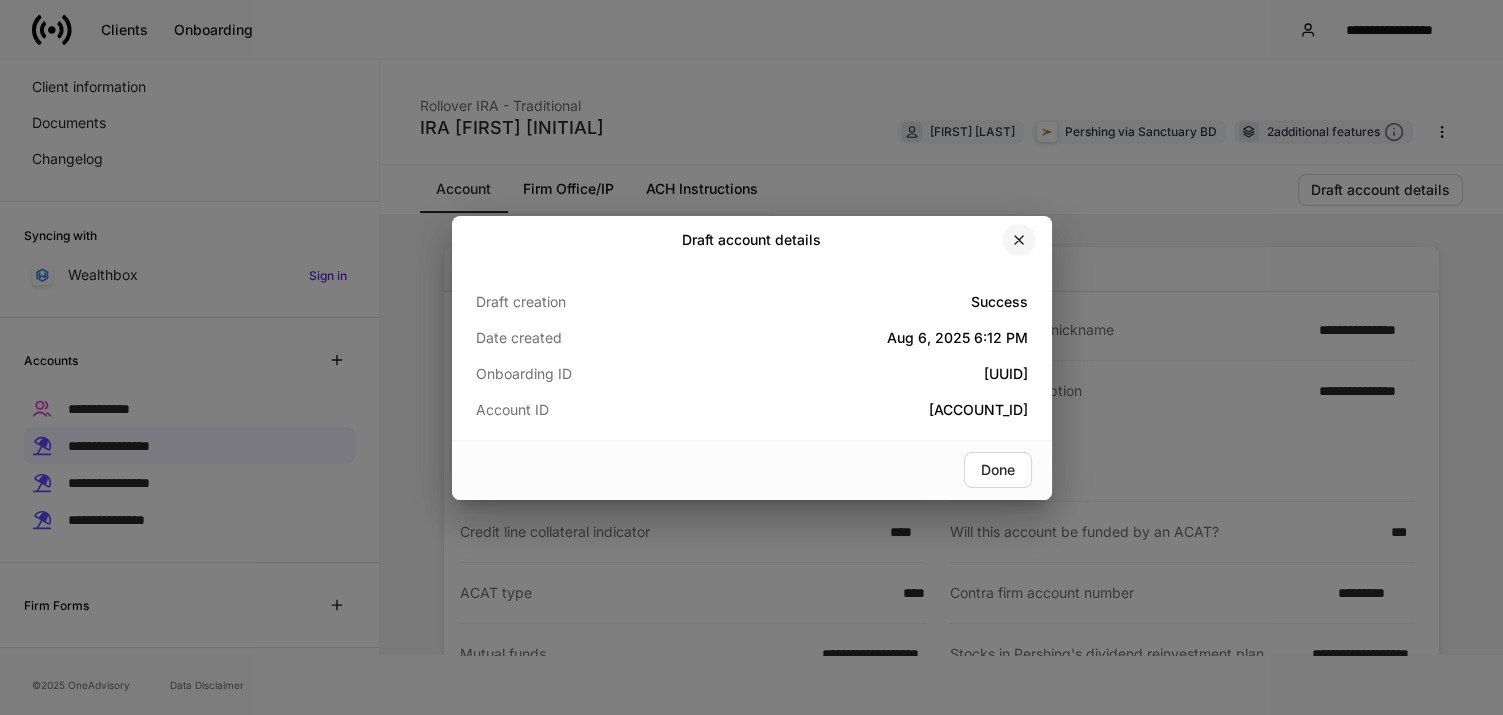 click 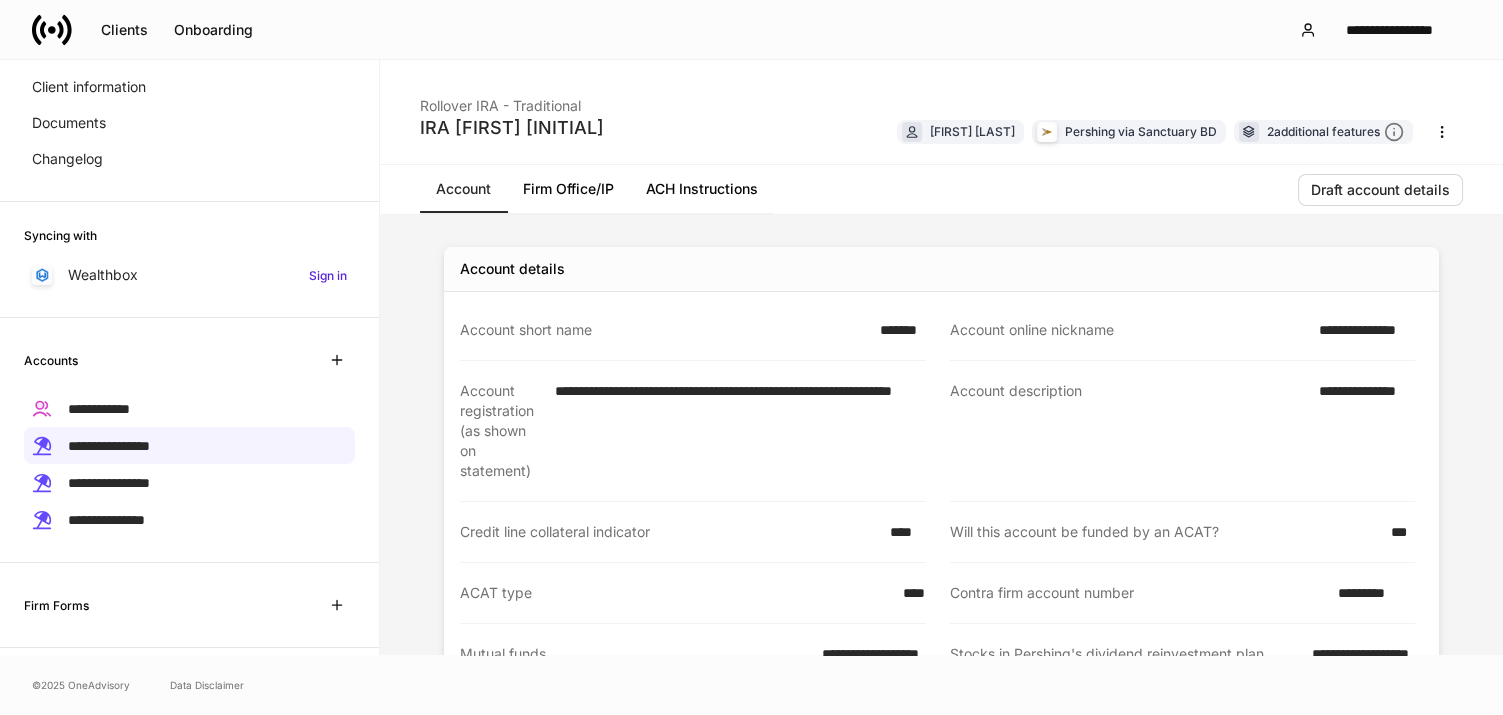 click on "**********" at bounding box center (1183, 330) 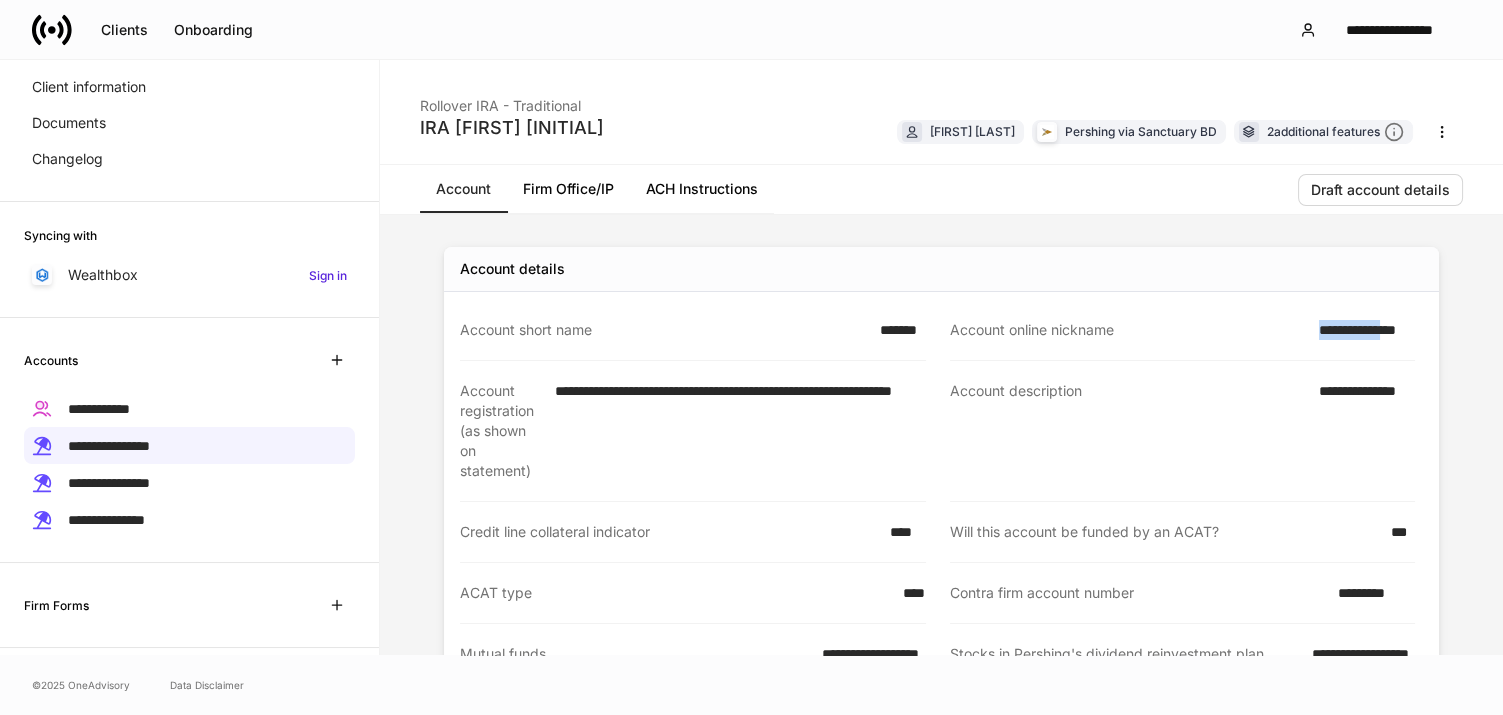 click on "**********" at bounding box center (1183, 330) 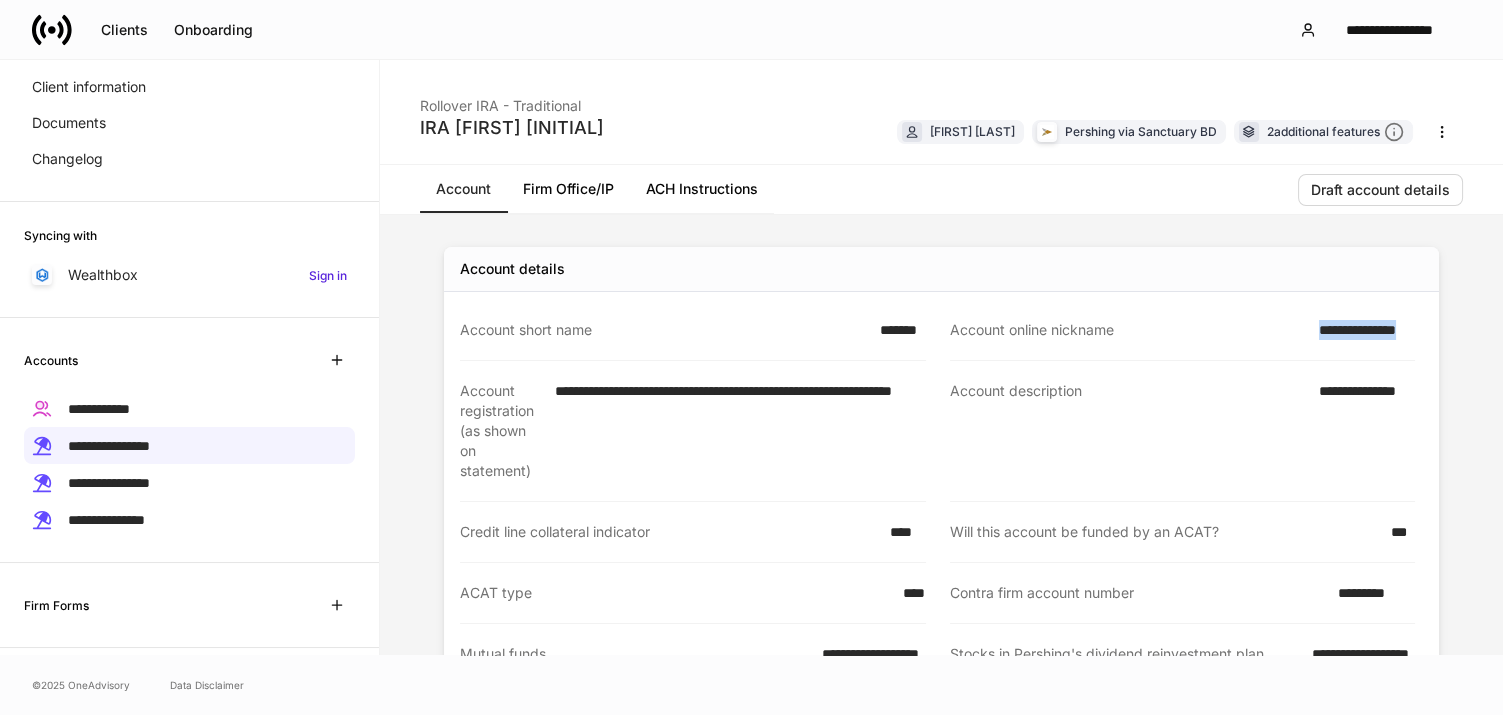 click on "**********" at bounding box center (1183, 330) 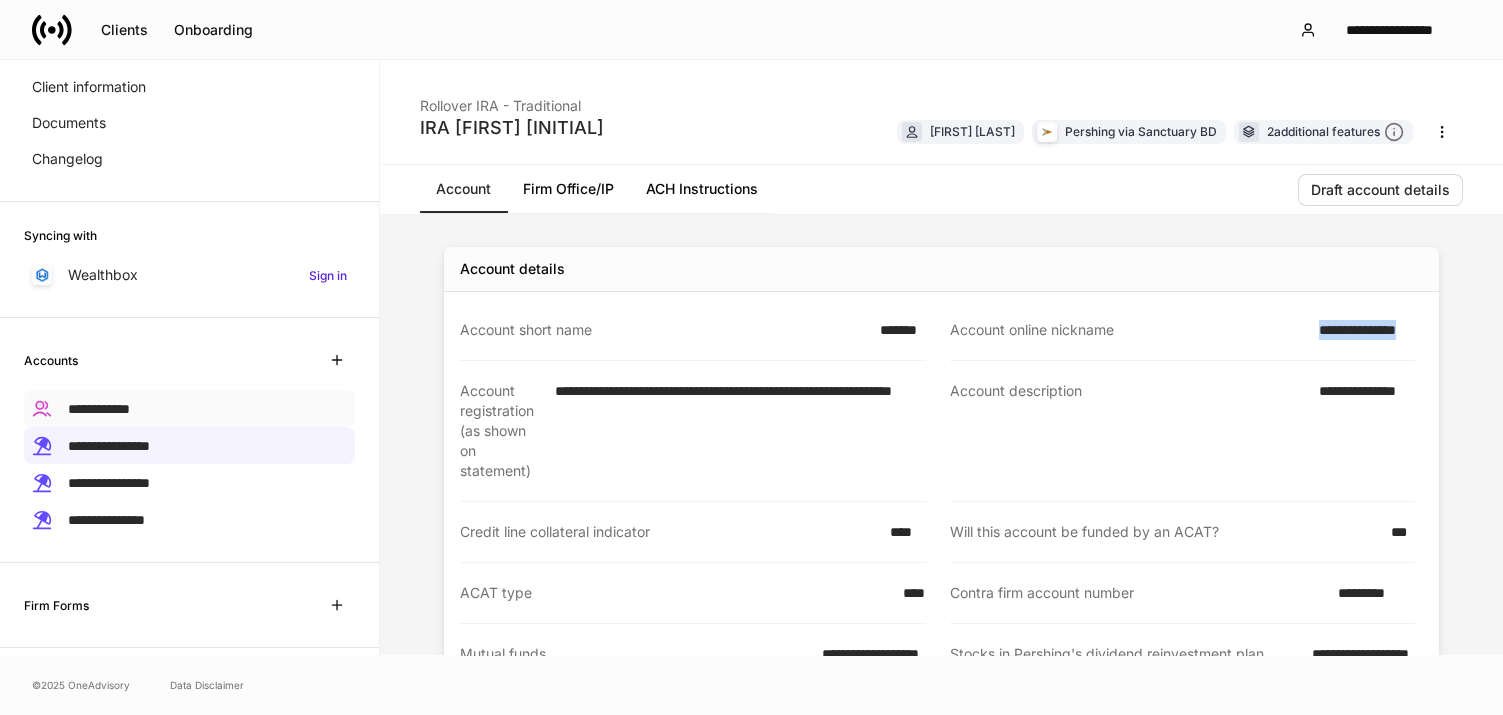 click on "**********" at bounding box center (189, 408) 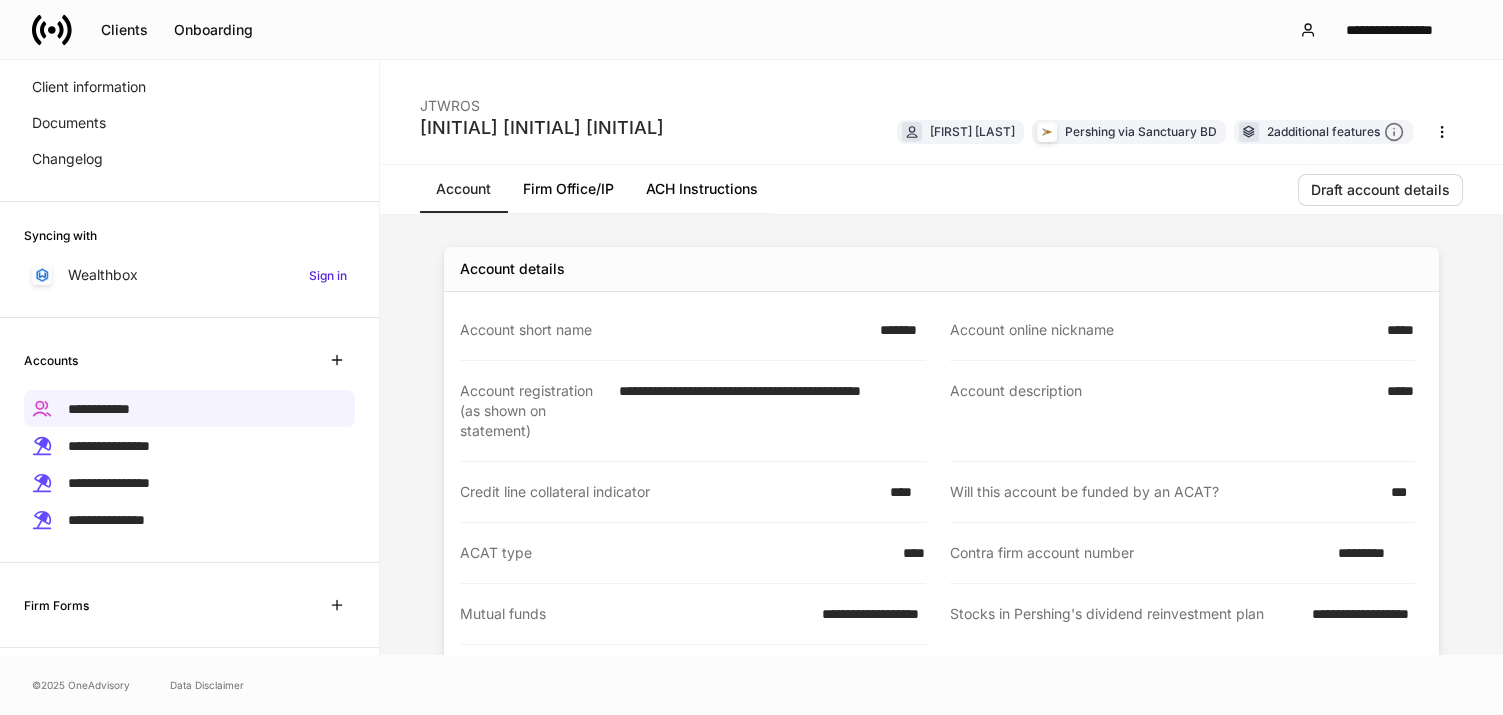 click on "*****" at bounding box center (1395, 330) 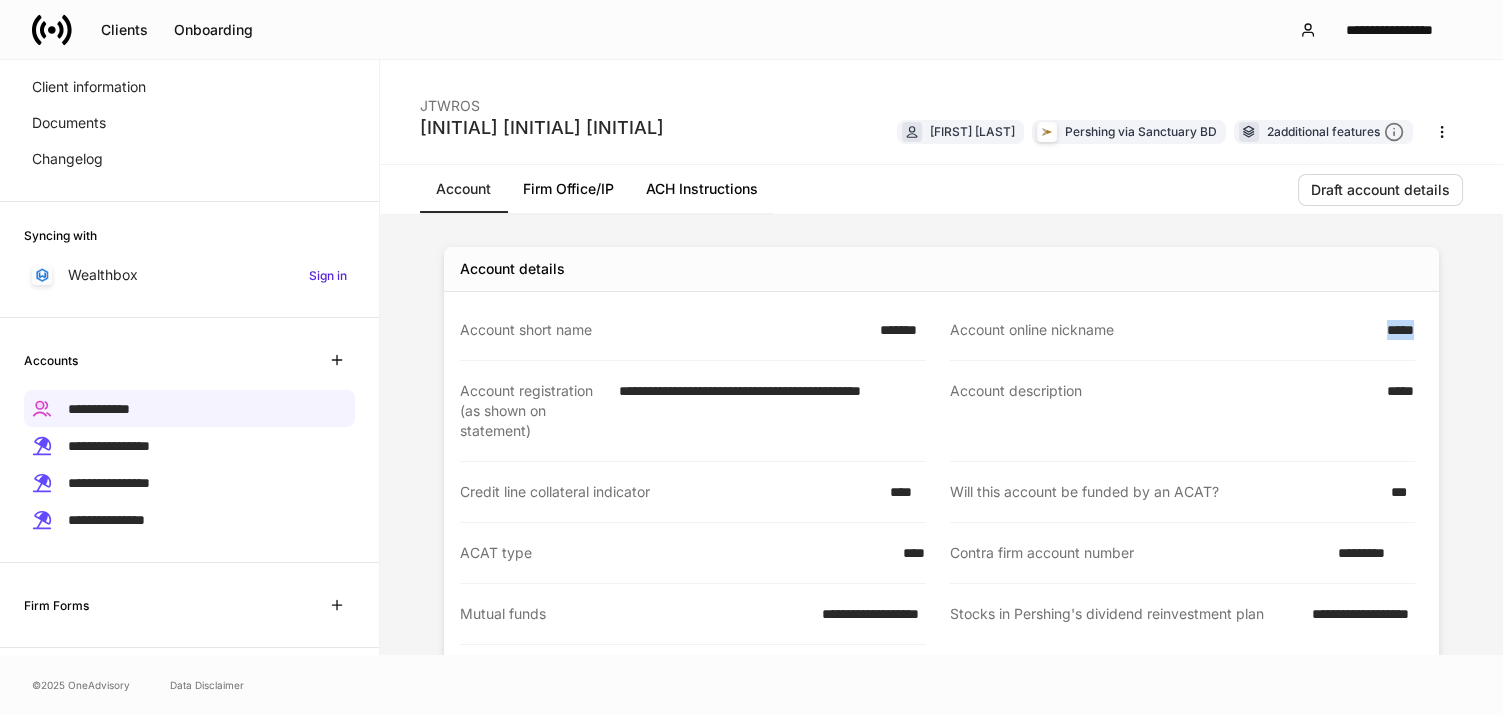 click on "*****" at bounding box center (1395, 330) 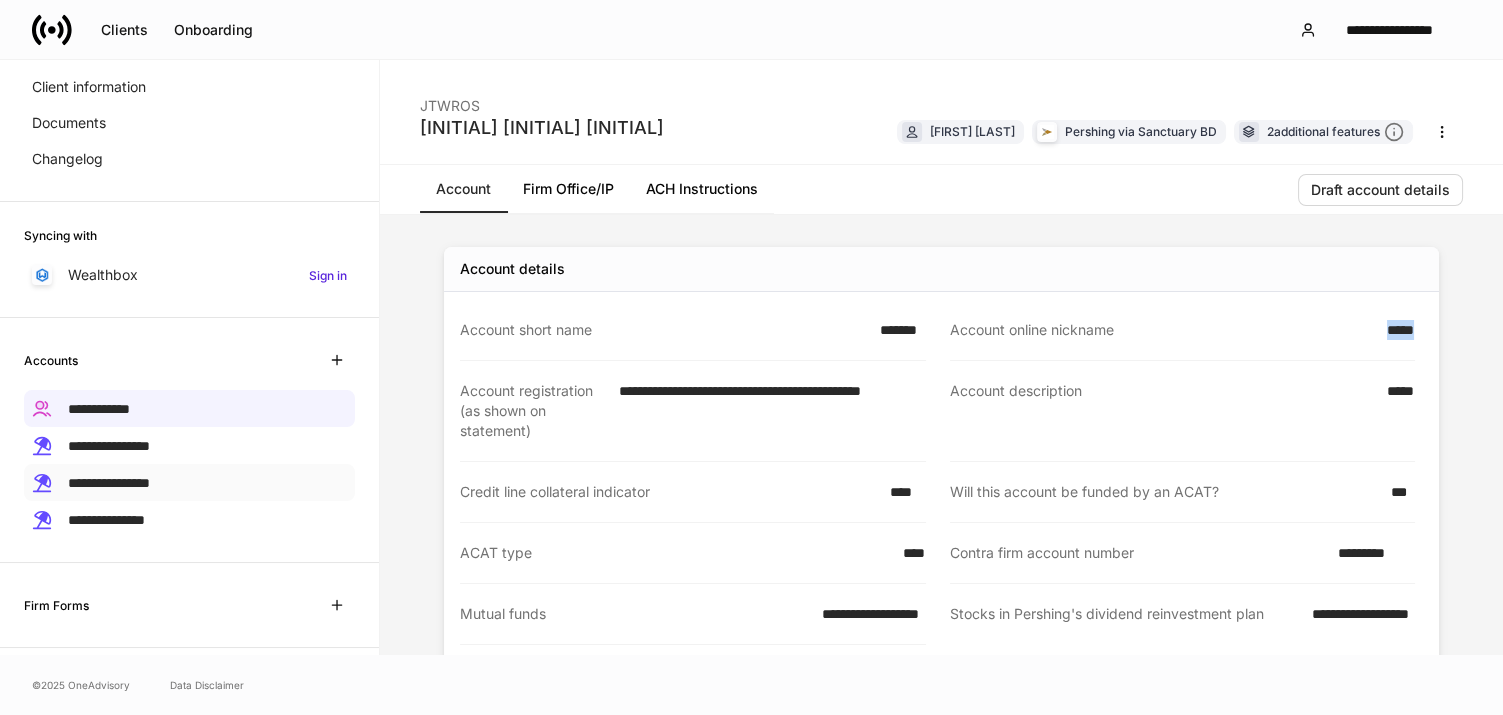 click on "**********" at bounding box center (109, 483) 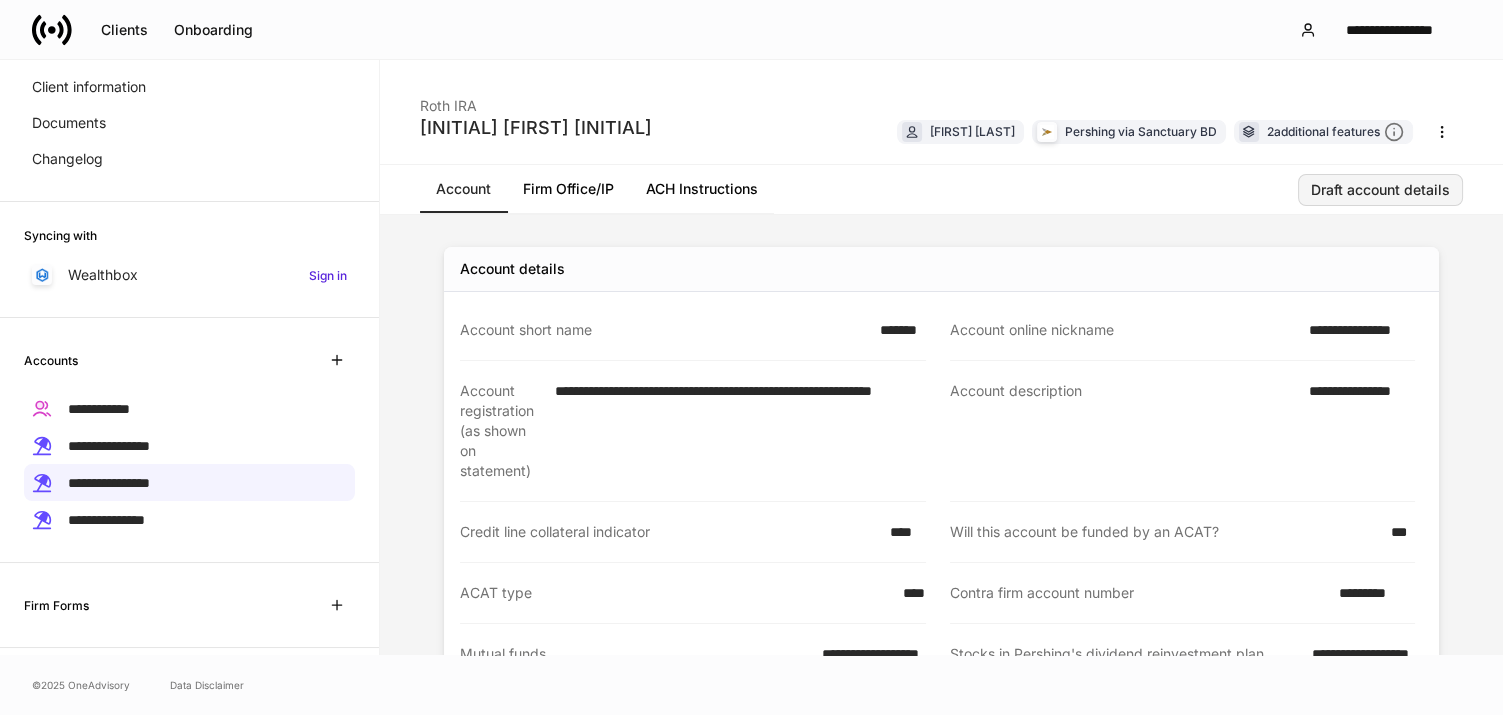 click on "Draft account details" at bounding box center [1380, 190] 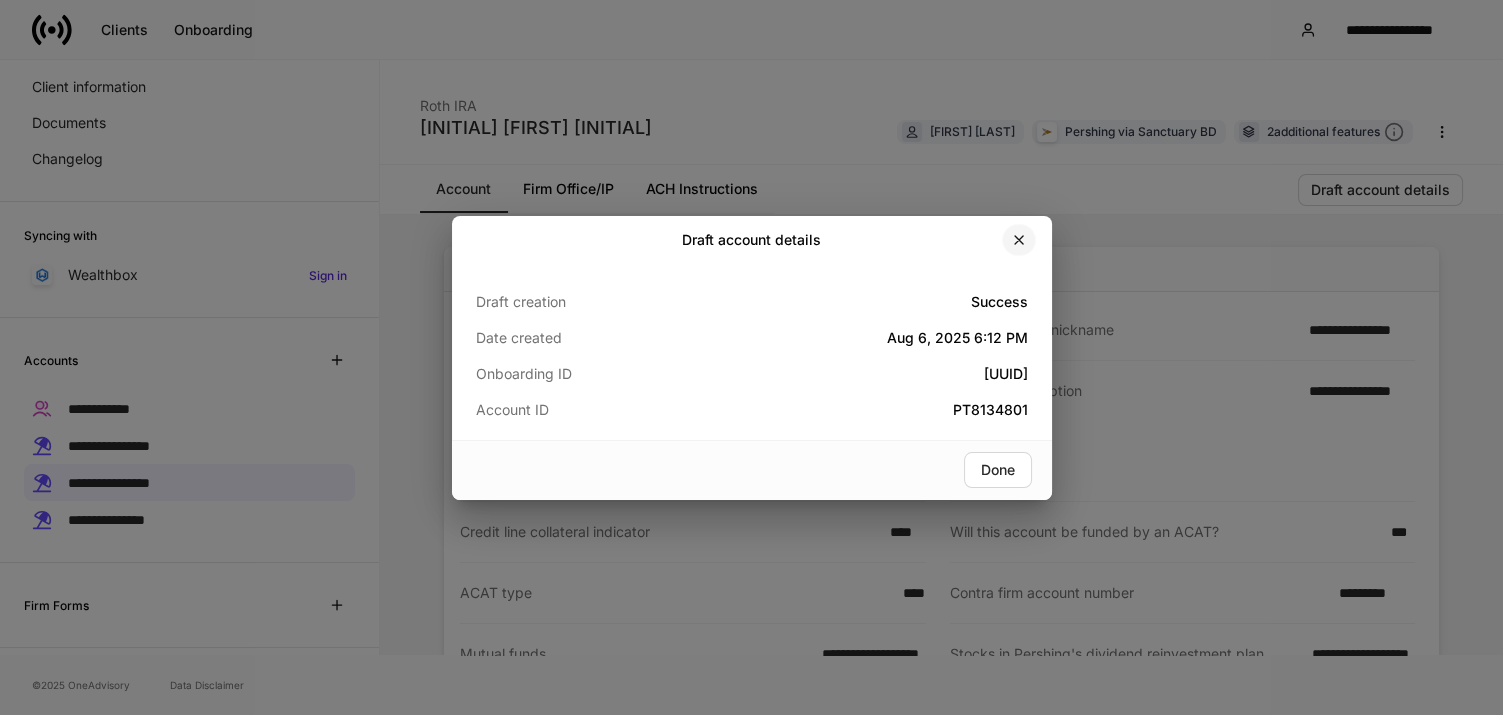 click 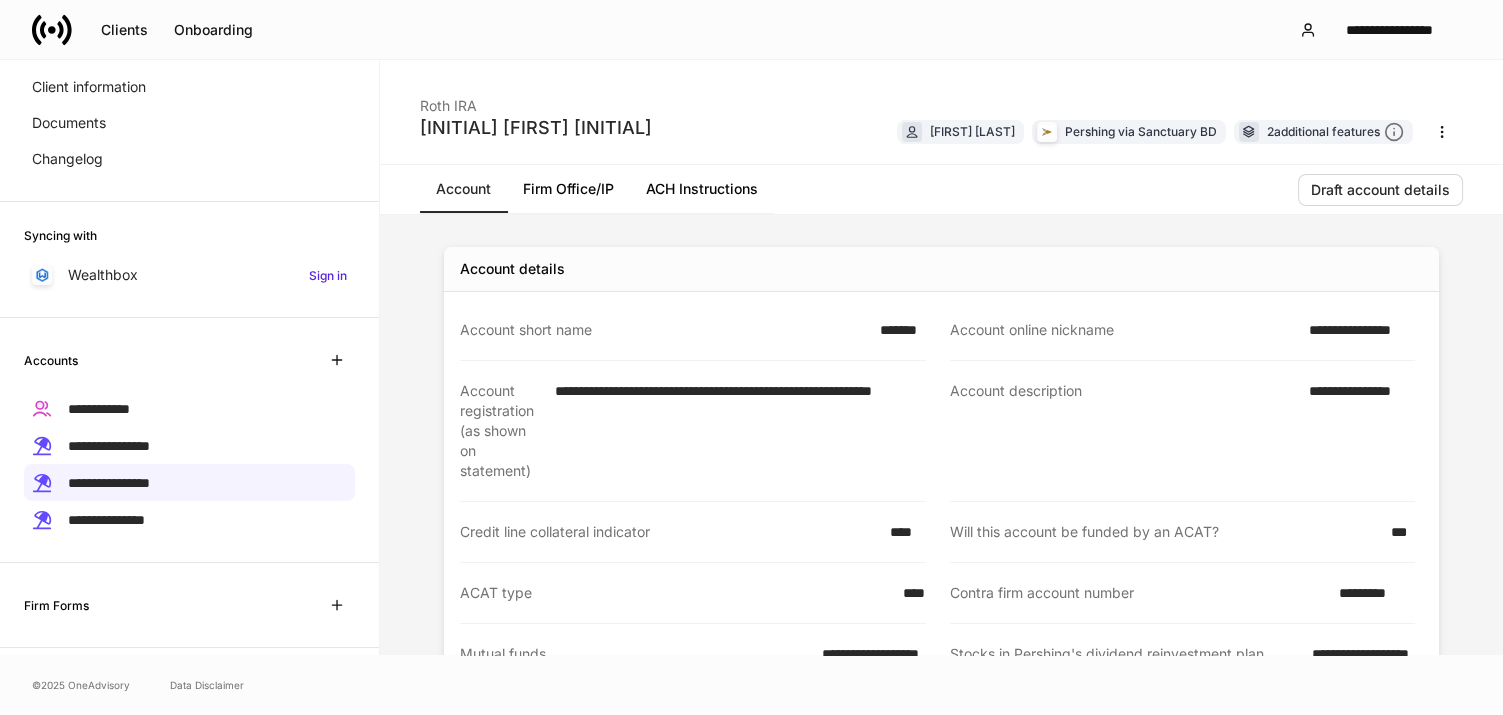 click on "**********" at bounding box center [1356, 330] 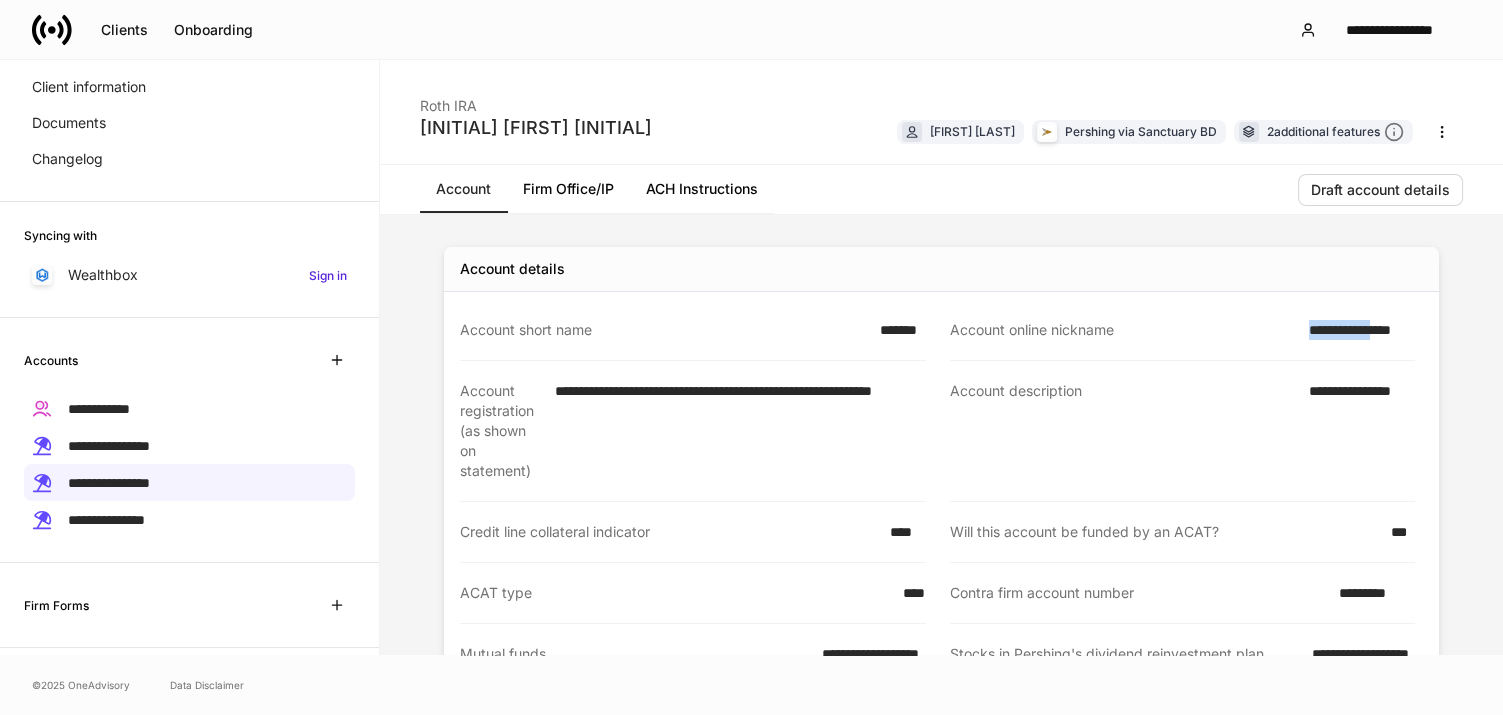 click on "**********" at bounding box center [1356, 330] 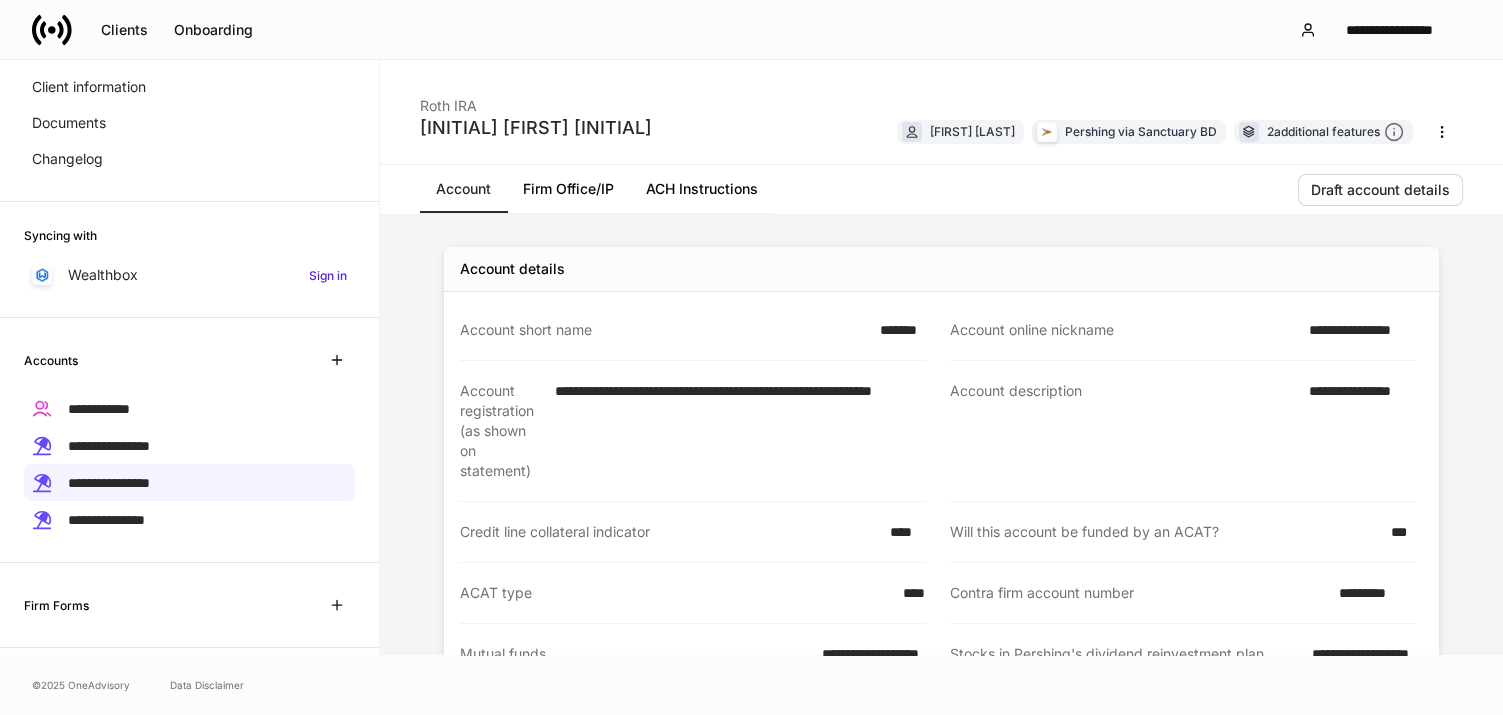 click on "**********" at bounding box center [1356, 330] 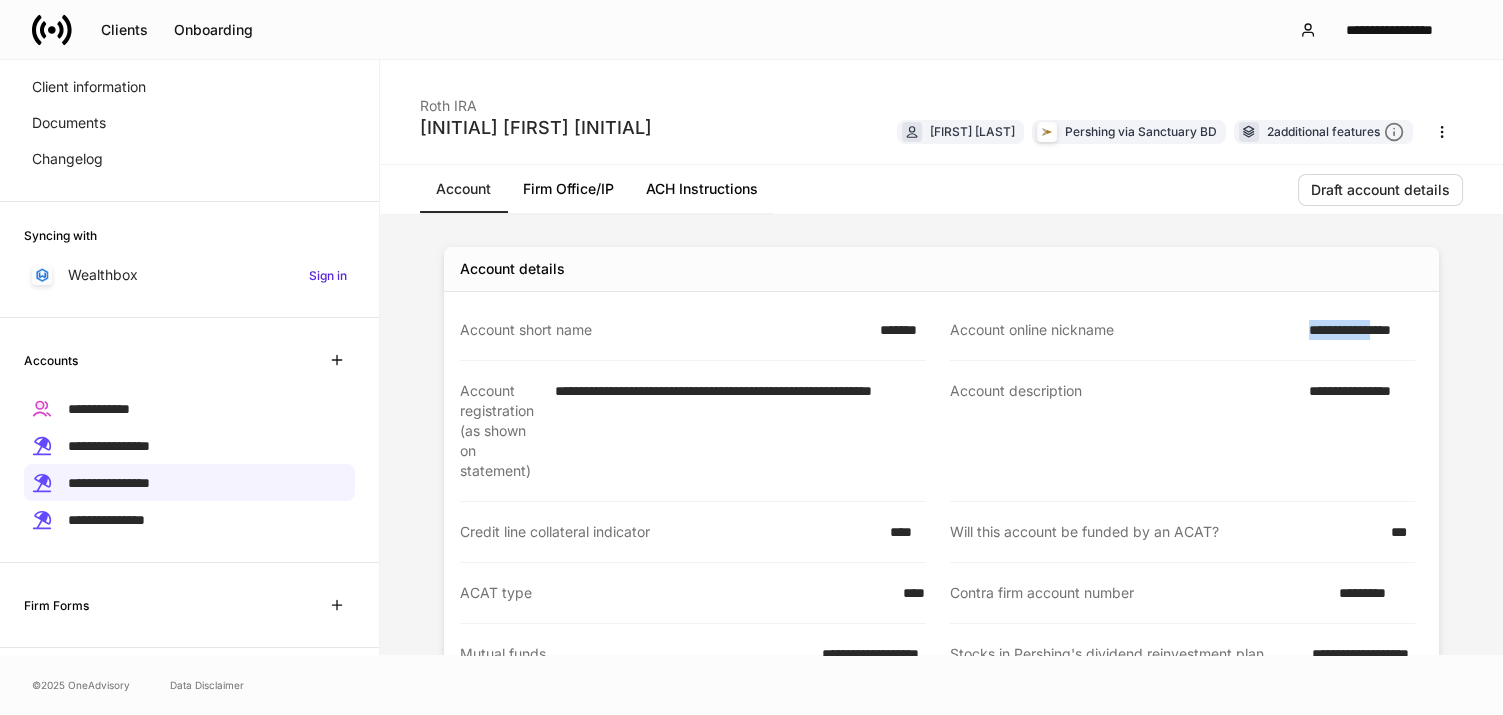 click on "**********" at bounding box center [1356, 330] 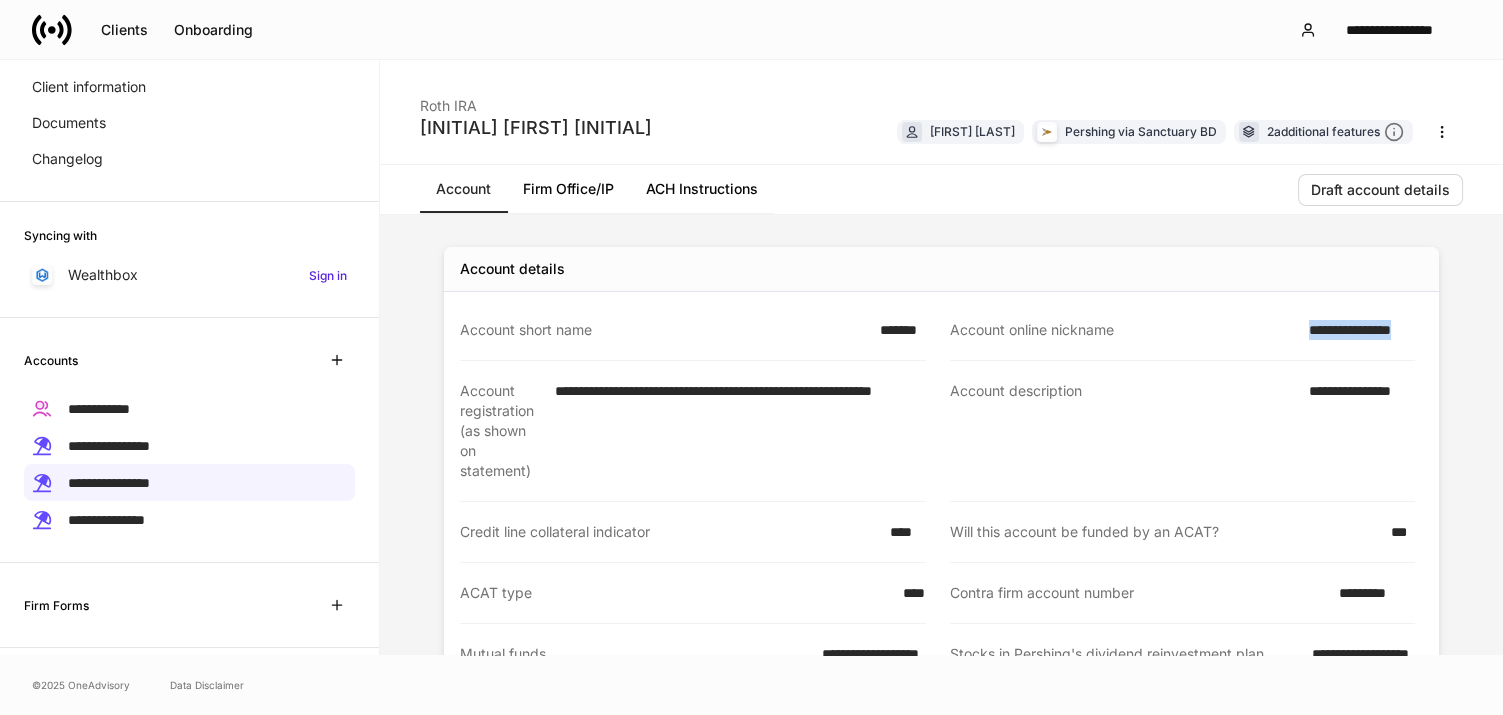 click on "**********" at bounding box center [1356, 330] 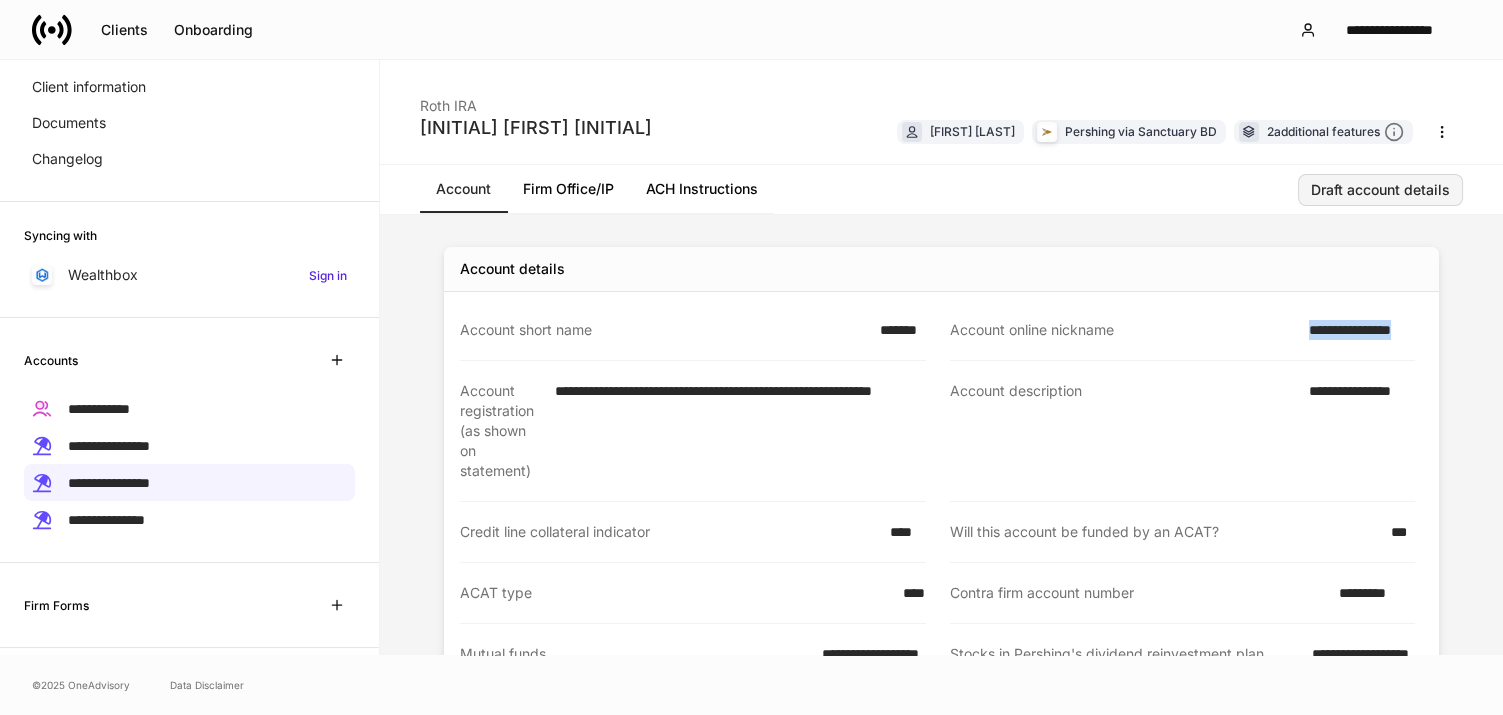 click on "Draft account details" at bounding box center [1380, 190] 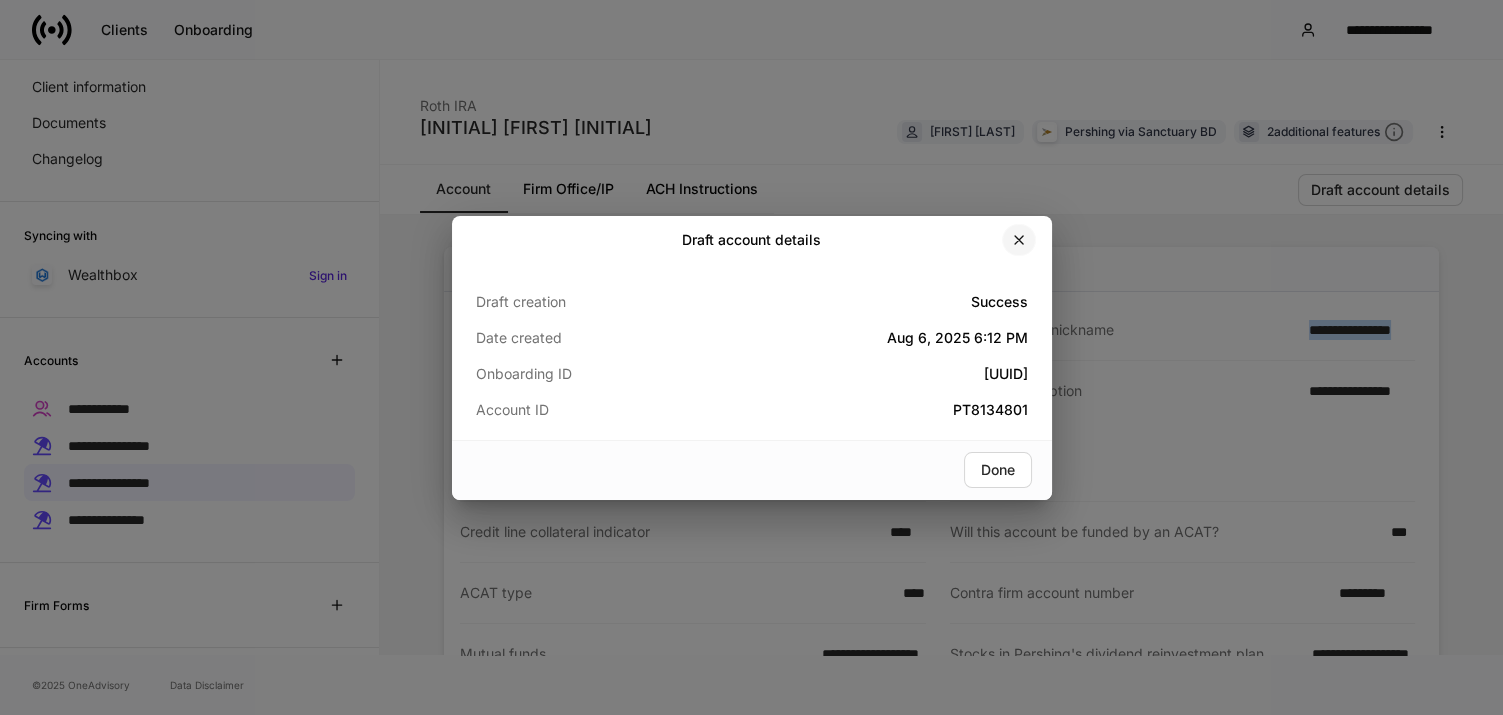 click 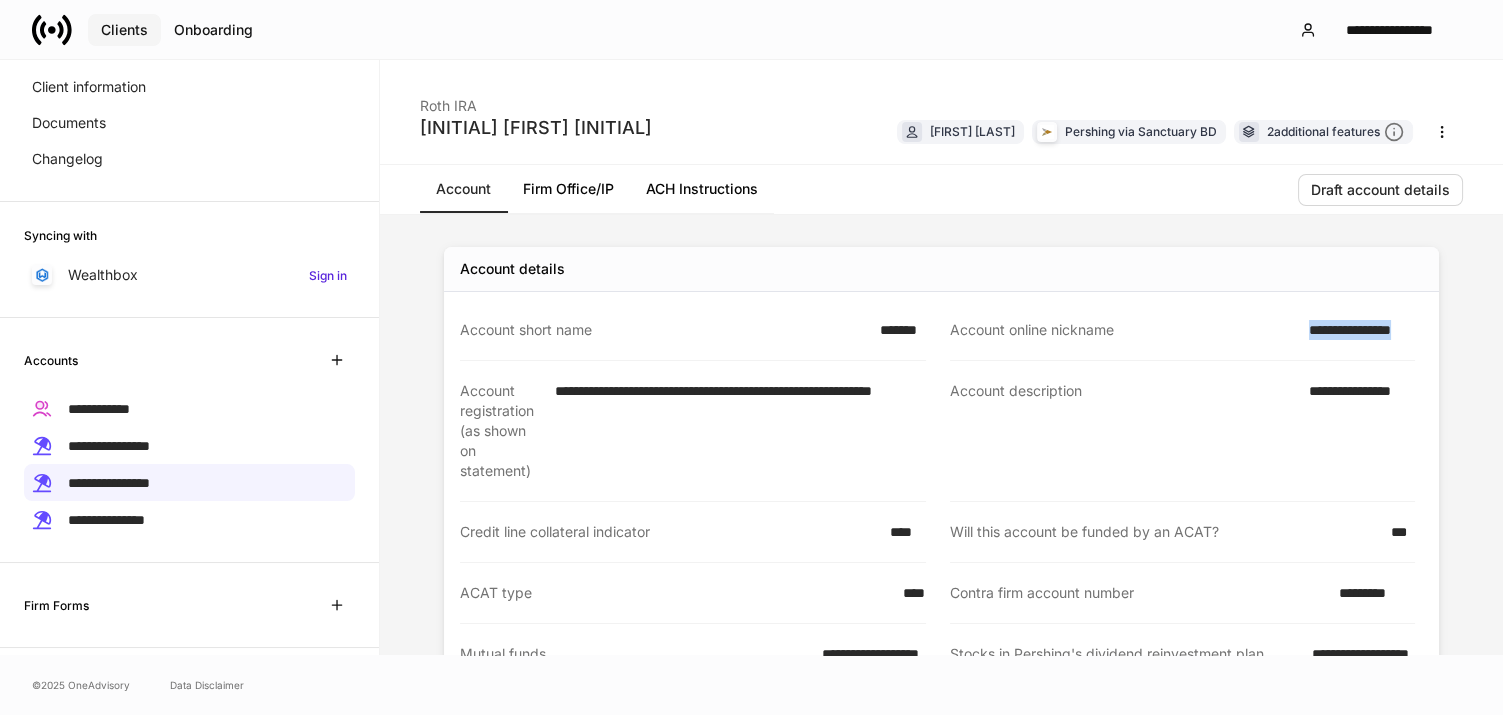click on "Clients" at bounding box center (124, 30) 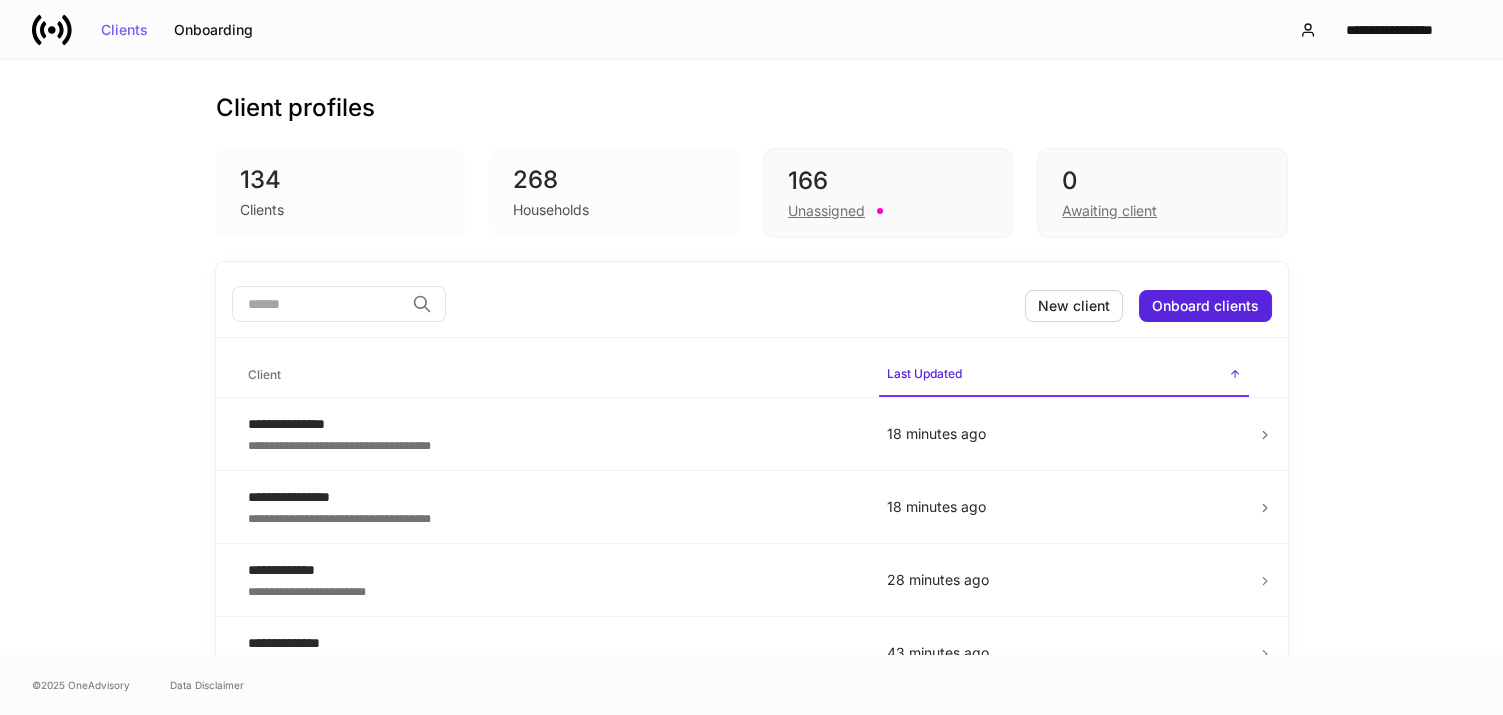 click at bounding box center (318, 304) 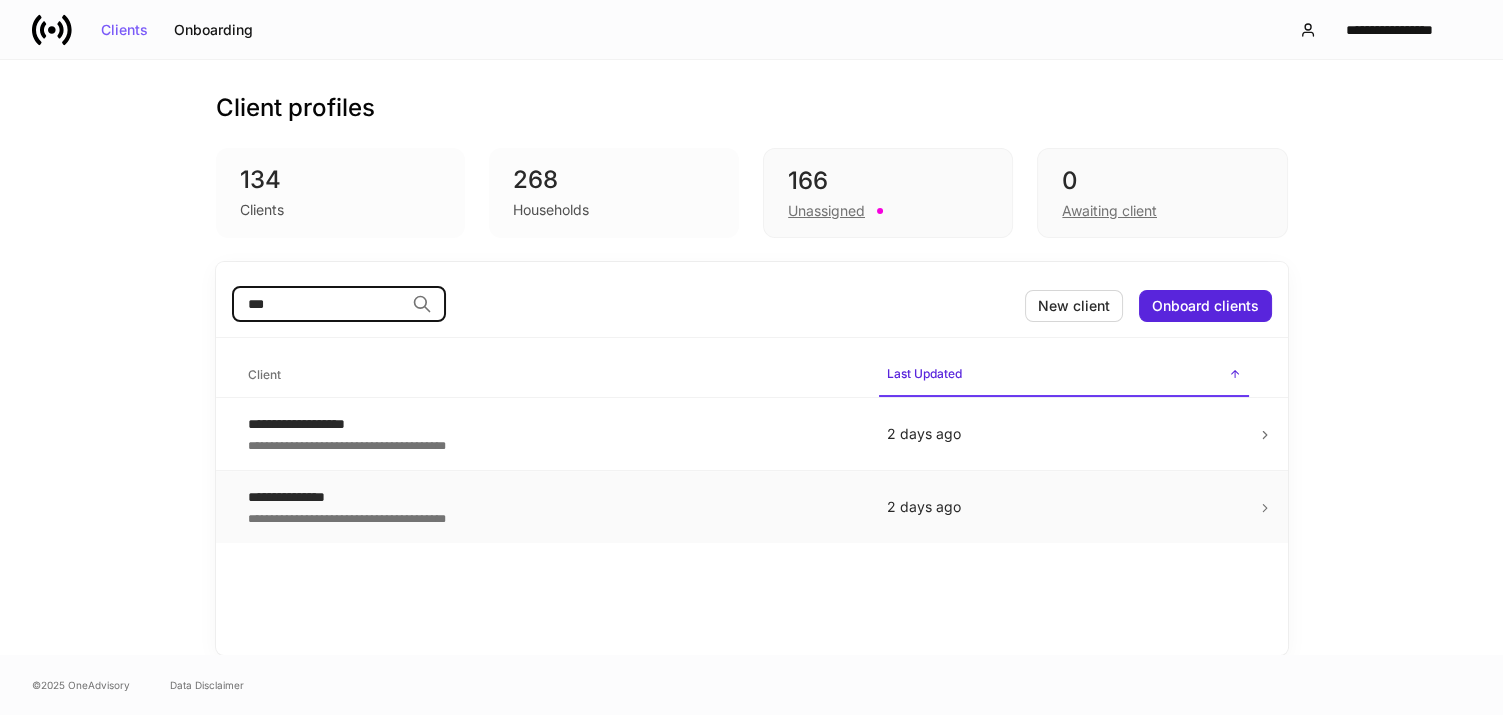 type on "***" 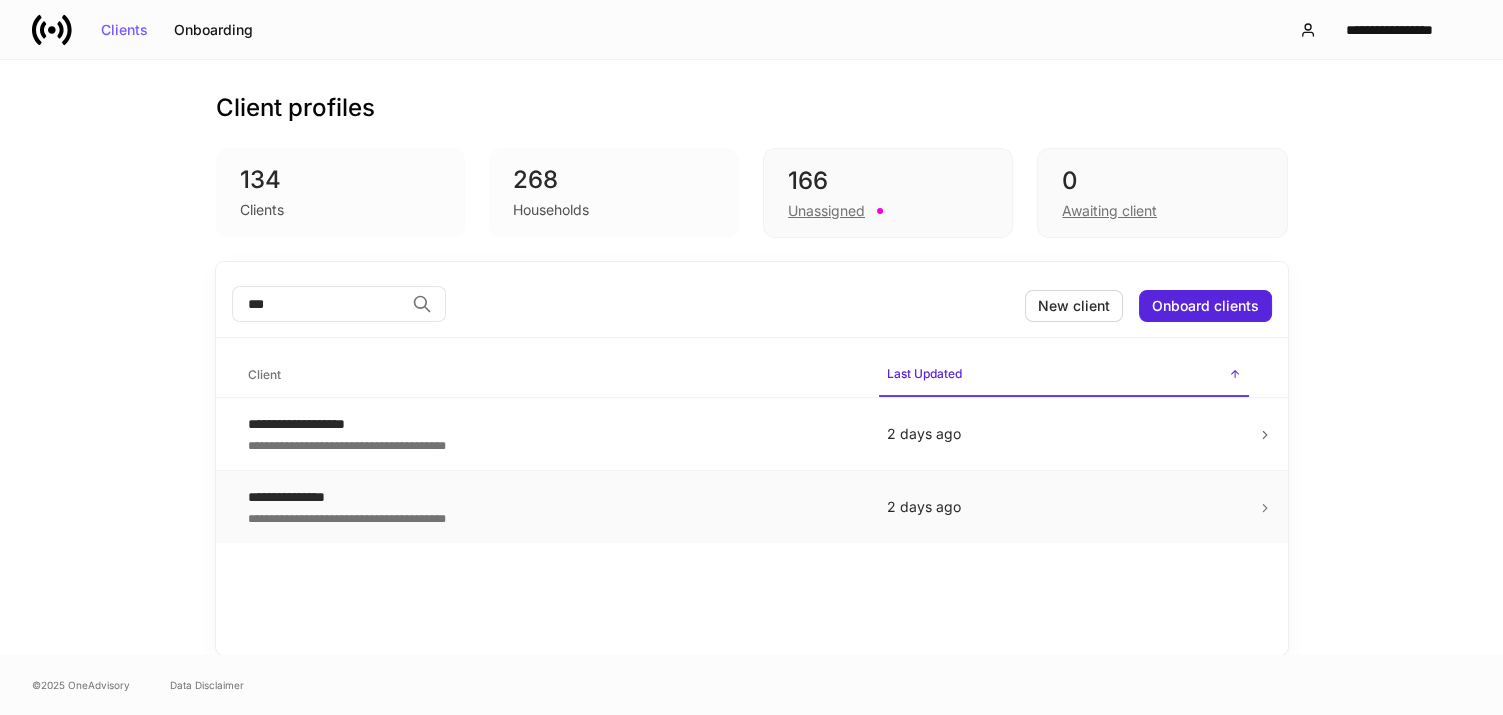 click on "**********" at bounding box center [551, 497] 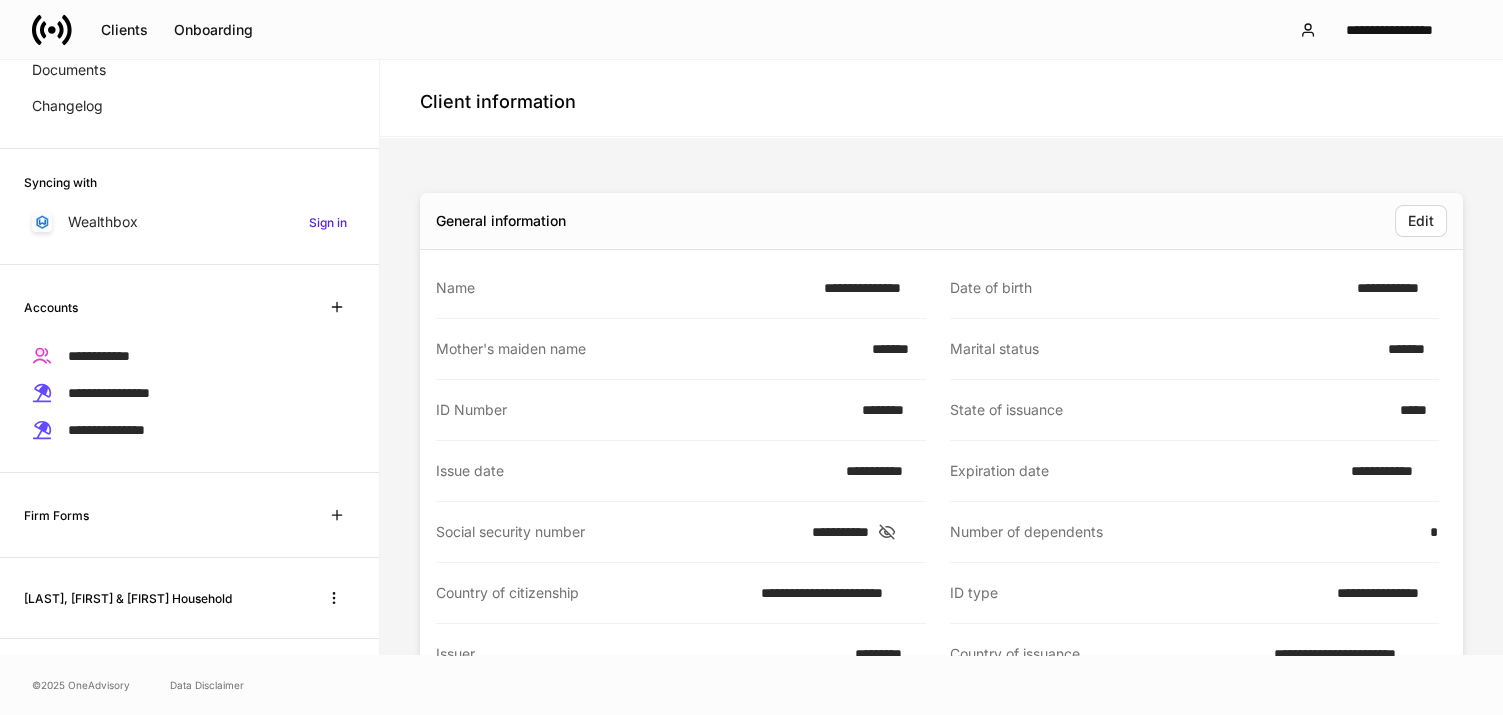 scroll, scrollTop: 204, scrollLeft: 0, axis: vertical 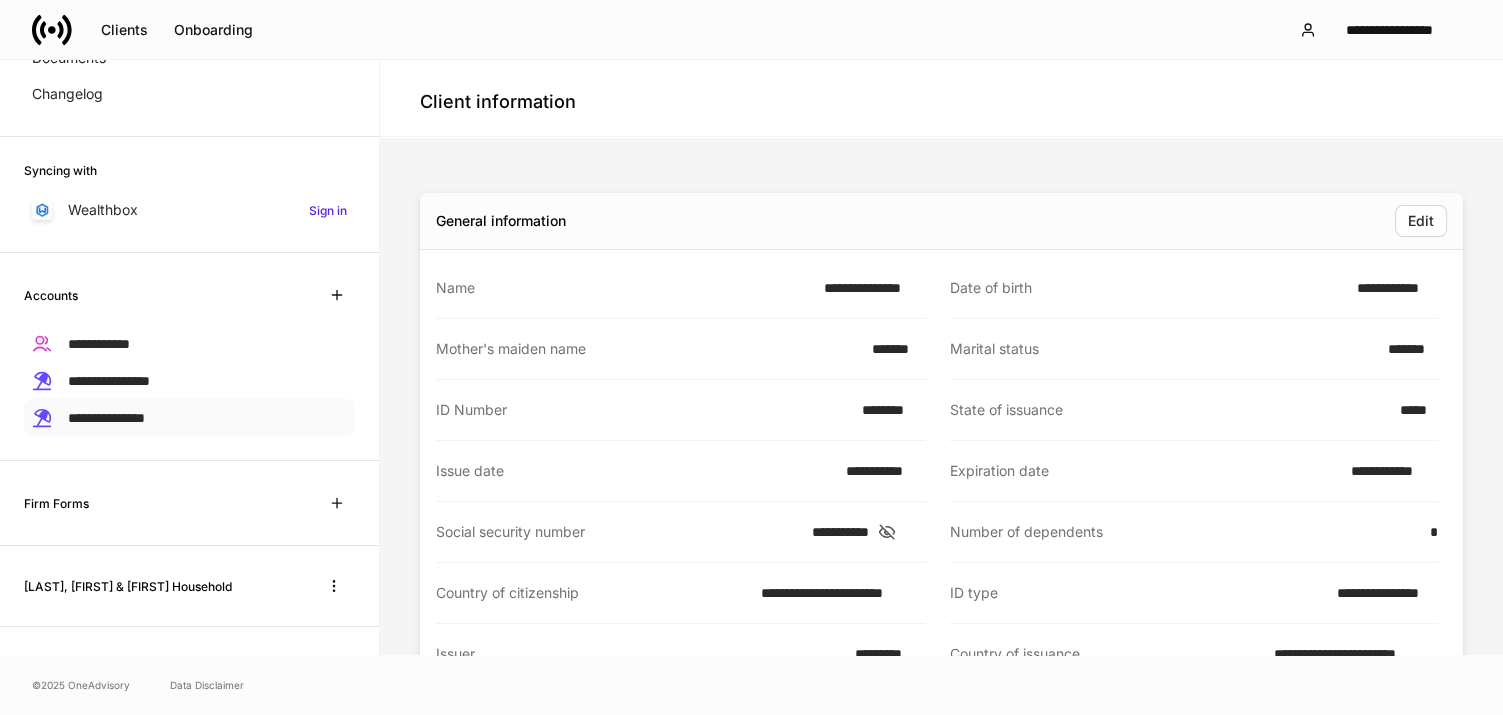 click on "**********" at bounding box center [106, 418] 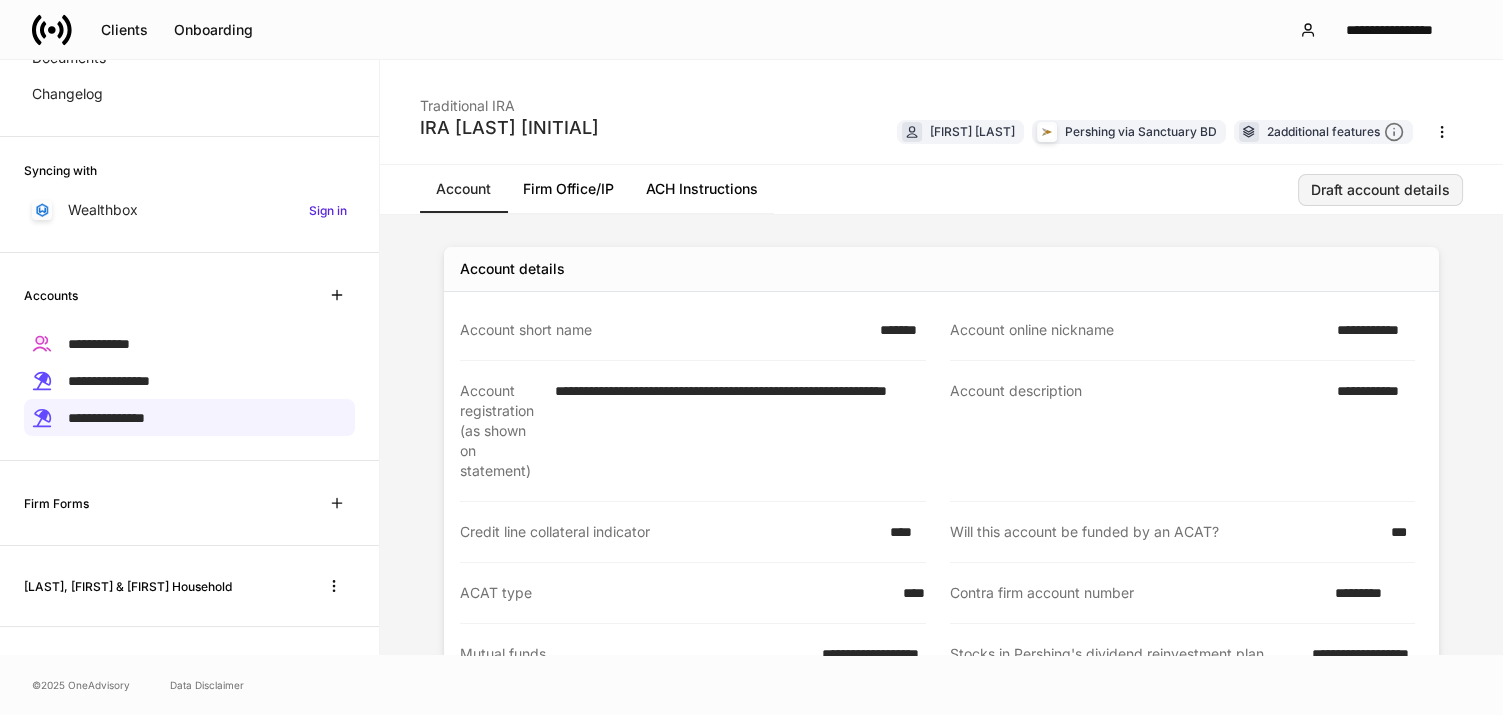click on "Draft account details" at bounding box center (1380, 190) 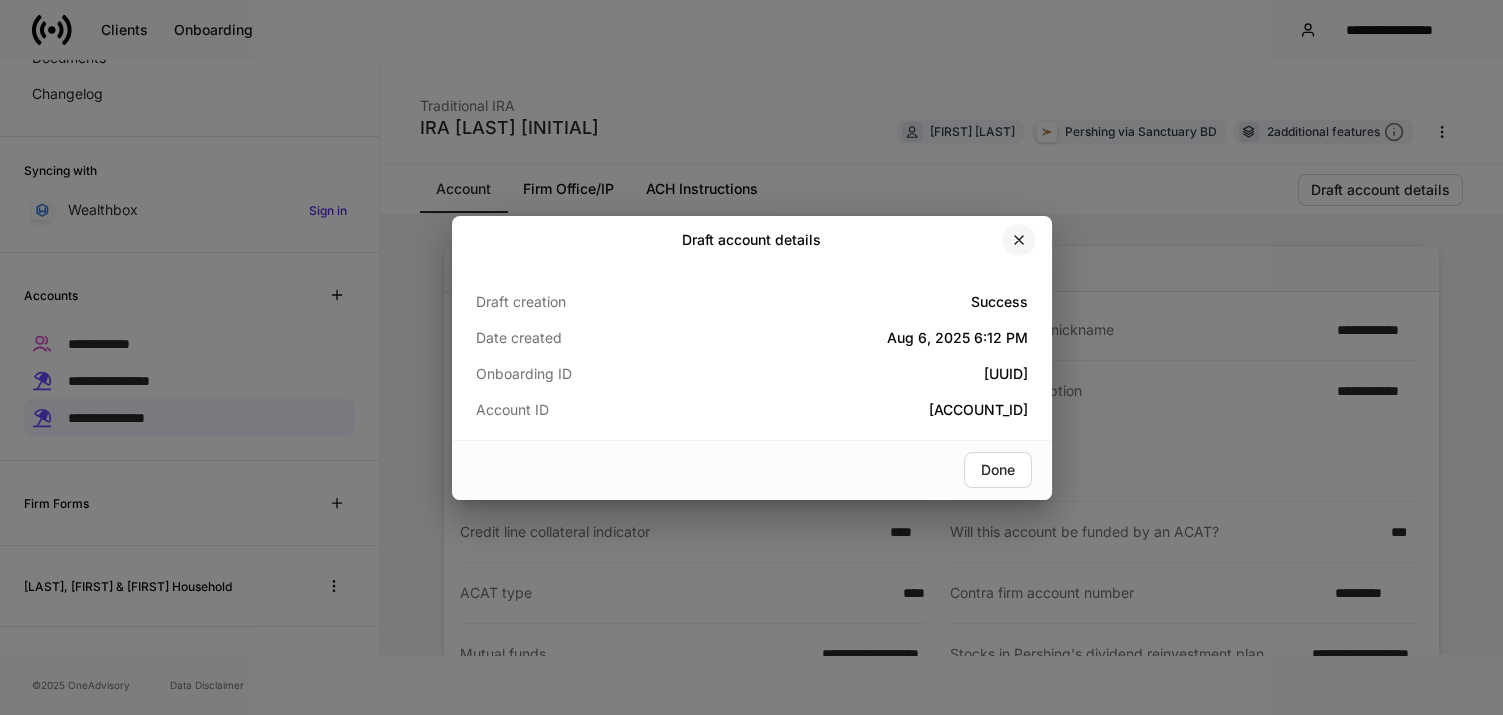 click at bounding box center (1019, 240) 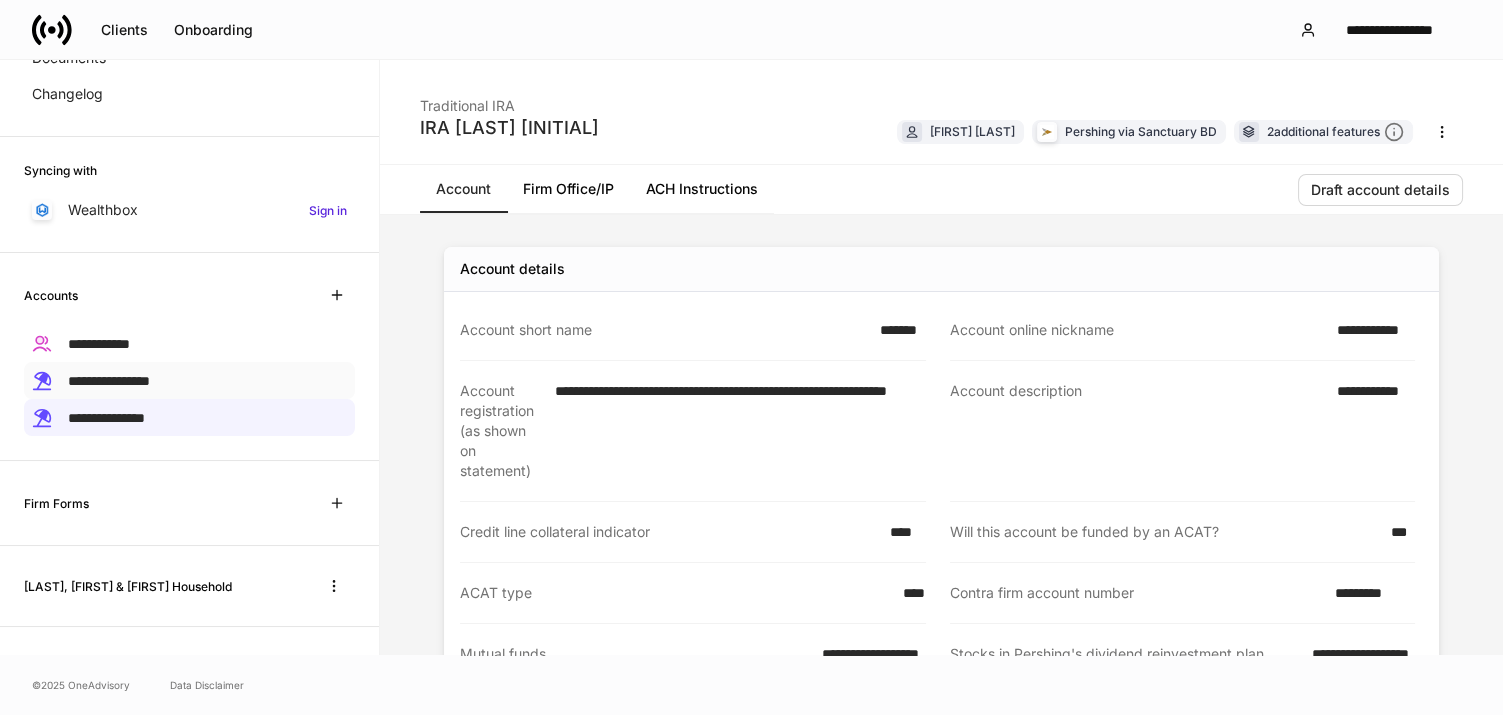 click on "**********" at bounding box center (109, 381) 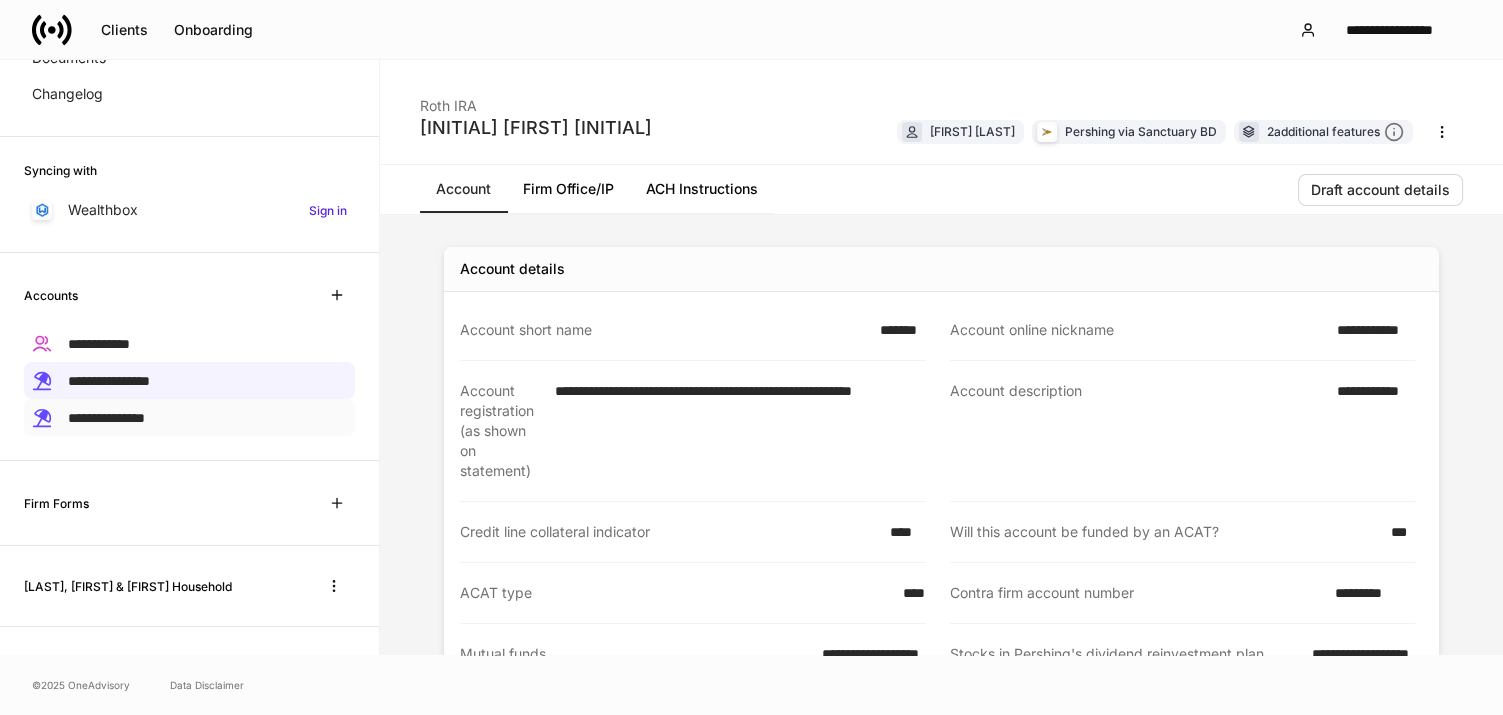 click on "**********" at bounding box center [106, 418] 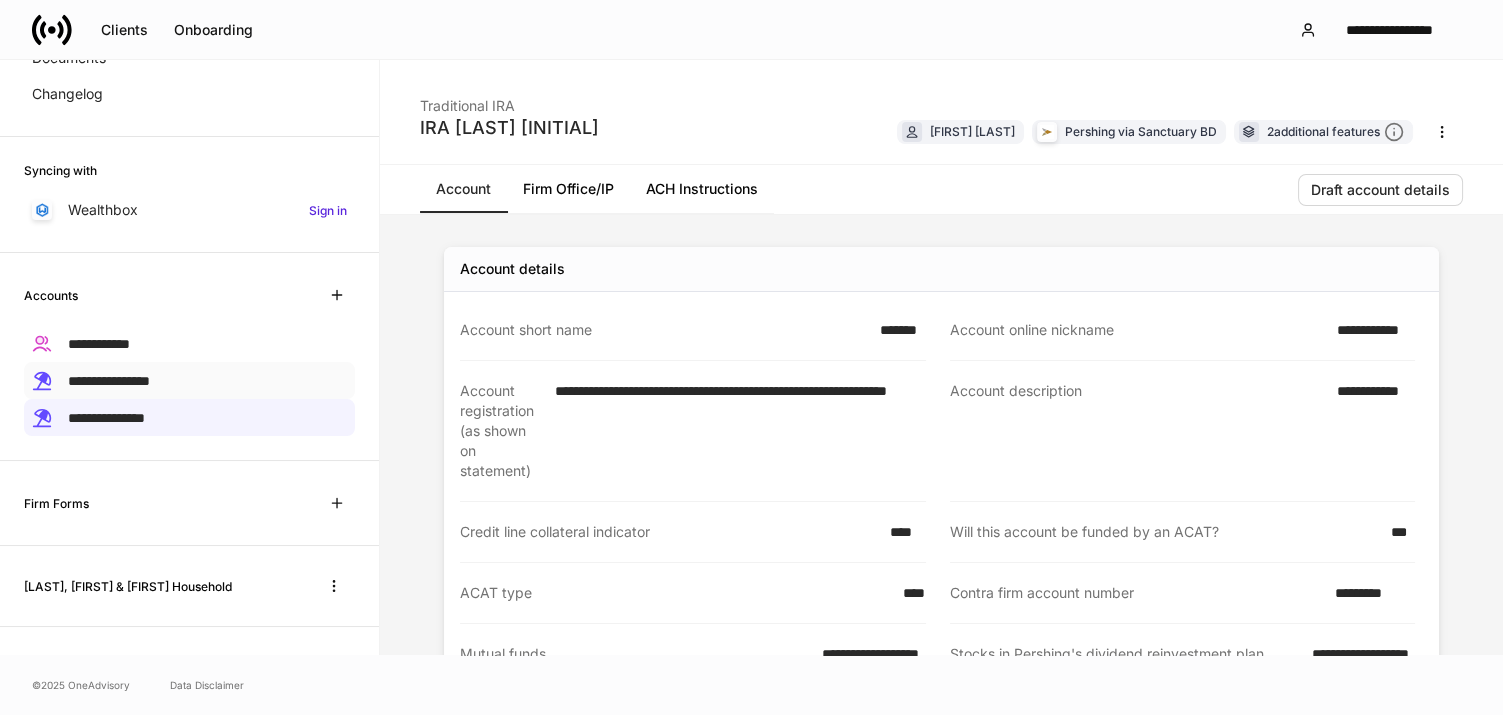 click on "**********" at bounding box center [109, 381] 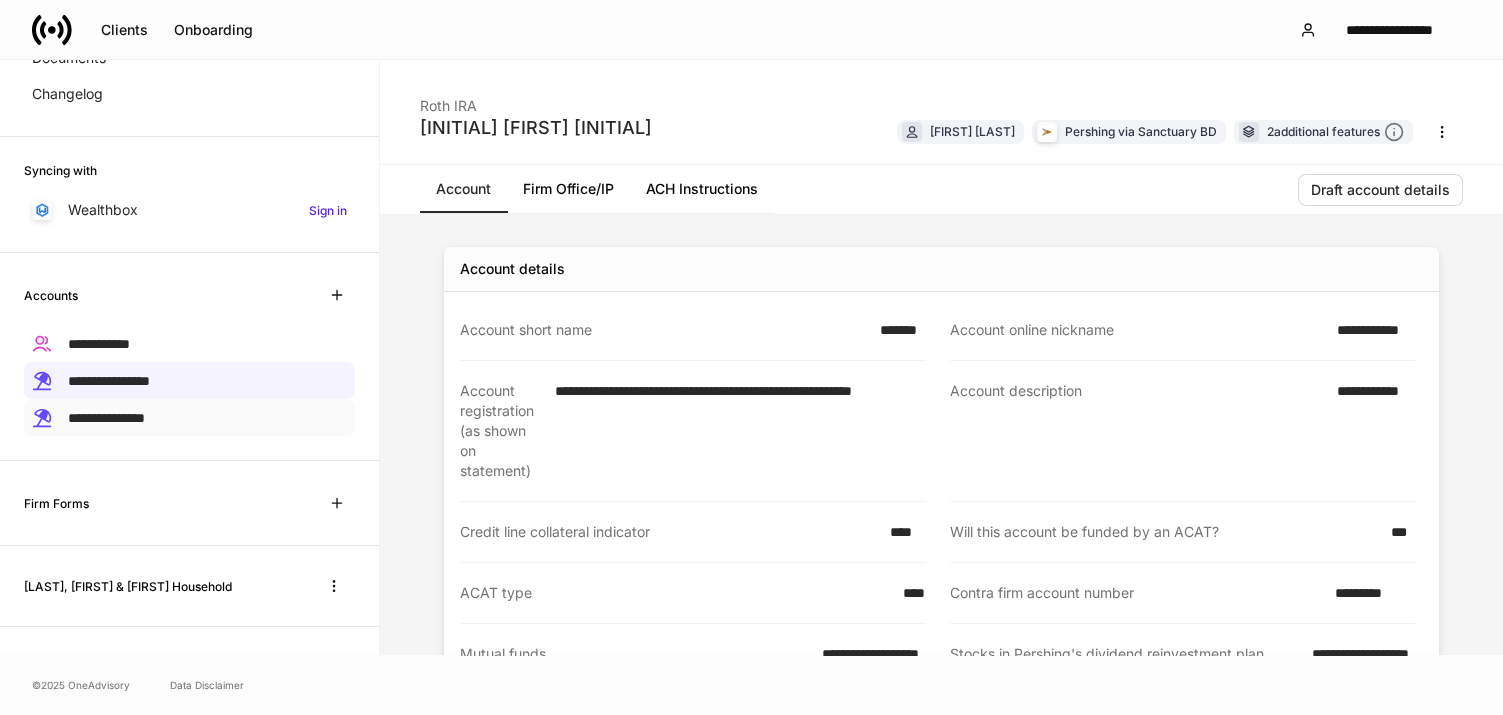 click on "**********" at bounding box center (189, 417) 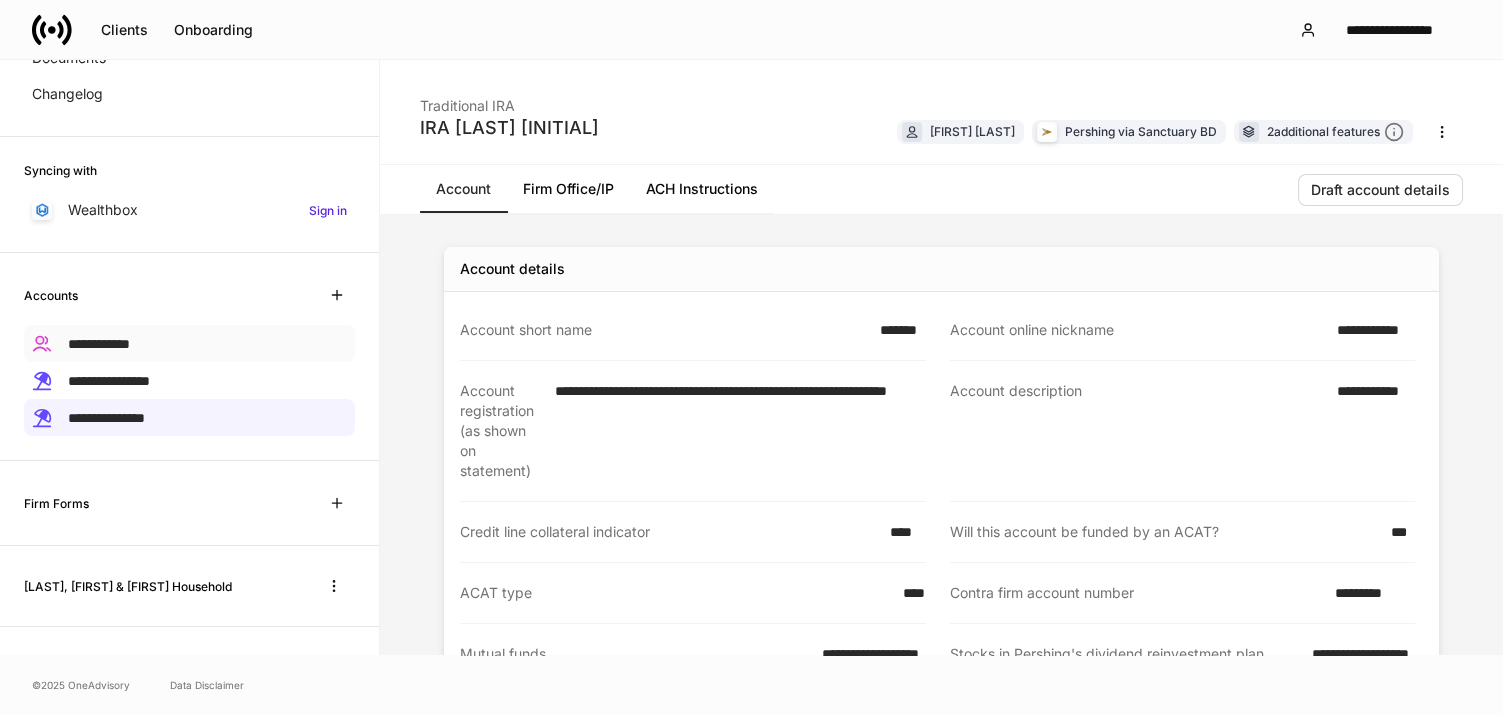 click on "**********" at bounding box center [189, 343] 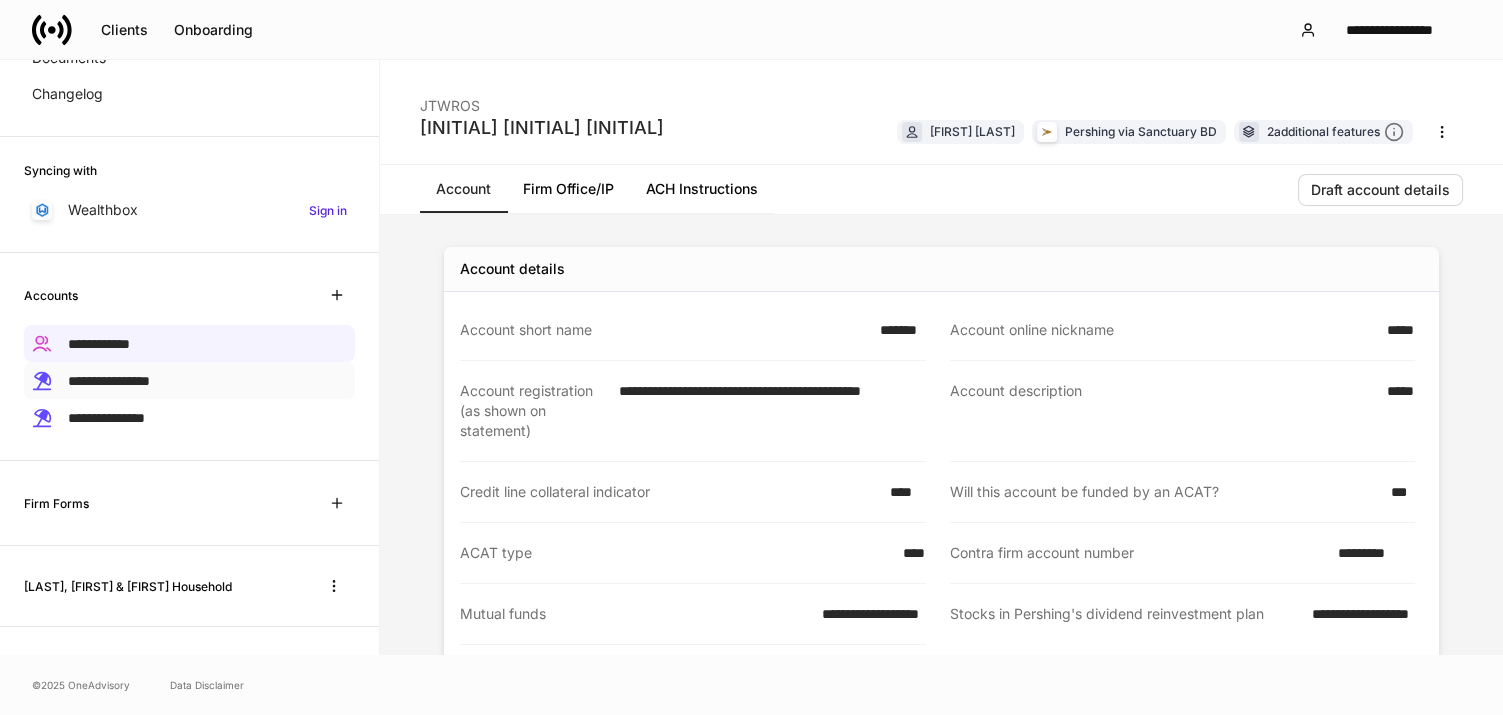 click on "**********" at bounding box center (109, 381) 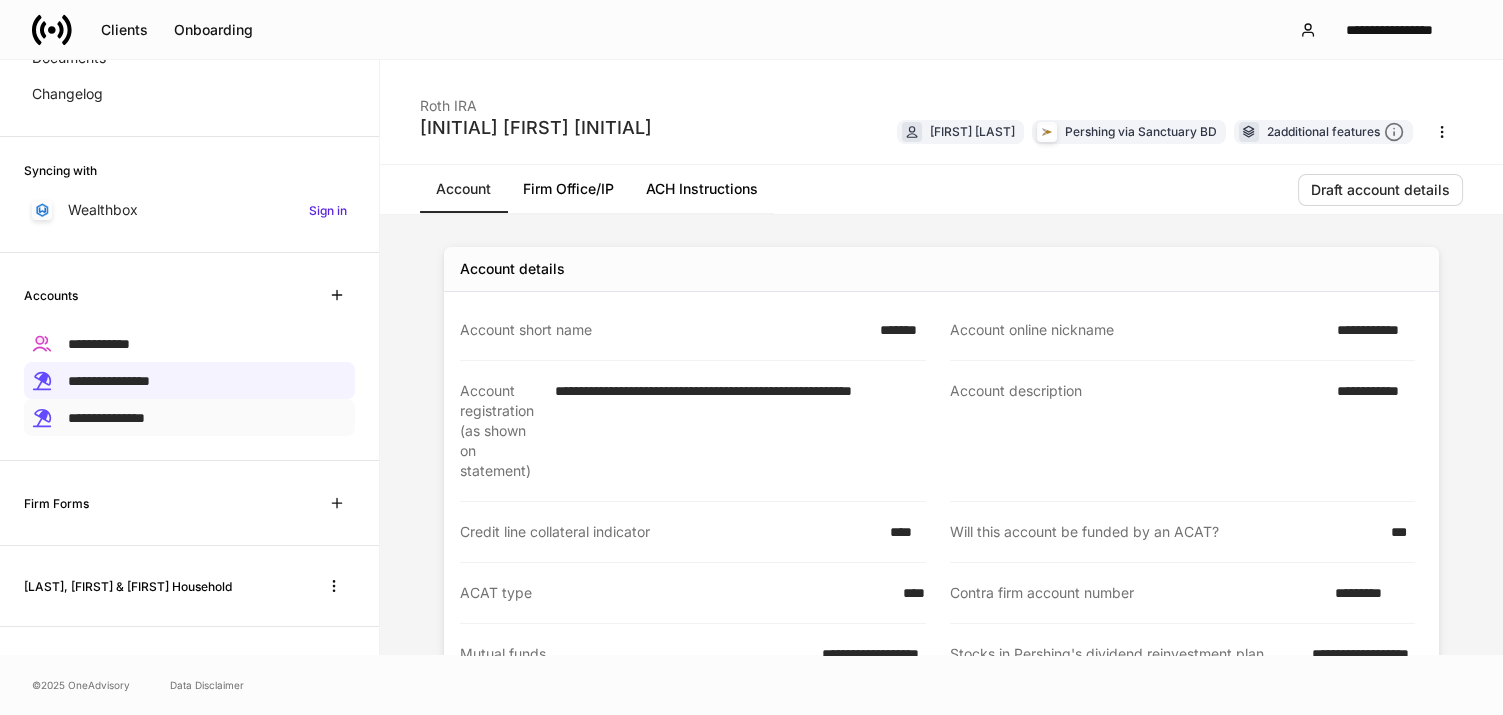 click on "**********" at bounding box center (106, 418) 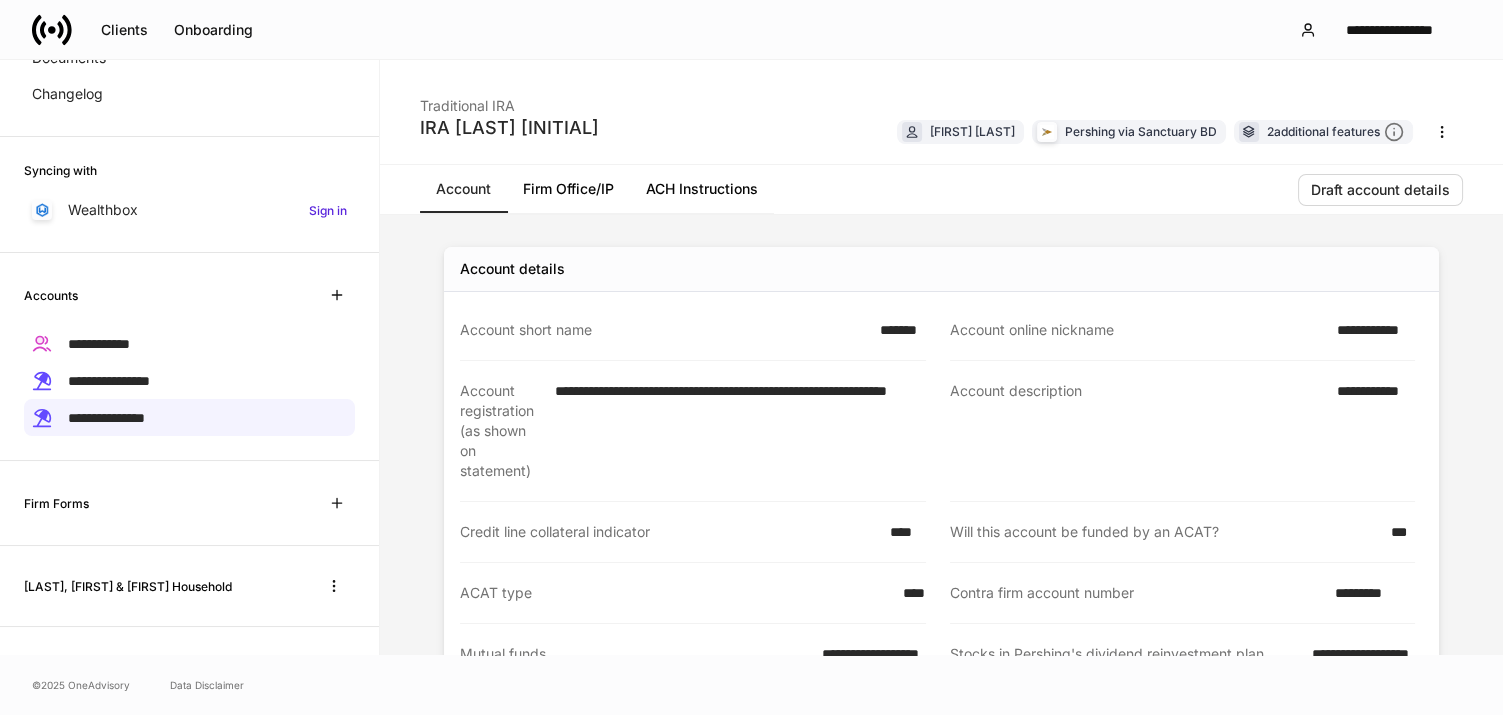 click on "**********" at bounding box center (1370, 431) 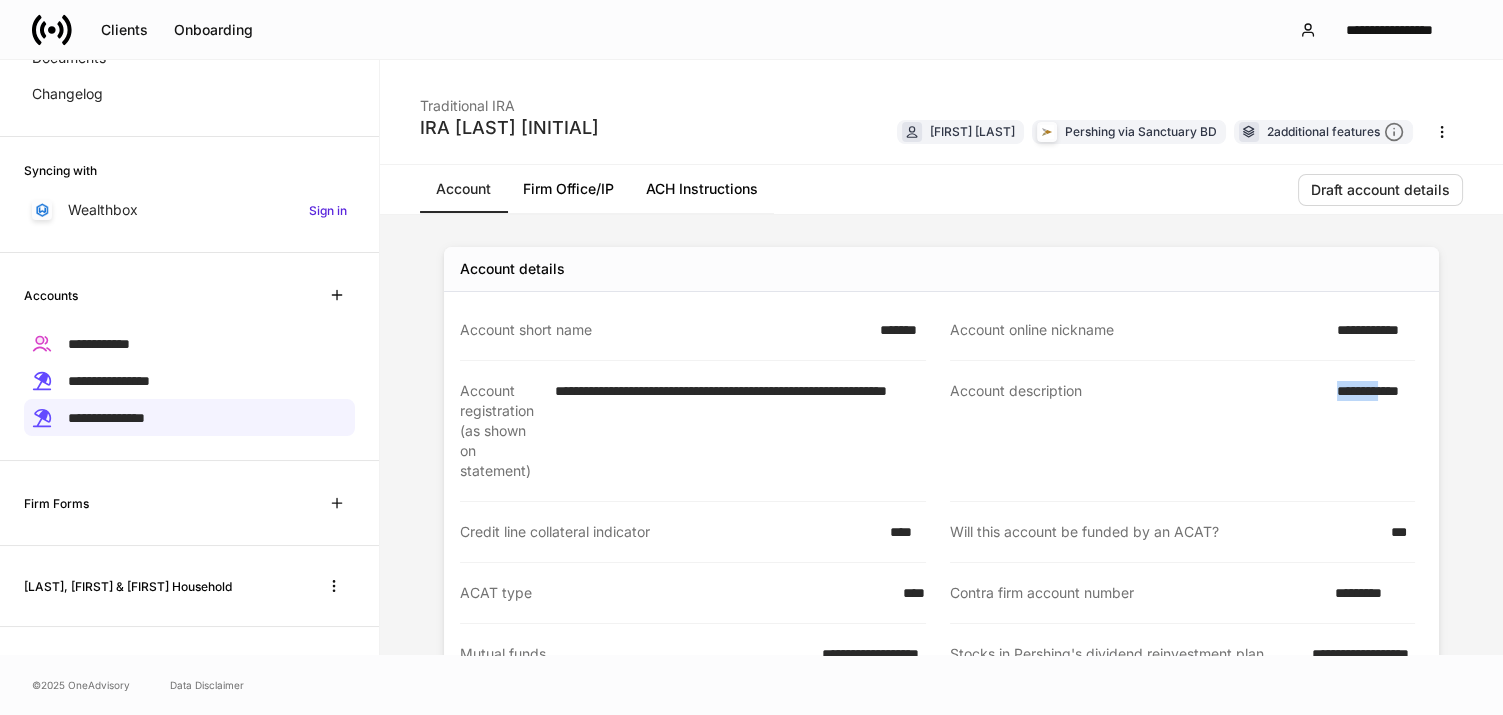click on "**********" at bounding box center [1370, 431] 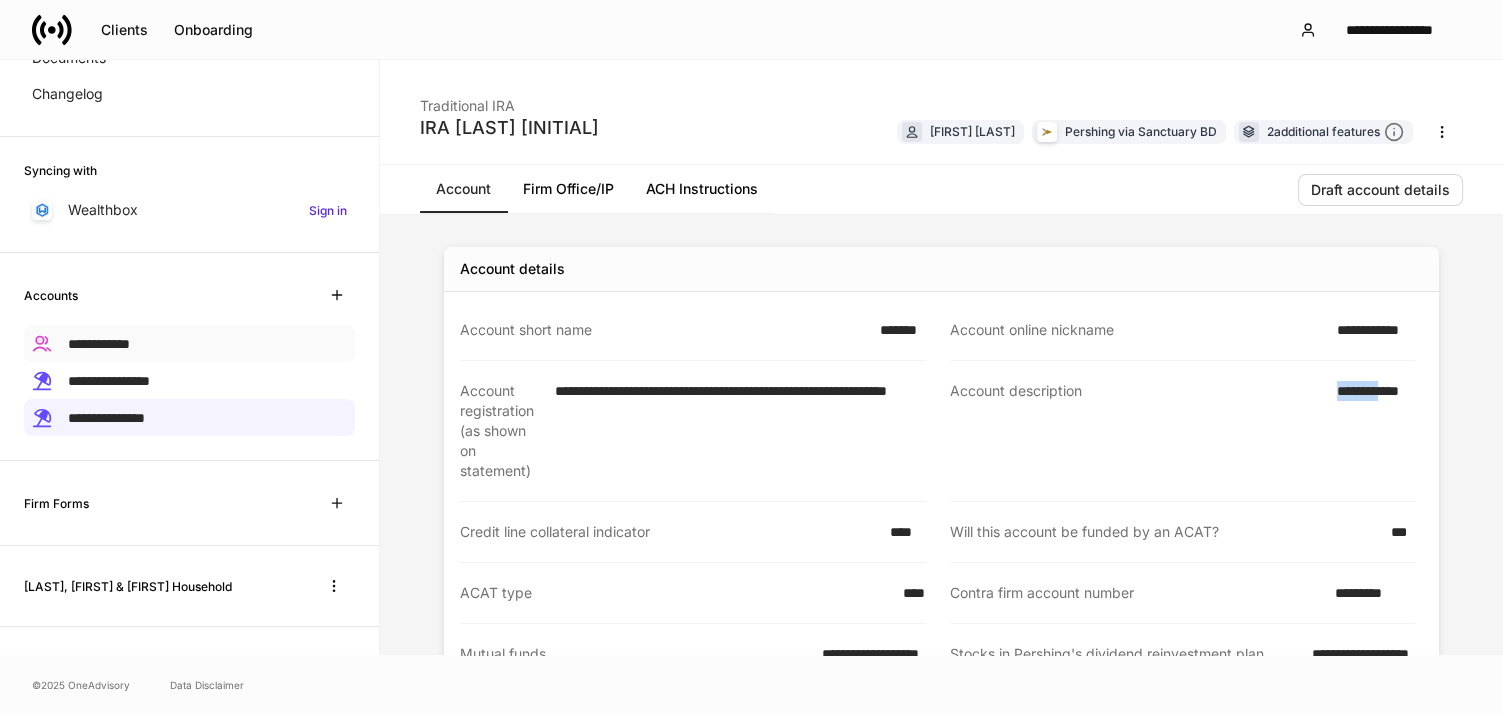 click on "**********" at bounding box center [99, 344] 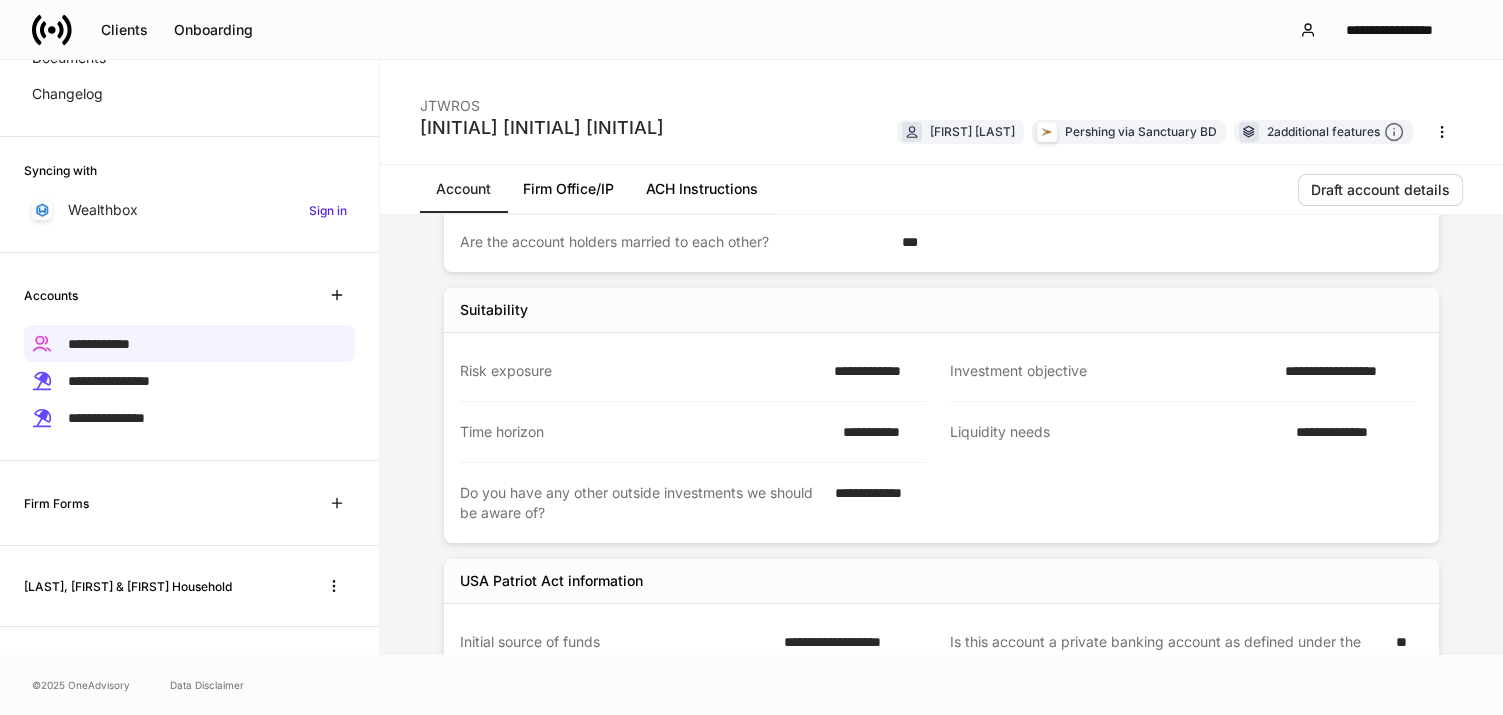 scroll, scrollTop: 768, scrollLeft: 0, axis: vertical 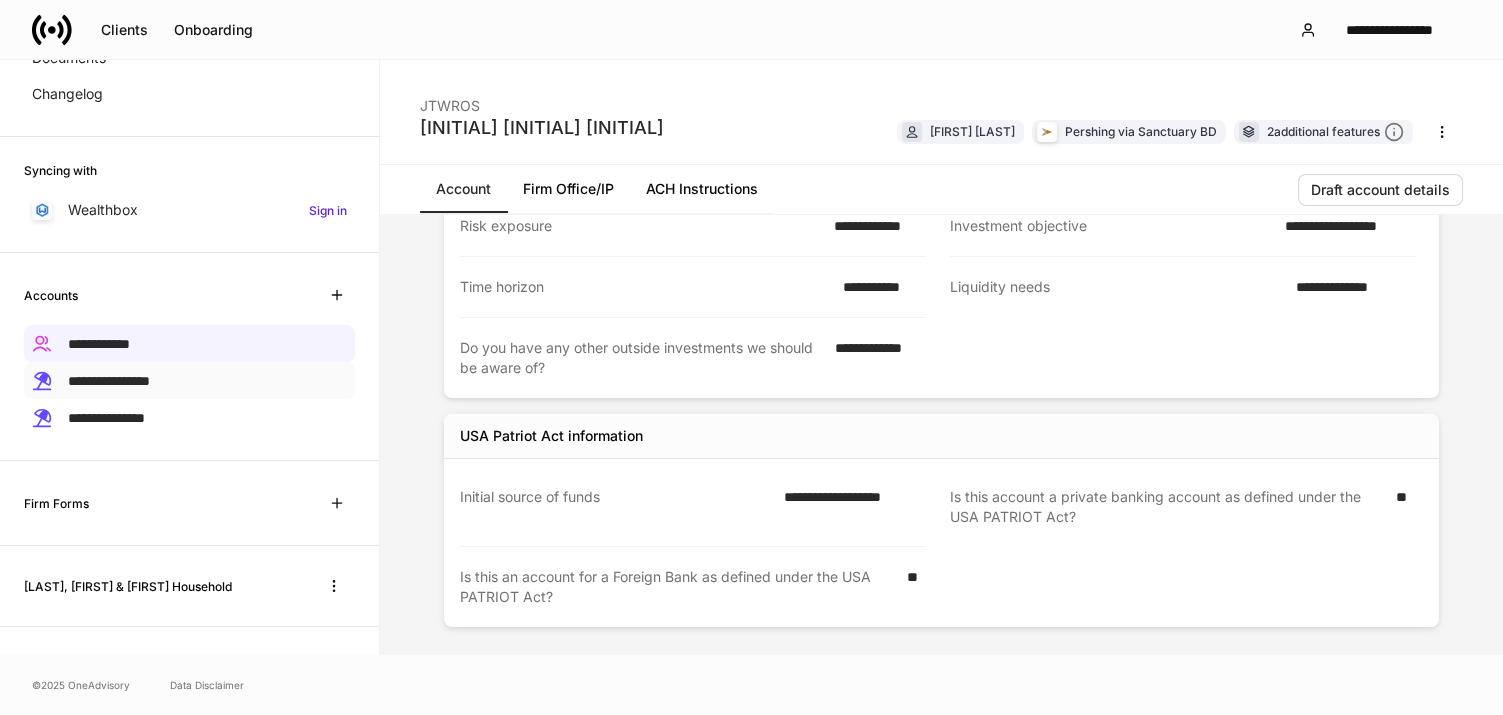 click on "**********" at bounding box center (189, 380) 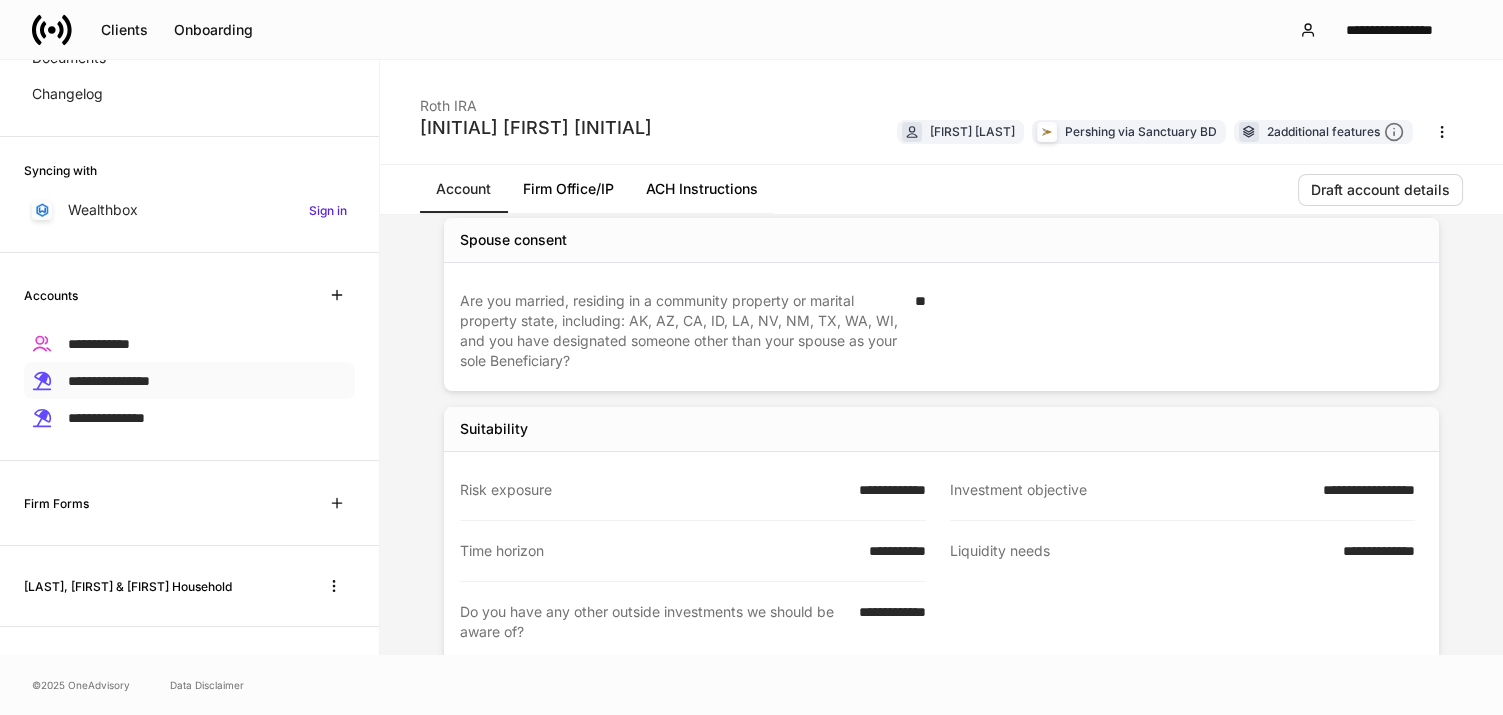 scroll, scrollTop: 0, scrollLeft: 0, axis: both 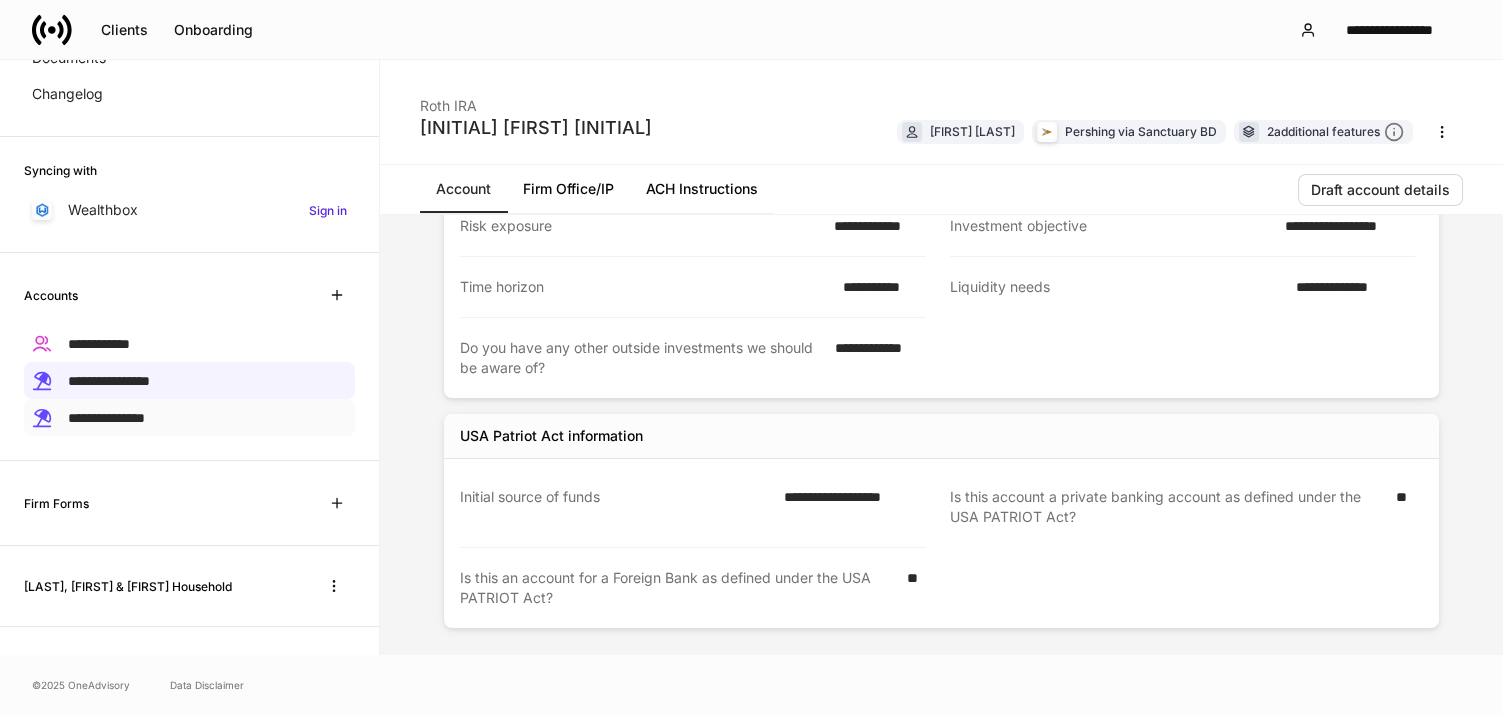 click on "**********" at bounding box center [106, 418] 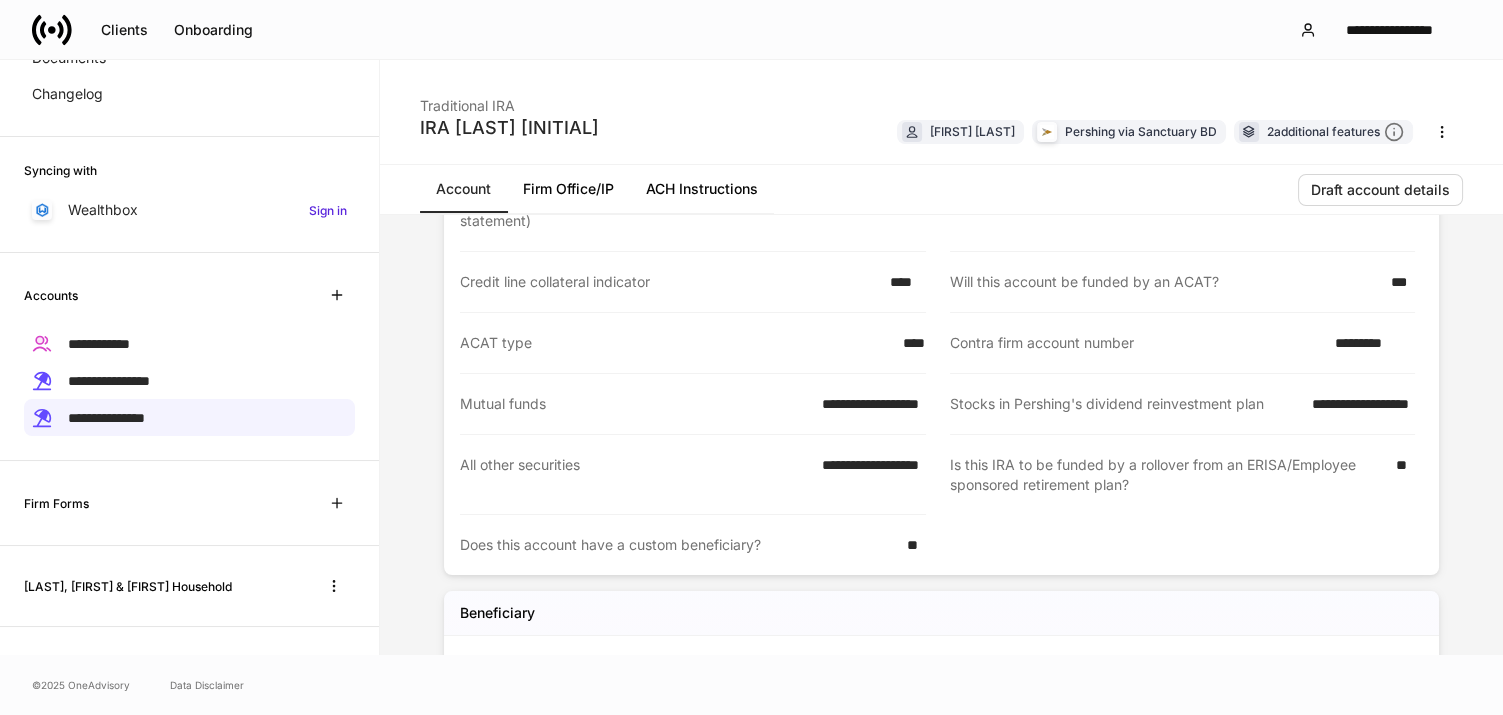 scroll, scrollTop: 1072, scrollLeft: 0, axis: vertical 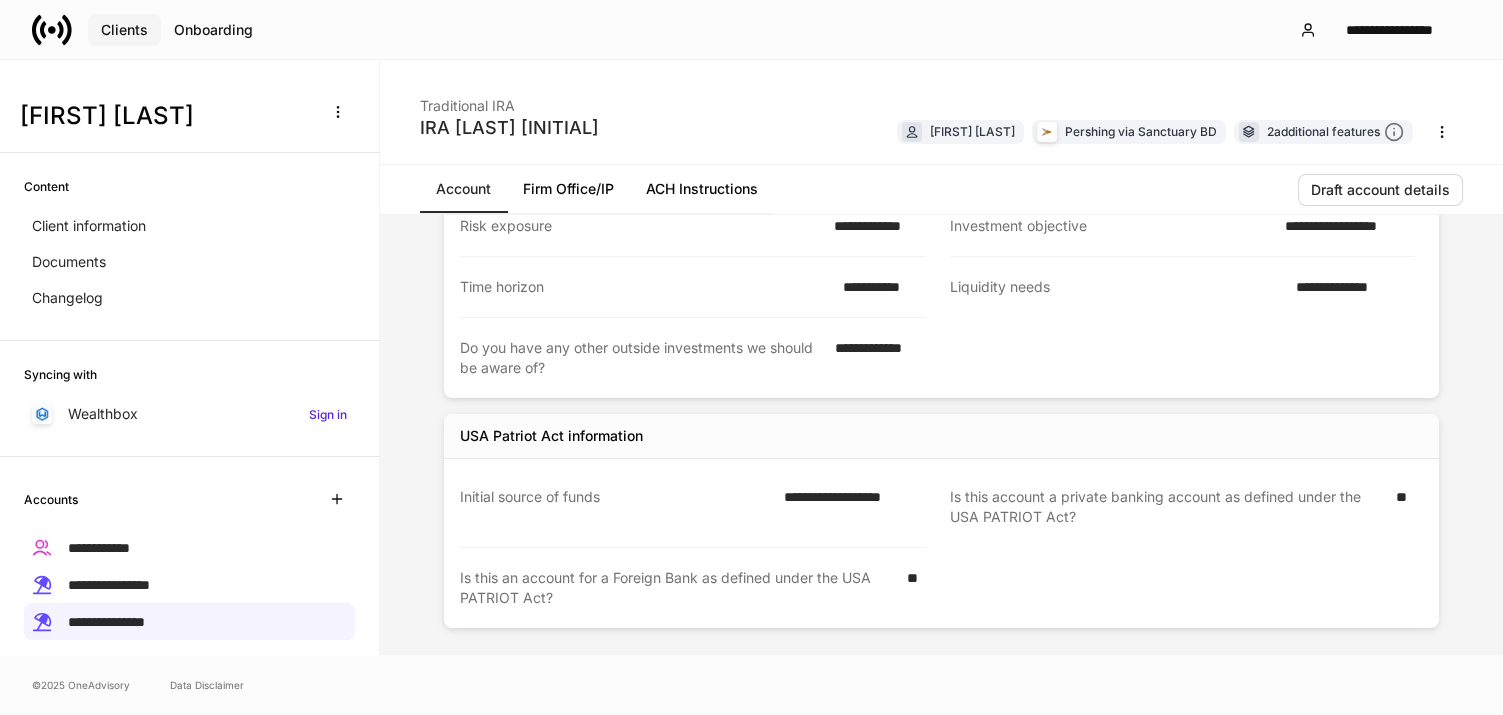 click on "Clients" at bounding box center [124, 30] 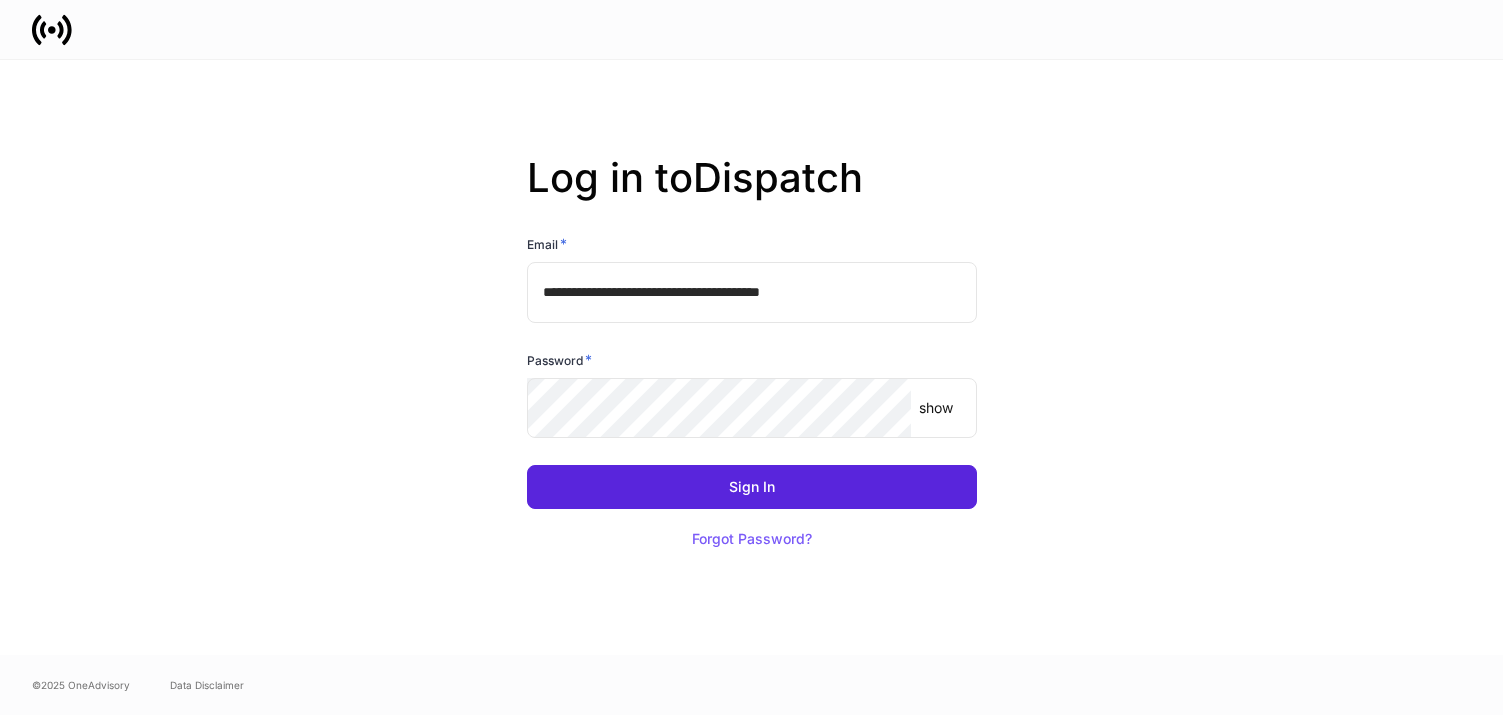 scroll, scrollTop: 0, scrollLeft: 0, axis: both 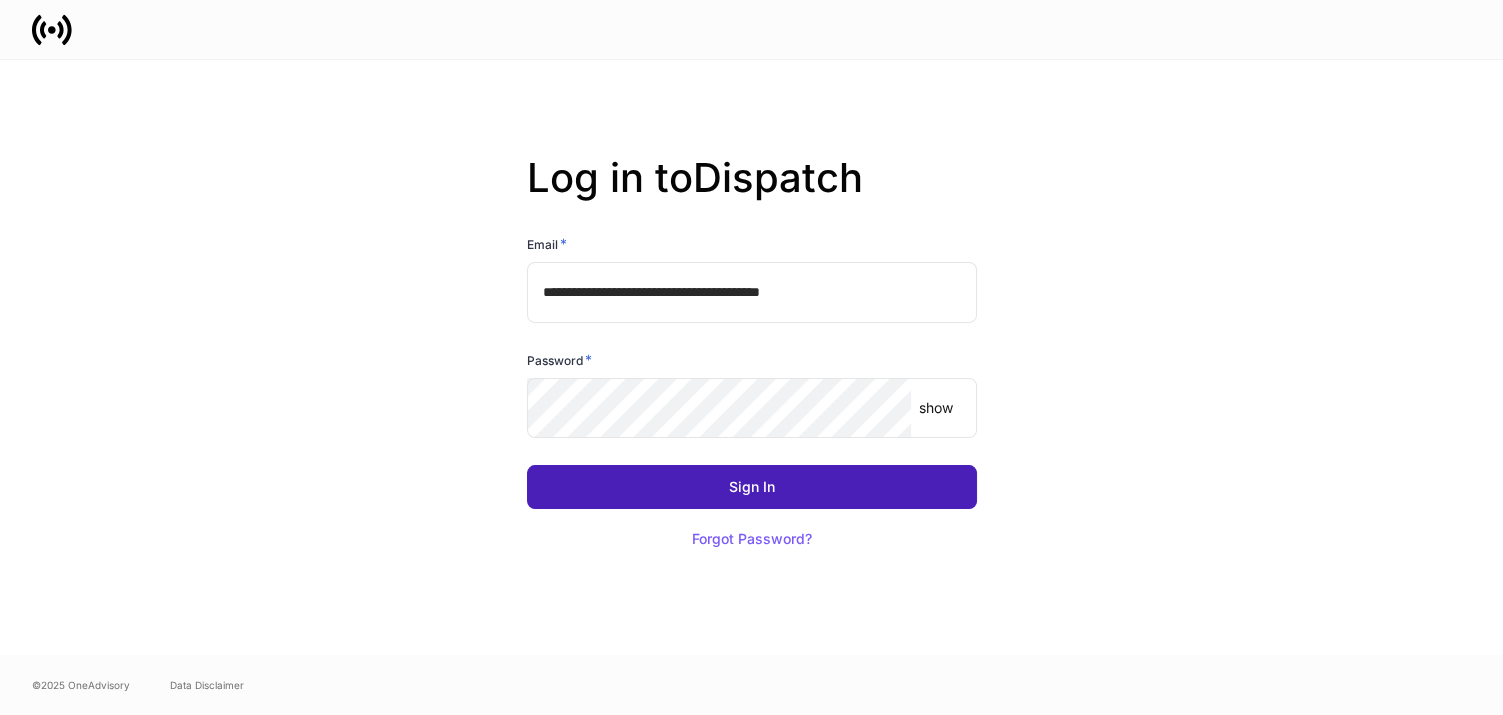 click on "Sign In" at bounding box center (752, 487) 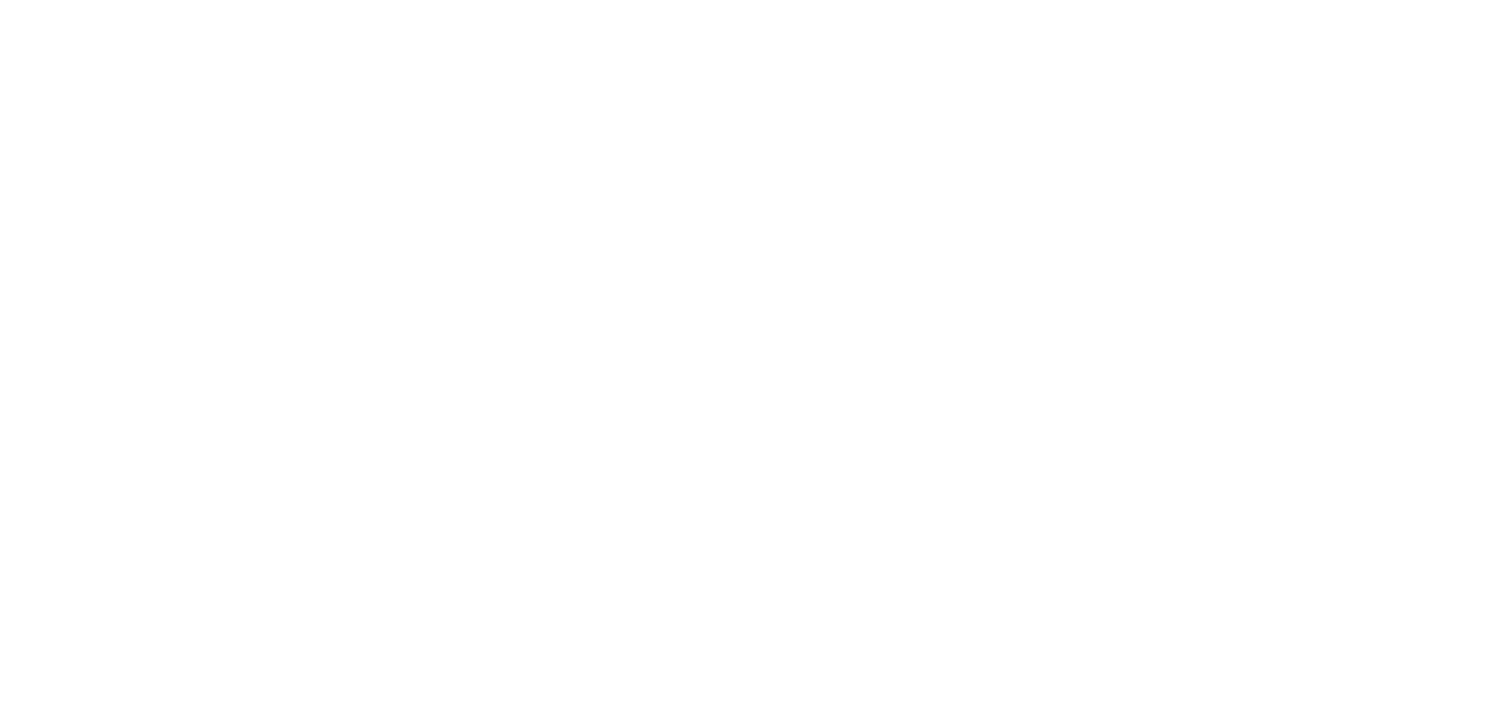 scroll, scrollTop: 0, scrollLeft: 0, axis: both 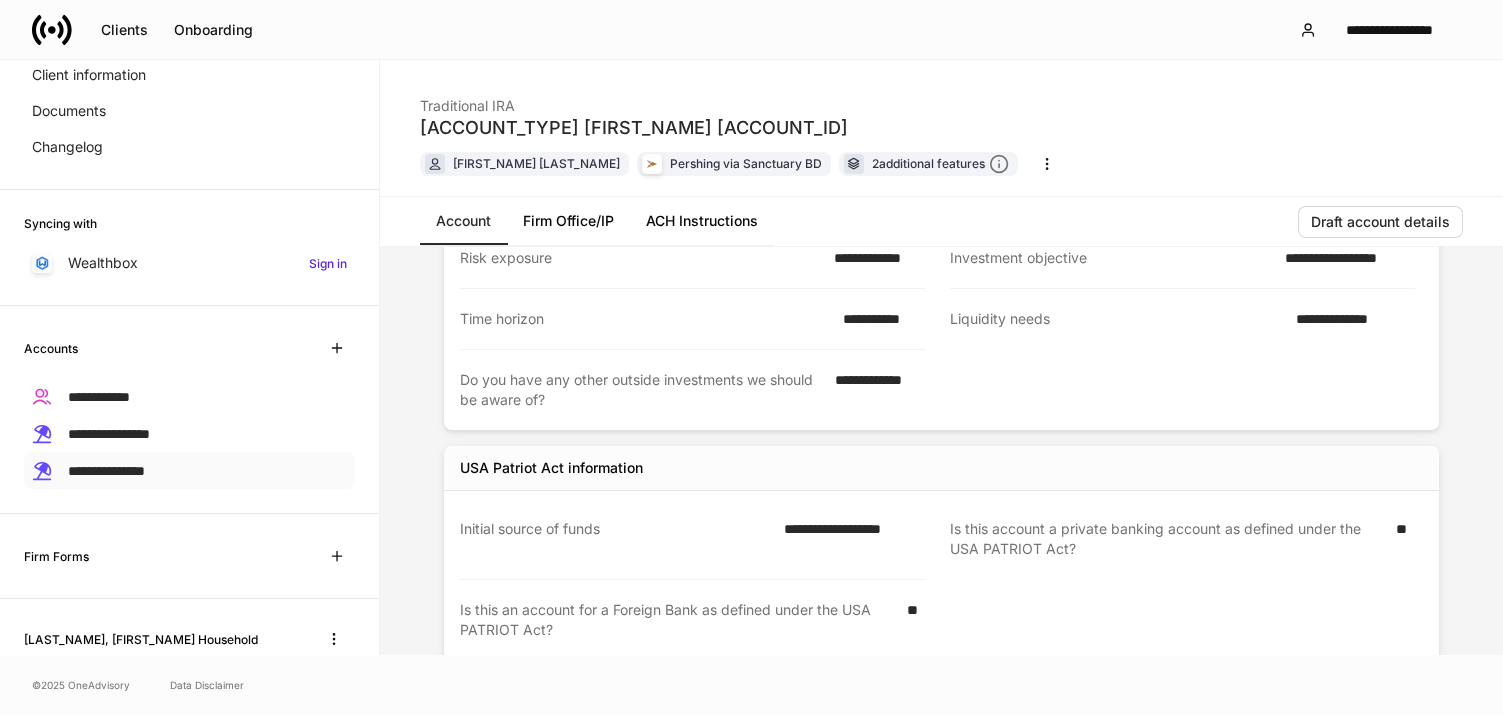 click on "**********" at bounding box center (106, 471) 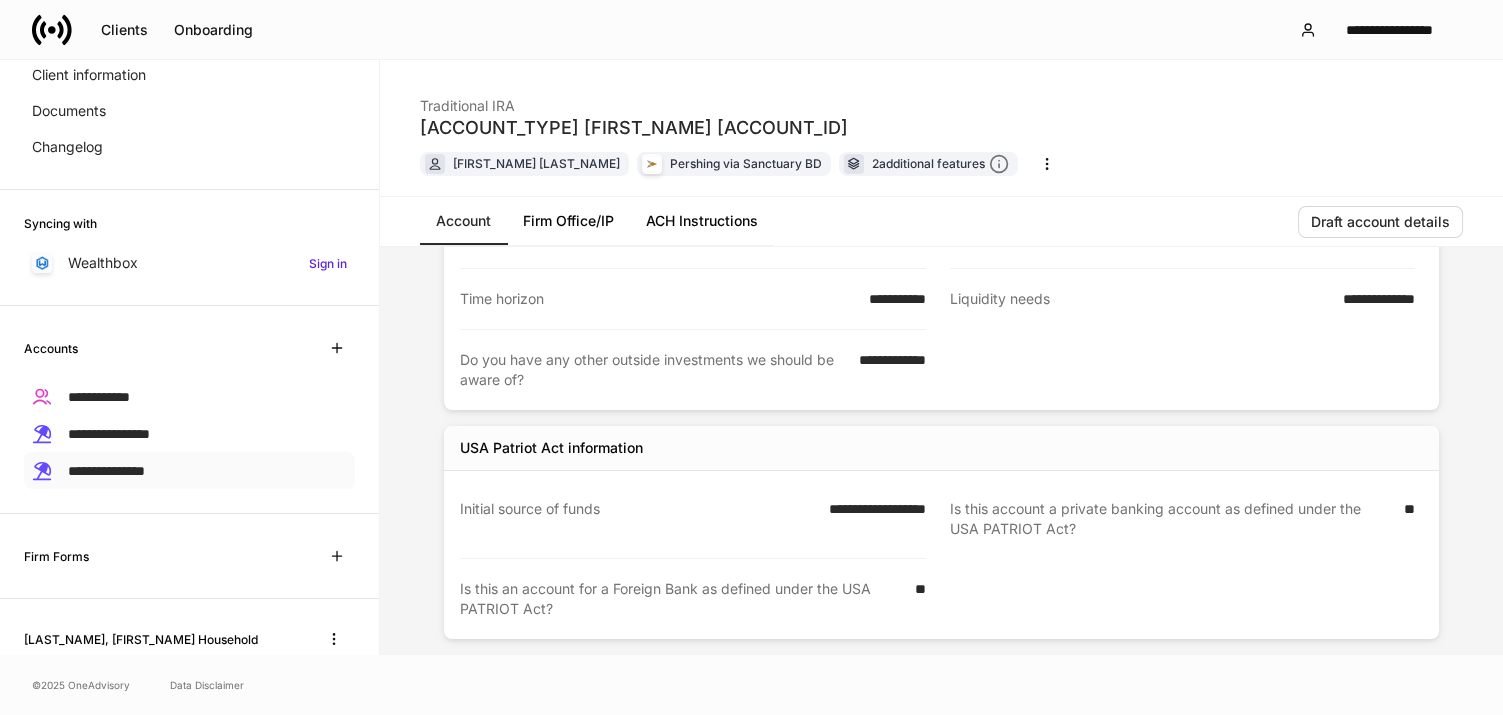 scroll, scrollTop: 0, scrollLeft: 0, axis: both 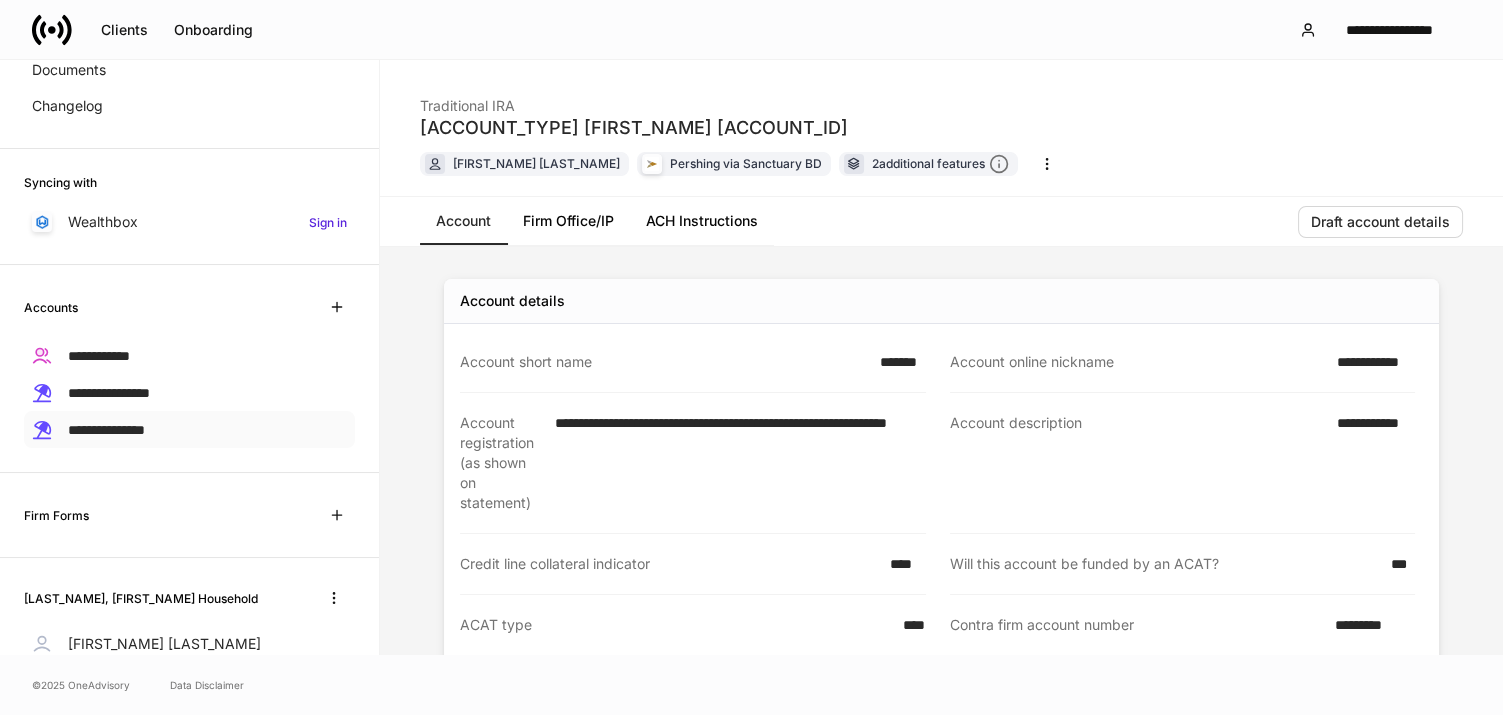 click on "**********" at bounding box center [106, 430] 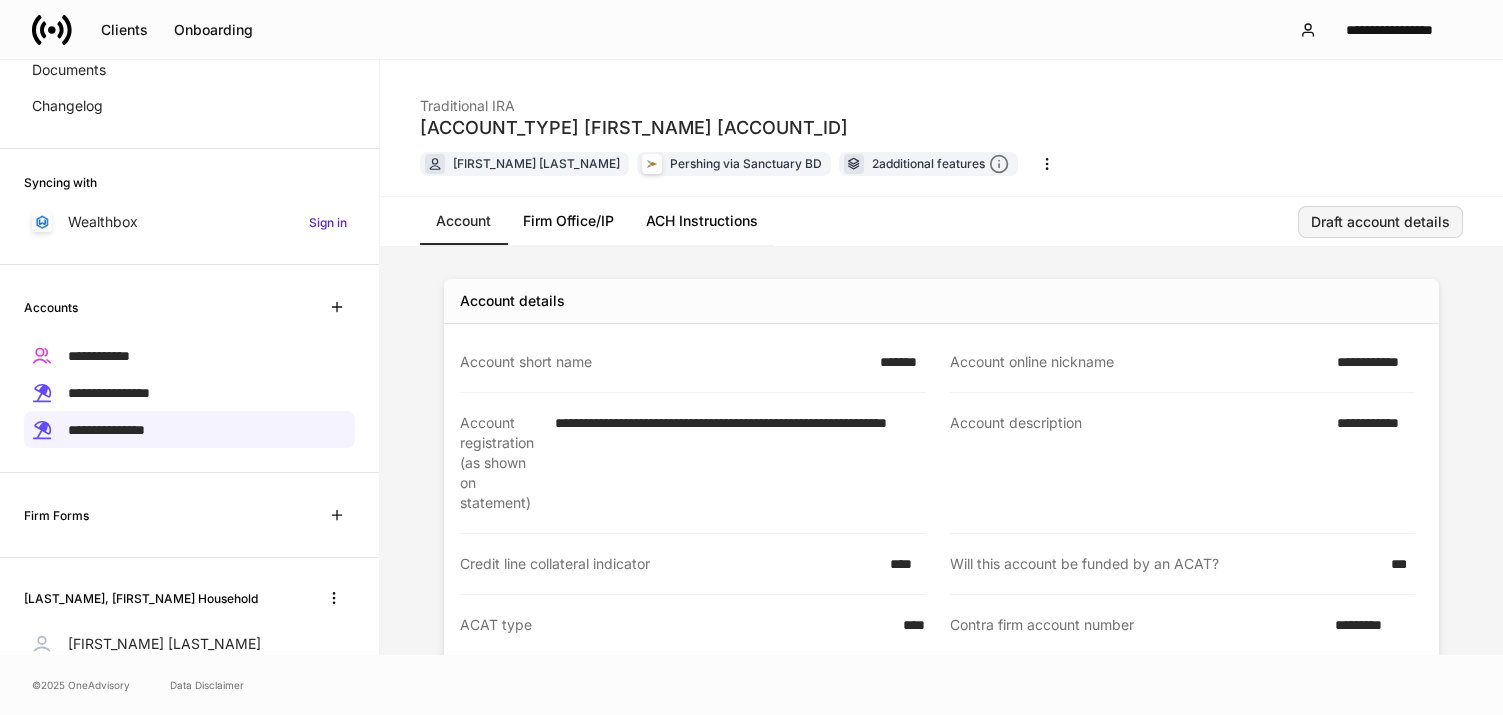 click on "Draft account details" at bounding box center (1380, 222) 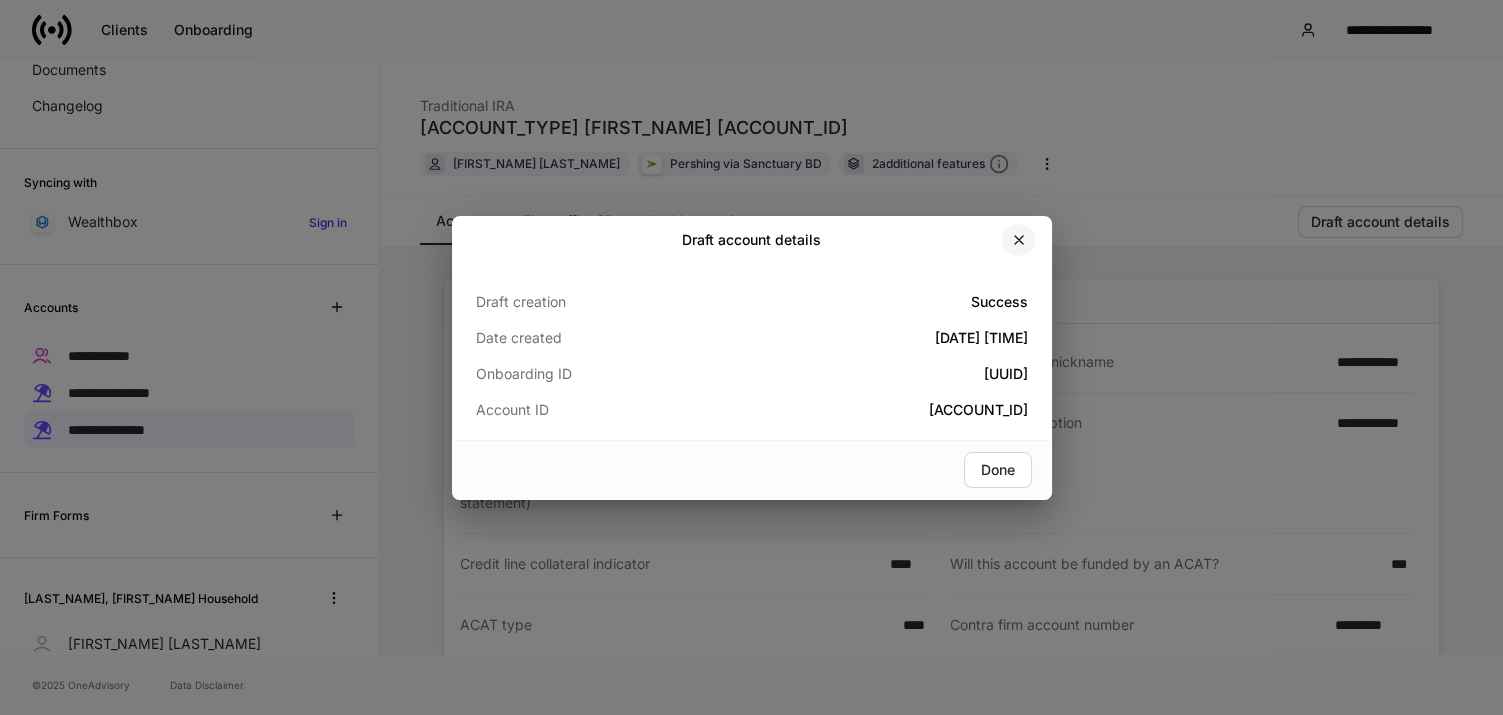 click 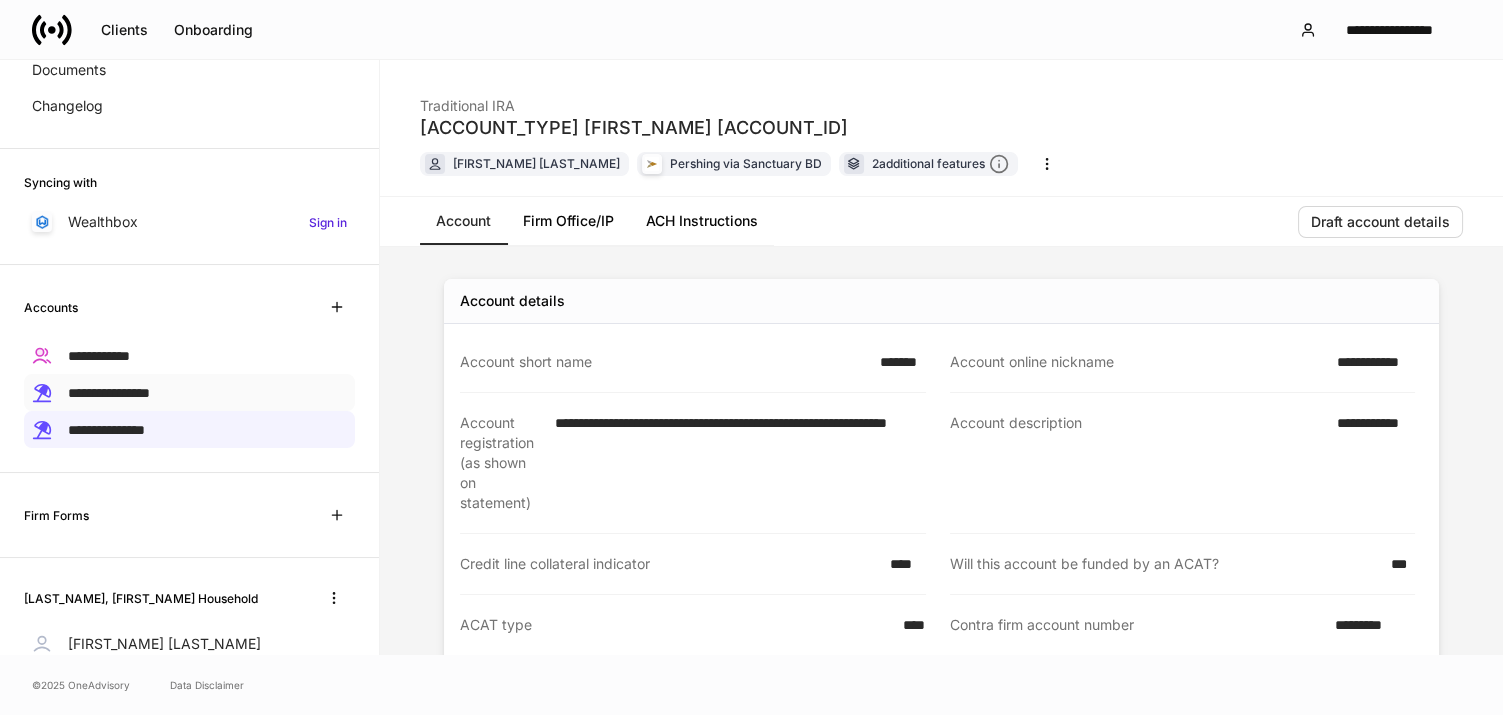 click on "**********" at bounding box center [109, 393] 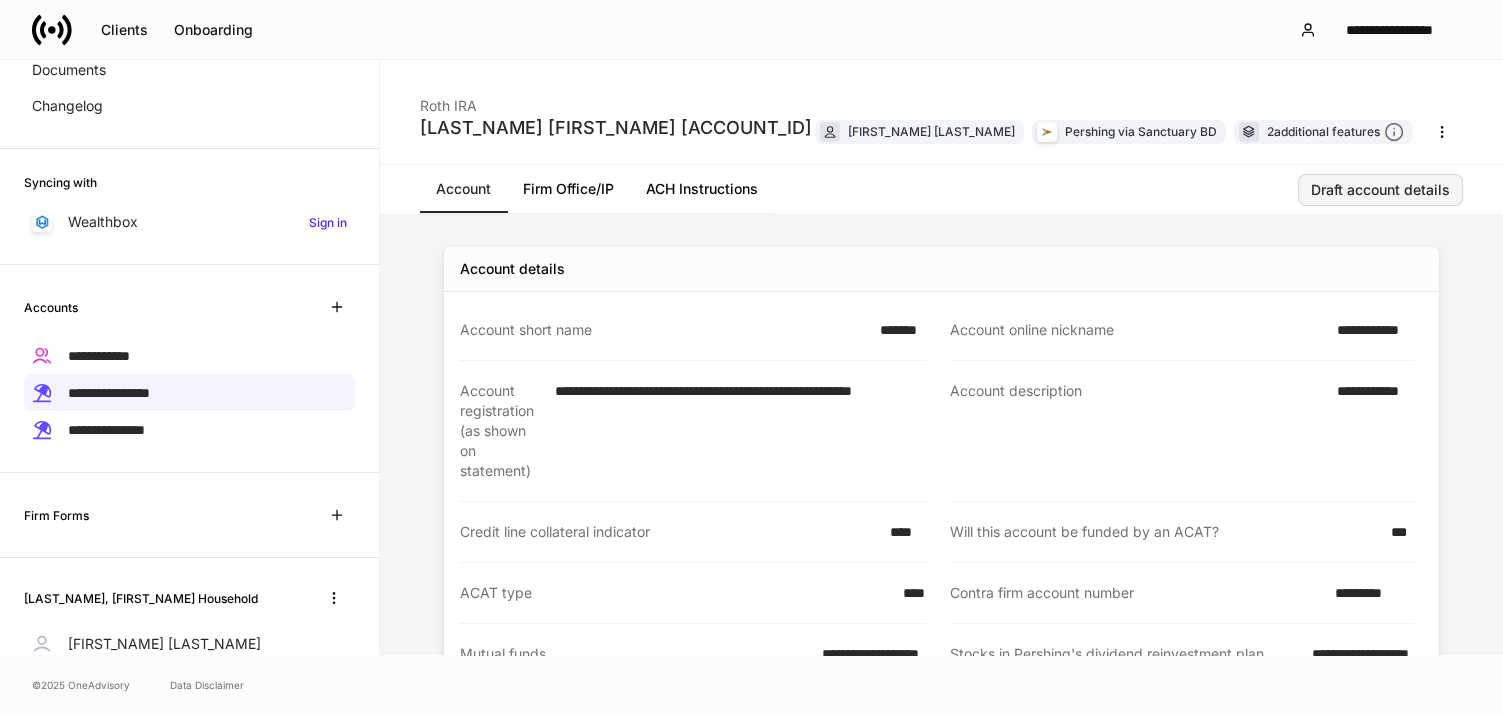 click on "Draft account details" at bounding box center (1380, 190) 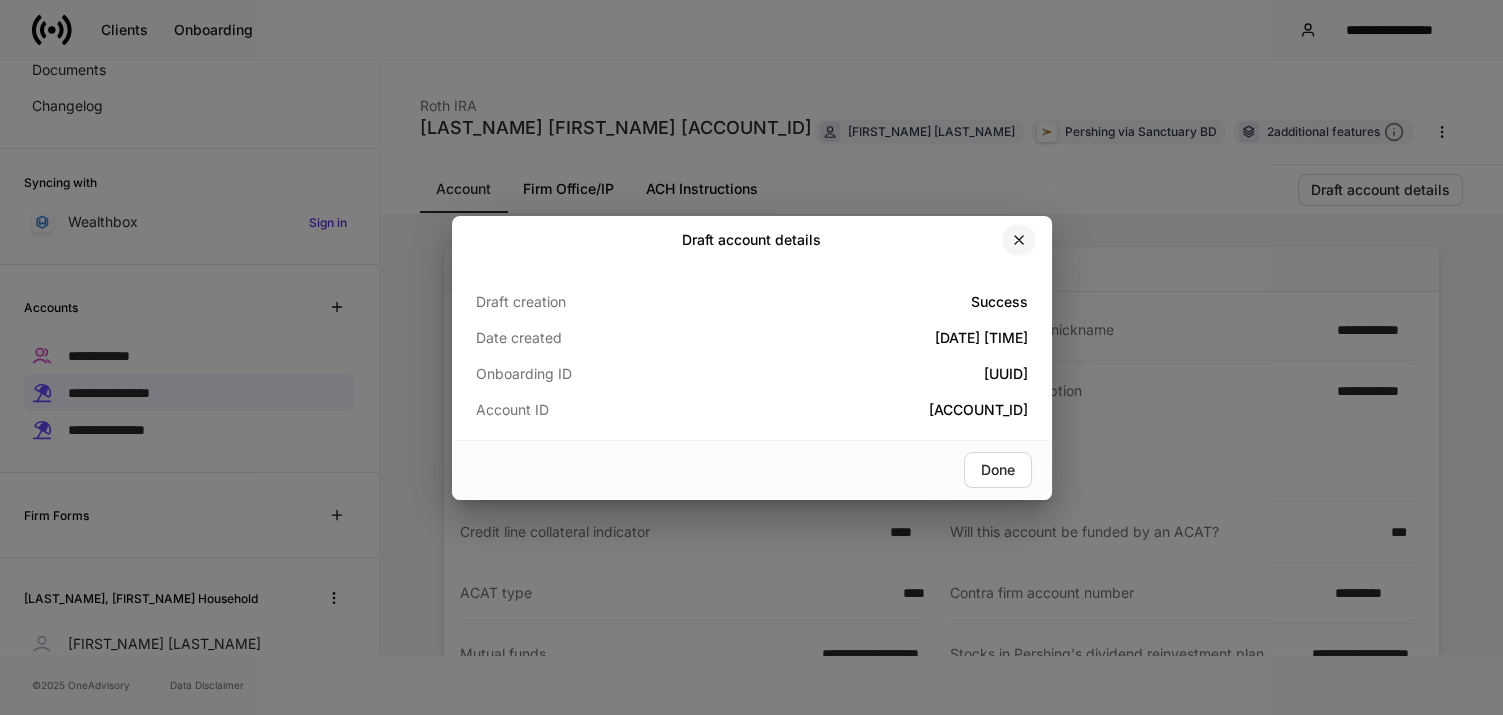 click at bounding box center (1019, 240) 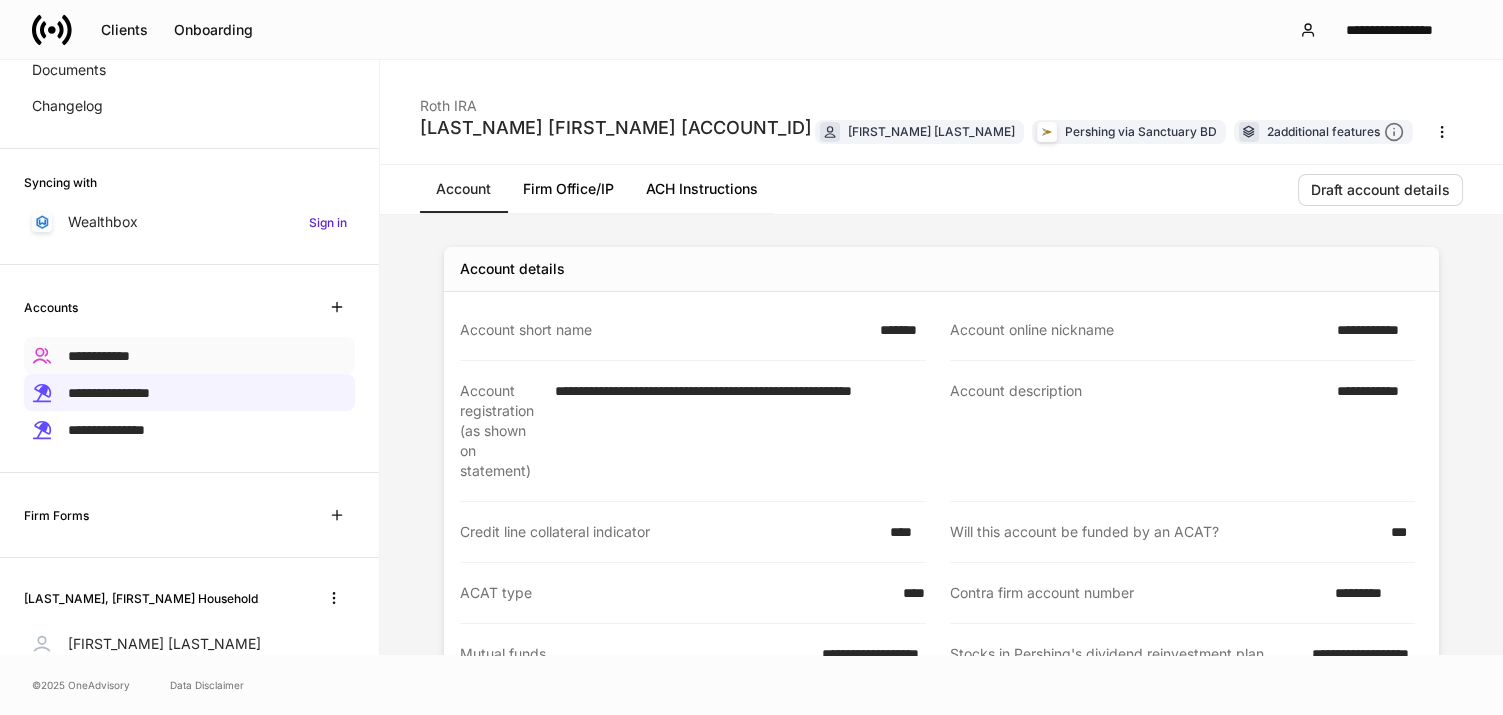 click on "**********" at bounding box center [99, 356] 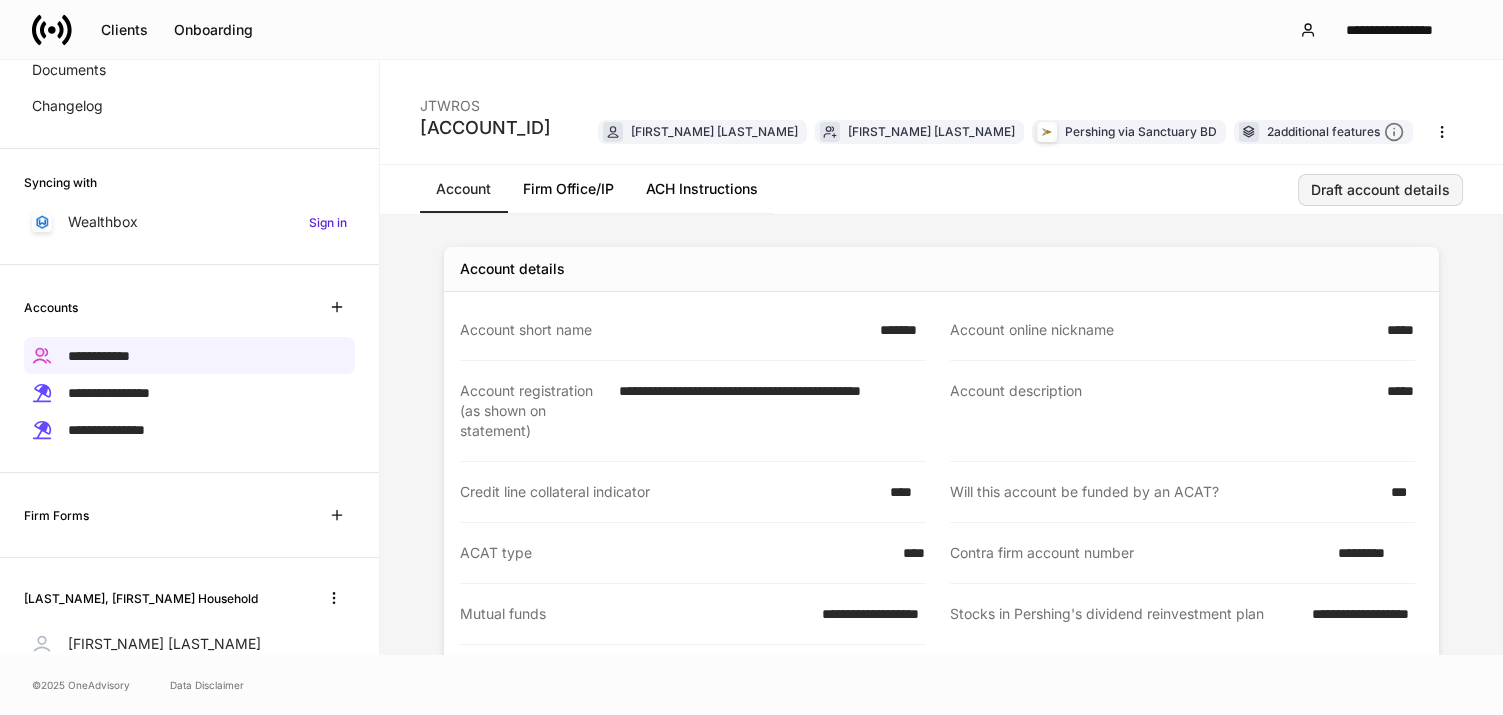 click on "Draft account details" at bounding box center (1380, 190) 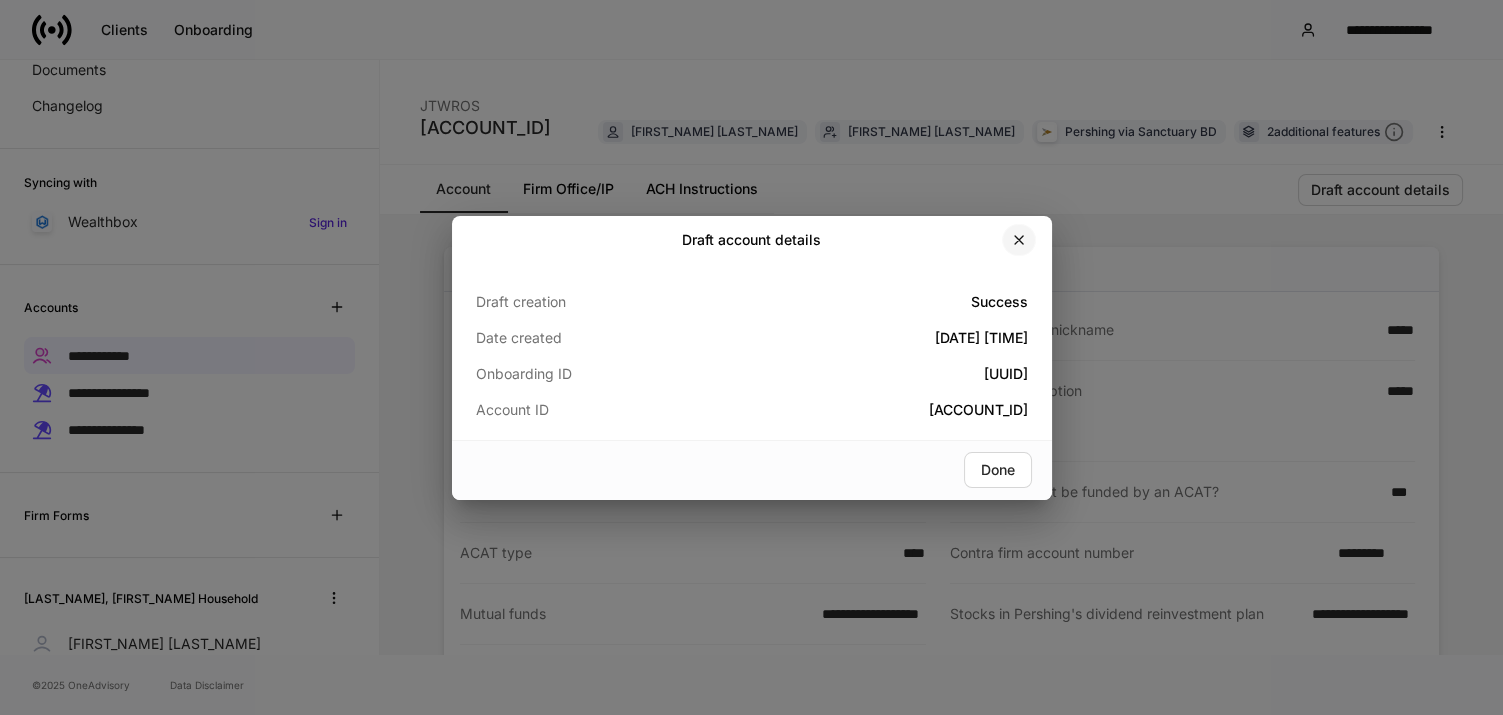 click at bounding box center (1019, 240) 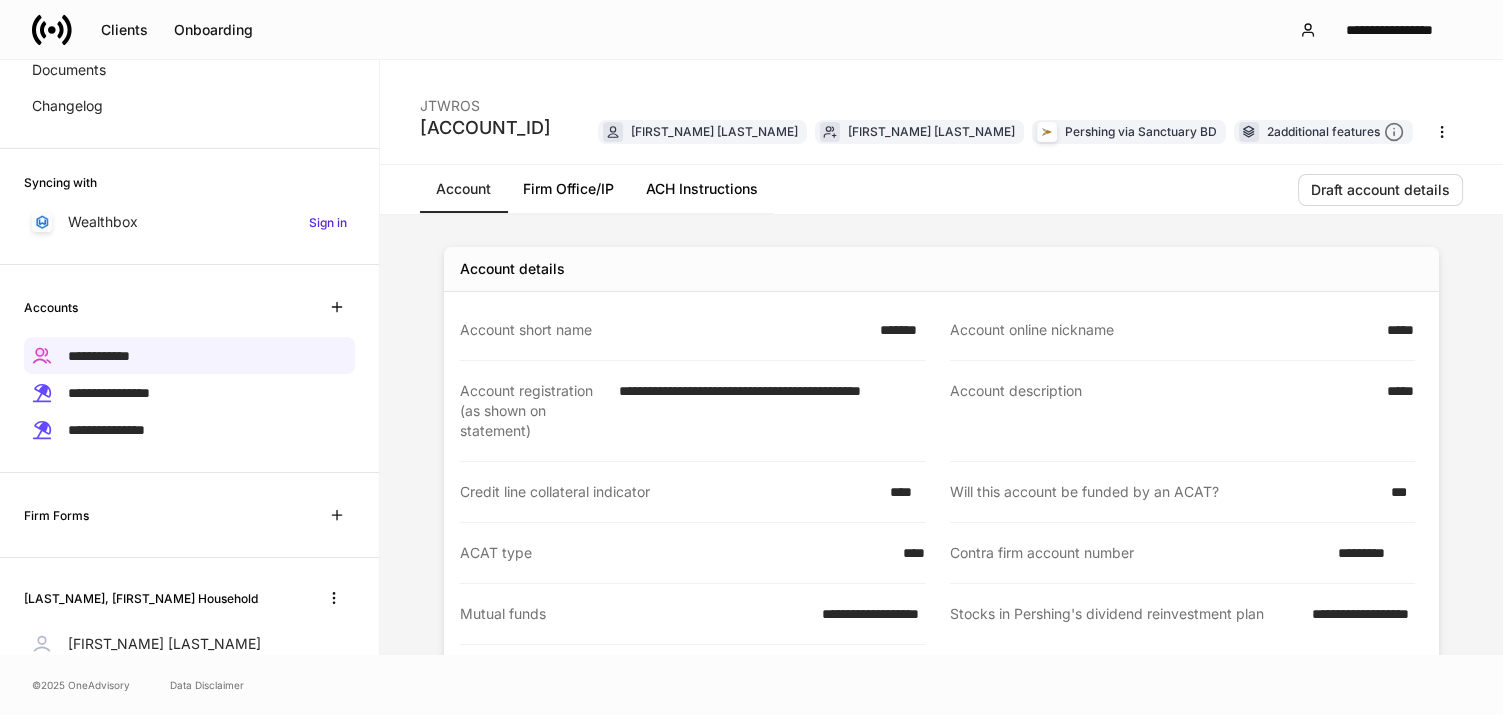 click on "*********" at bounding box center [1370, 553] 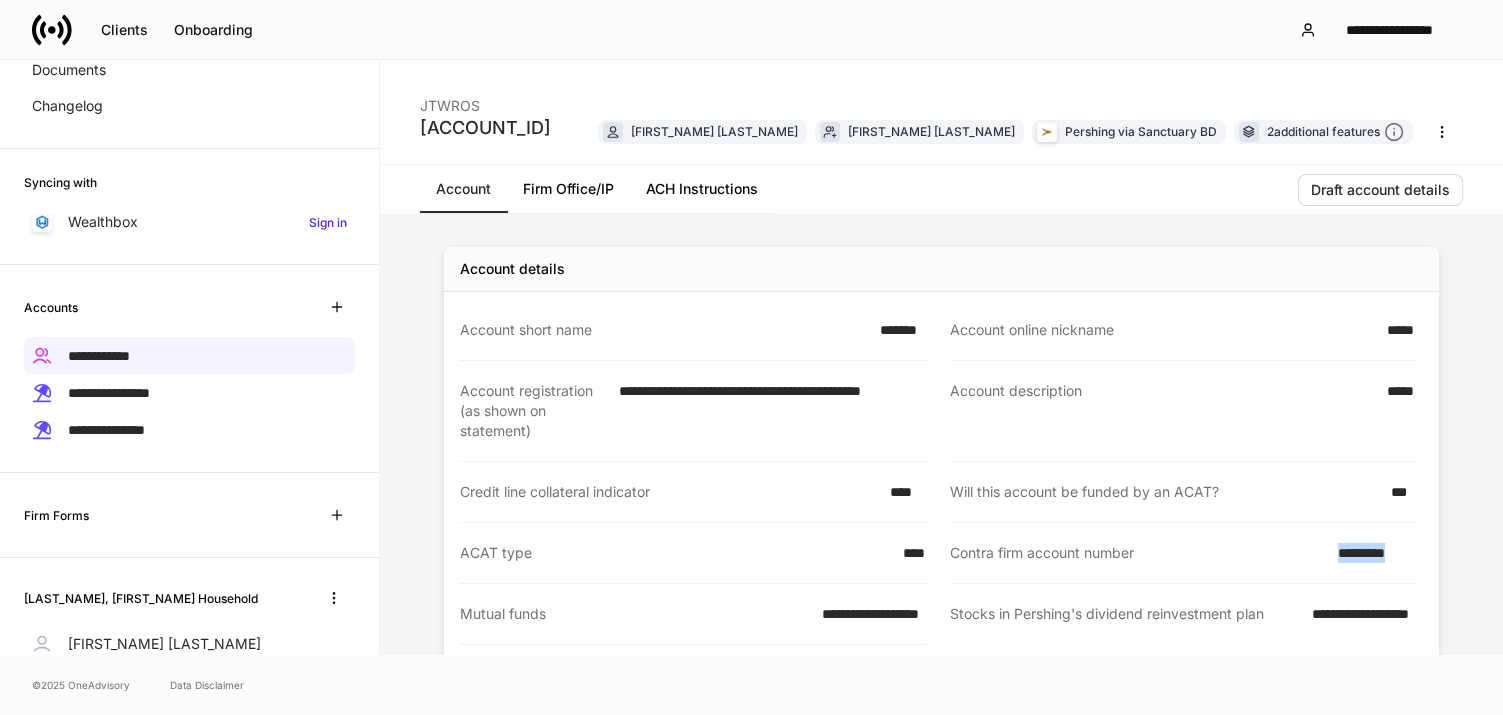 click on "*********" at bounding box center (1370, 553) 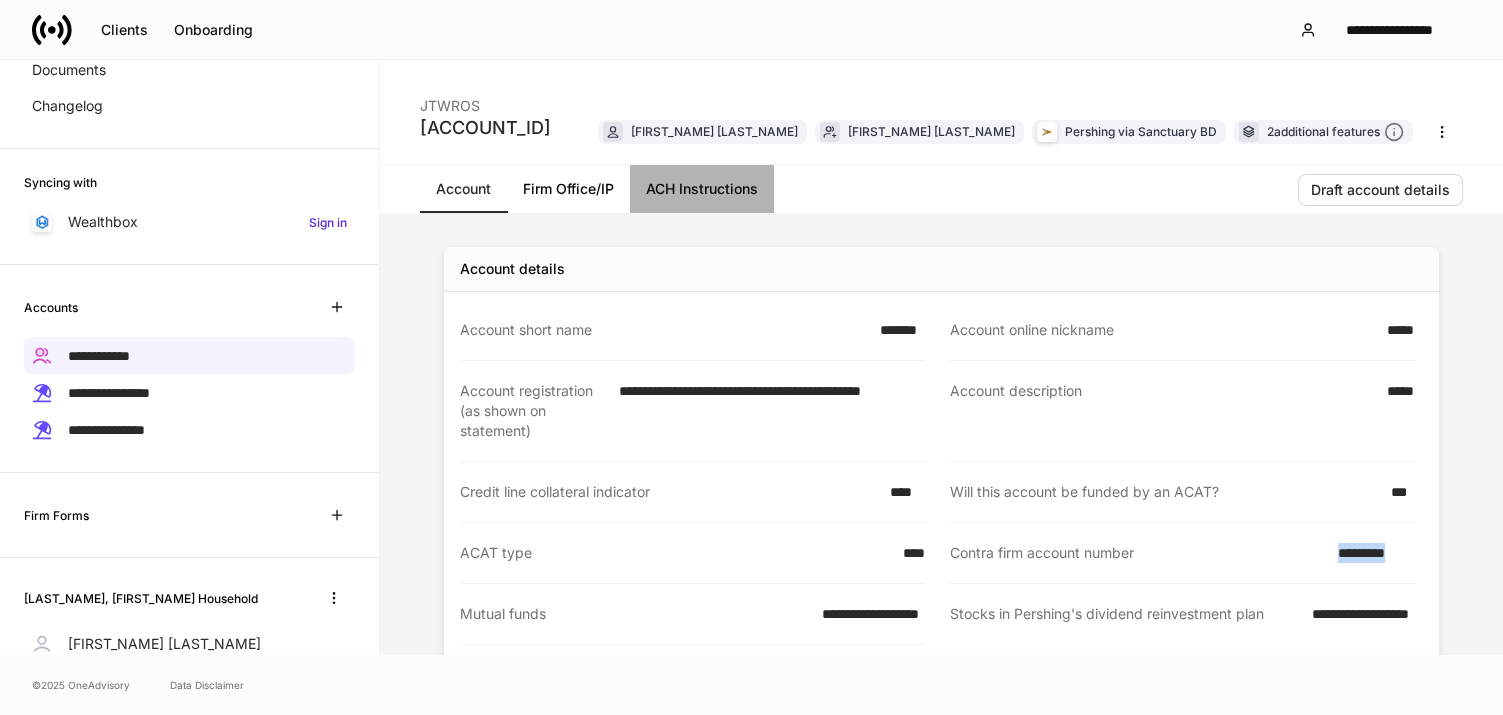 click on "ACH Instructions" at bounding box center [702, 189] 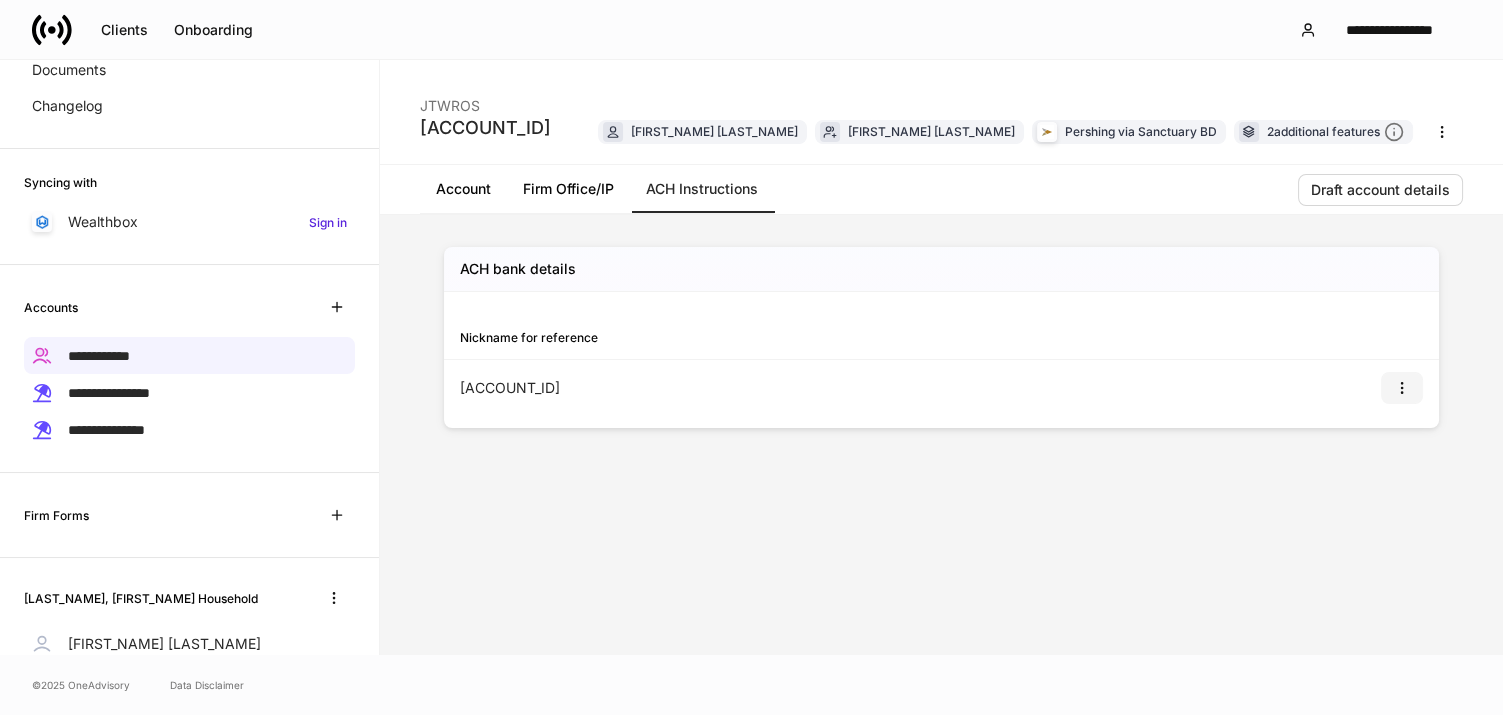 click 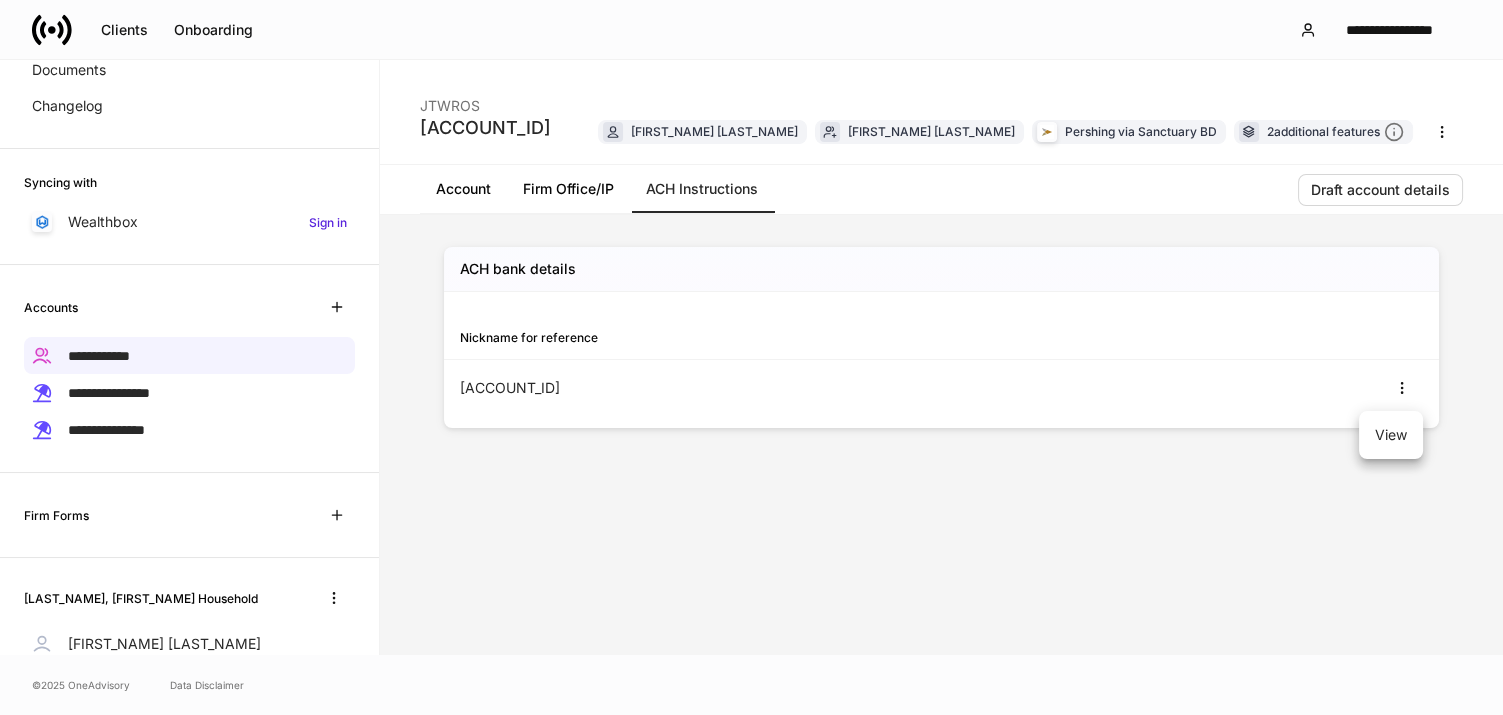 click on "View" at bounding box center [1391, 435] 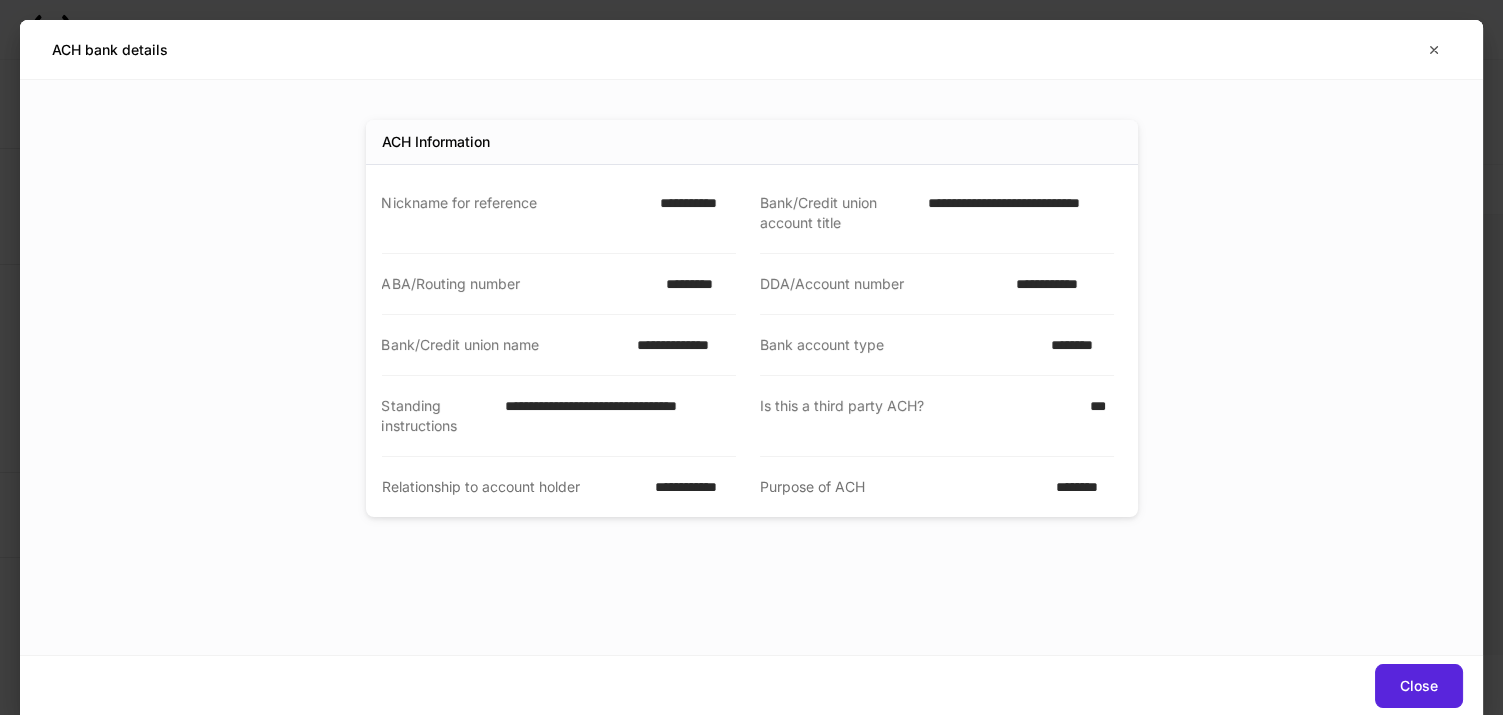 click on "**********" at bounding box center (692, 213) 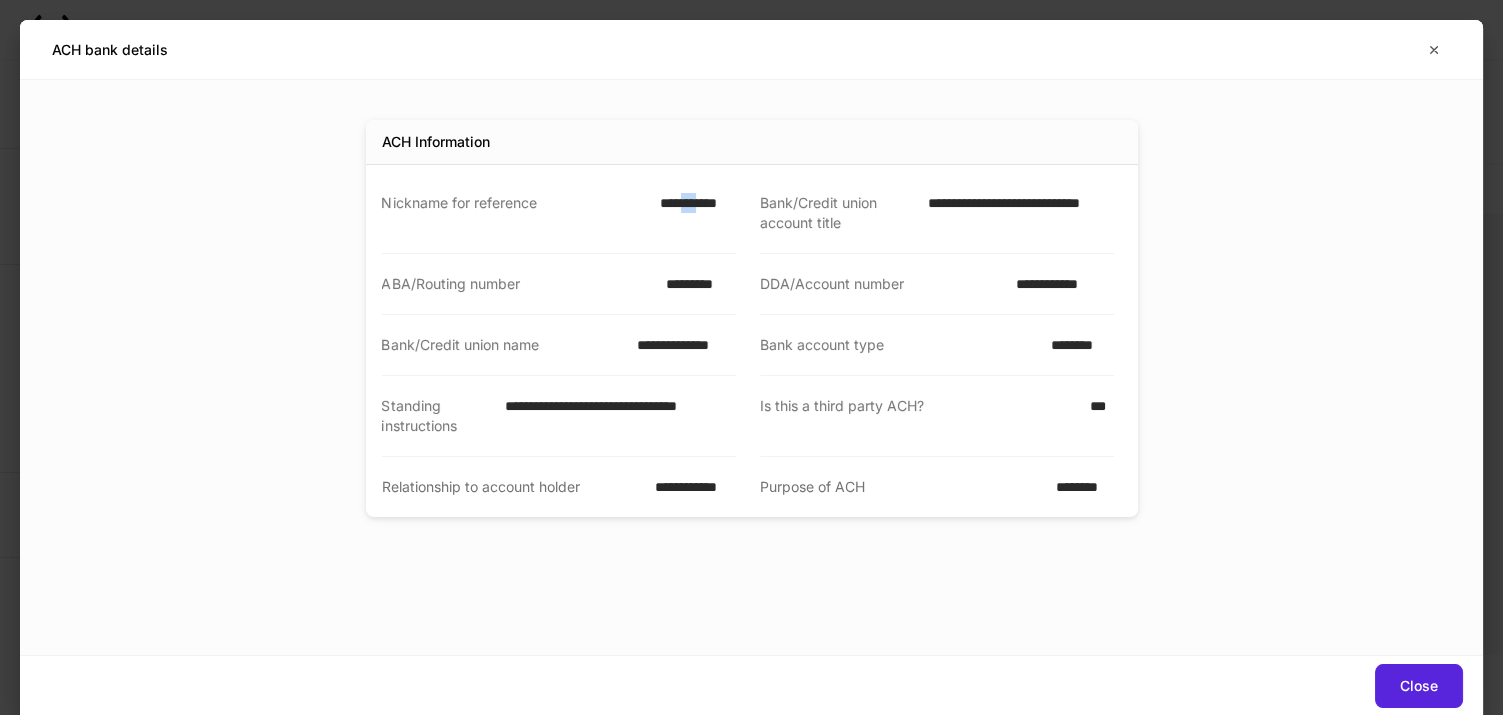 click on "**********" at bounding box center [692, 213] 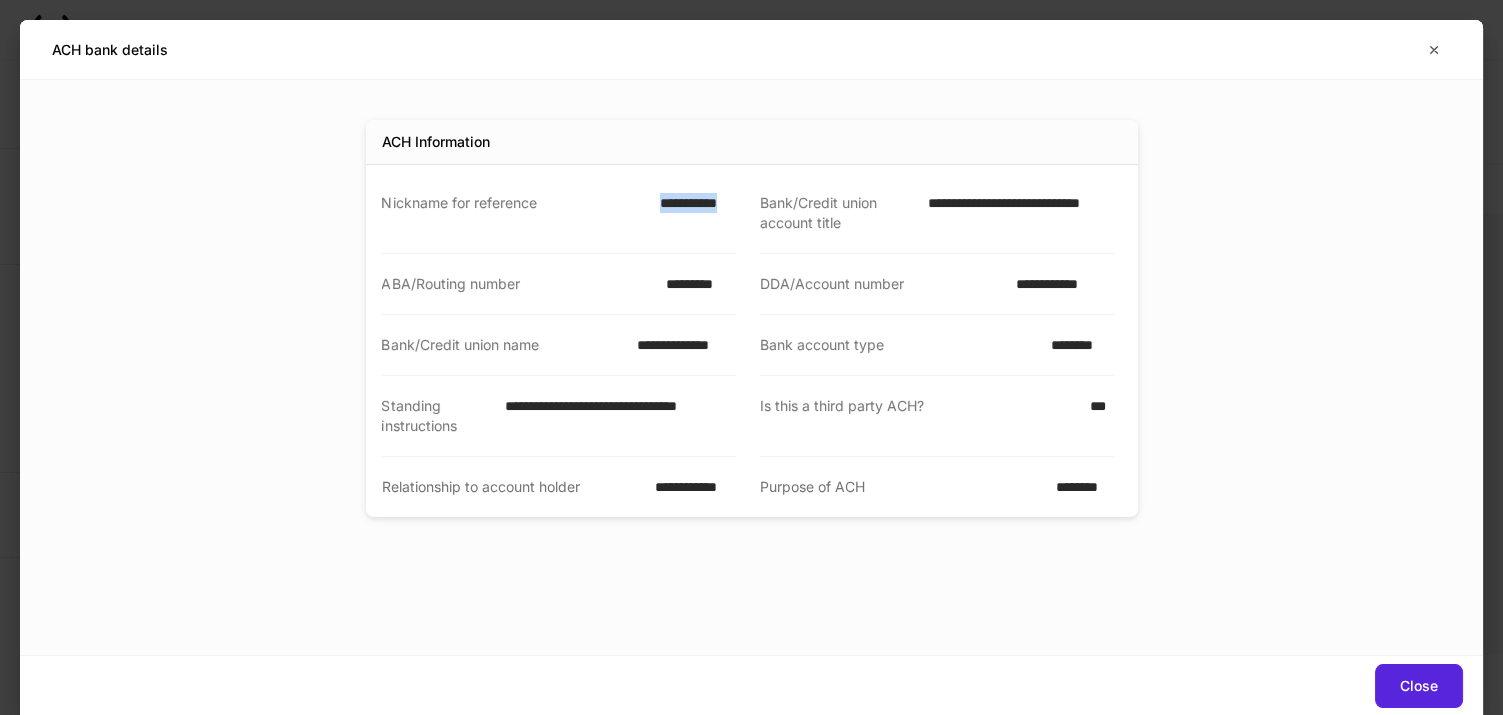 click on "**********" at bounding box center [692, 213] 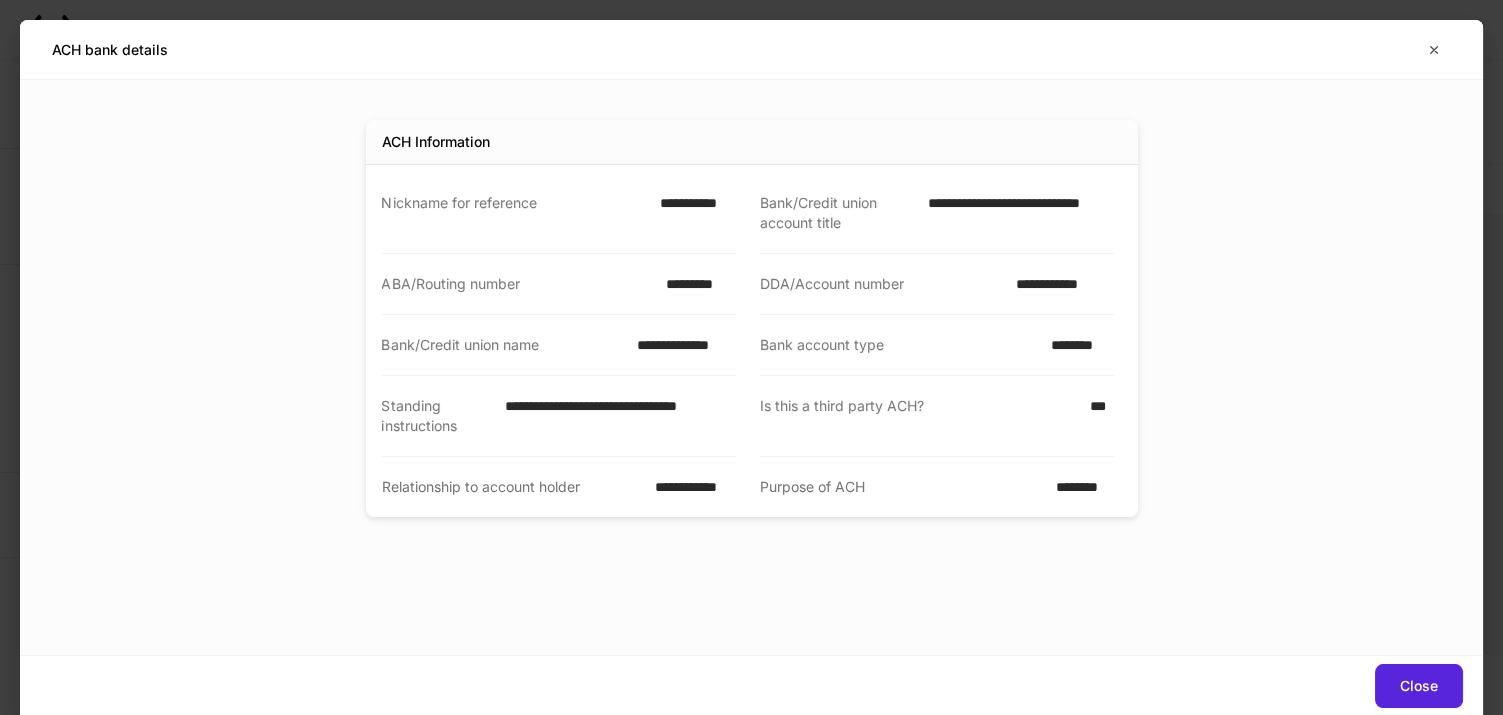 click on "**********" at bounding box center (1014, 213) 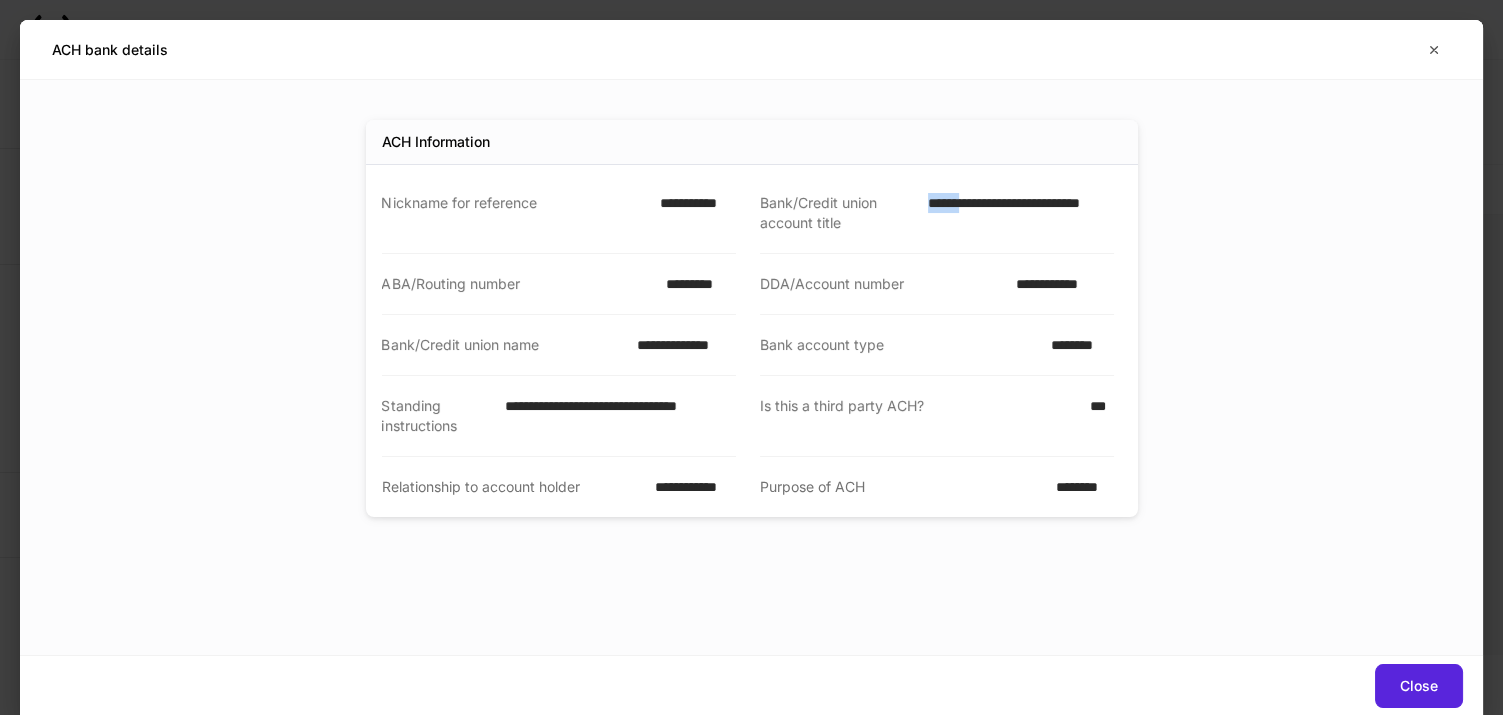 click on "**********" at bounding box center (1014, 213) 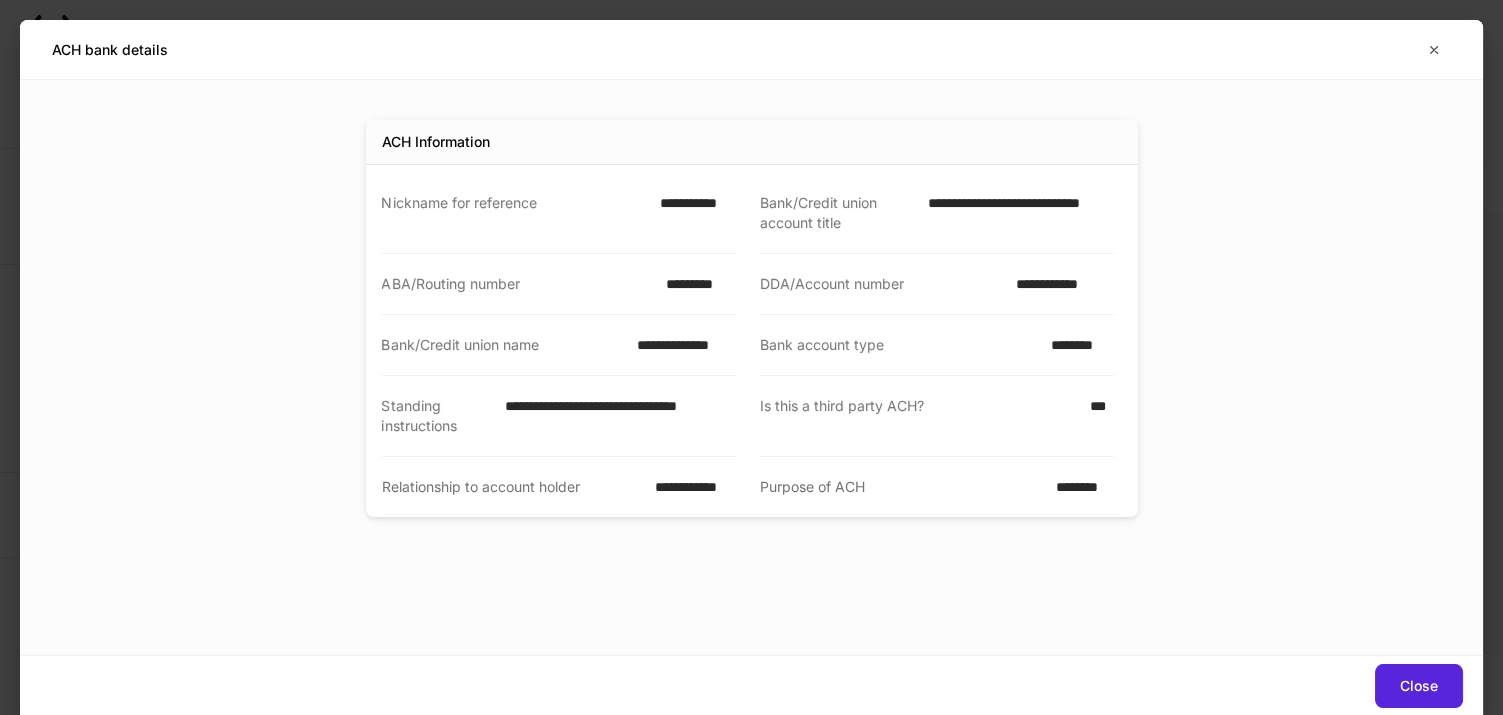 click on "*********" at bounding box center (694, 284) 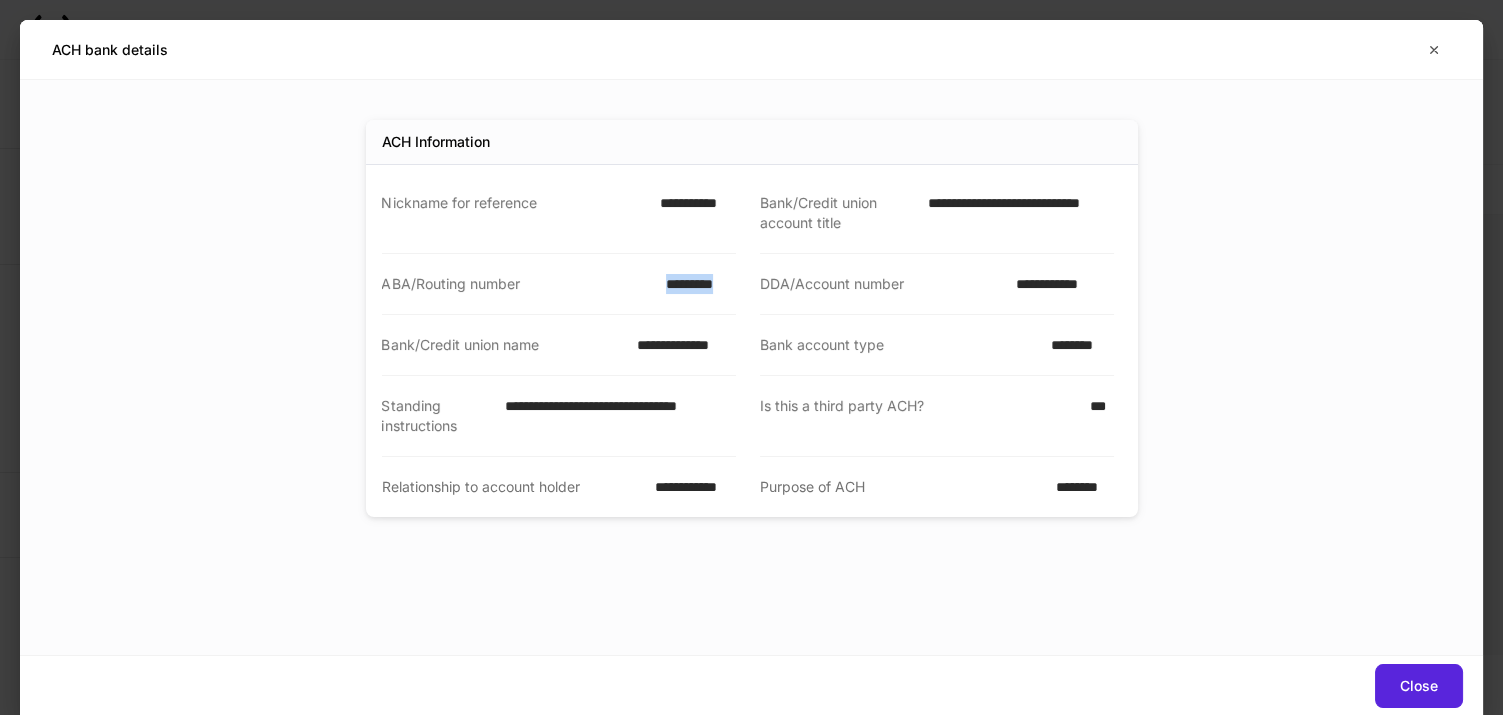 click on "*********" at bounding box center (694, 284) 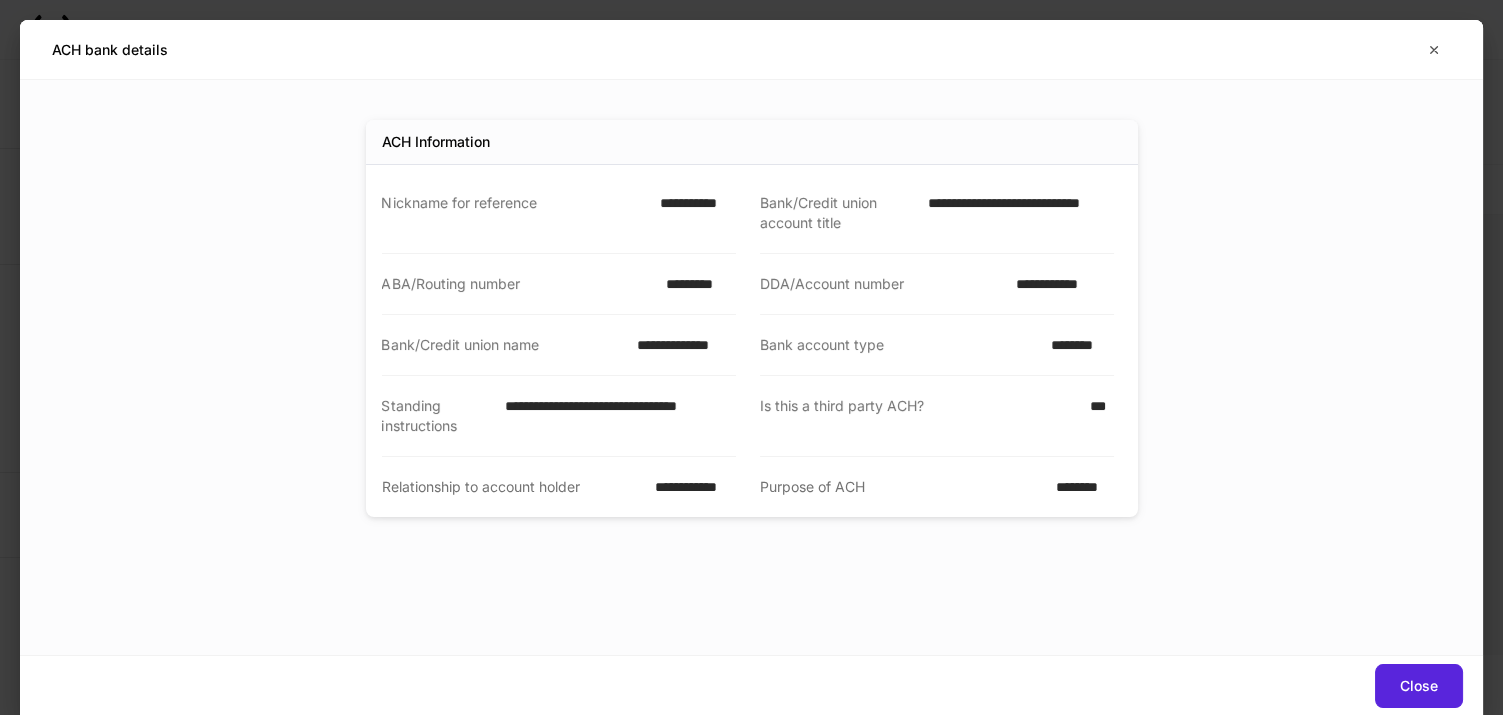 click on "**********" at bounding box center [1059, 284] 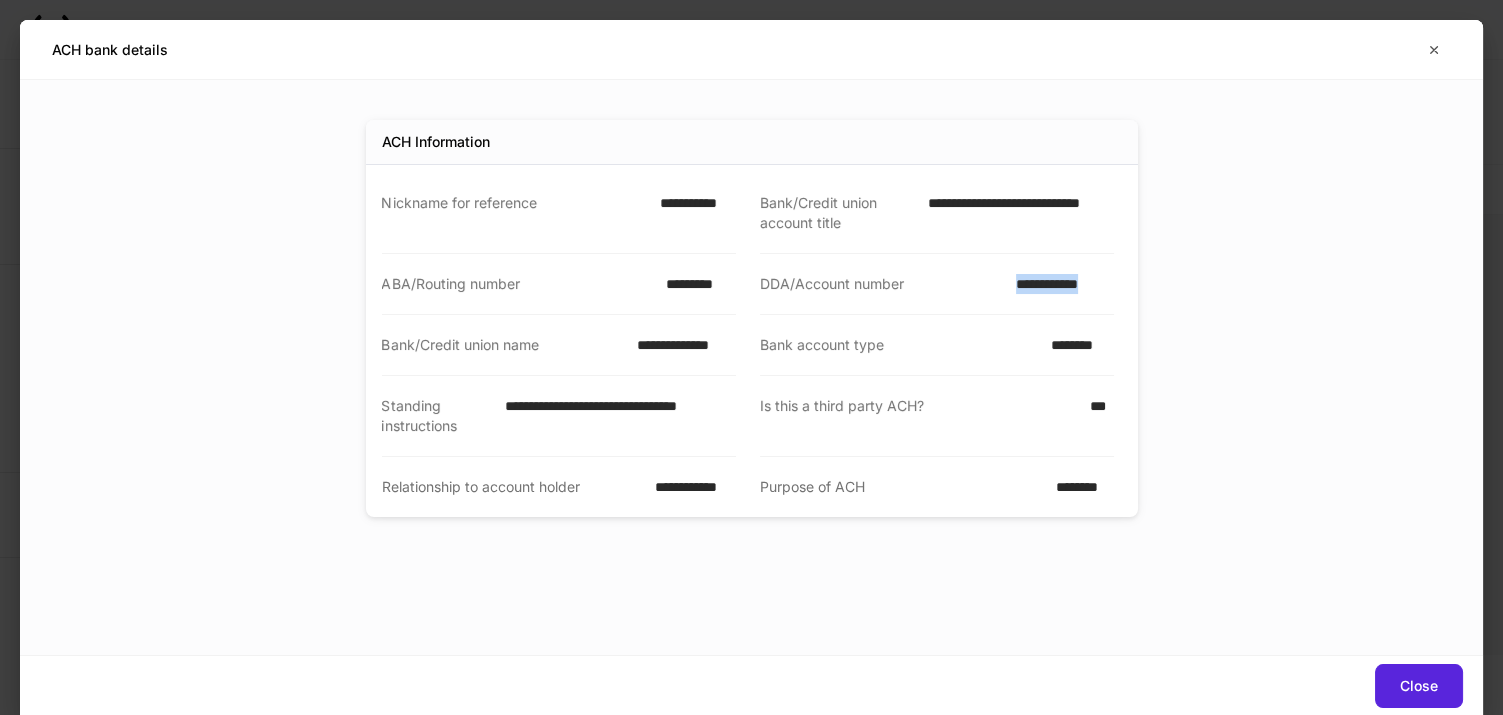 click on "**********" at bounding box center (1059, 284) 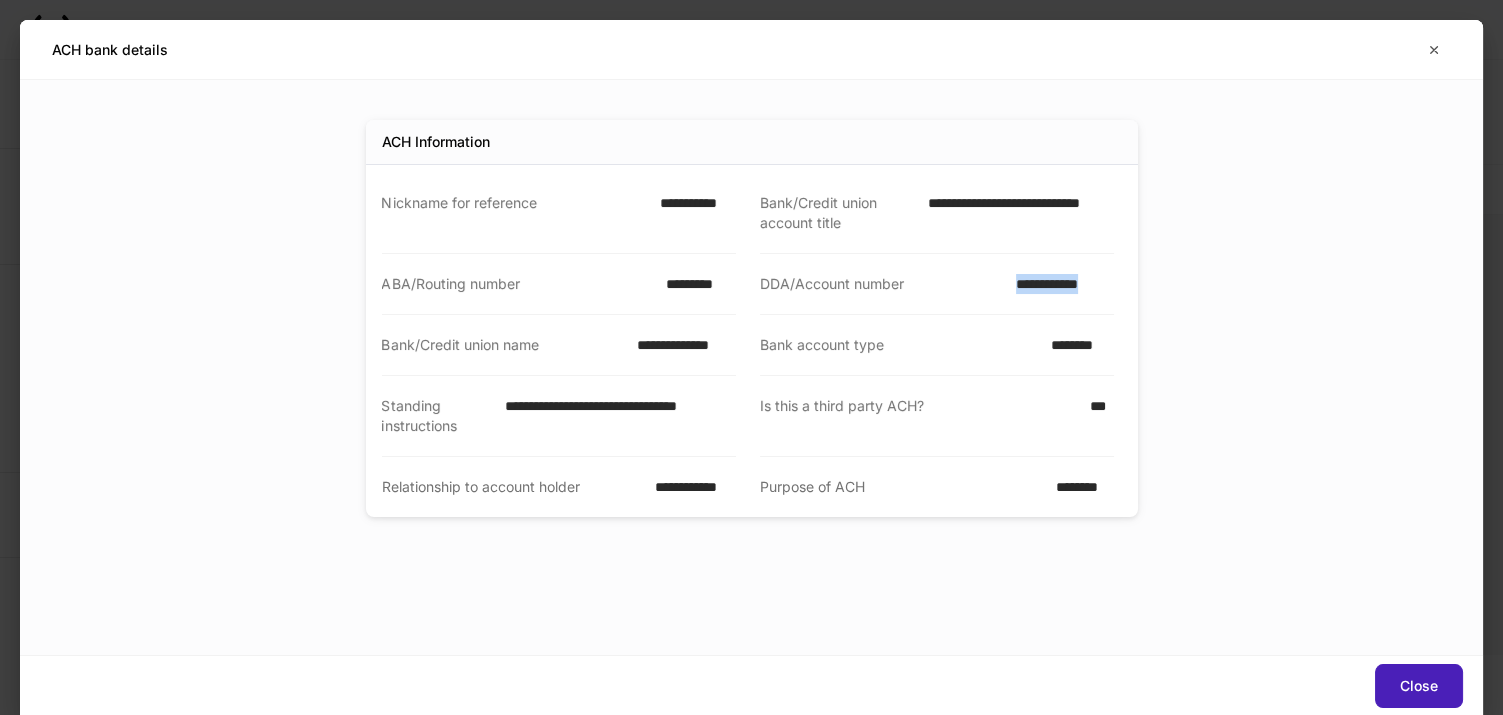 click on "Close" at bounding box center [1419, 686] 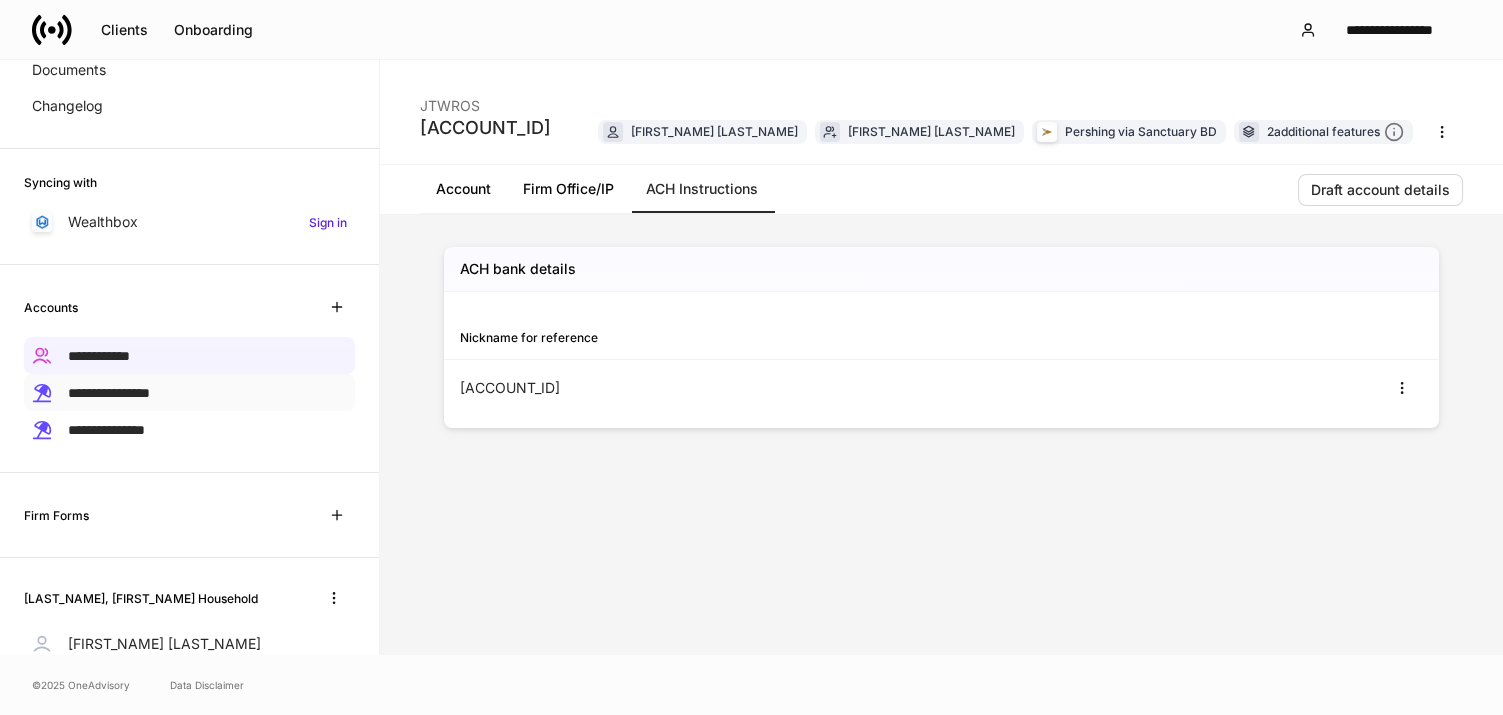 click on "**********" at bounding box center (109, 392) 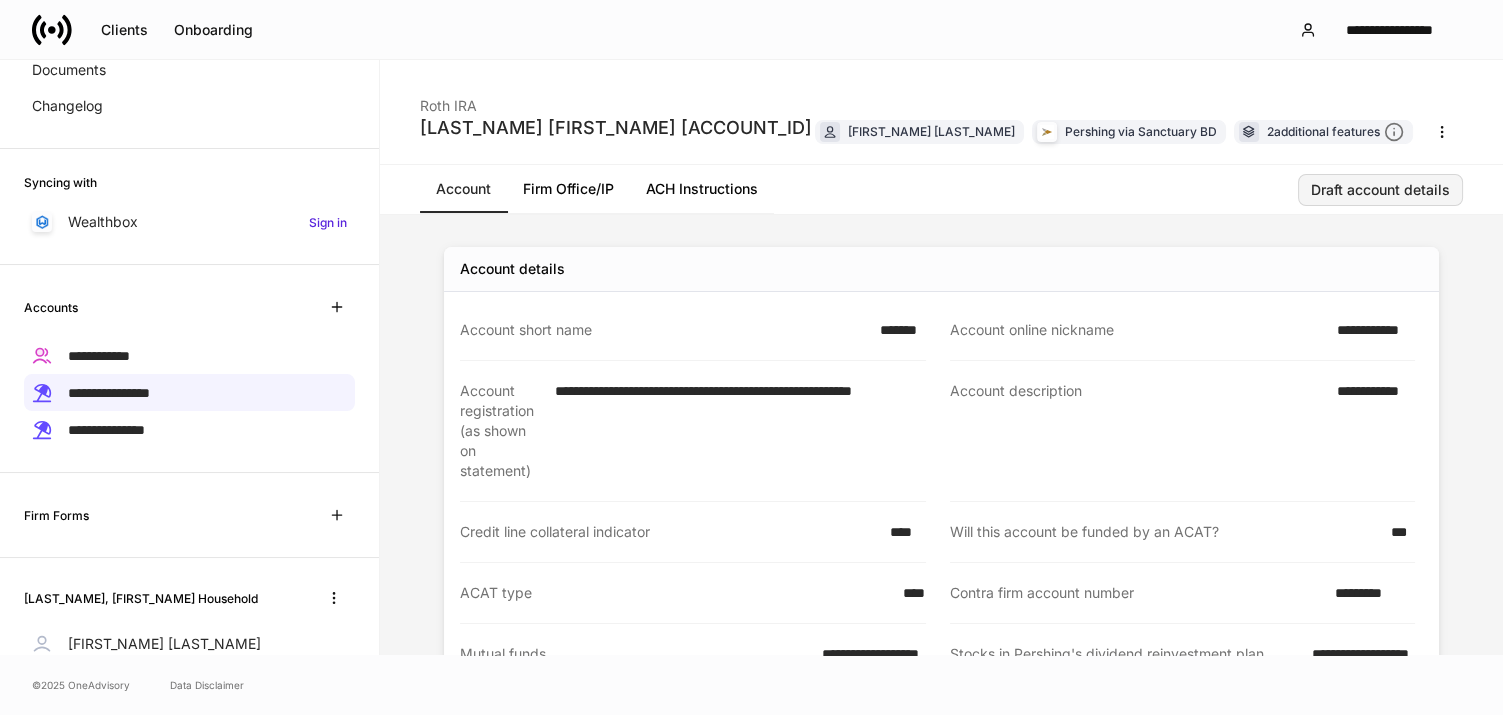click on "Draft account details" at bounding box center [1380, 190] 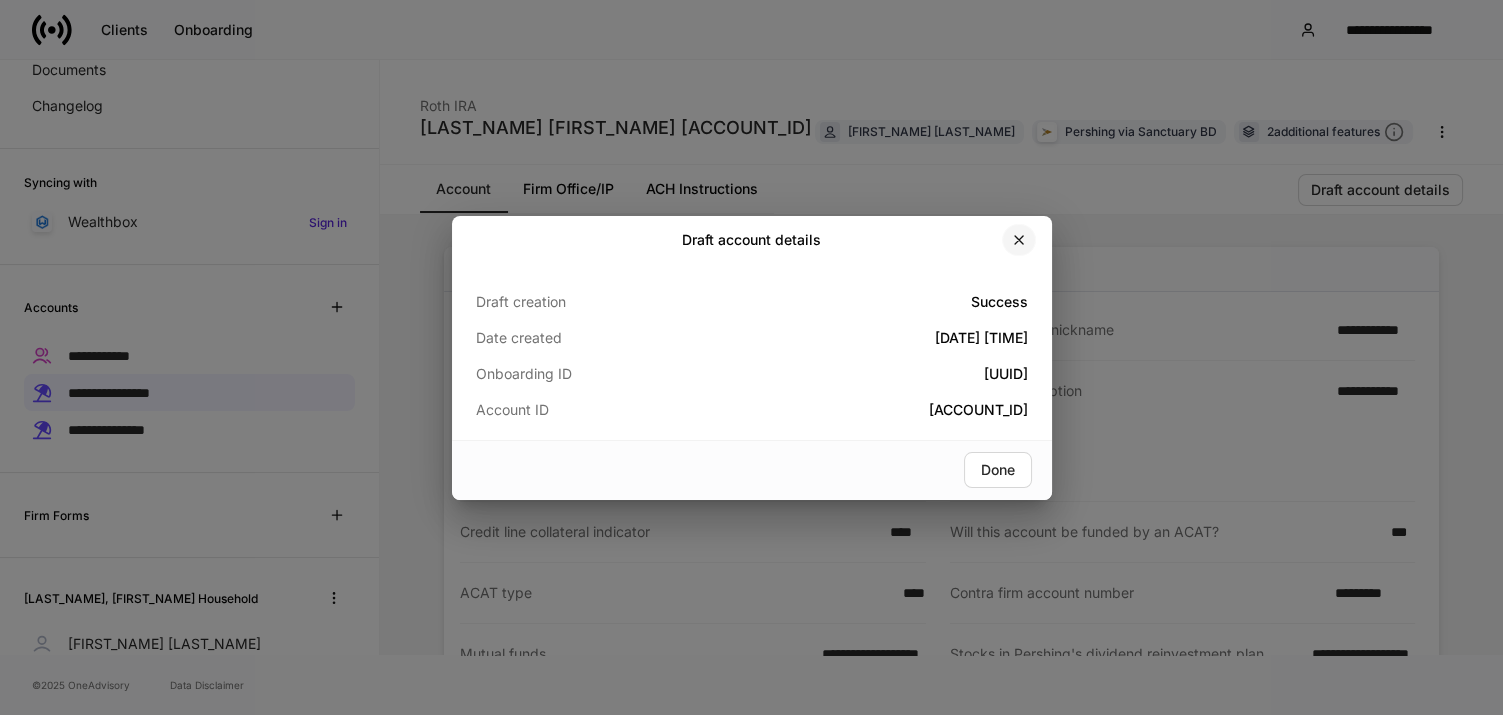 click 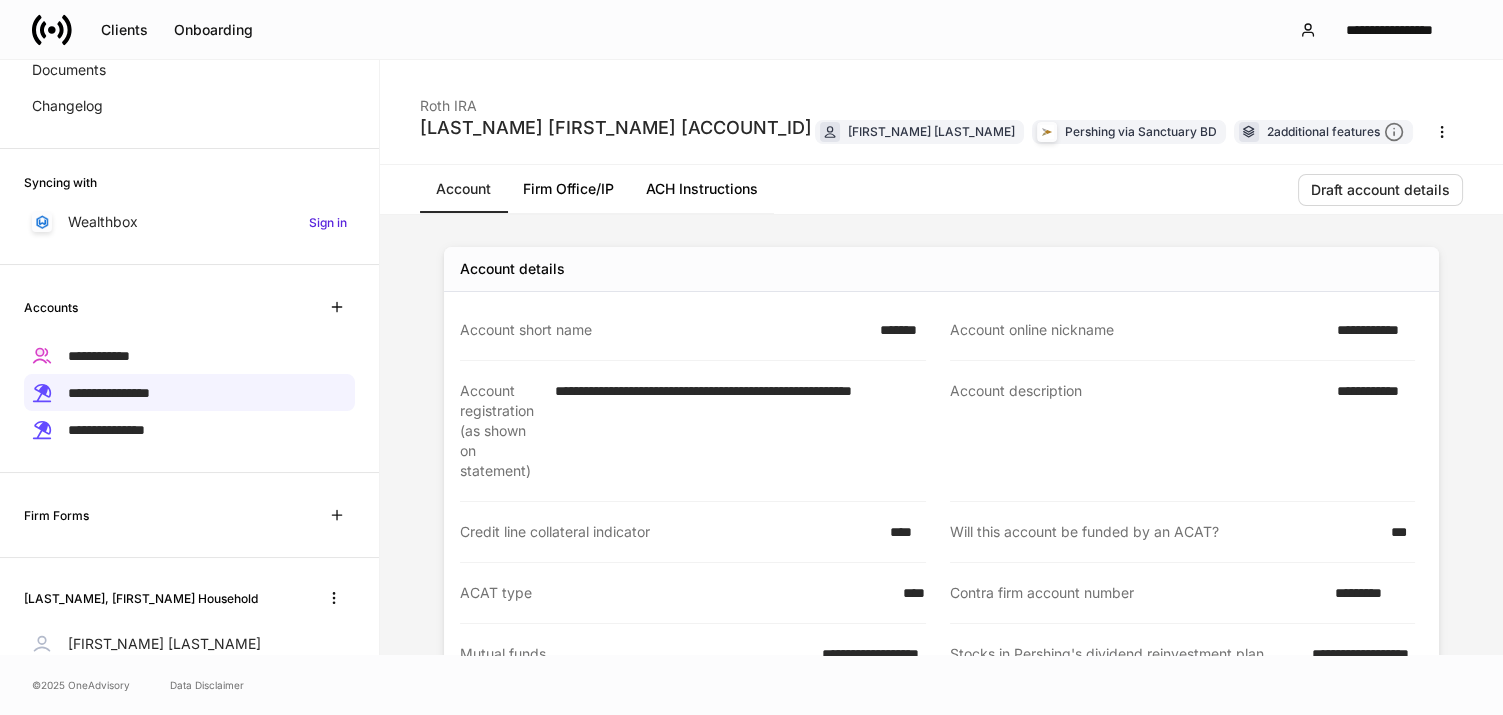 click on "*********" at bounding box center [1369, 593] 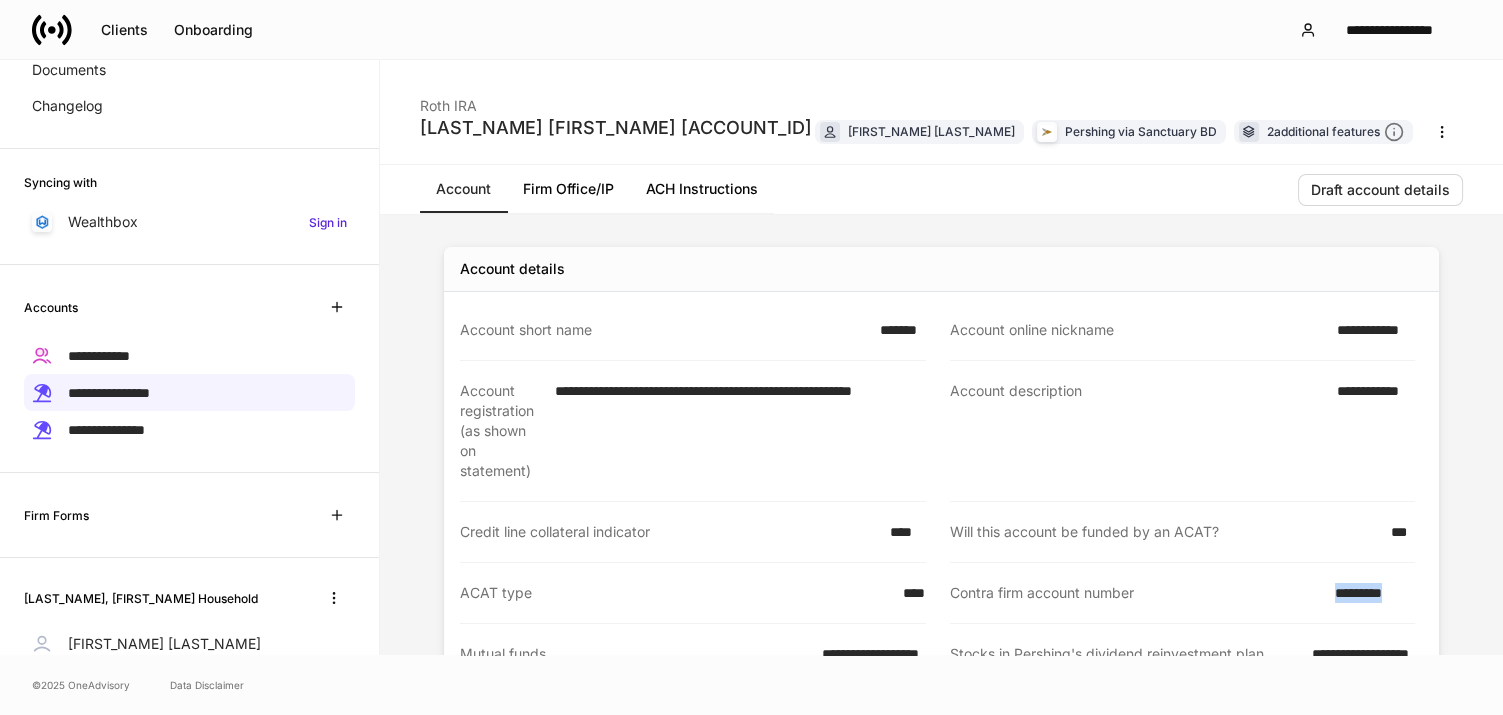 click on "*********" at bounding box center (1369, 593) 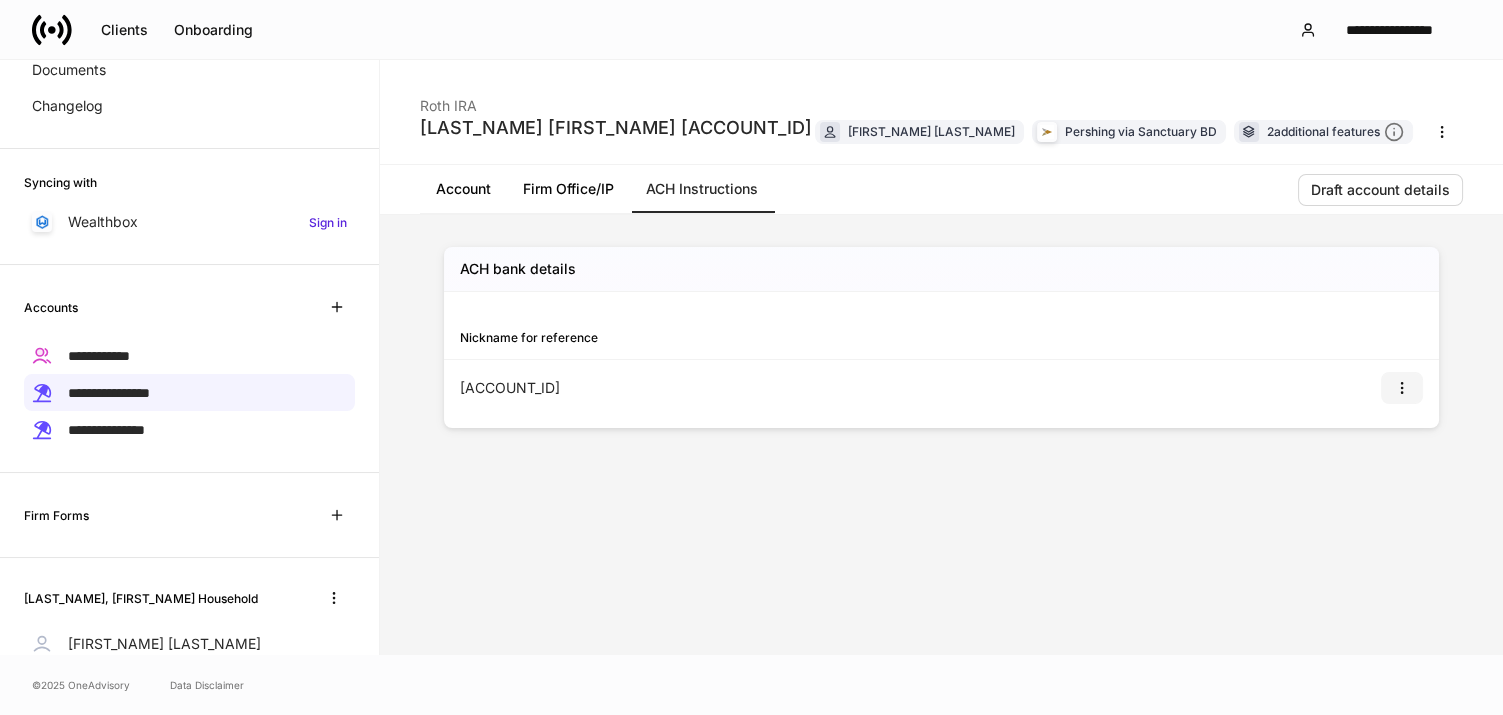 click 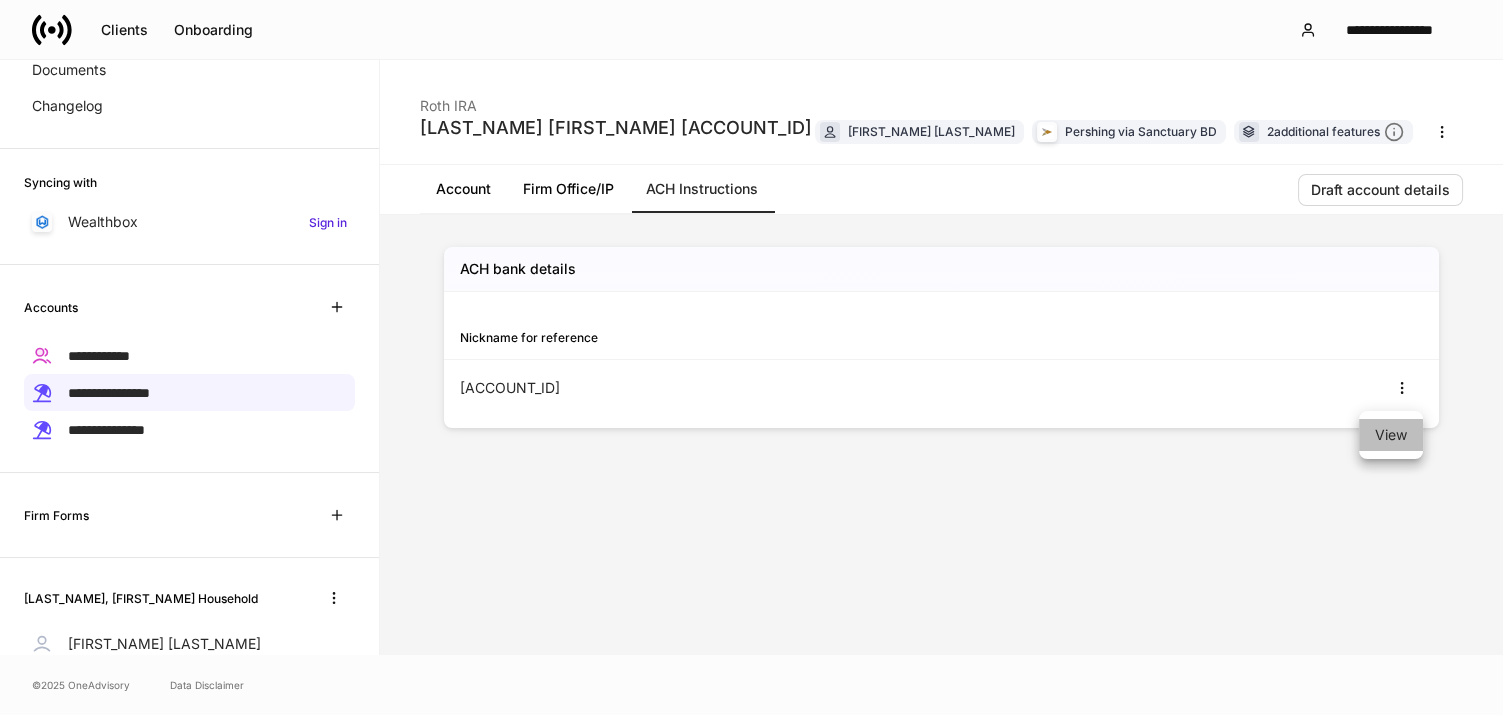 drag, startPoint x: 1386, startPoint y: 444, endPoint x: 1253, endPoint y: 452, distance: 133.24039 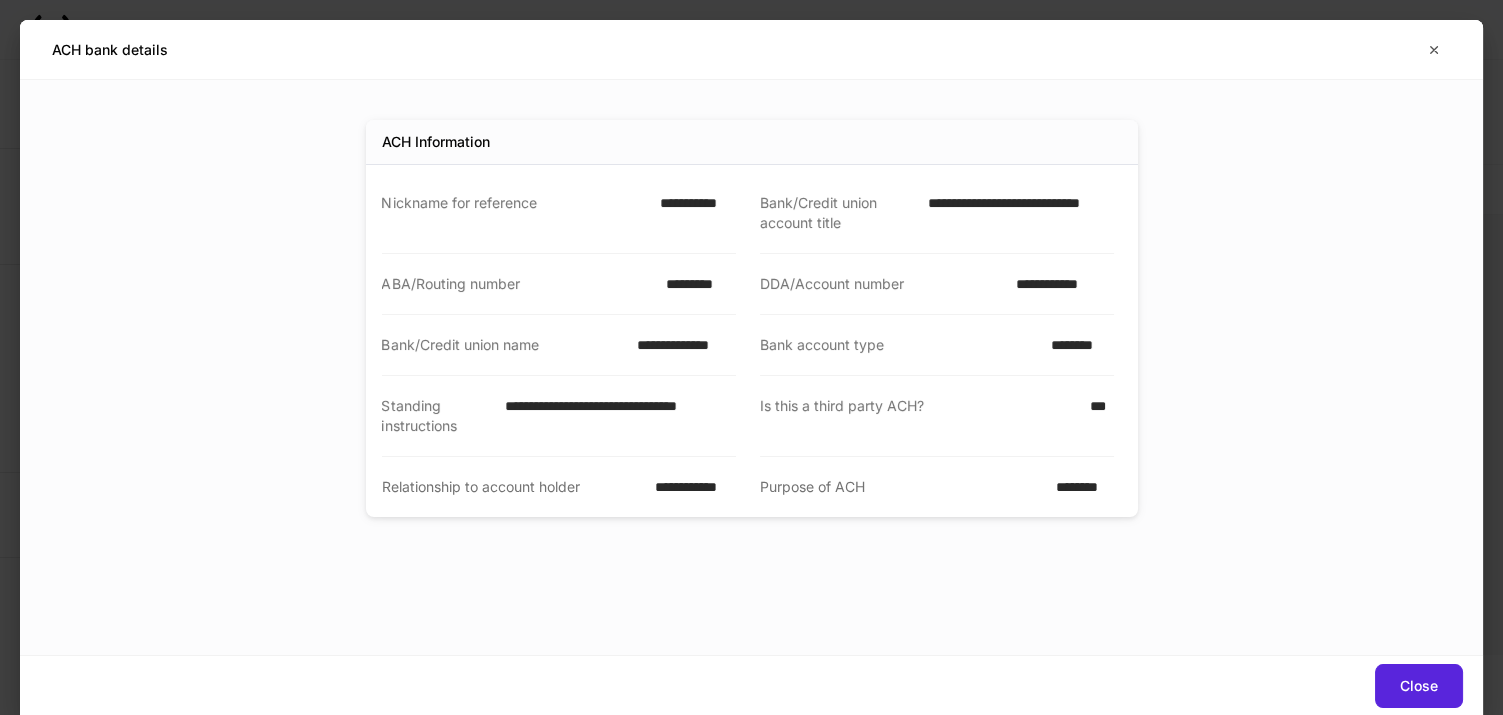 click on "**********" at bounding box center [692, 213] 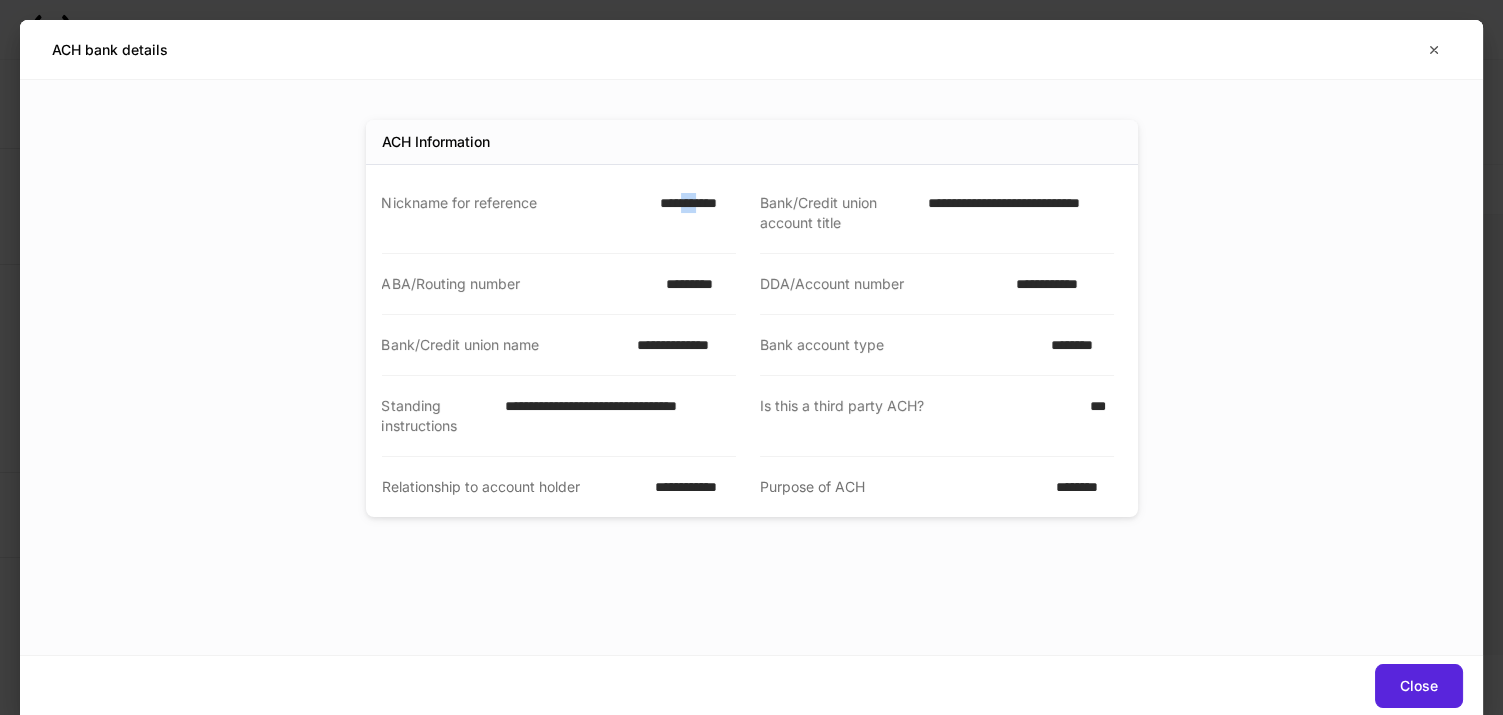 click on "**********" at bounding box center [692, 213] 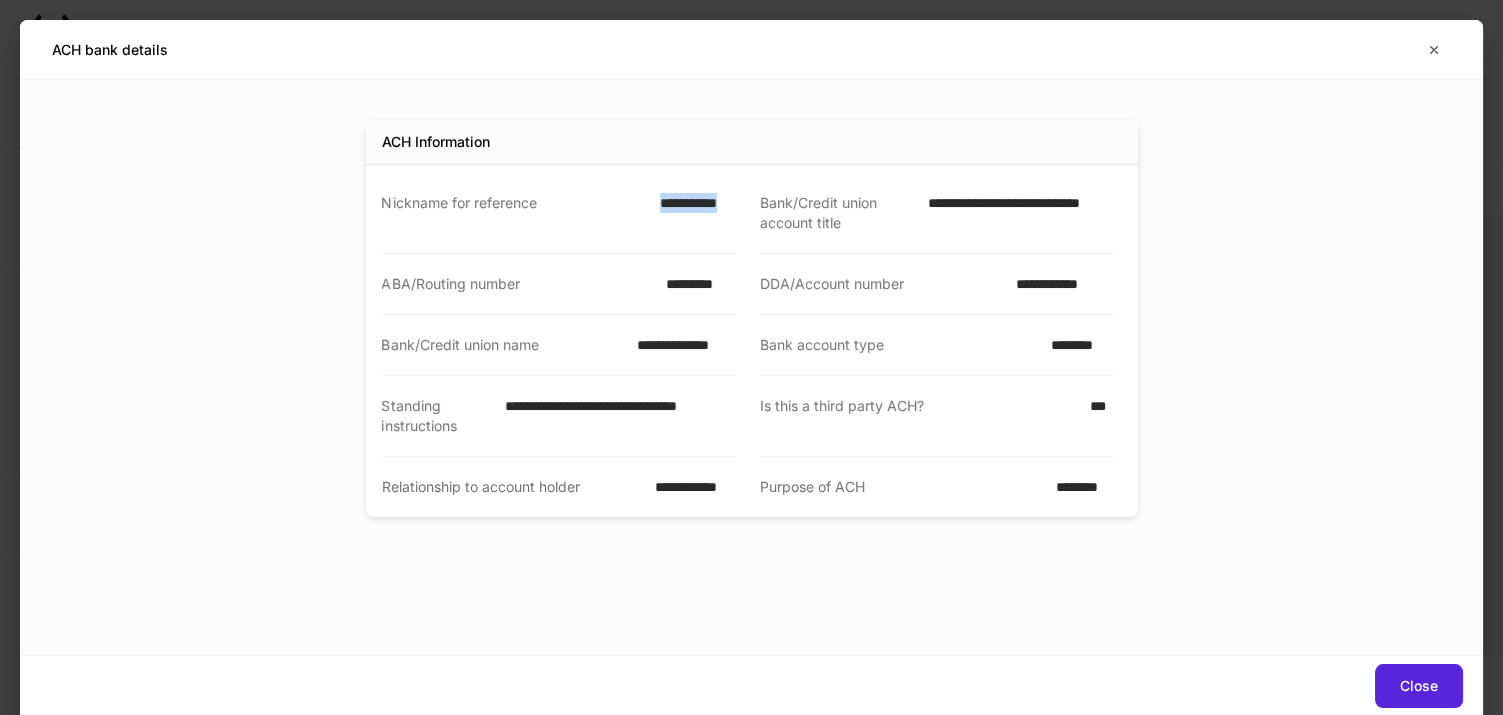 click on "**********" at bounding box center (692, 213) 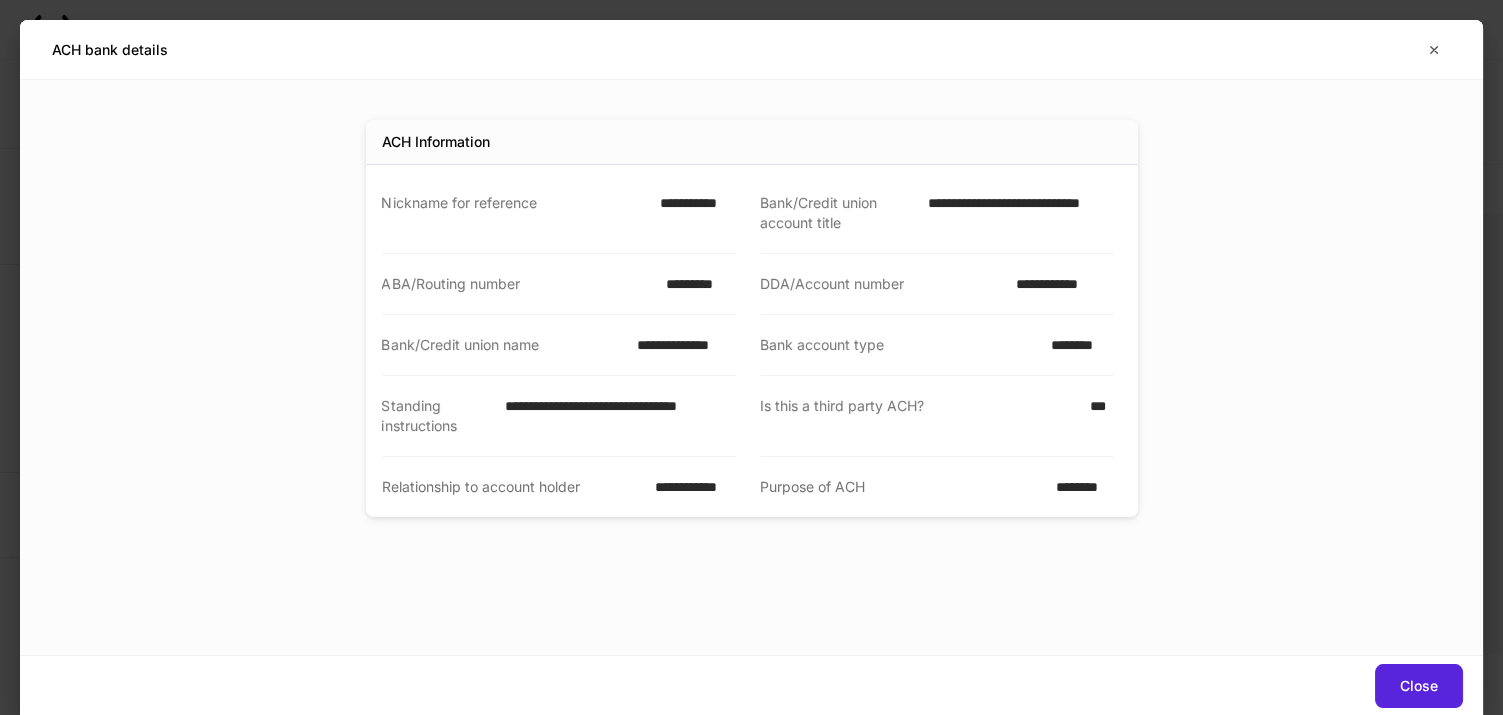 click on "**********" at bounding box center (1014, 213) 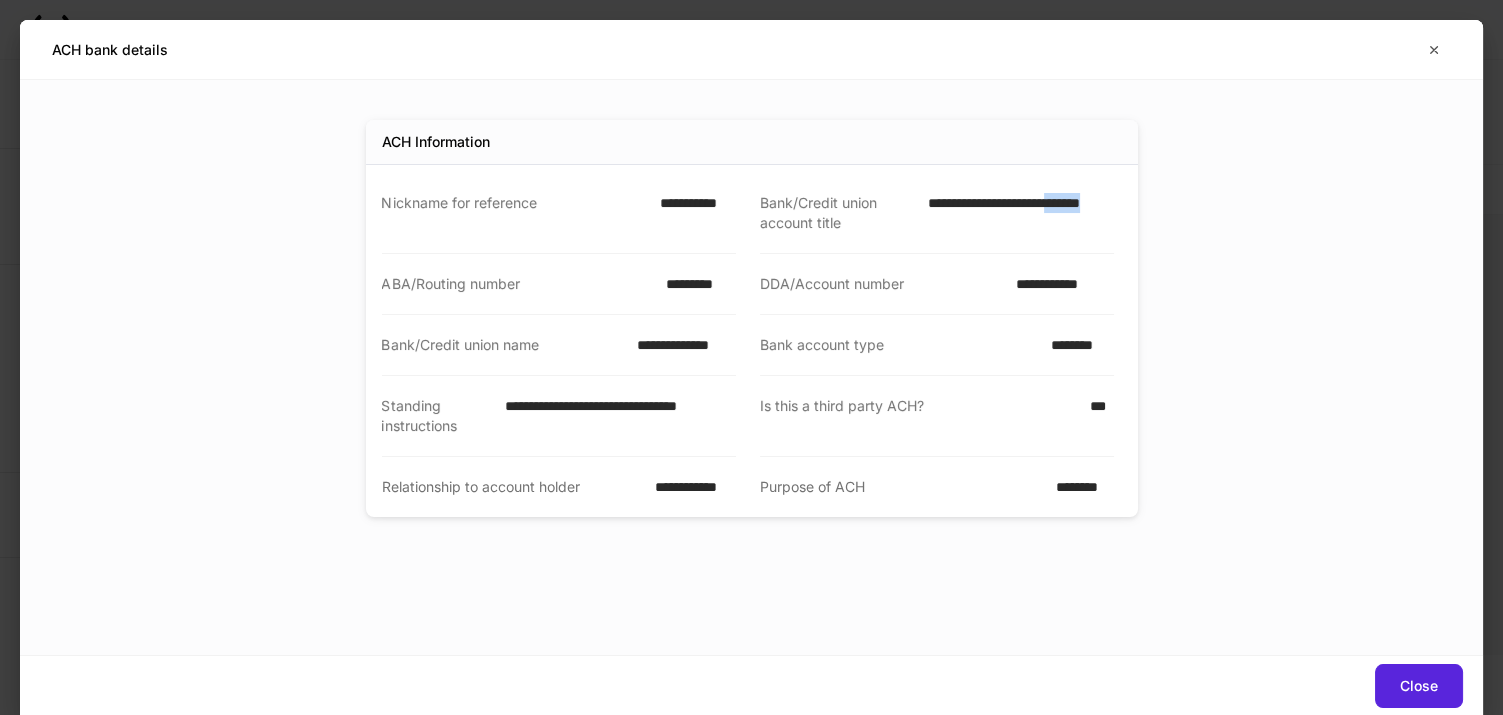 click on "**********" at bounding box center [1014, 213] 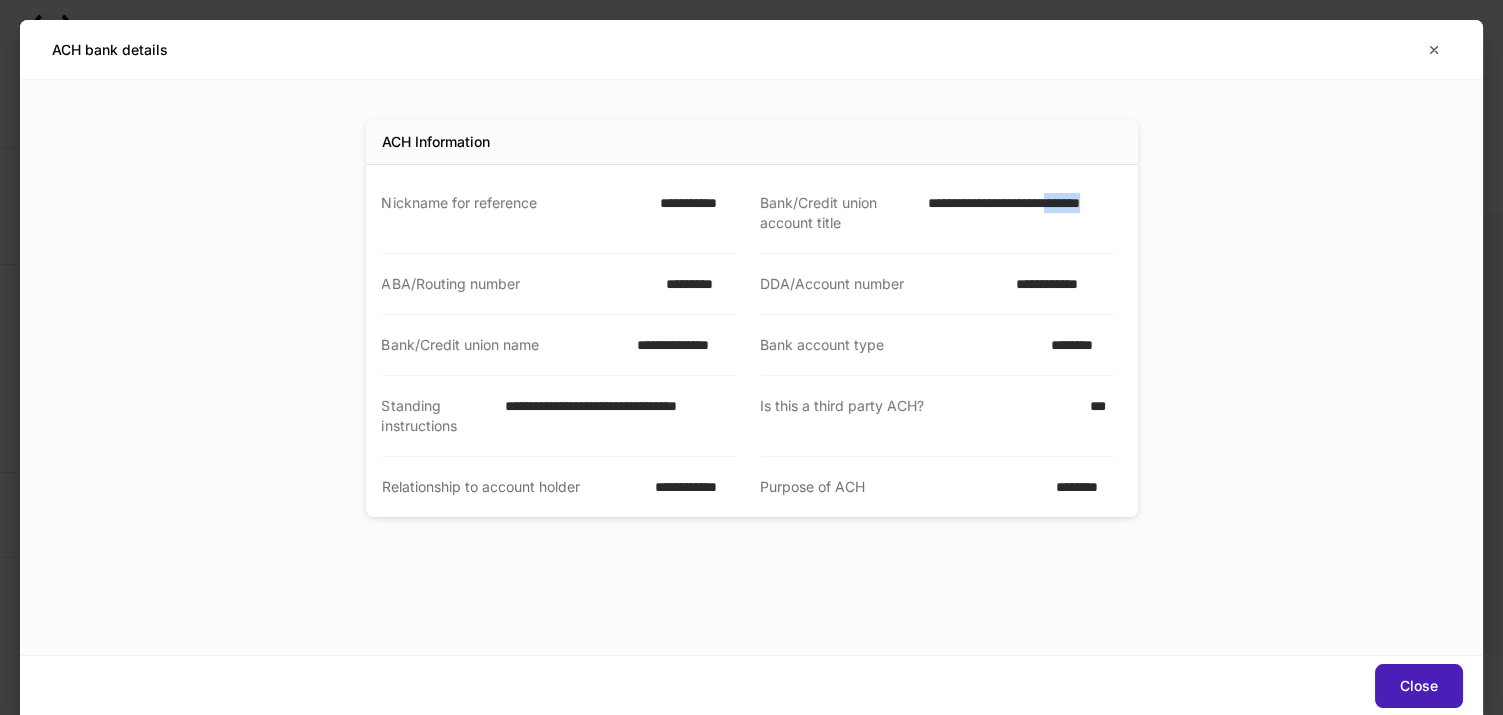 click on "Close" at bounding box center [1419, 686] 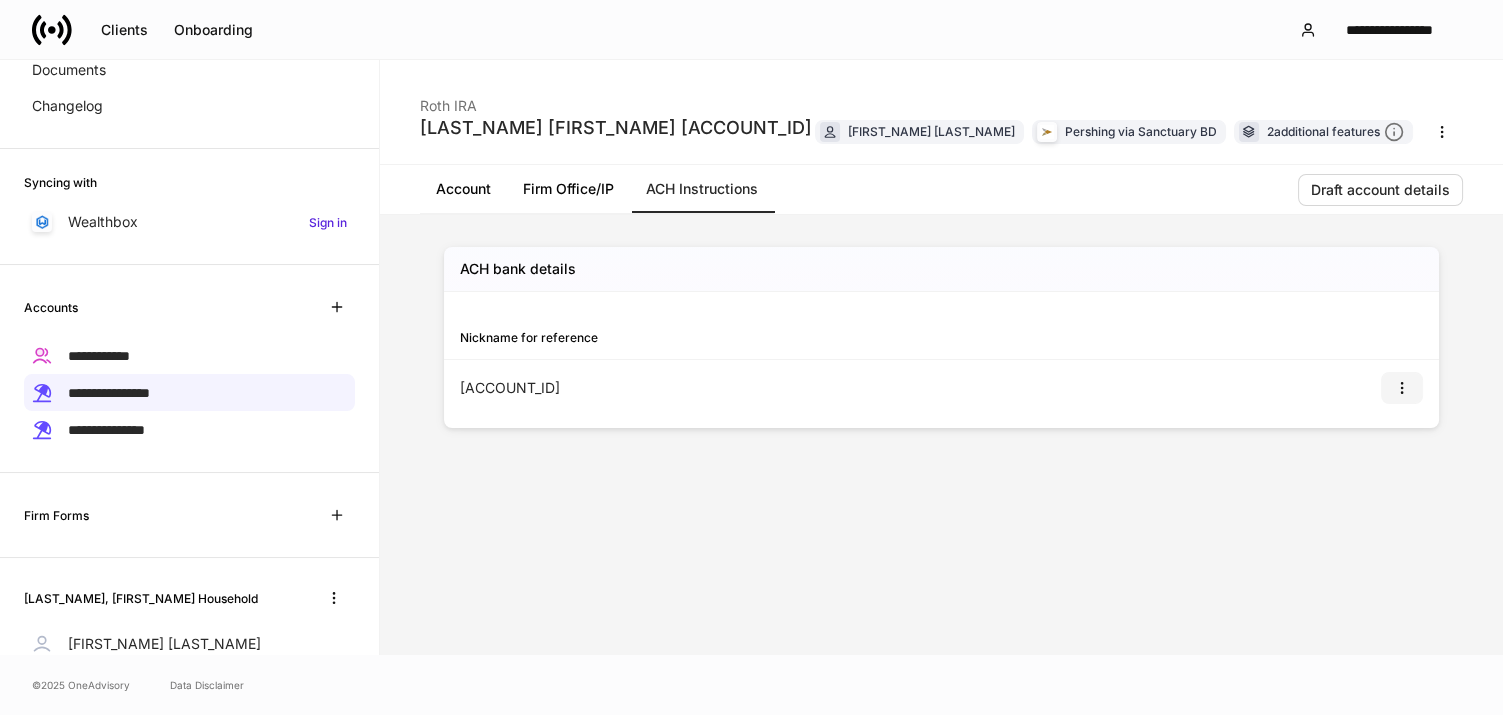 click 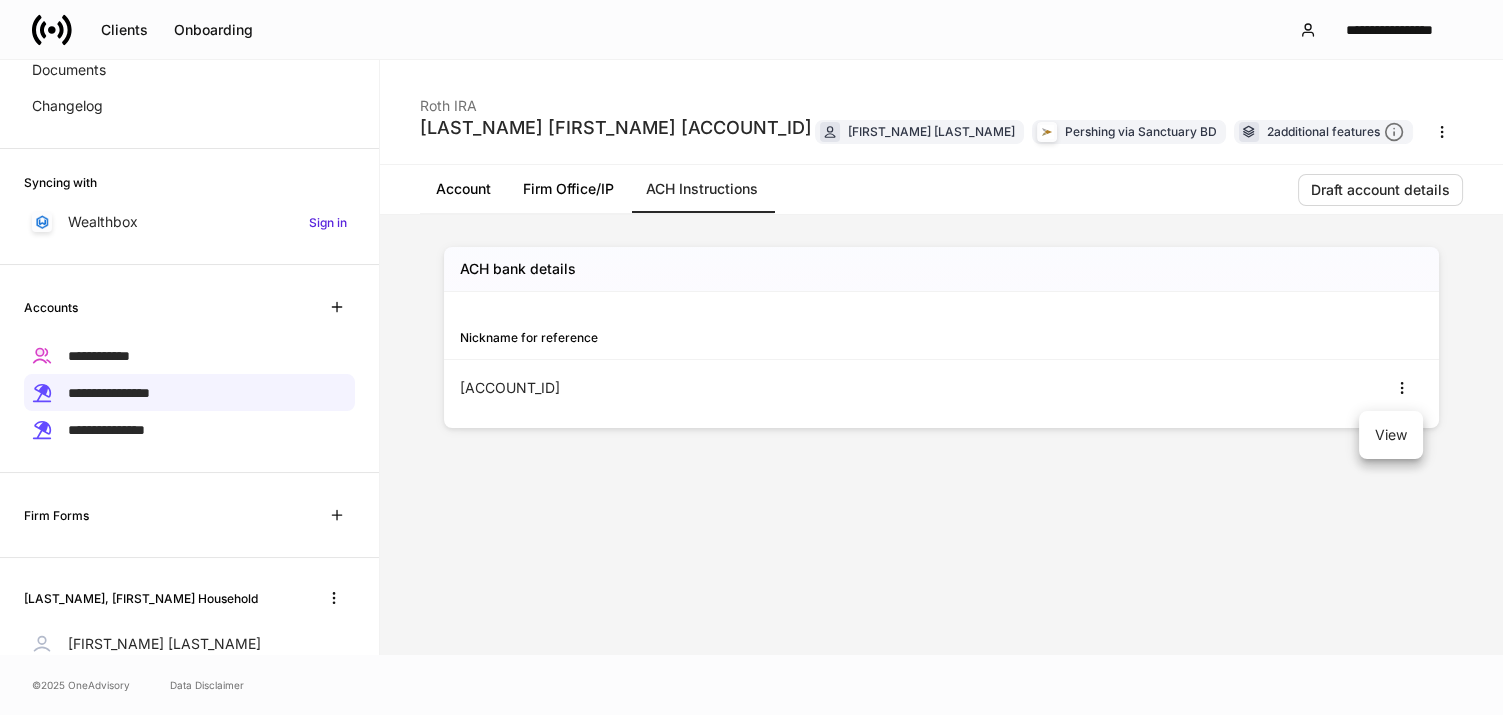 click on "View" at bounding box center (1391, 435) 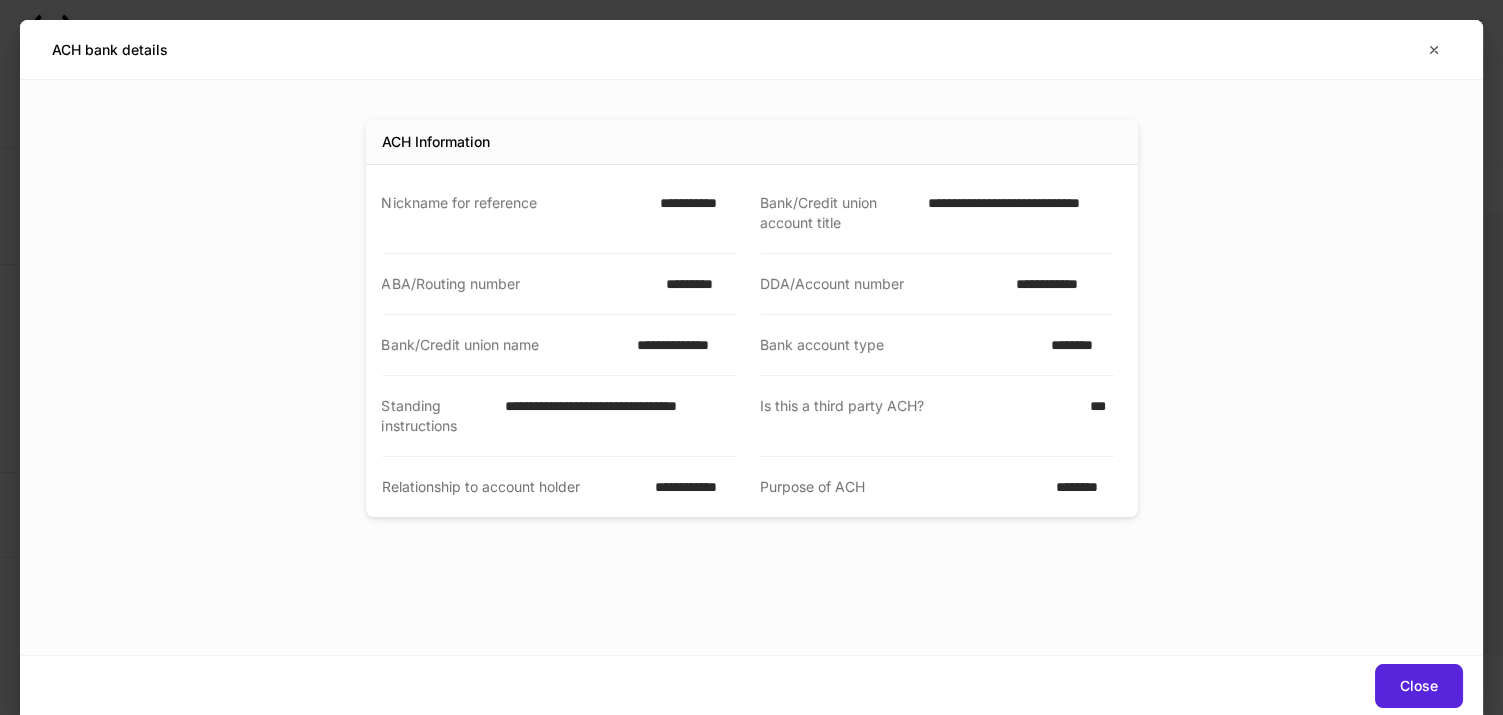 click on "*********" at bounding box center (694, 284) 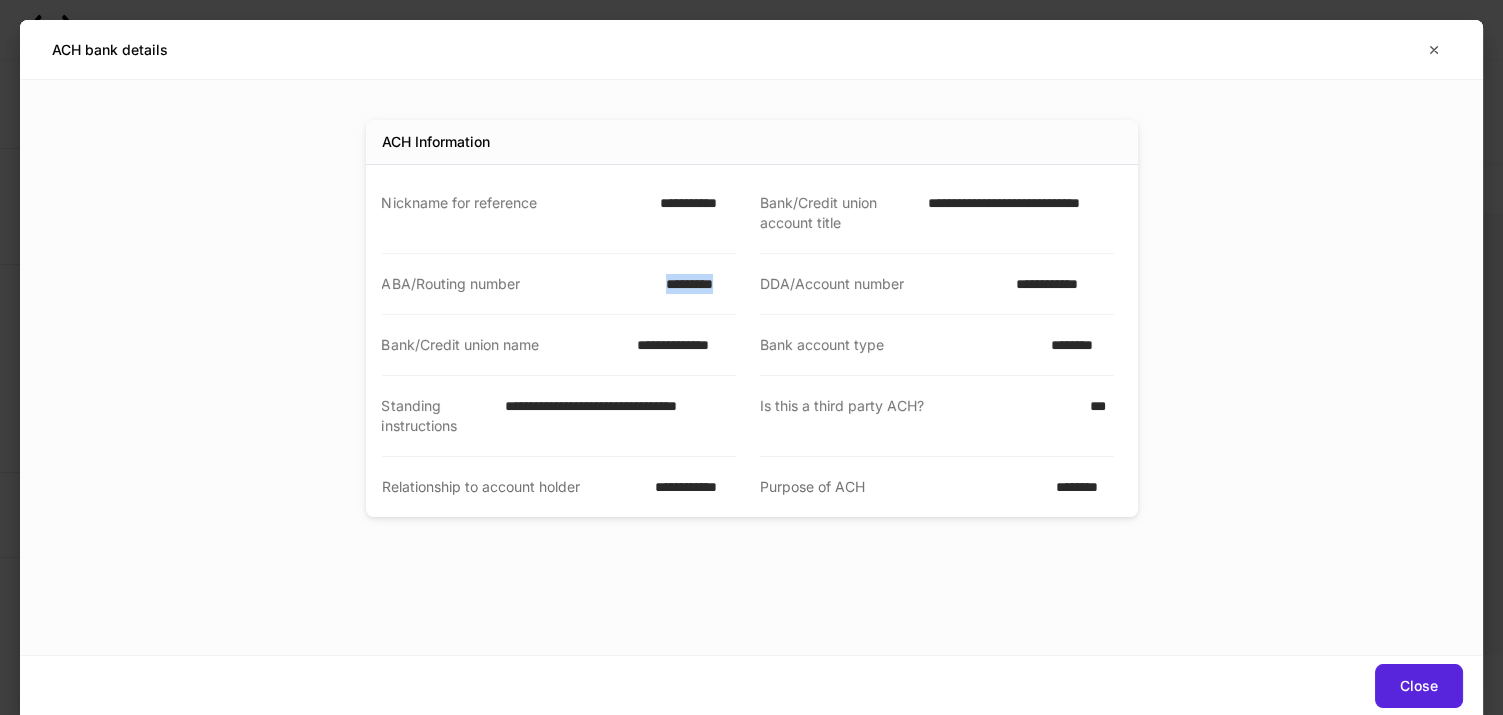 click on "*********" at bounding box center [694, 284] 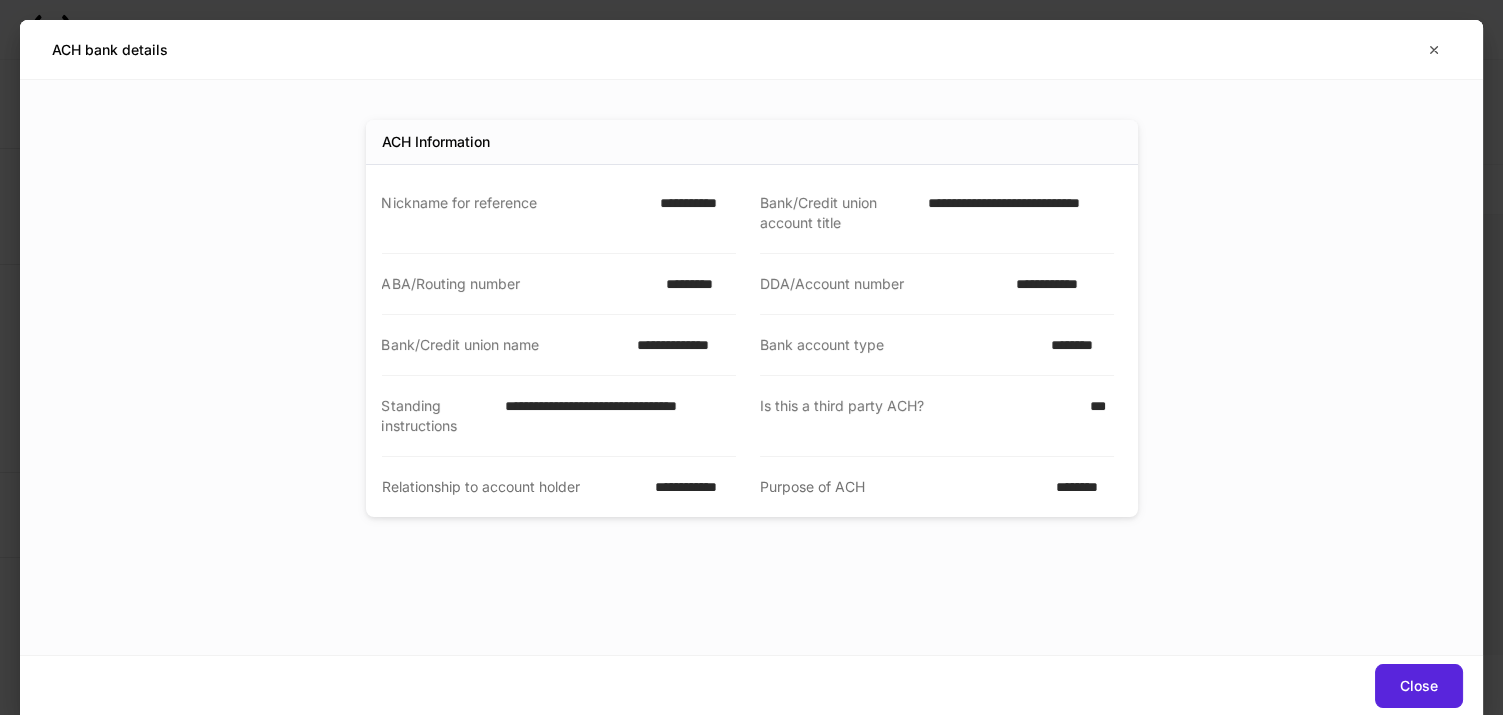 click on "**********" at bounding box center [1059, 284] 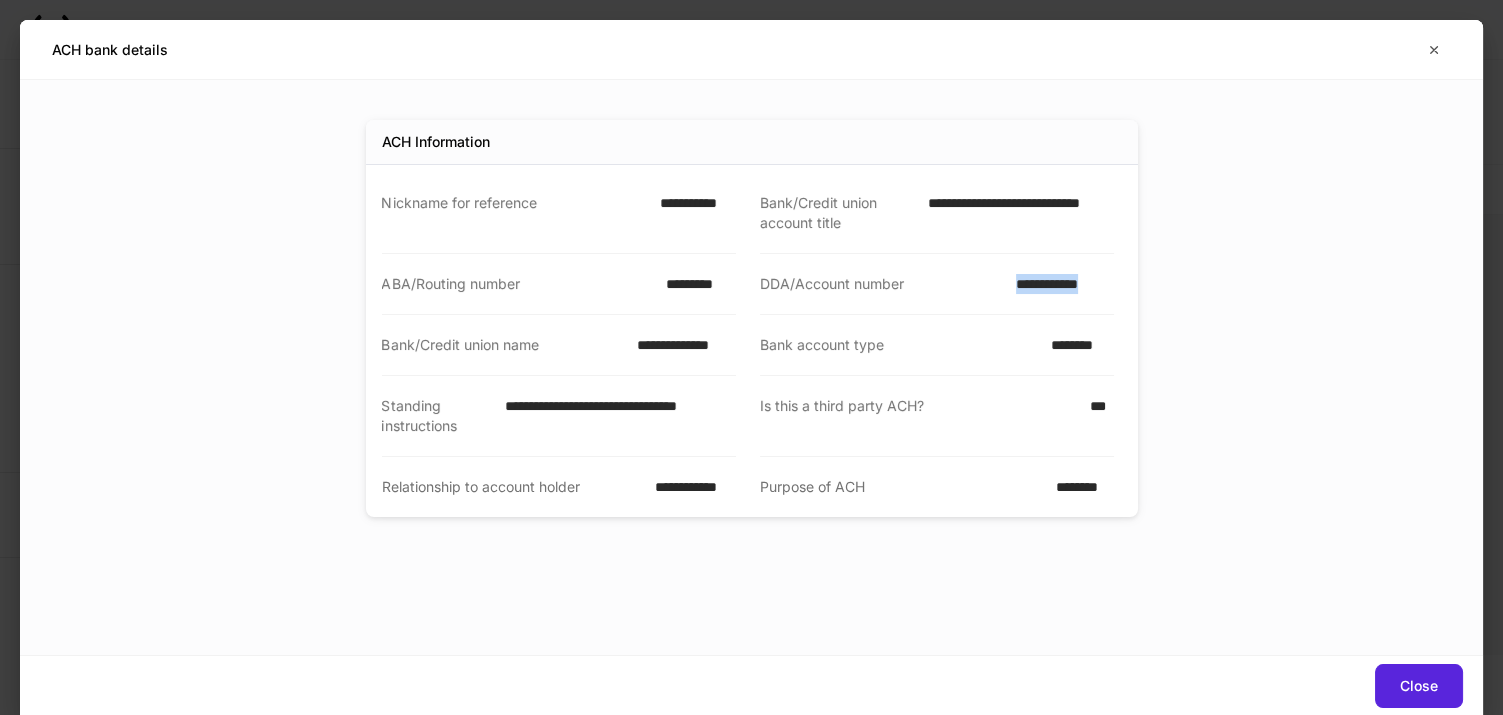 click on "**********" at bounding box center [1059, 284] 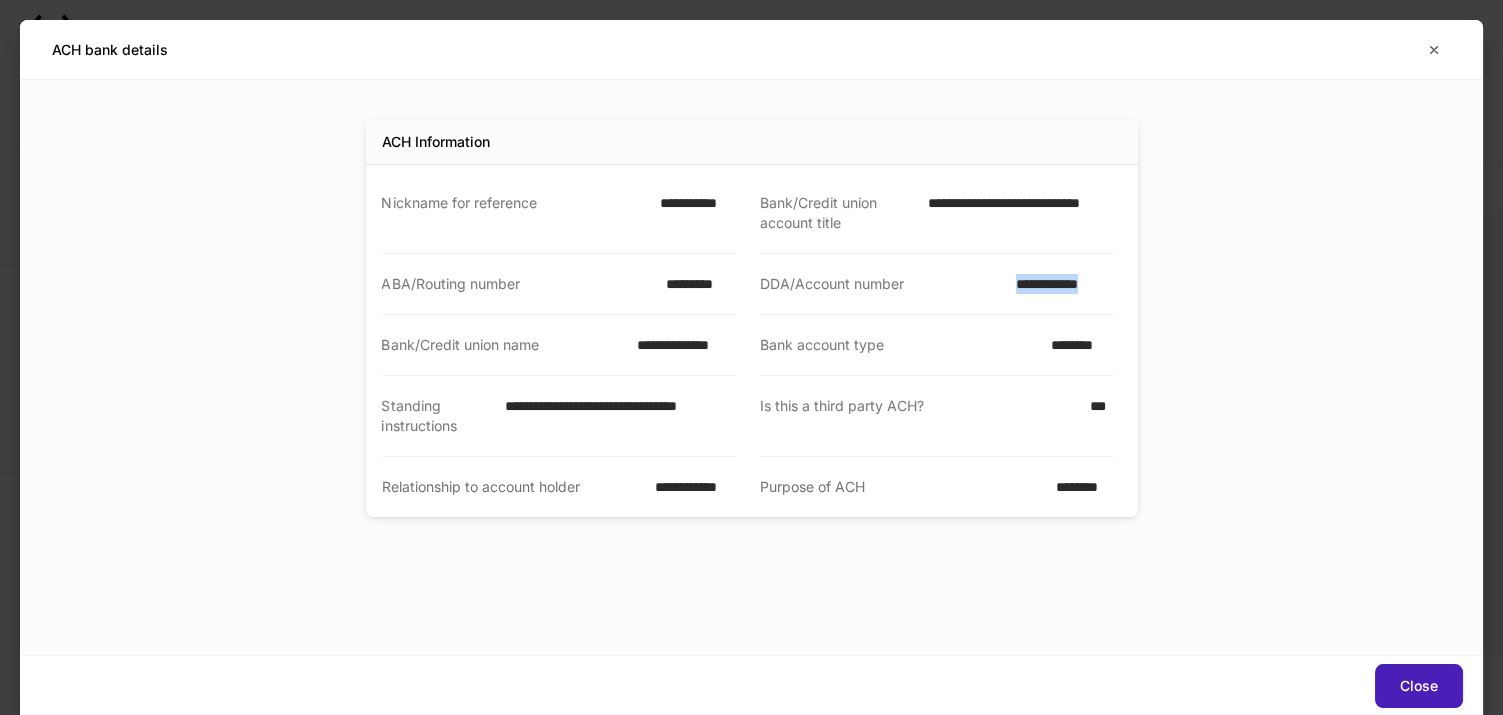 click on "Close" at bounding box center (1419, 686) 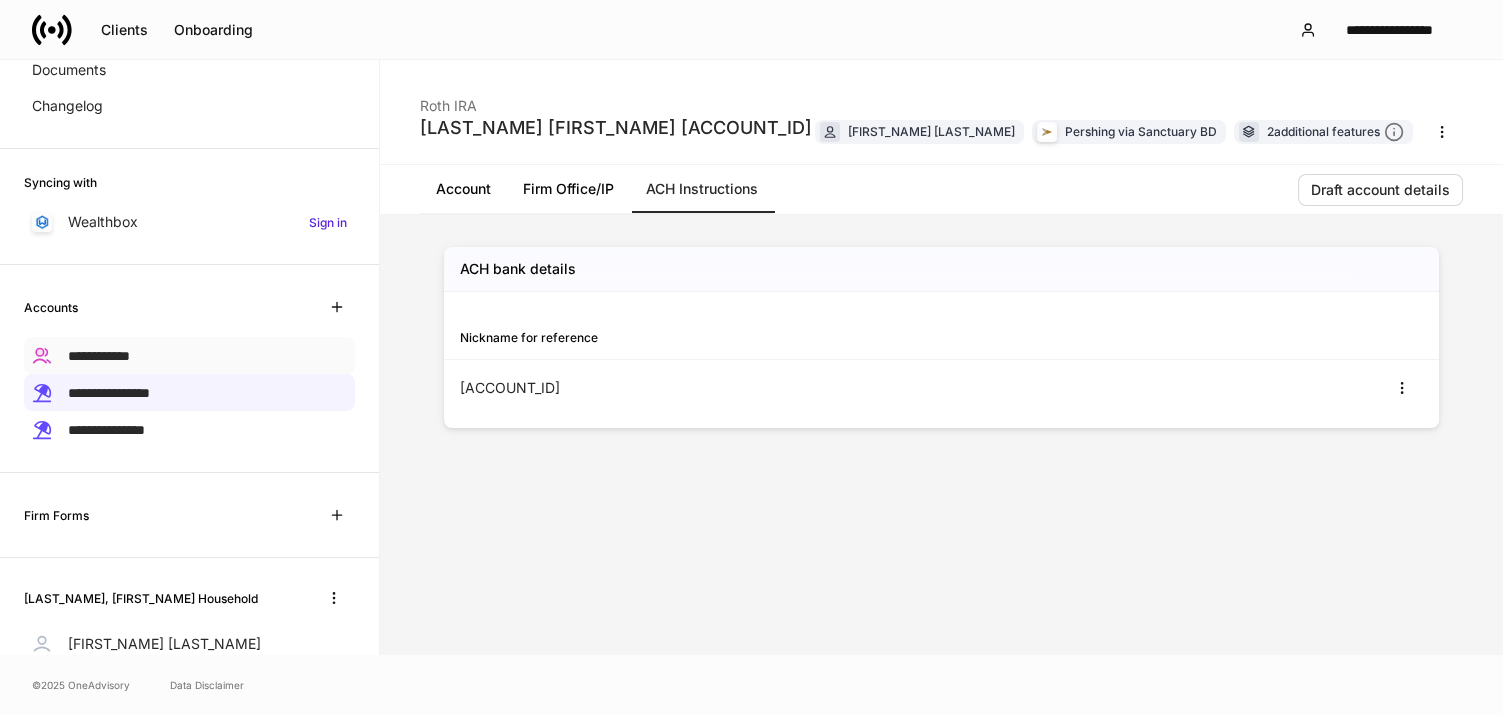 click on "**********" at bounding box center [99, 356] 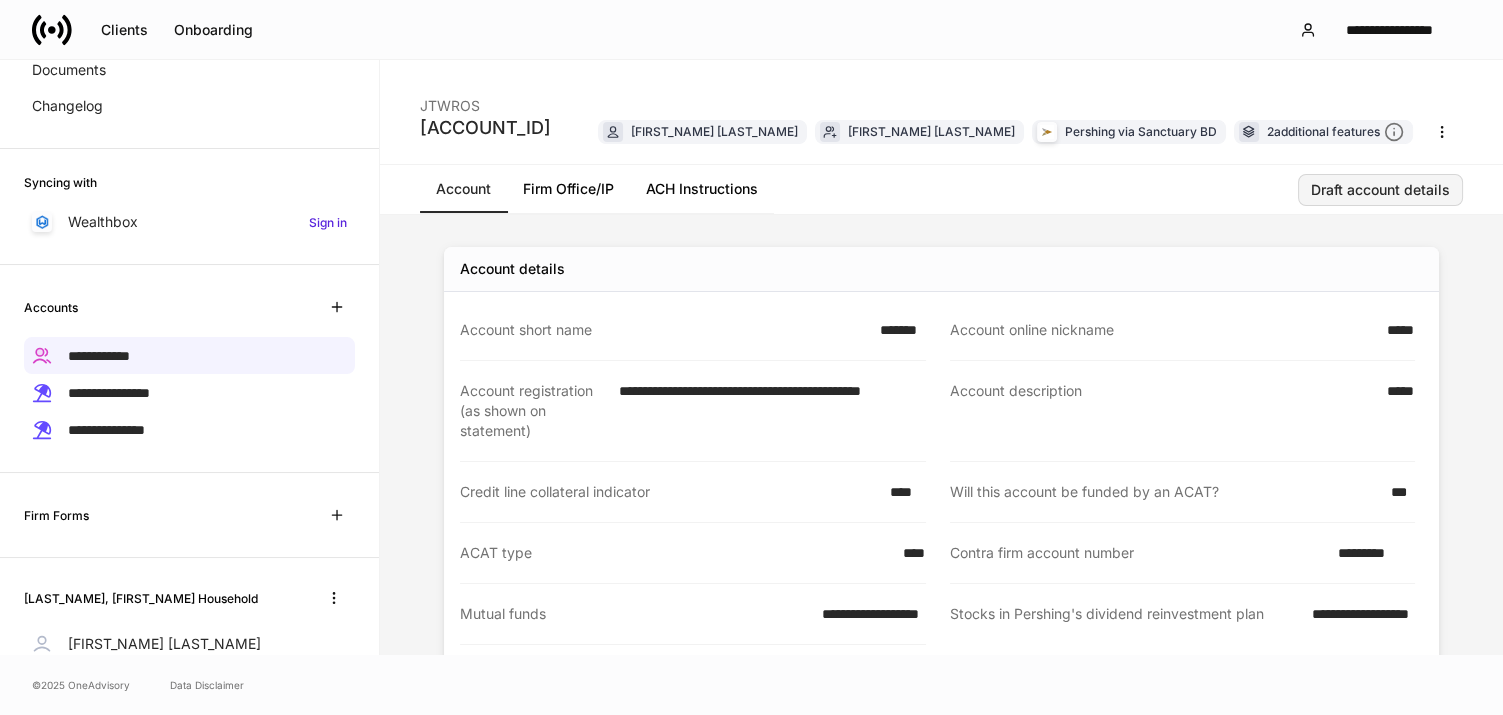 click on "Draft account details" at bounding box center [1380, 190] 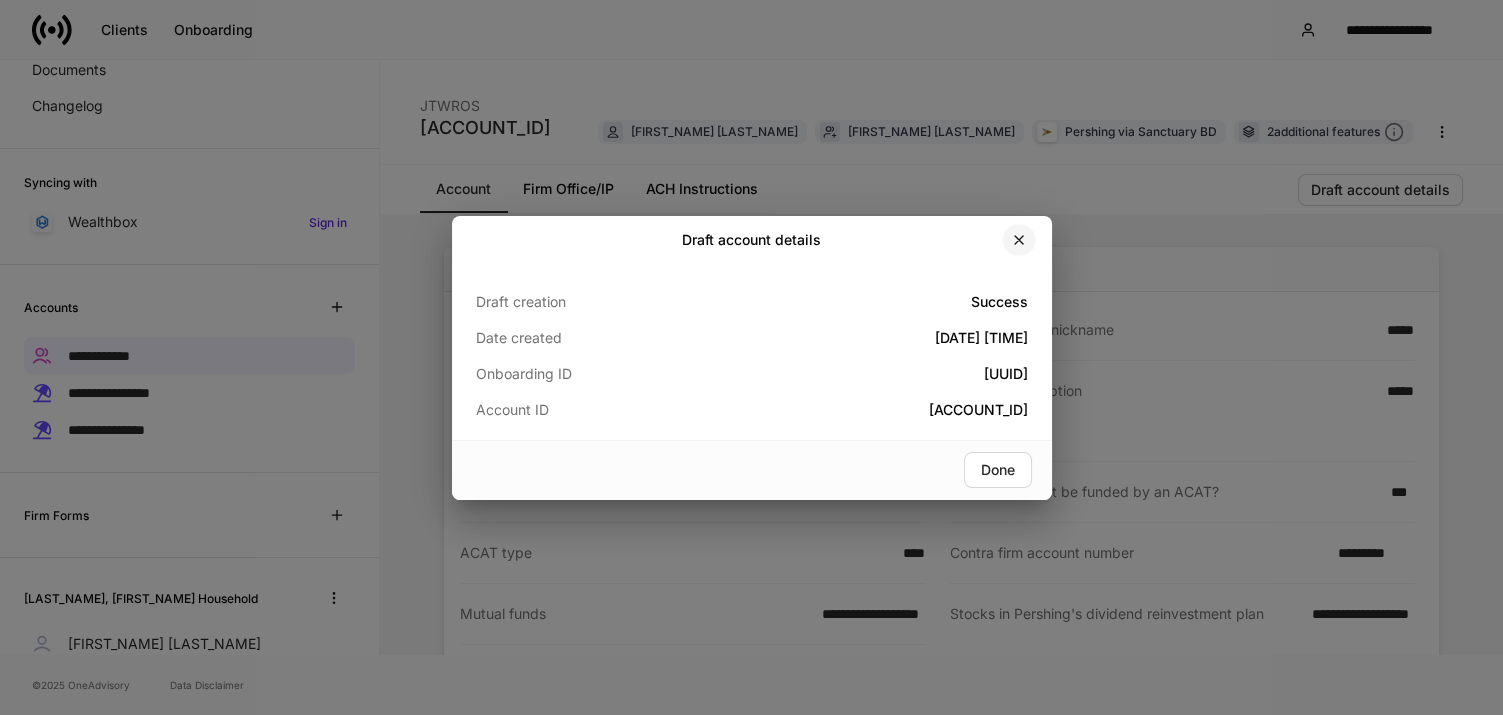 click at bounding box center [1019, 240] 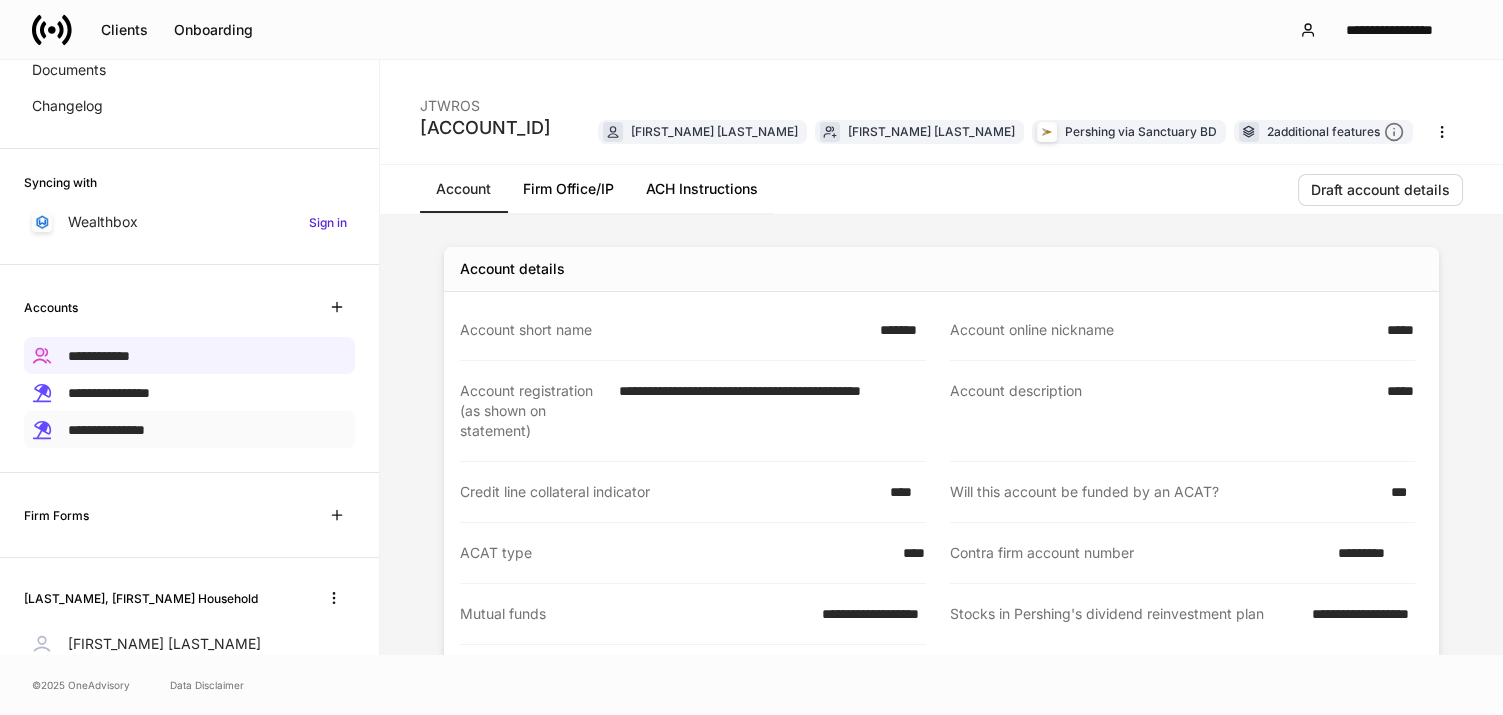 click on "**********" at bounding box center (106, 429) 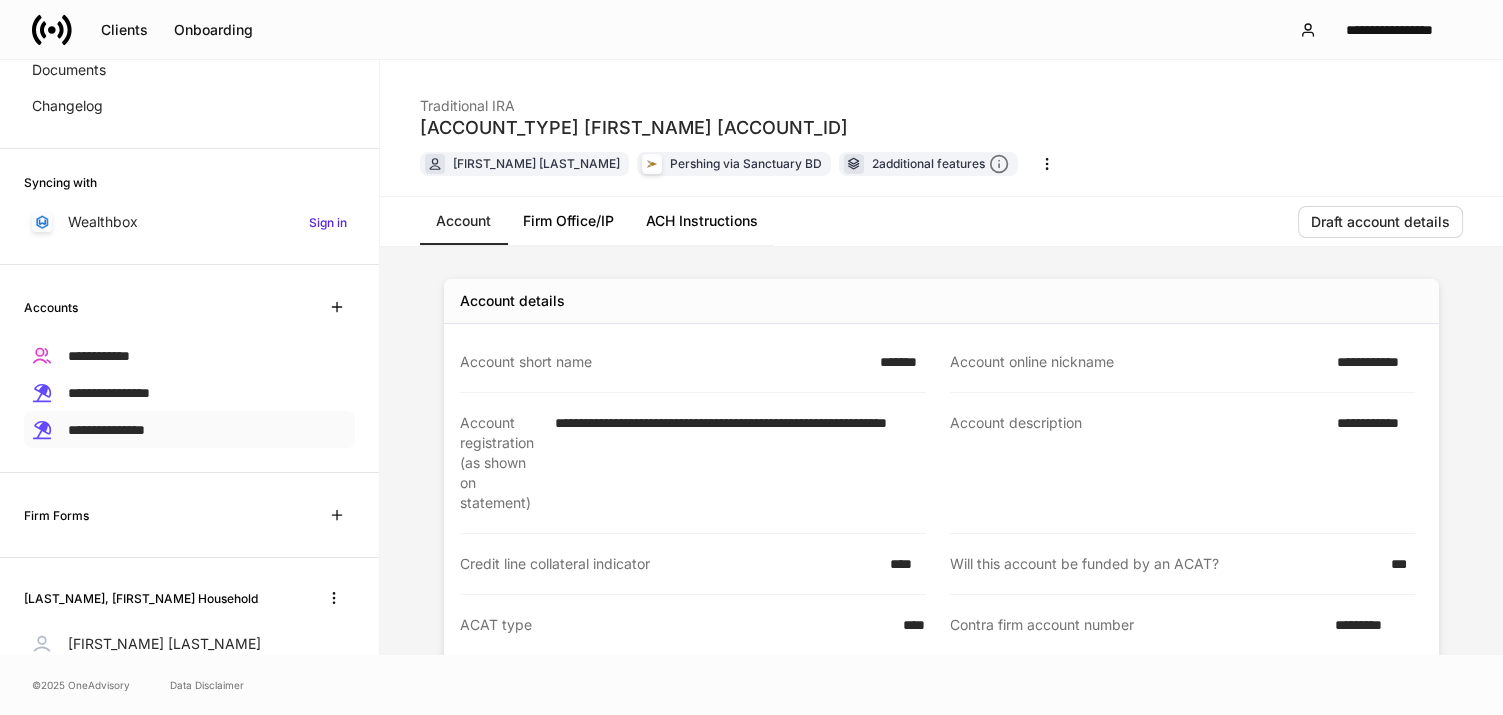 click on "**********" at bounding box center [106, 430] 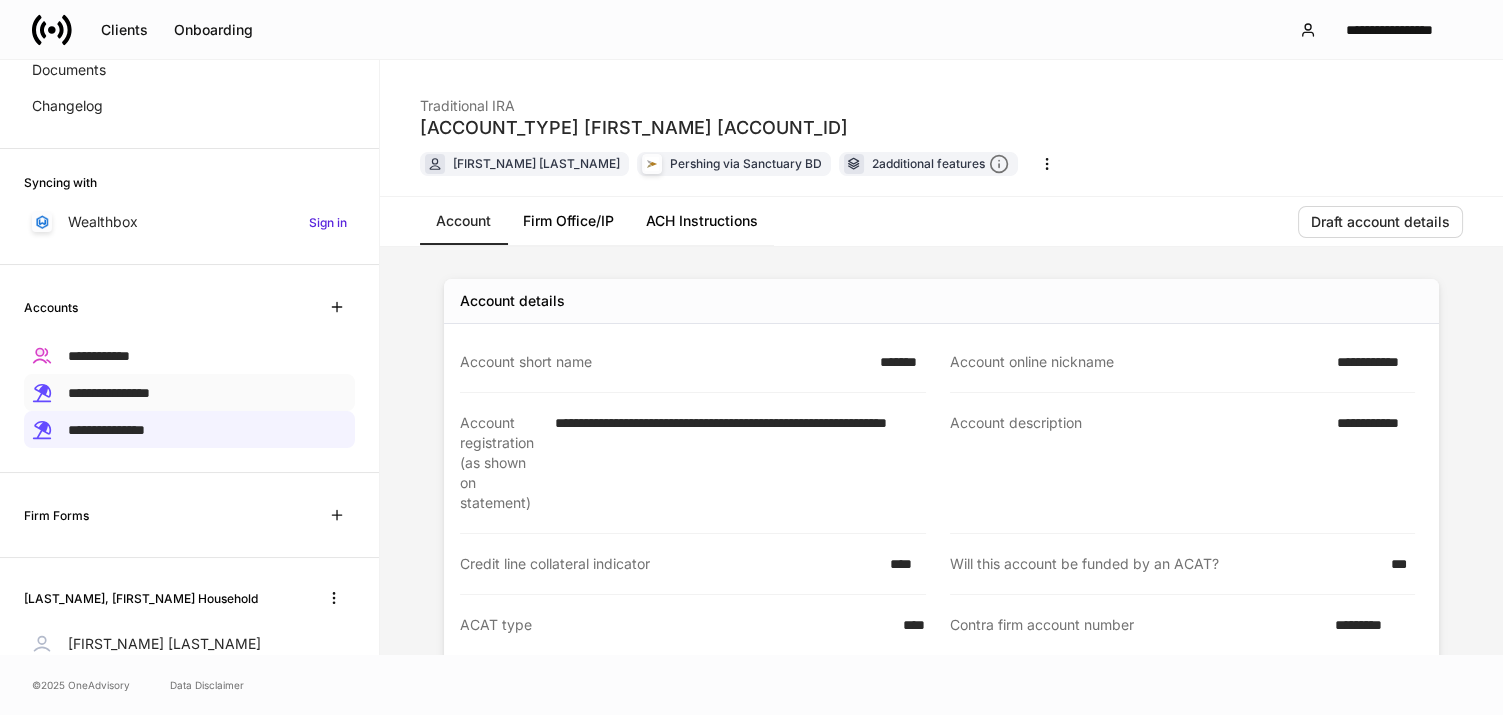 click on "**********" at bounding box center (109, 392) 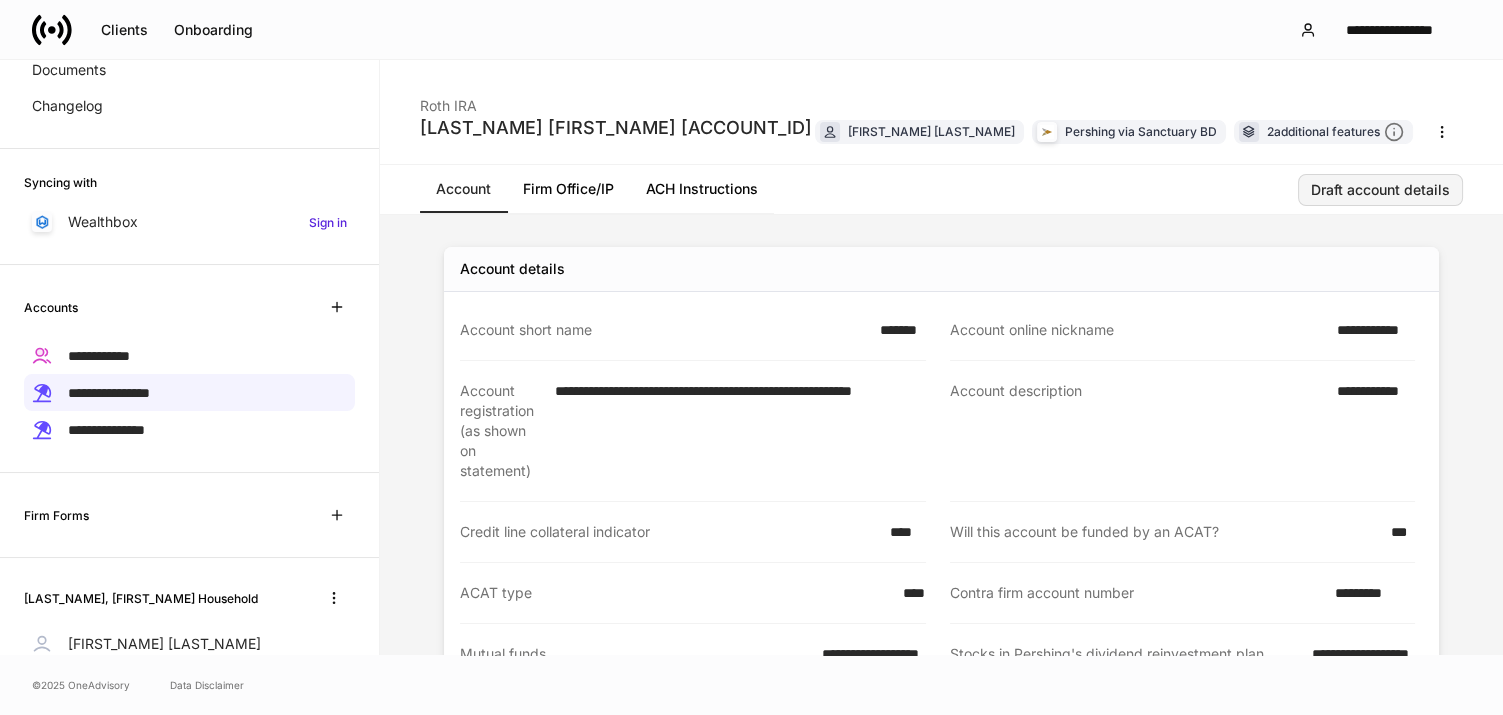 click on "Draft account details" at bounding box center [1380, 190] 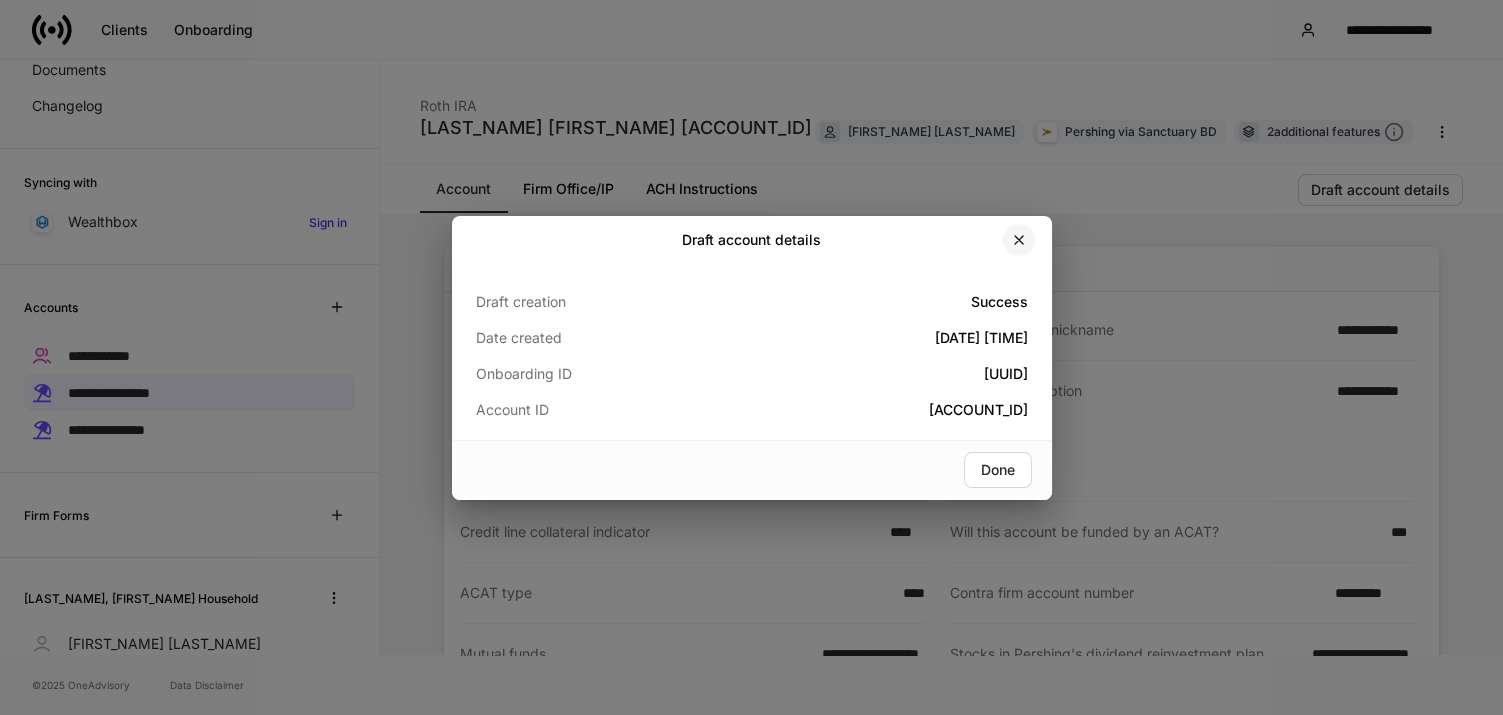 click 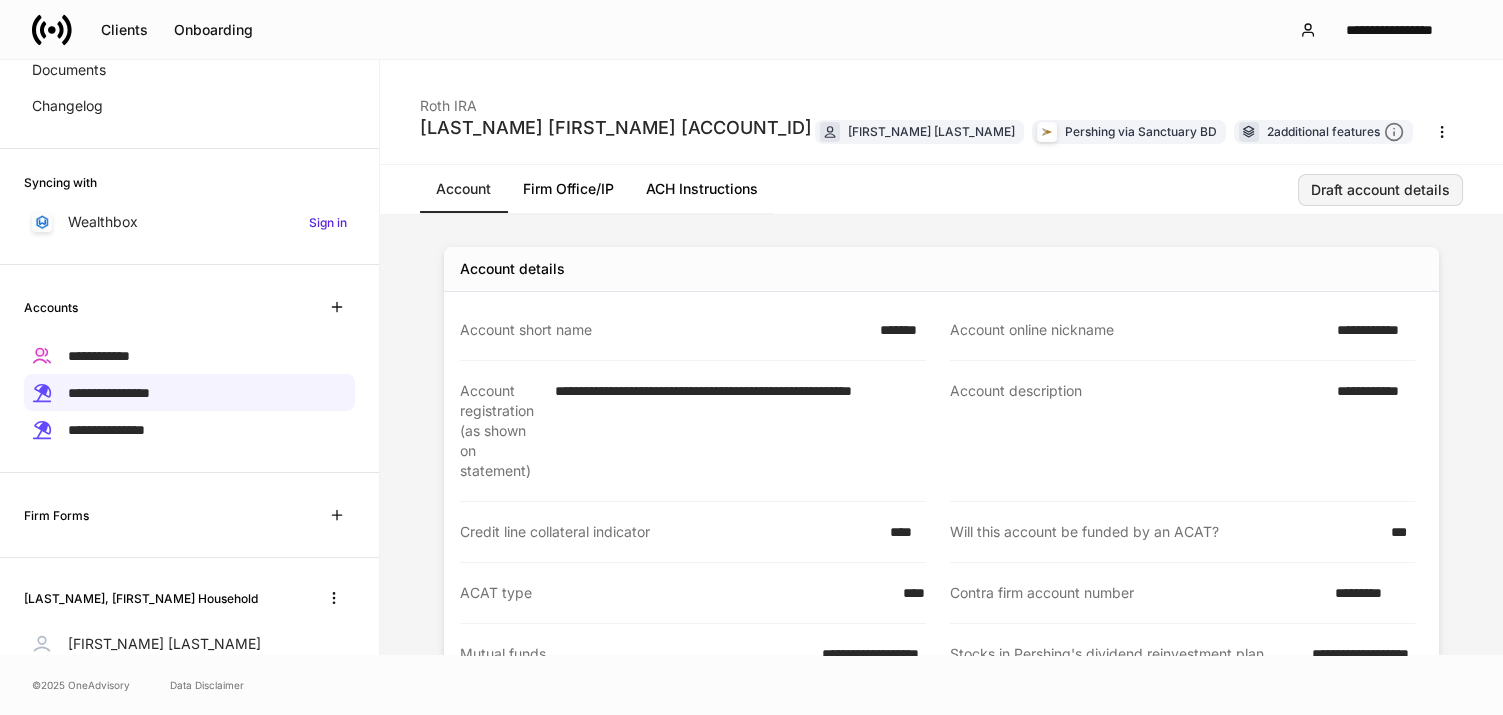 click on "Draft account details" at bounding box center [1380, 190] 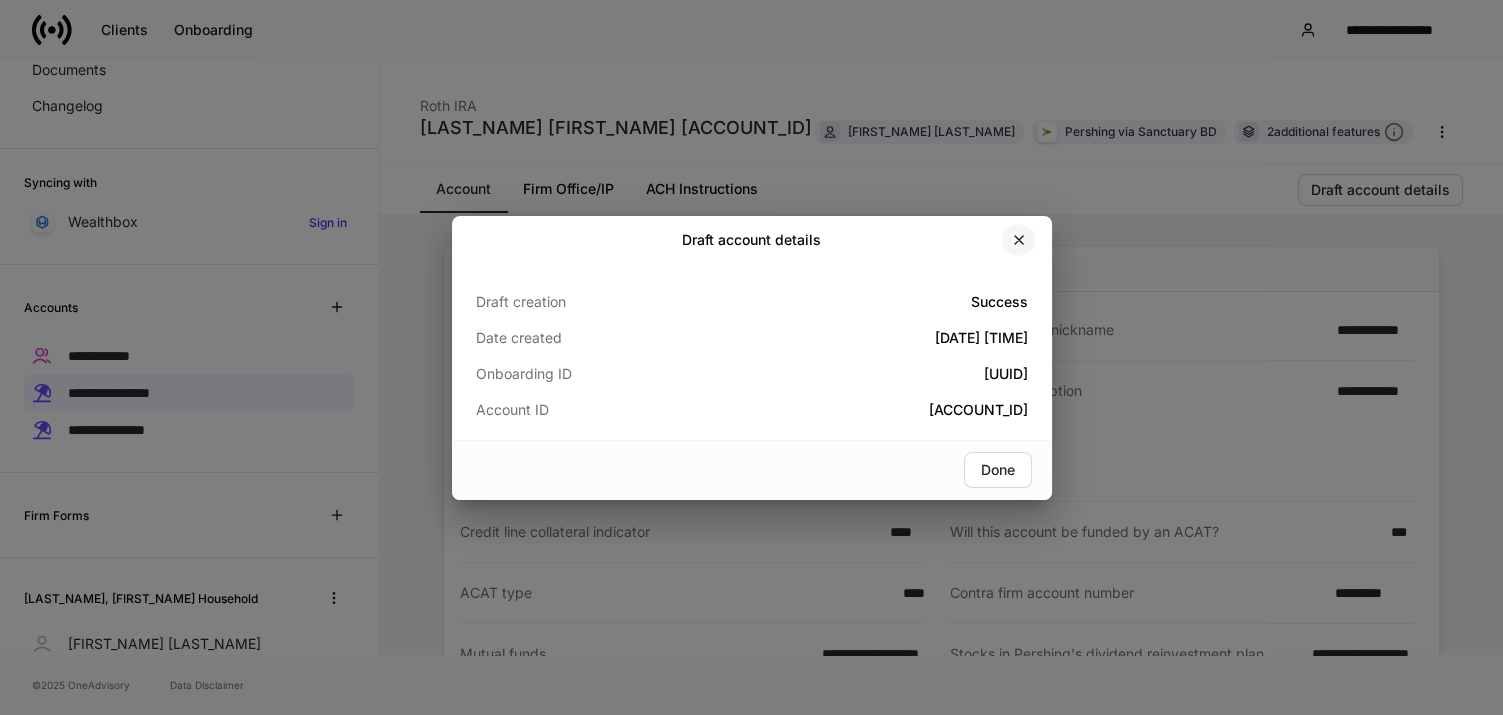 click 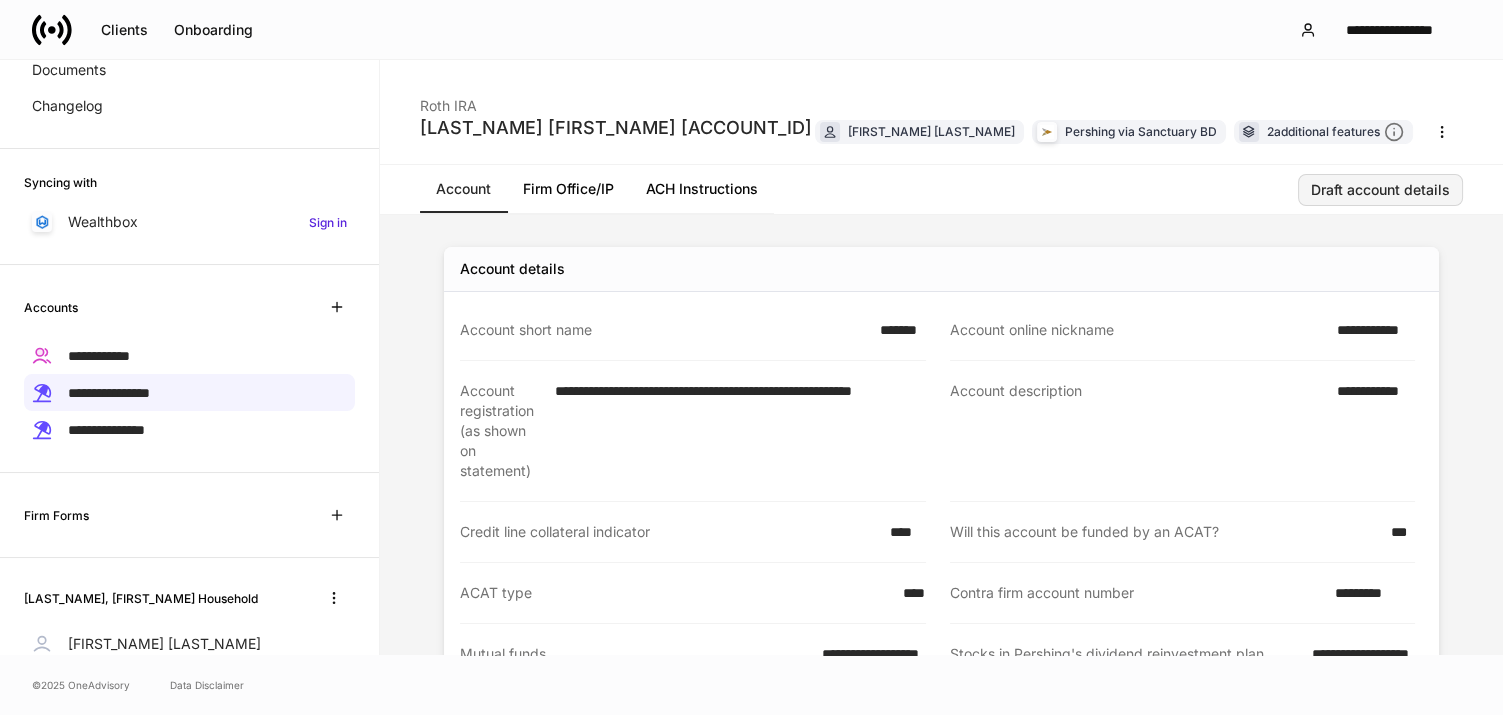 click on "Draft account details" at bounding box center [1380, 190] 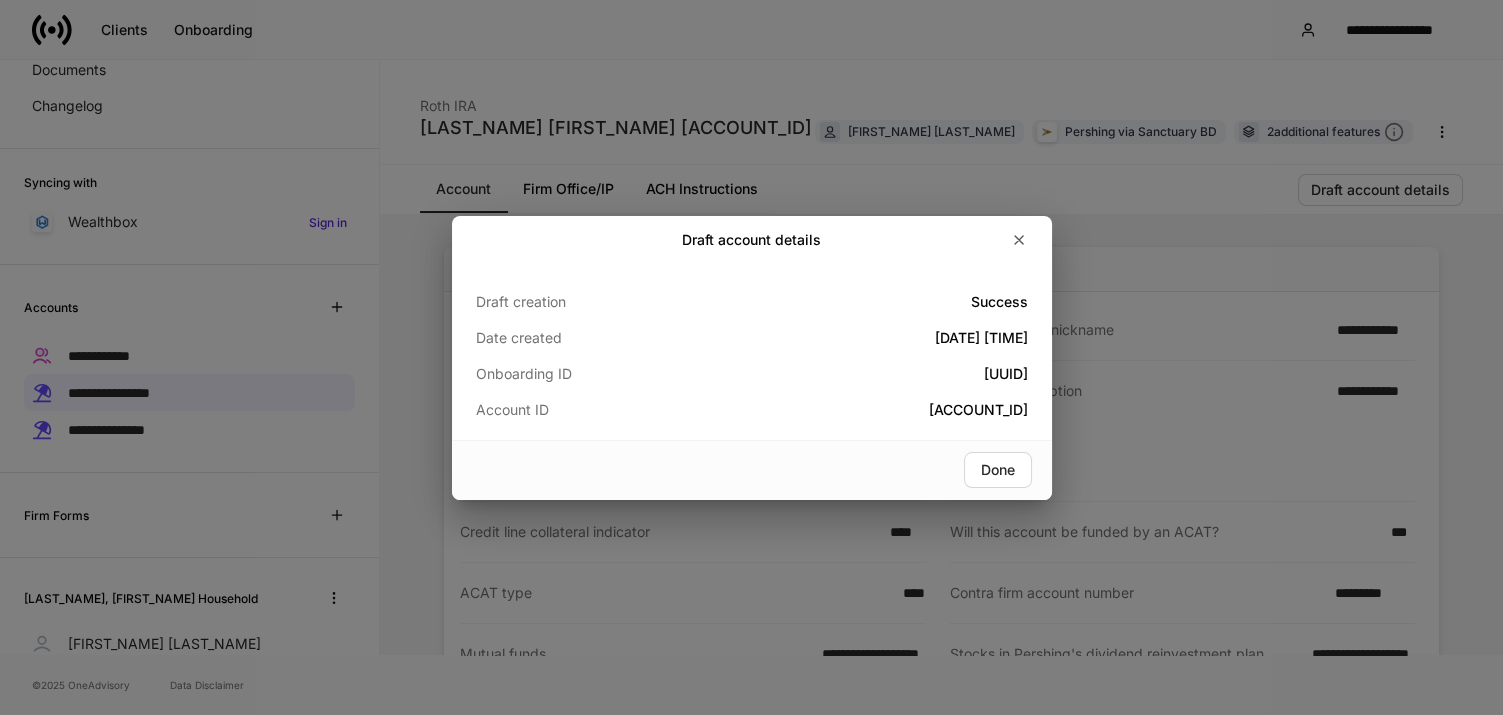 click on "[ACCOUNT_ID]" at bounding box center (844, 410) 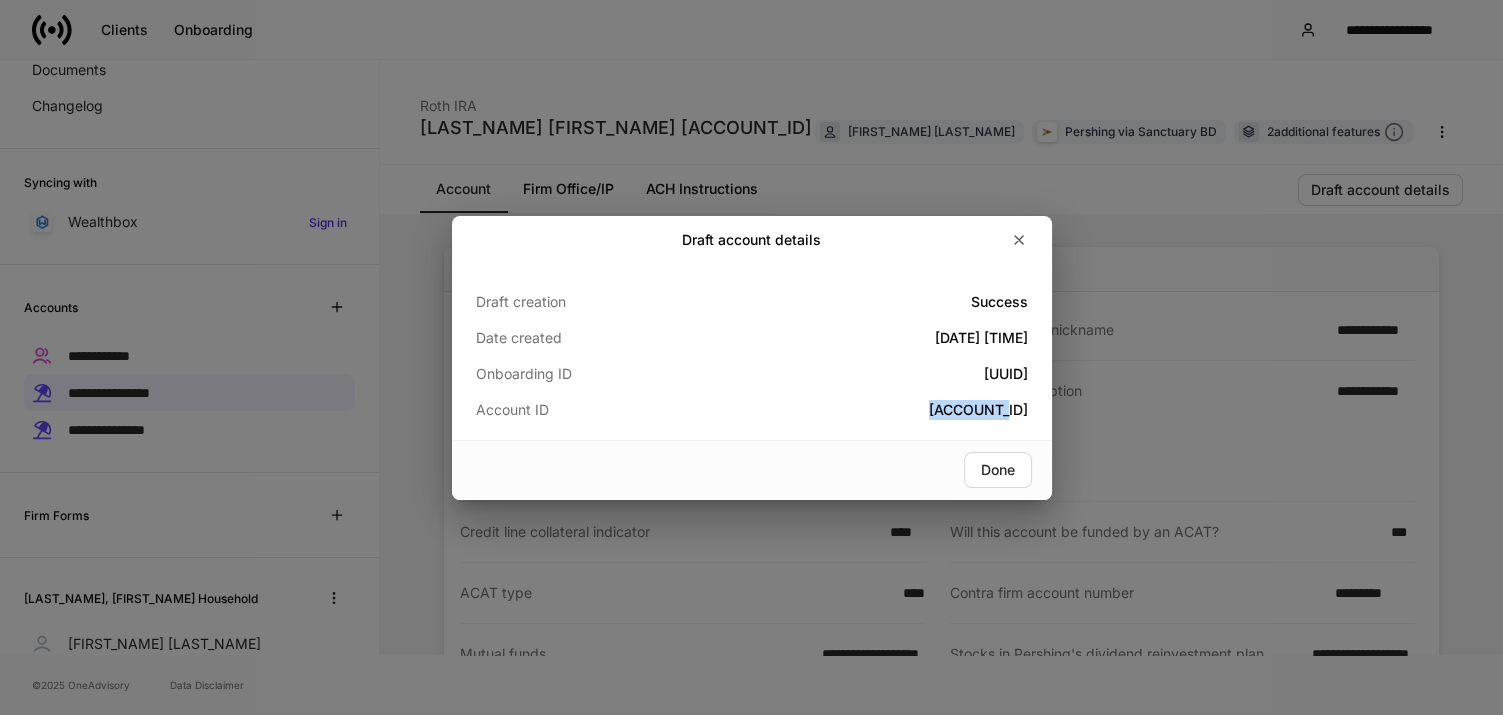 click on "[ACCOUNT_ID]" at bounding box center (844, 410) 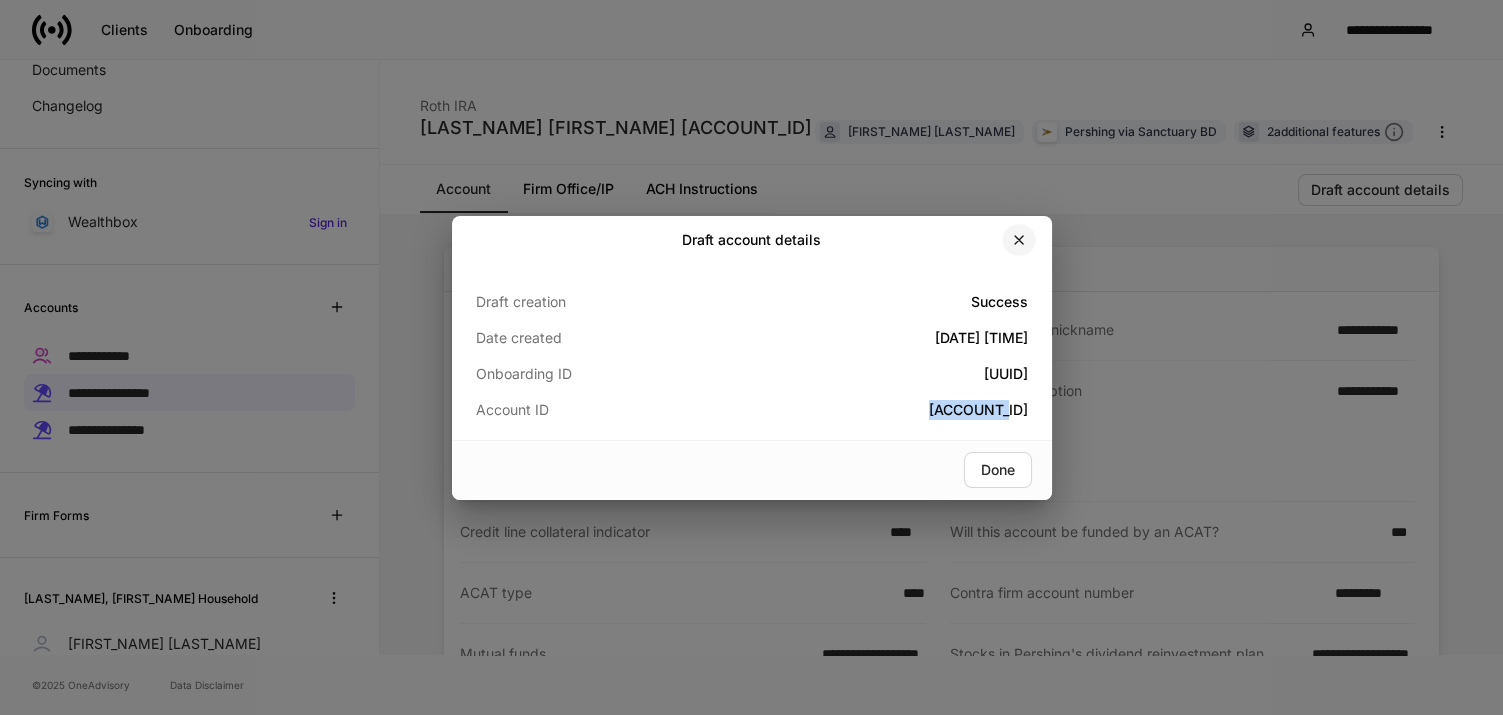 click 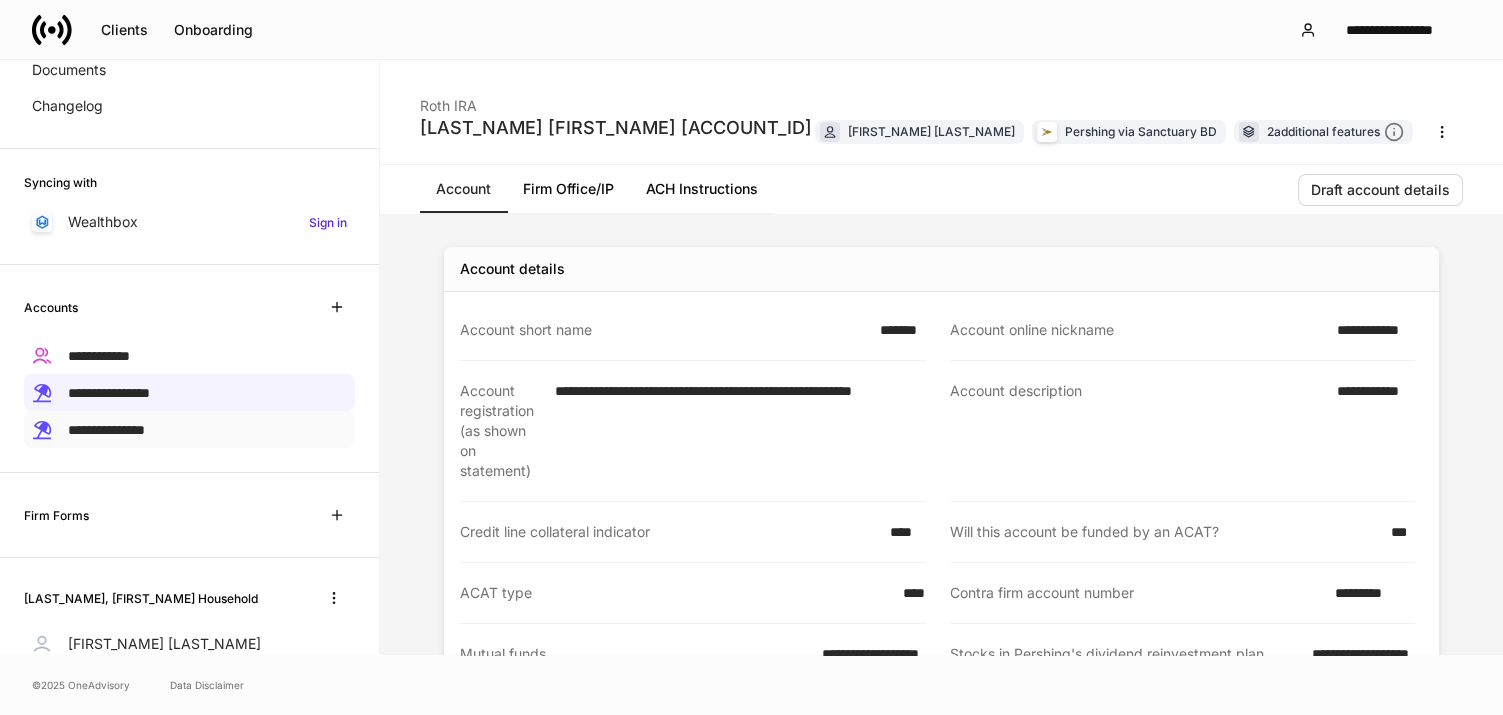 click on "**********" at bounding box center [106, 430] 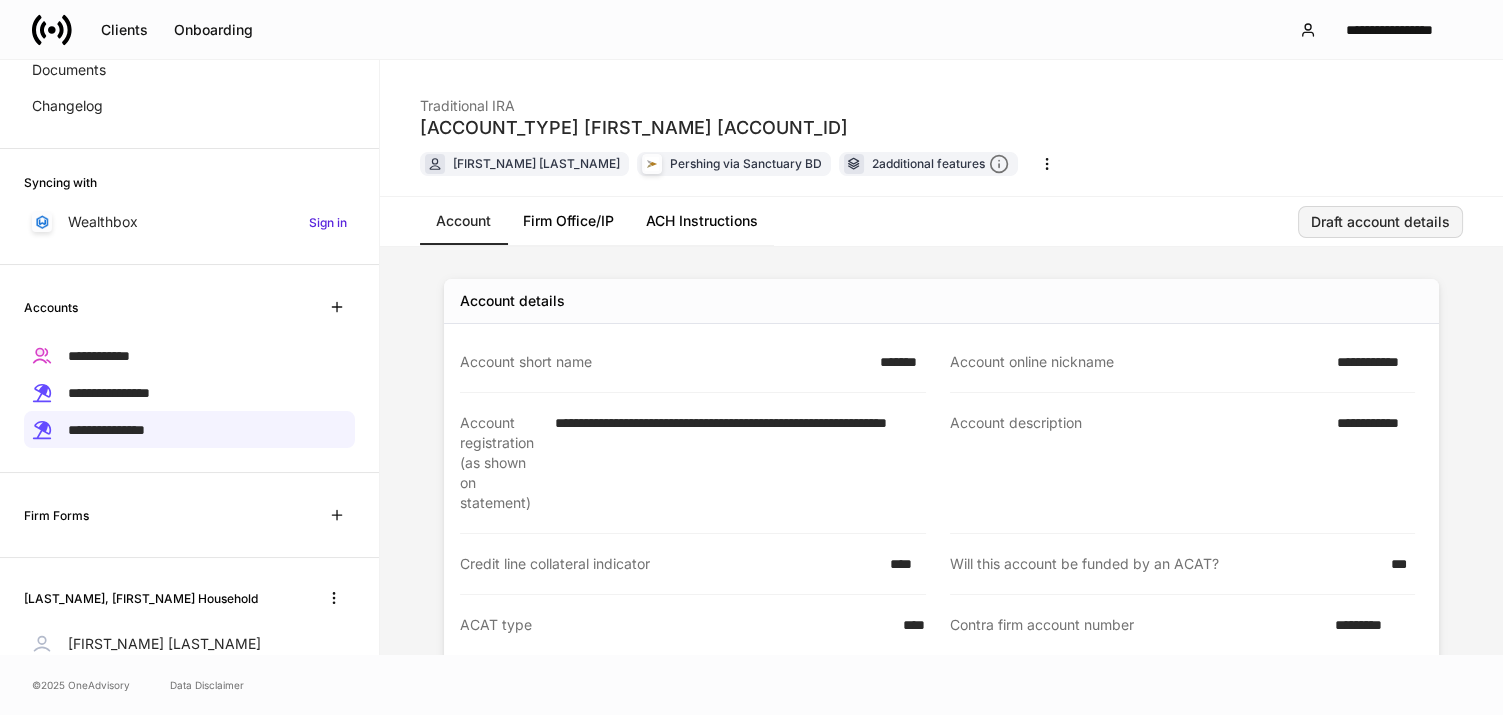 click on "Draft account details" at bounding box center [1380, 222] 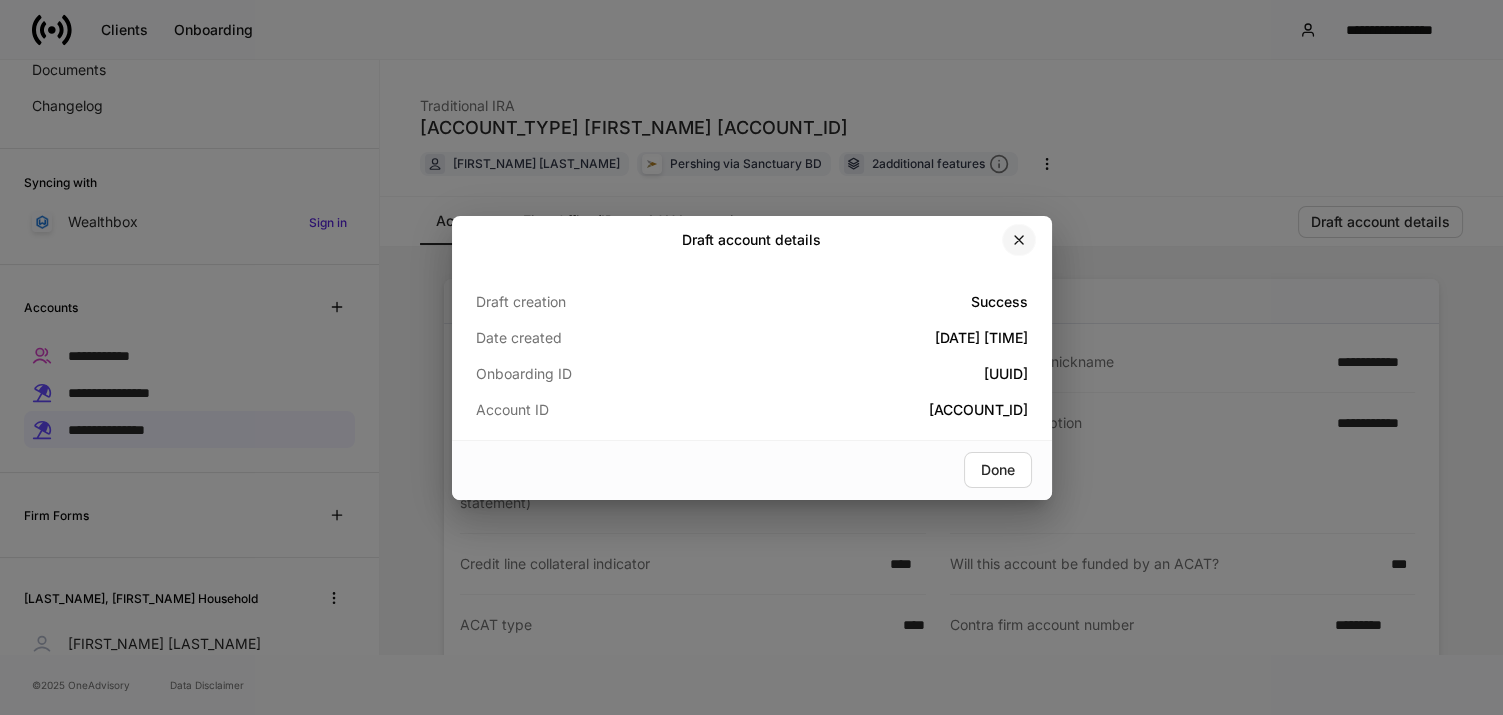 click 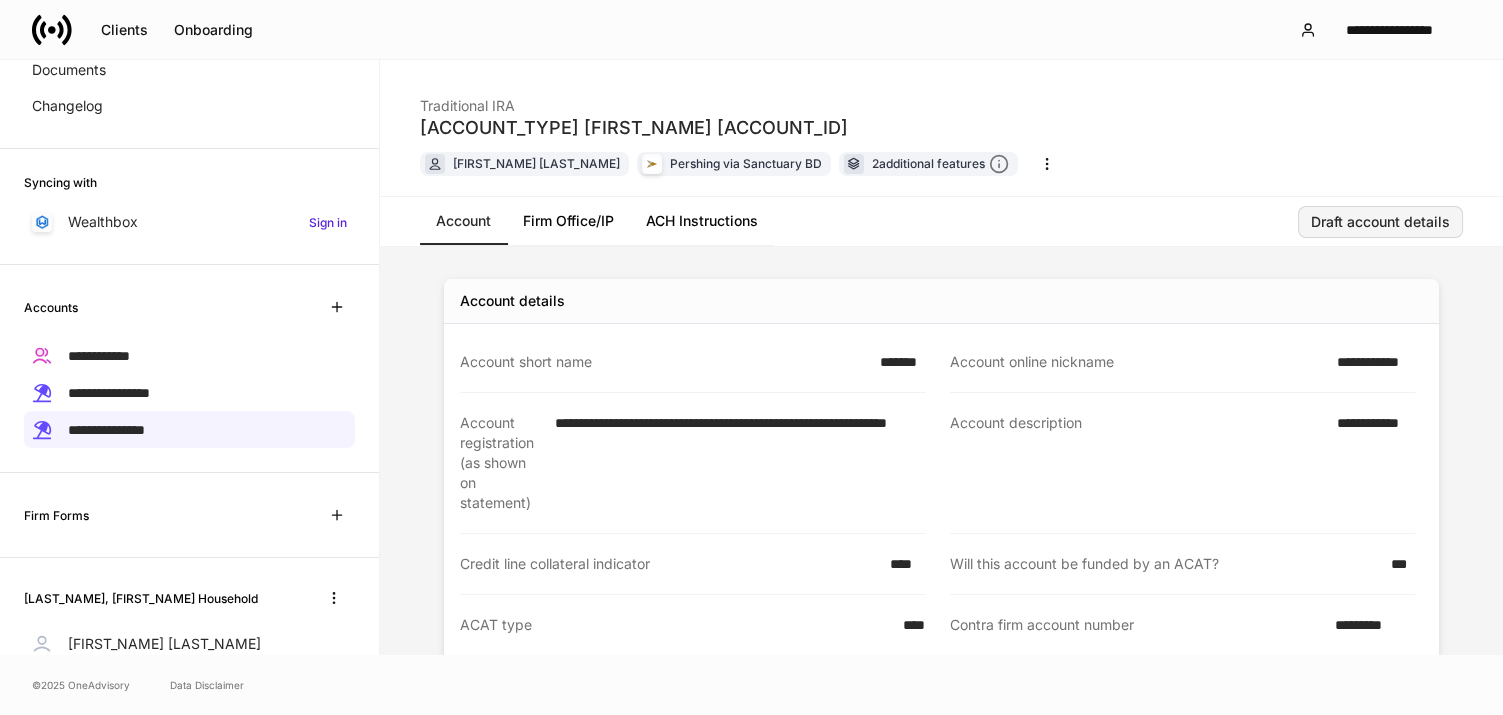 click on "Draft account details" at bounding box center [1380, 222] 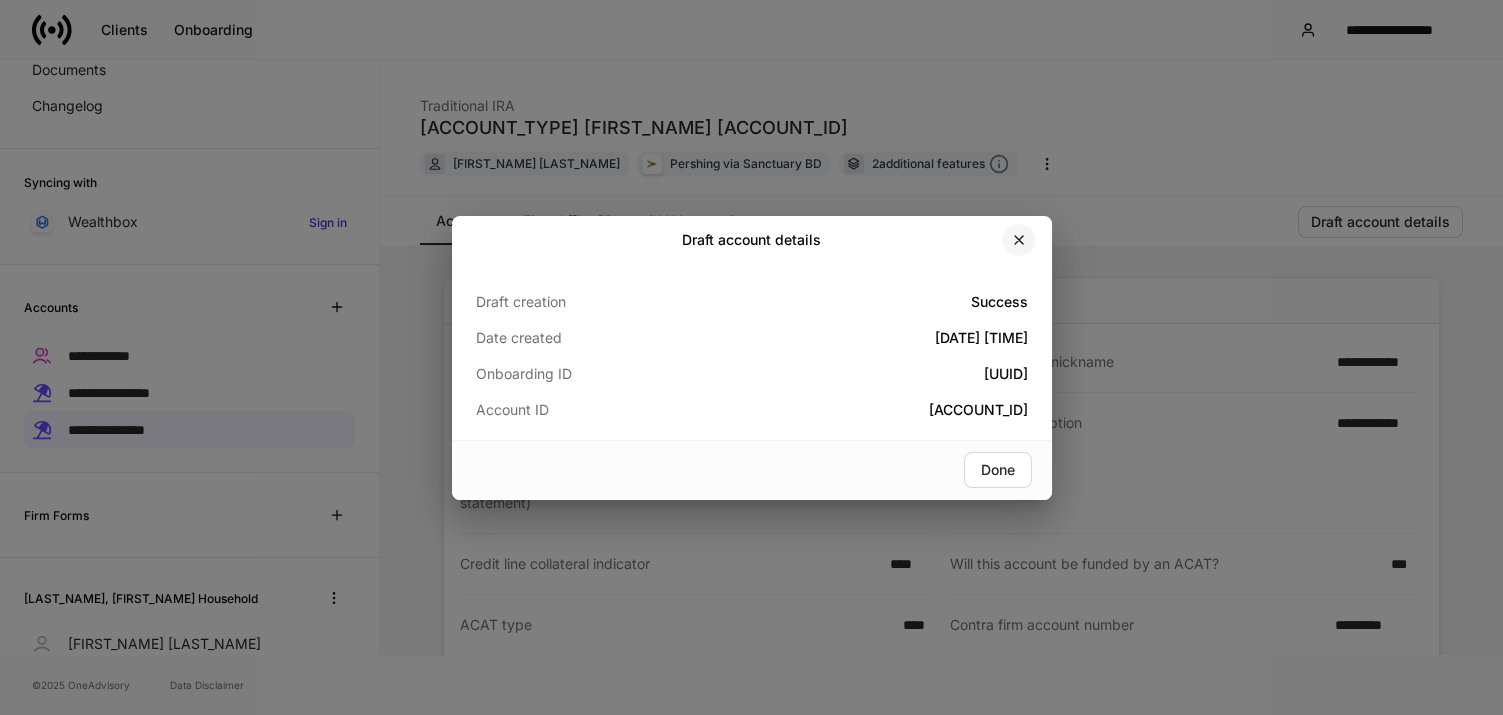 click 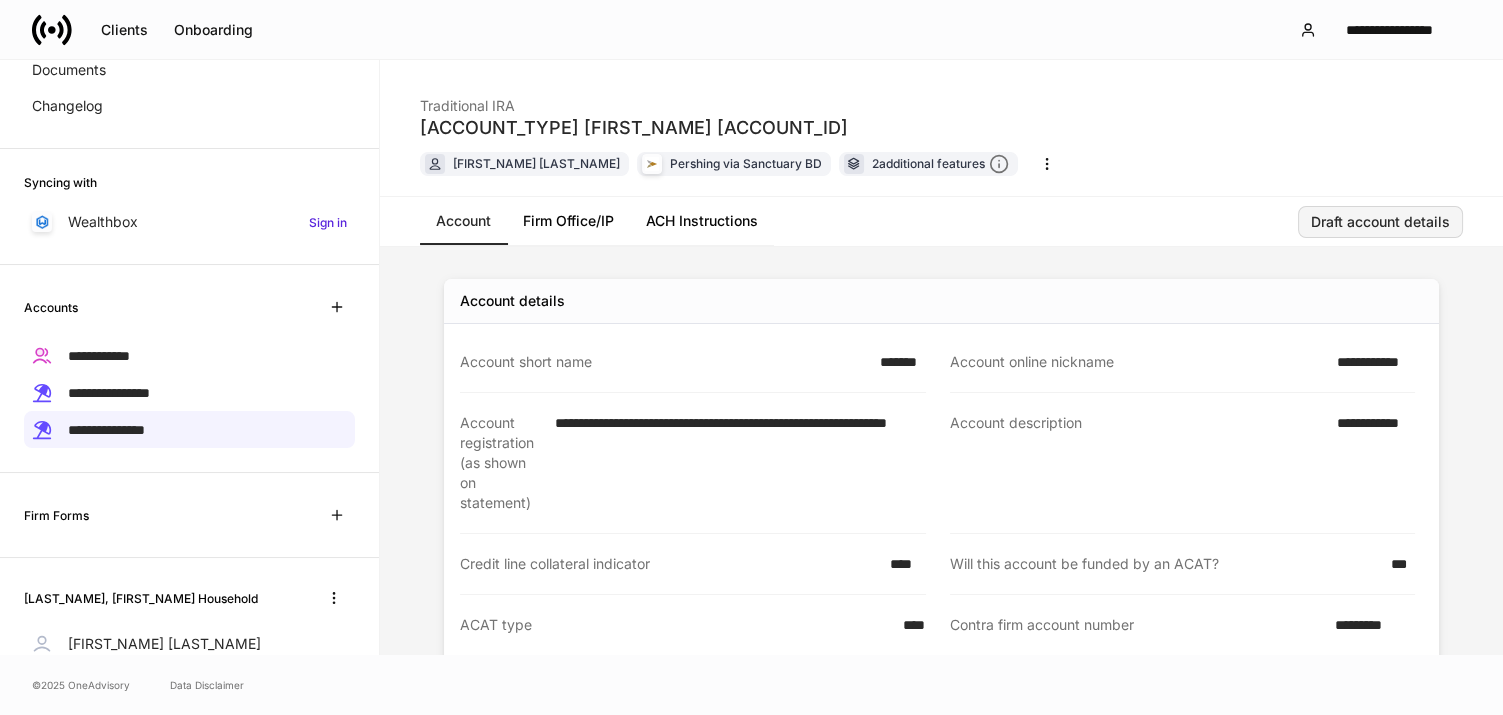click on "Draft account details" at bounding box center [1380, 222] 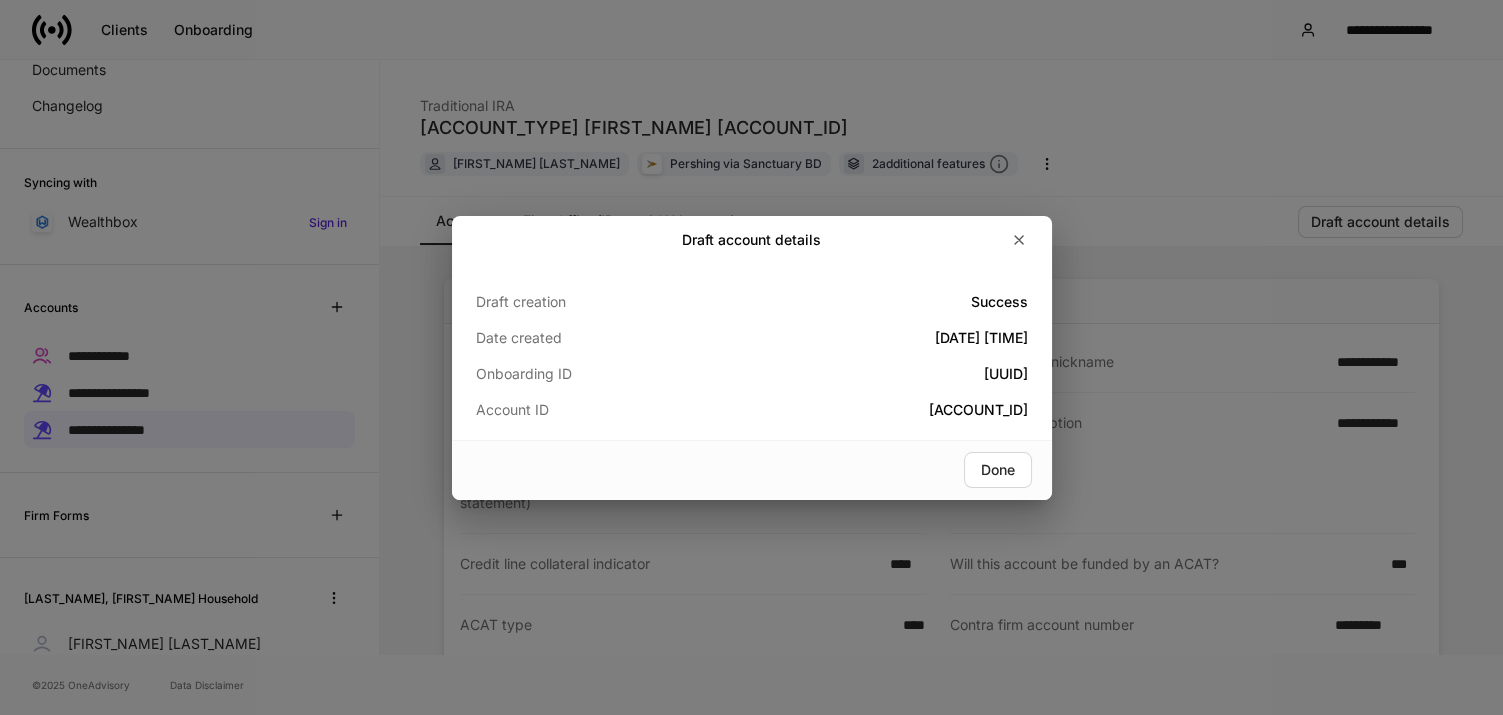 click on "[ACCOUNT_ID]" at bounding box center (844, 410) 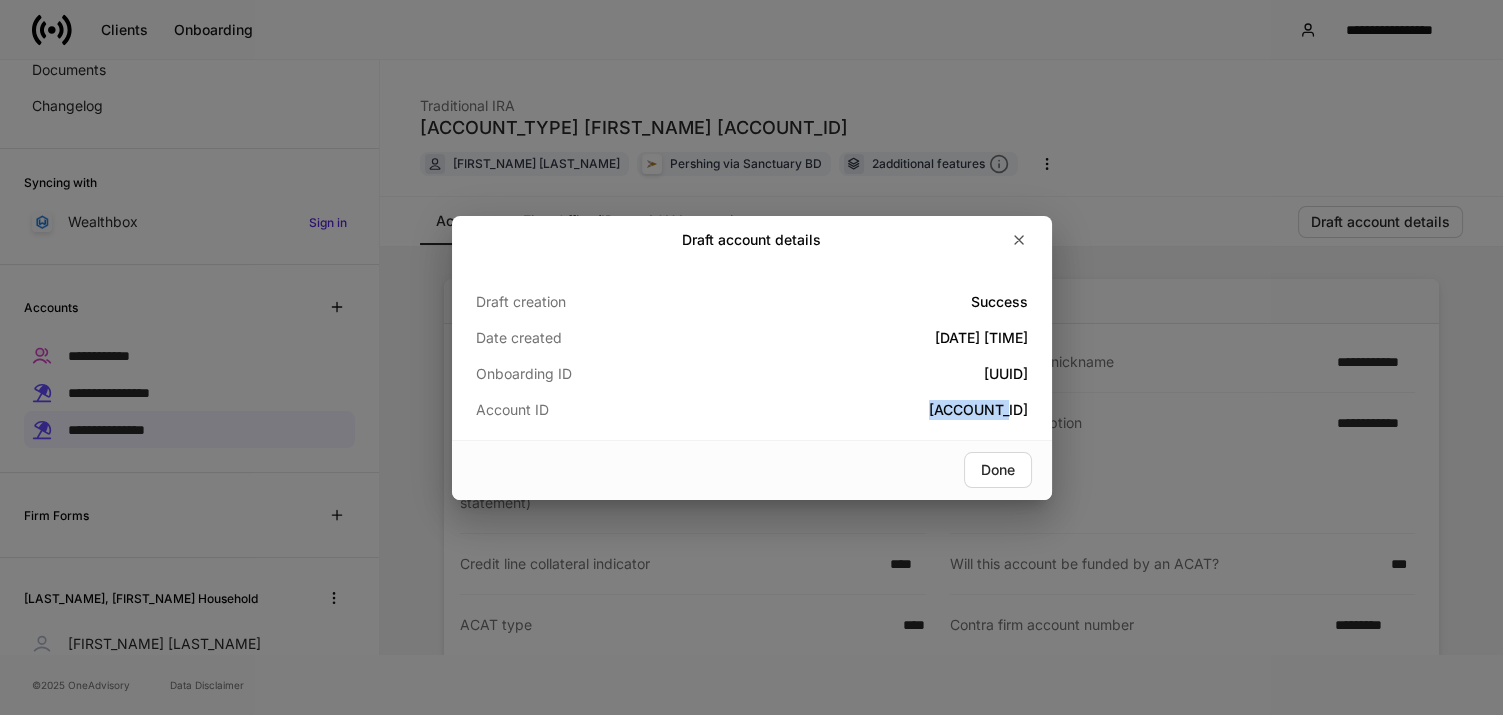 click on "[ACCOUNT_ID]" at bounding box center (844, 410) 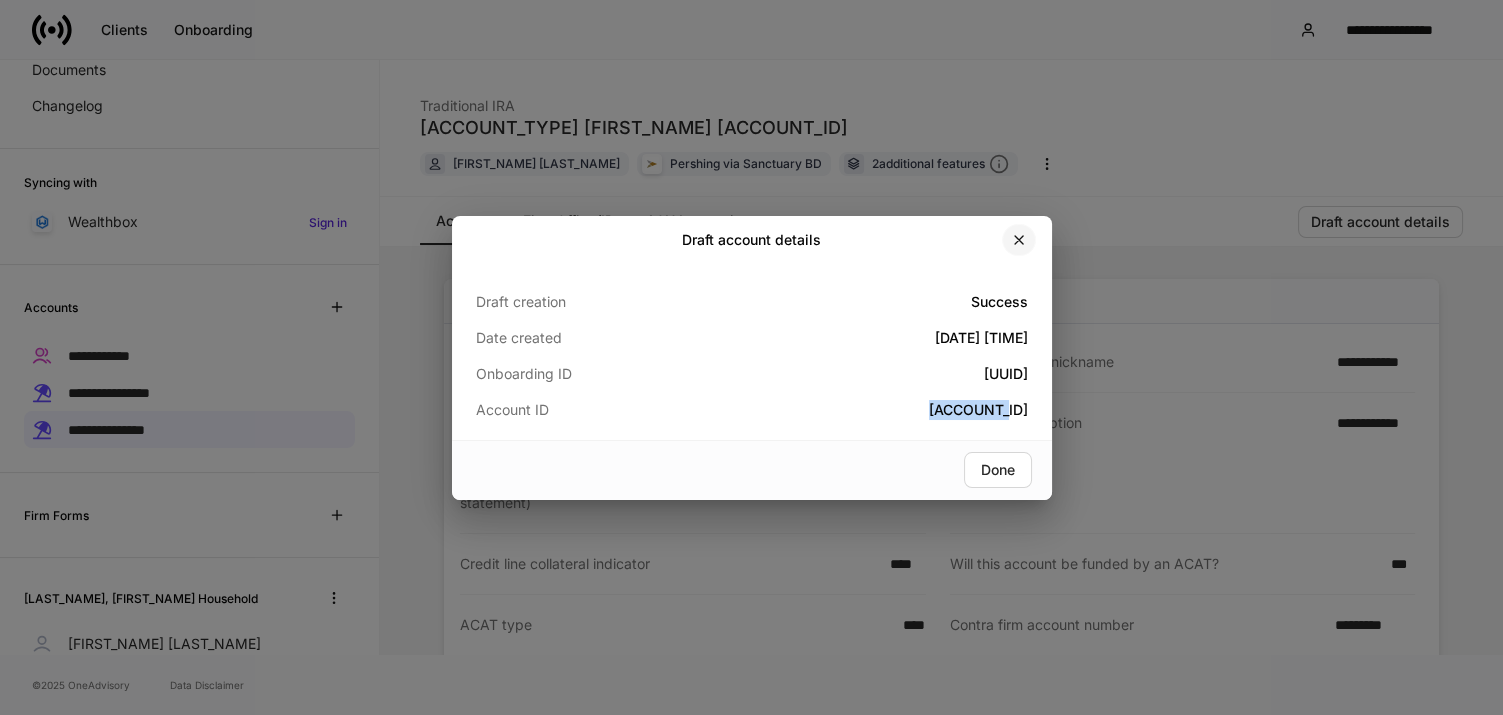 click at bounding box center [1019, 240] 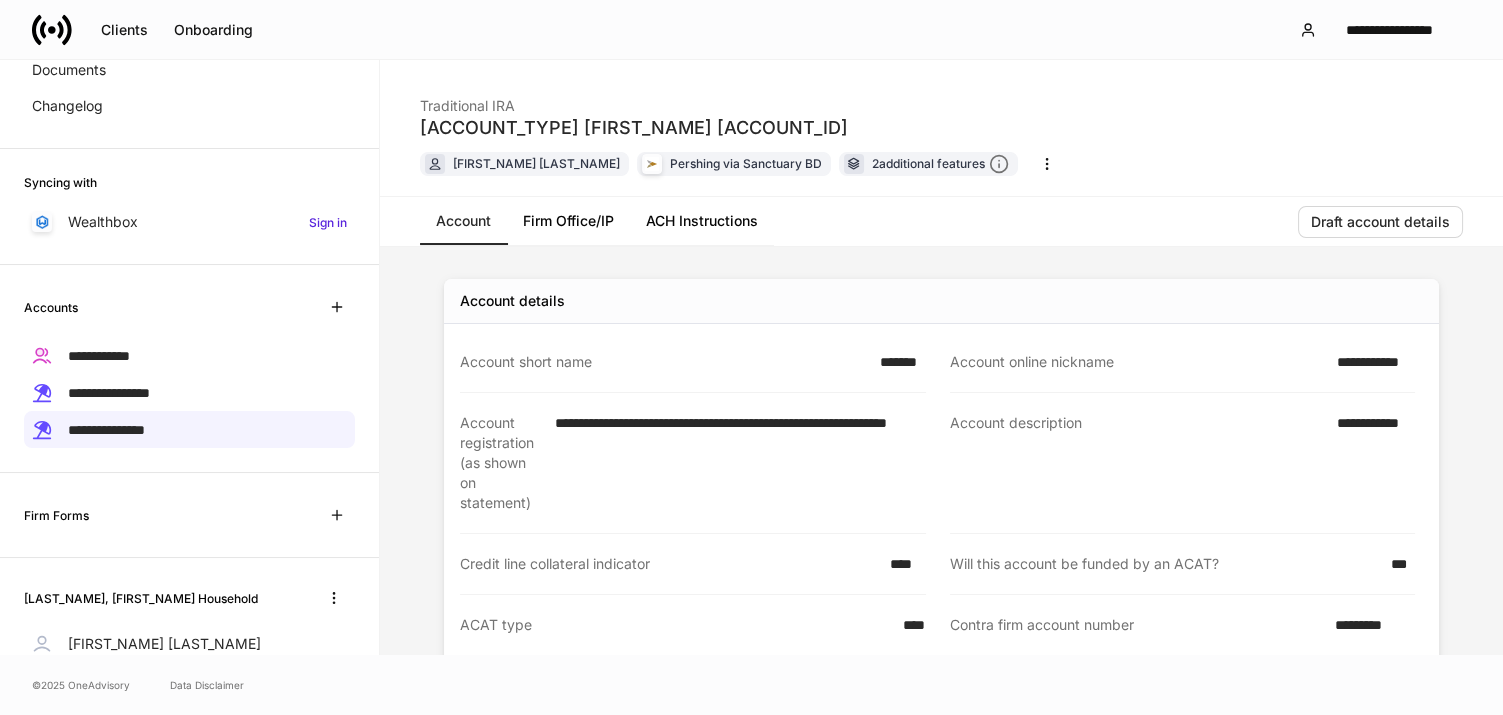 click on "*********" at bounding box center (1369, 625) 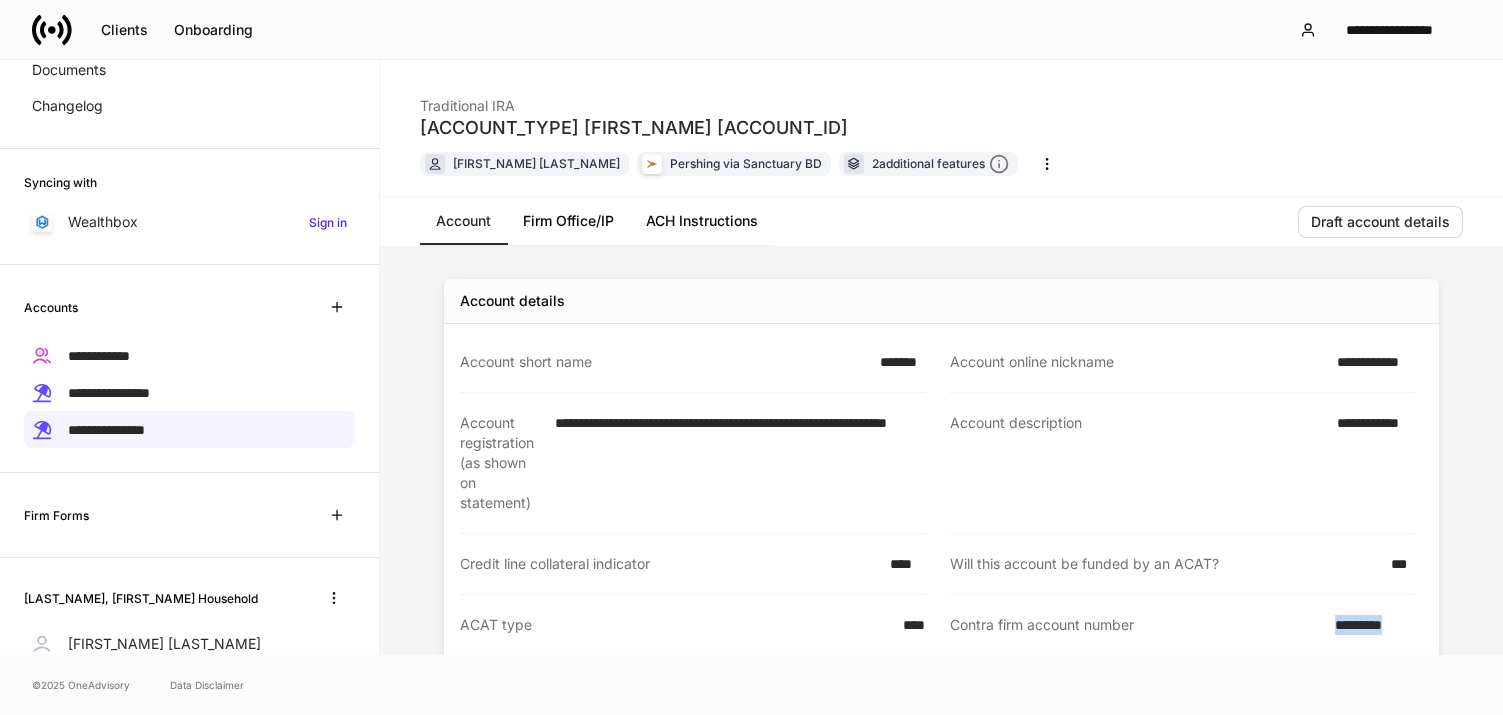 click on "*********" at bounding box center [1369, 625] 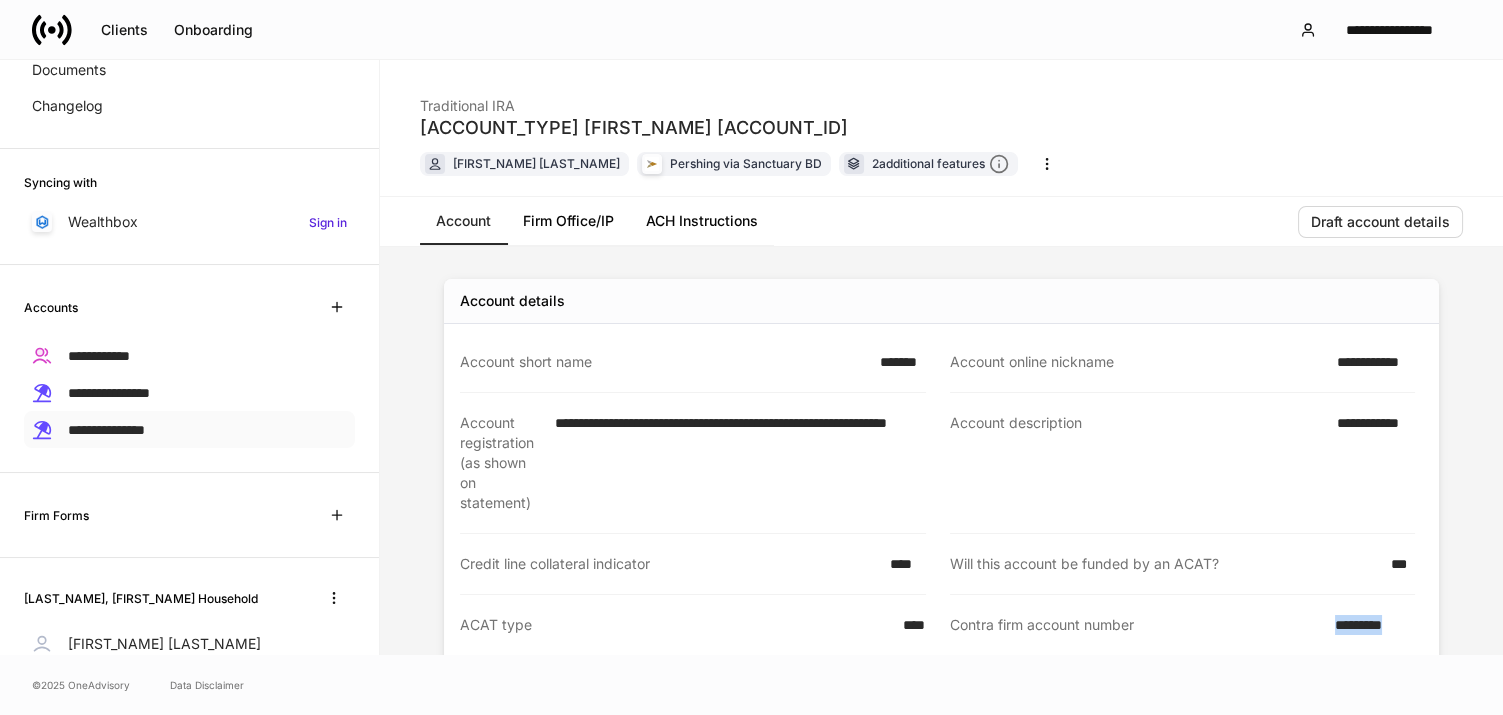 click on "**********" at bounding box center [106, 430] 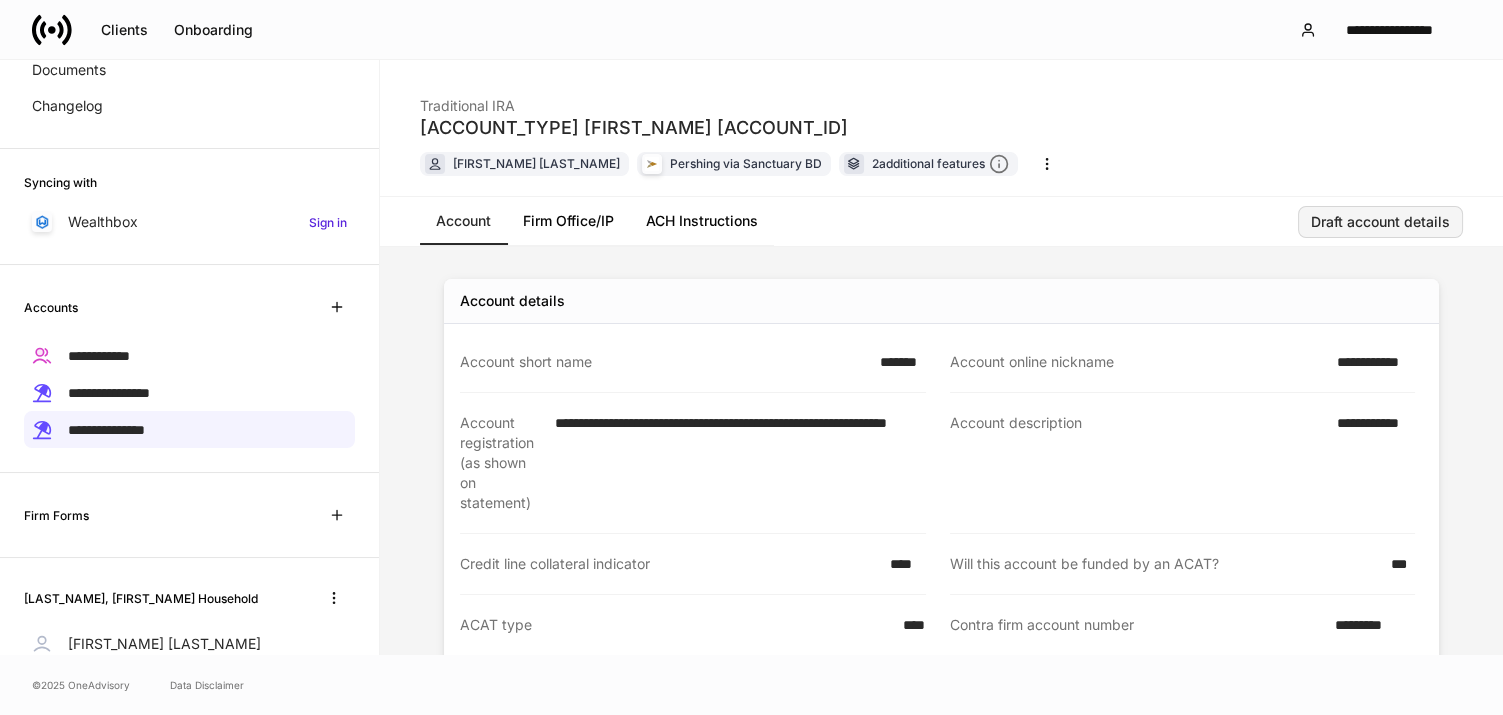 click on "Draft account details" at bounding box center [1380, 222] 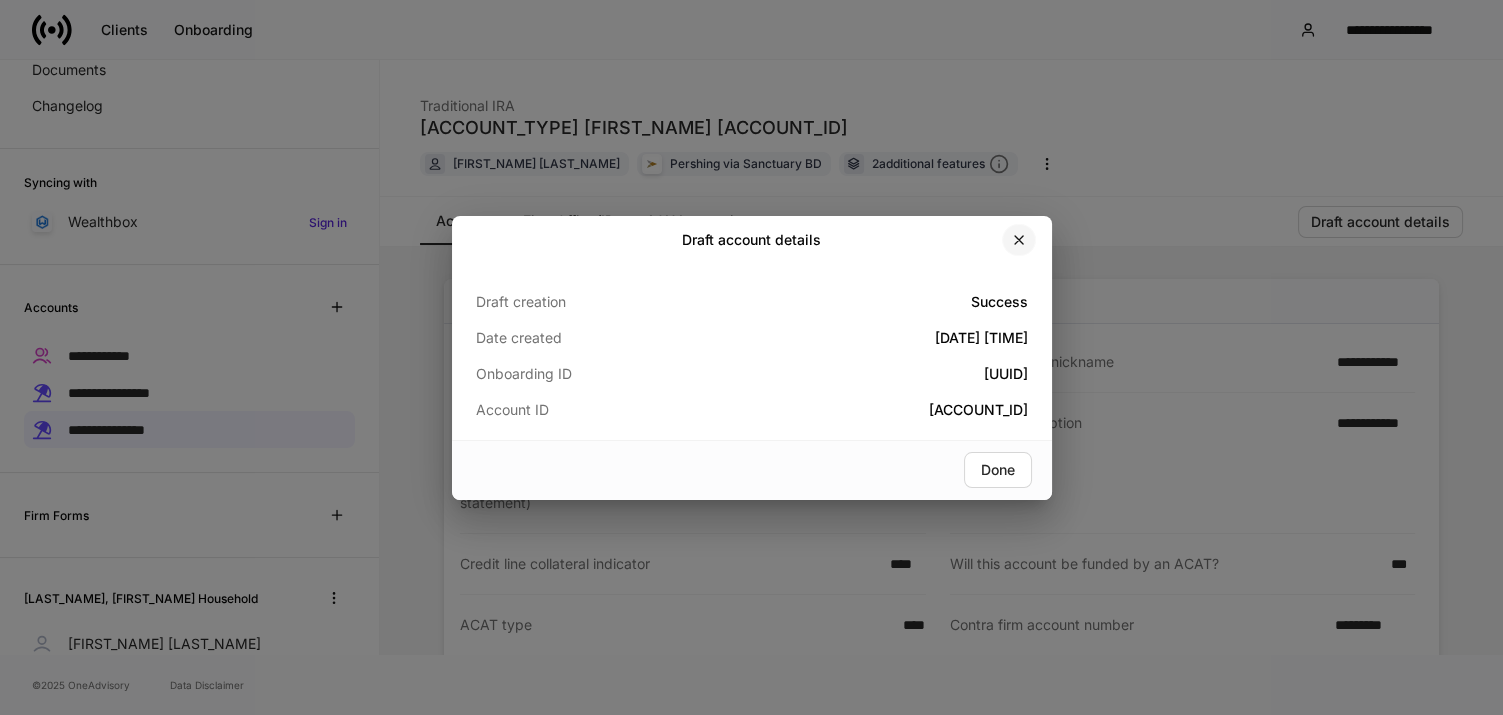 click 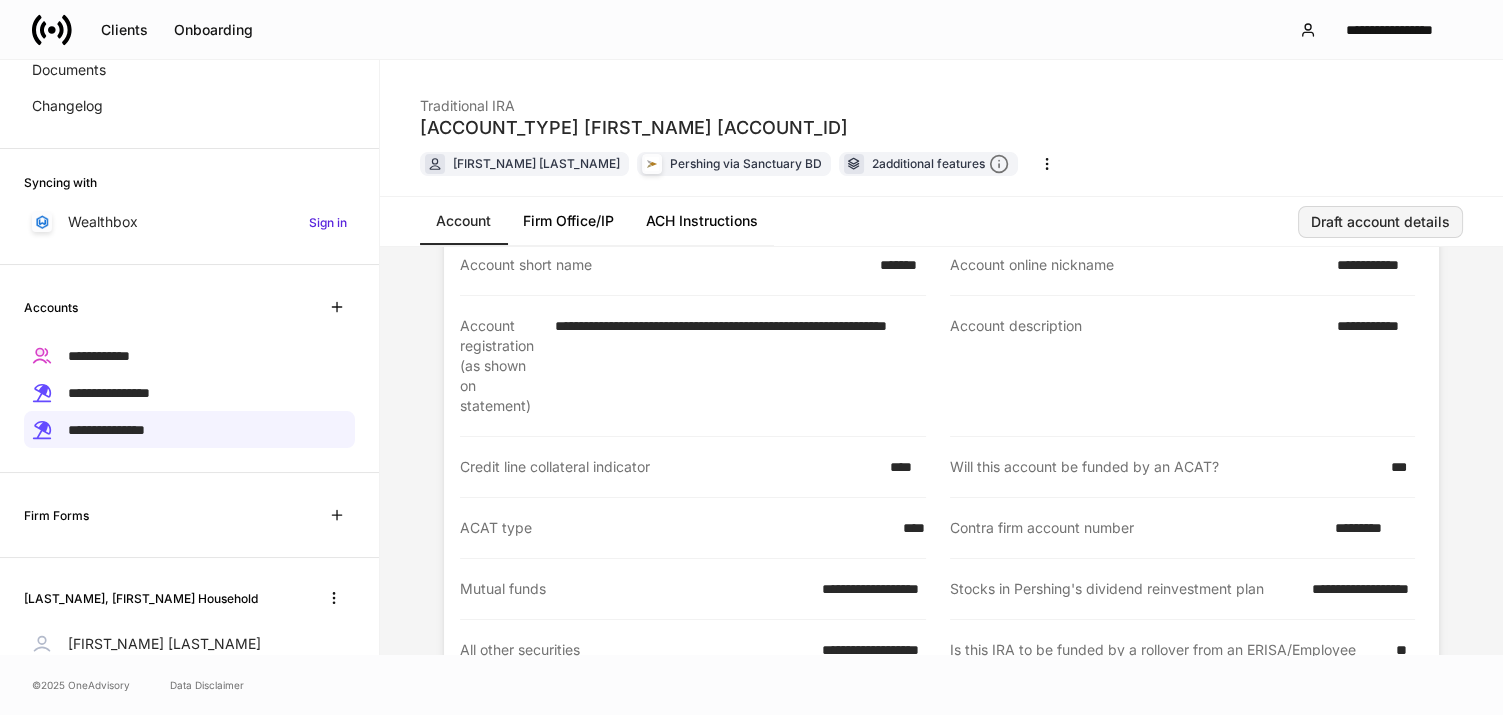 scroll, scrollTop: 208, scrollLeft: 0, axis: vertical 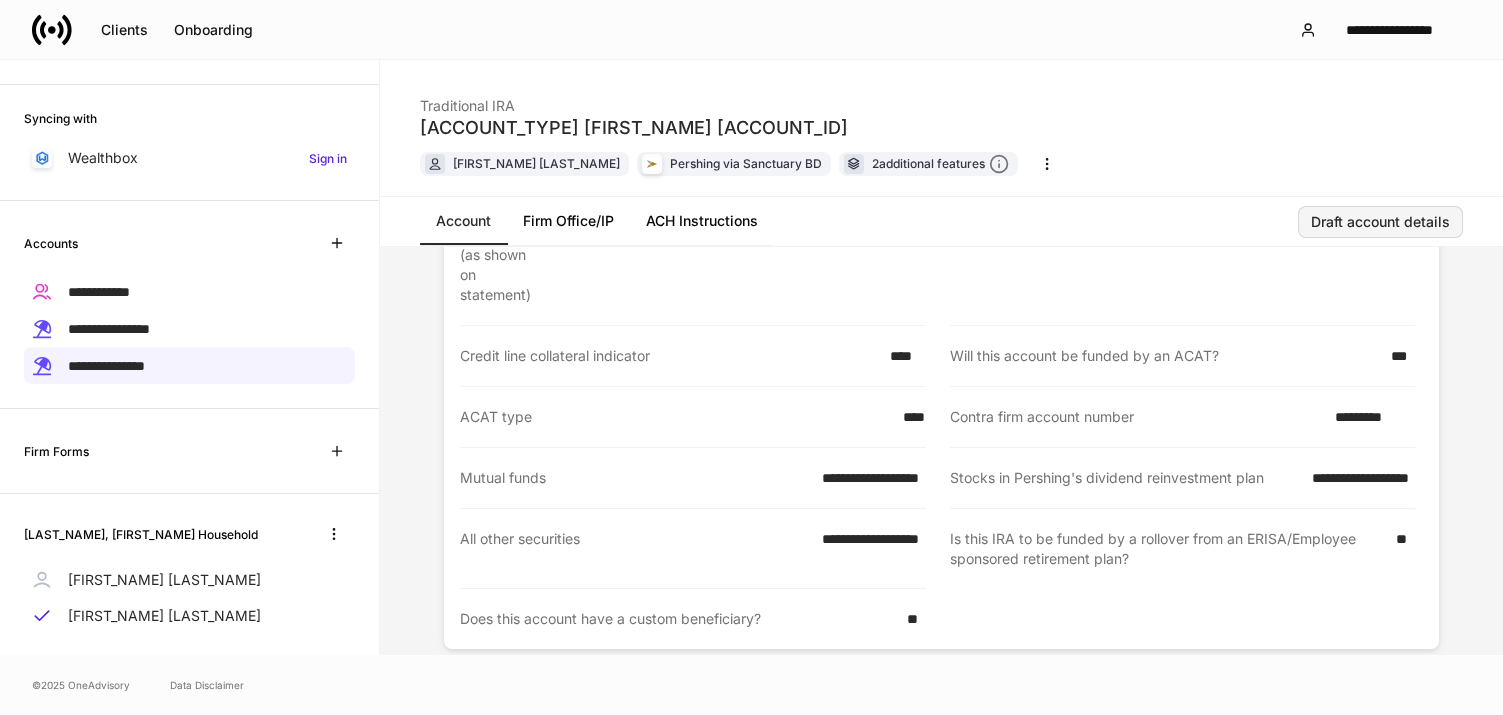 click on "Draft account details" at bounding box center [1380, 222] 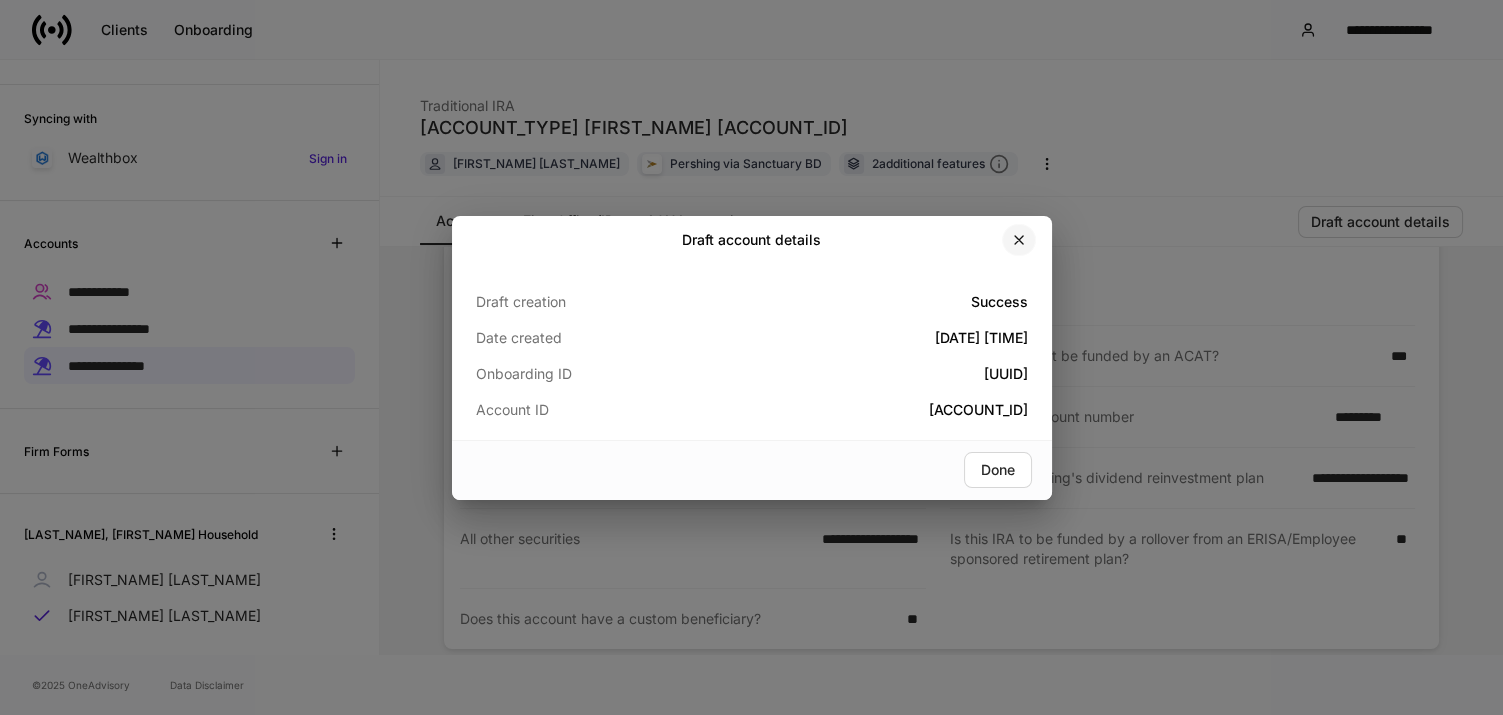 click 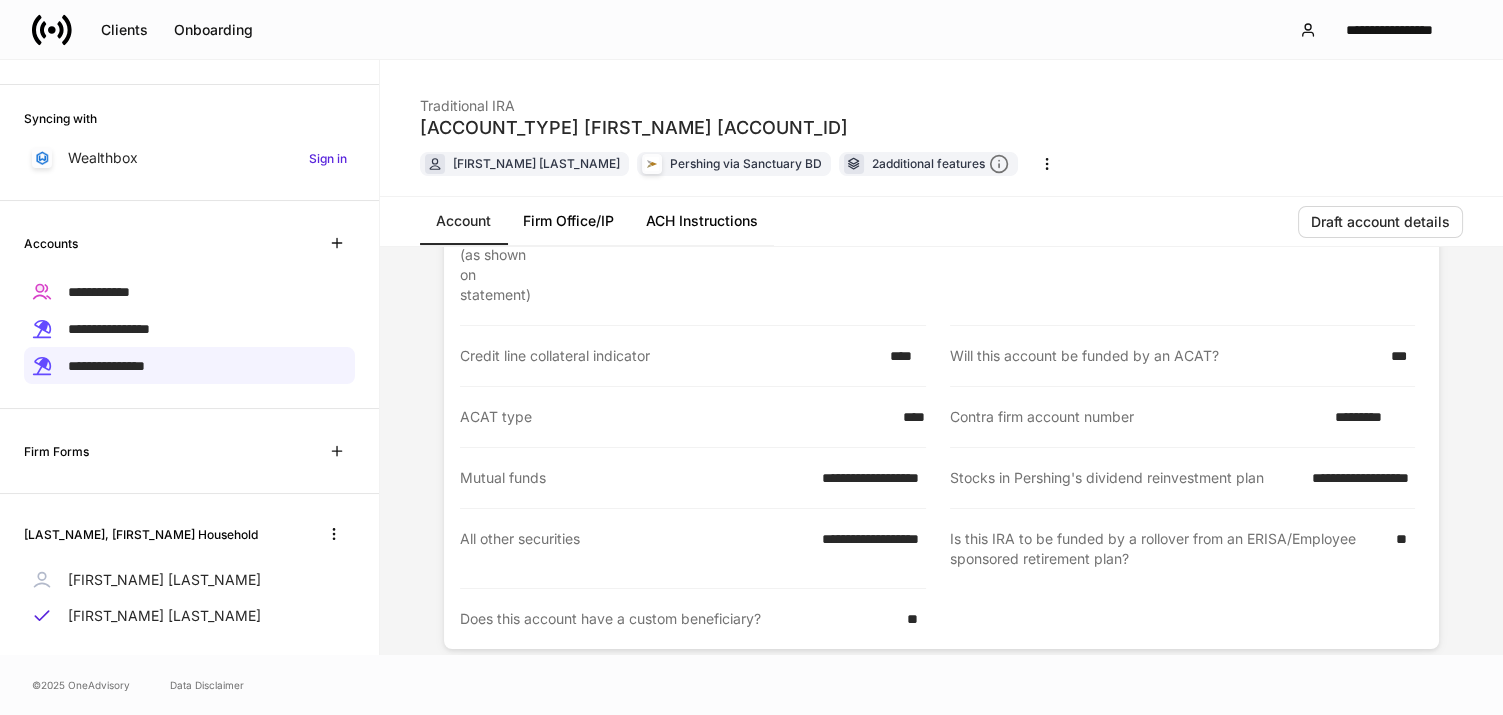 click on "ACH Instructions" at bounding box center [702, 221] 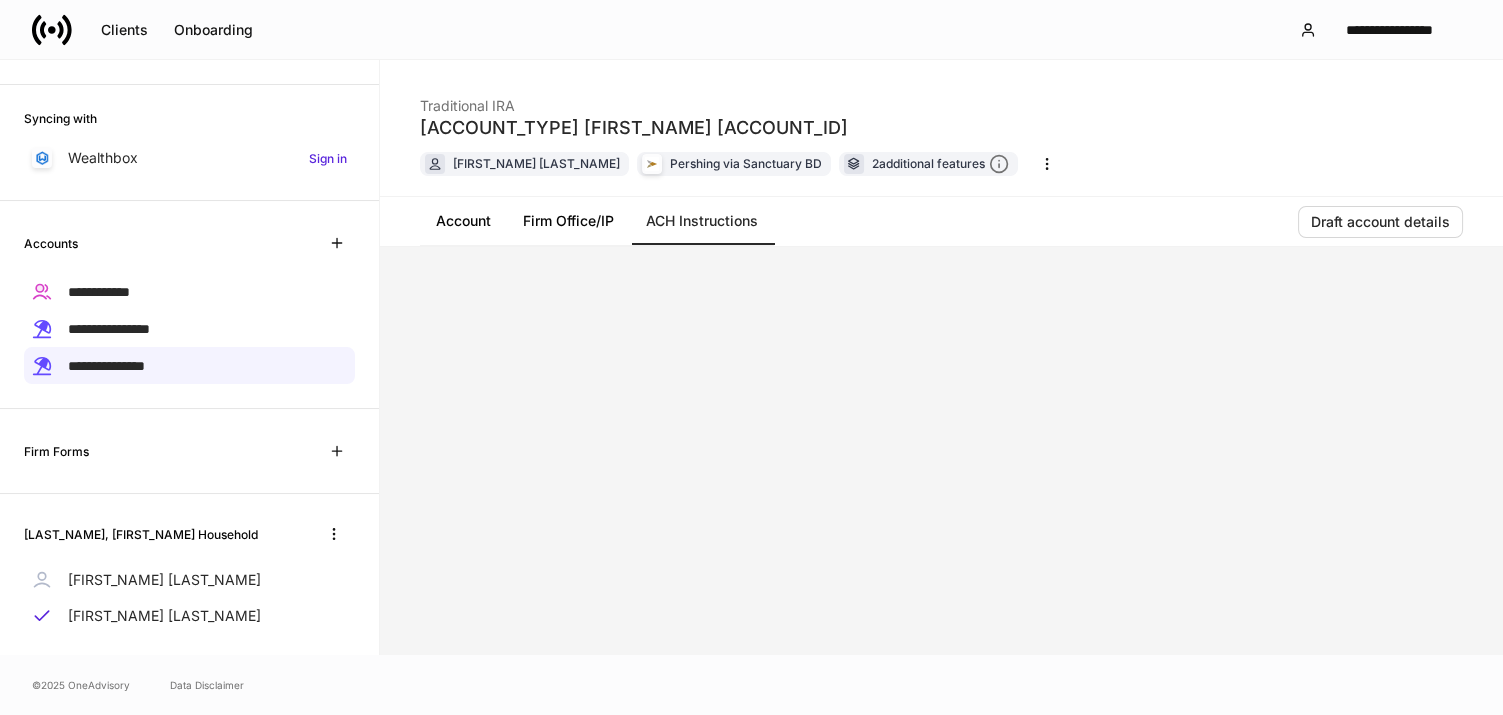 scroll, scrollTop: 0, scrollLeft: 0, axis: both 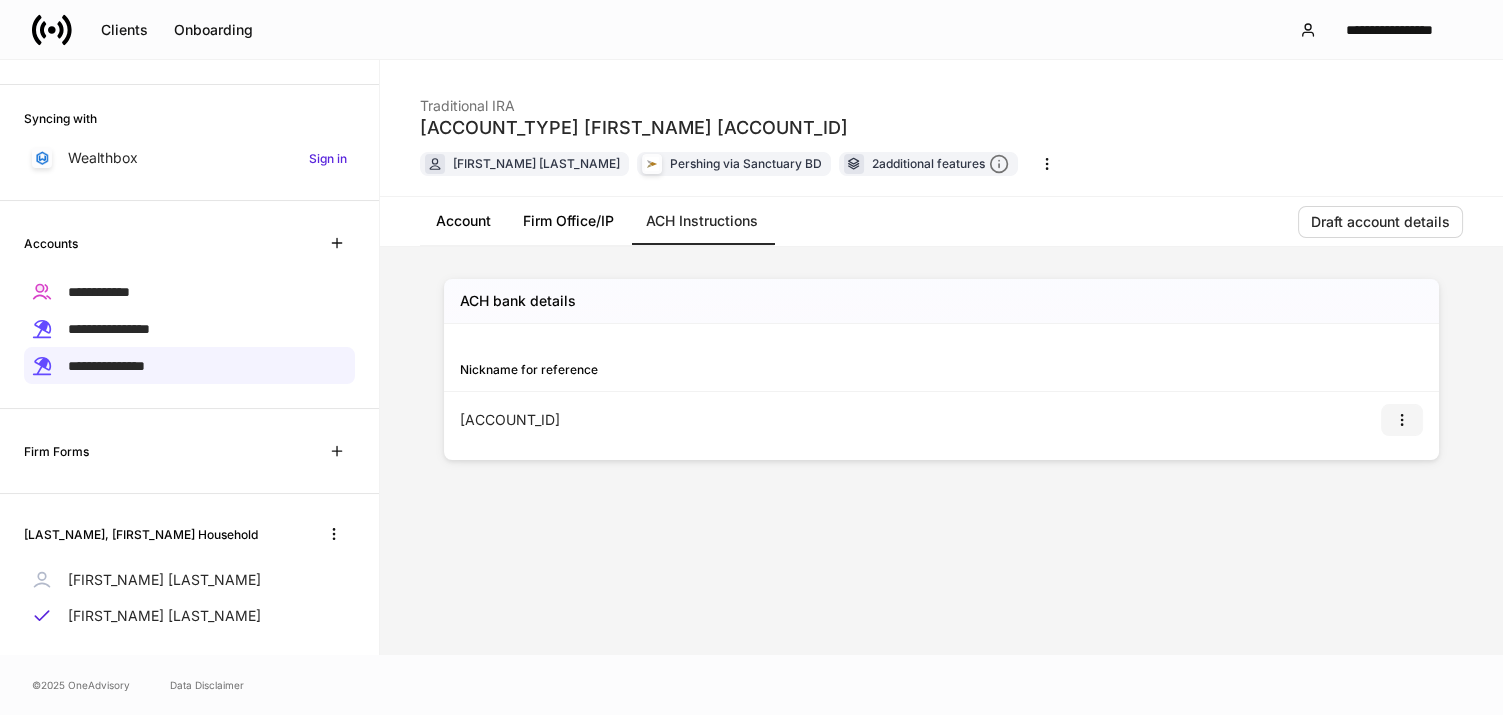 click 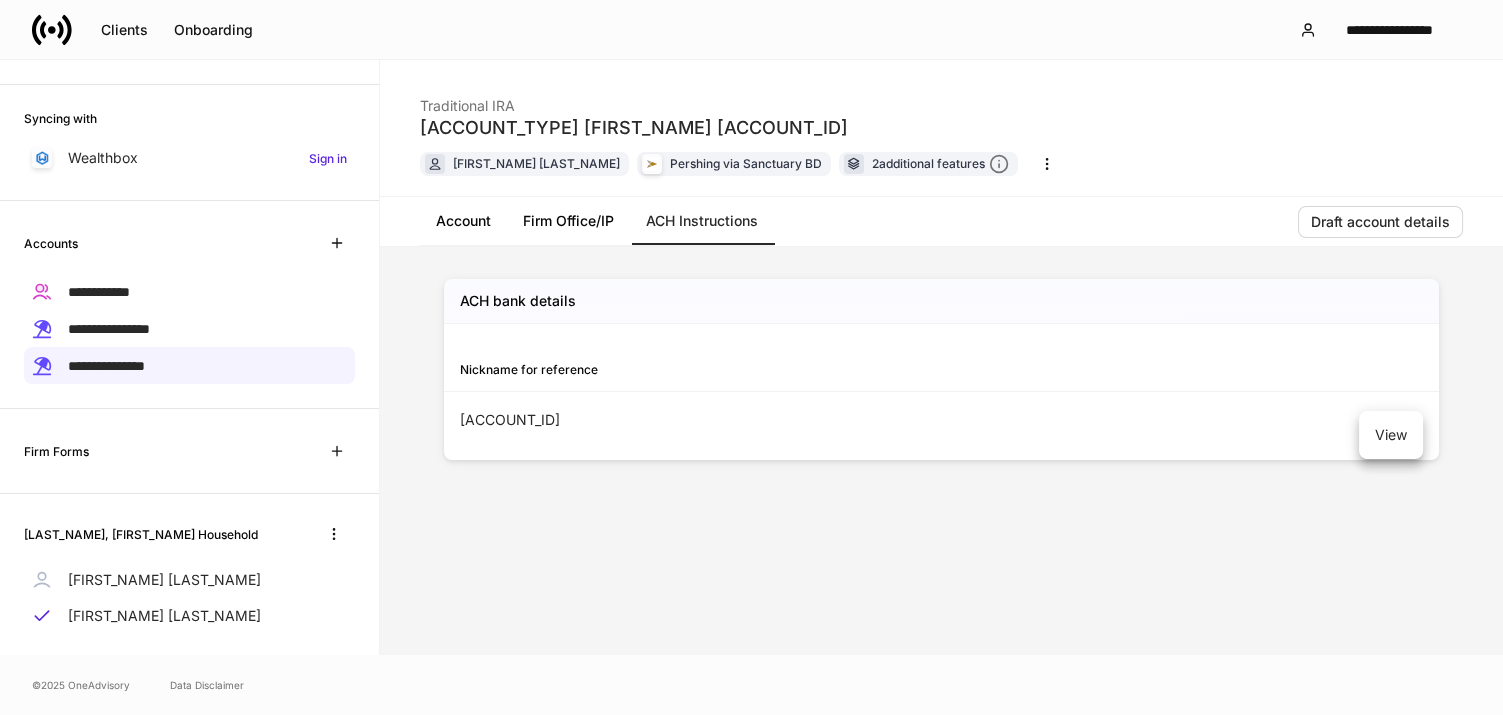 drag, startPoint x: 1390, startPoint y: 437, endPoint x: 1348, endPoint y: 436, distance: 42.0119 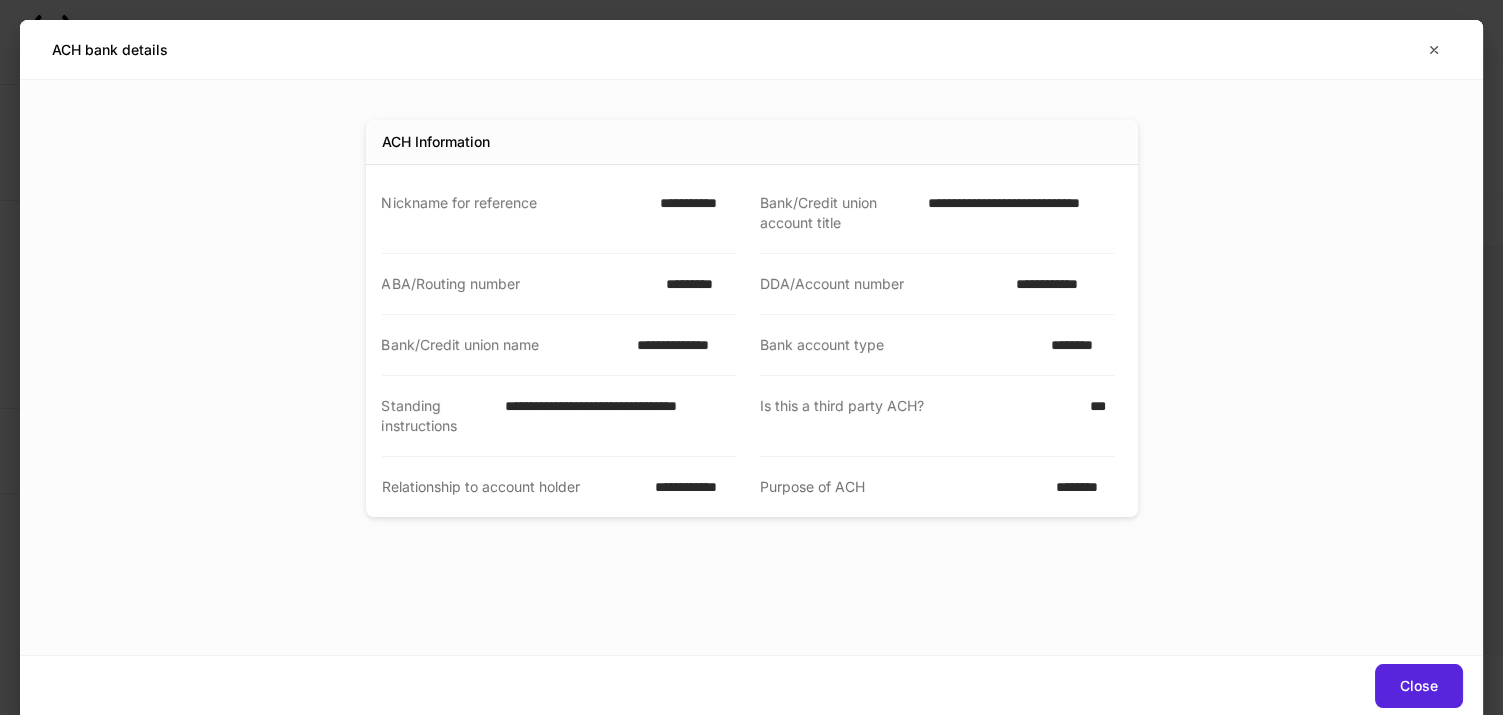 click on "**********" at bounding box center [692, 213] 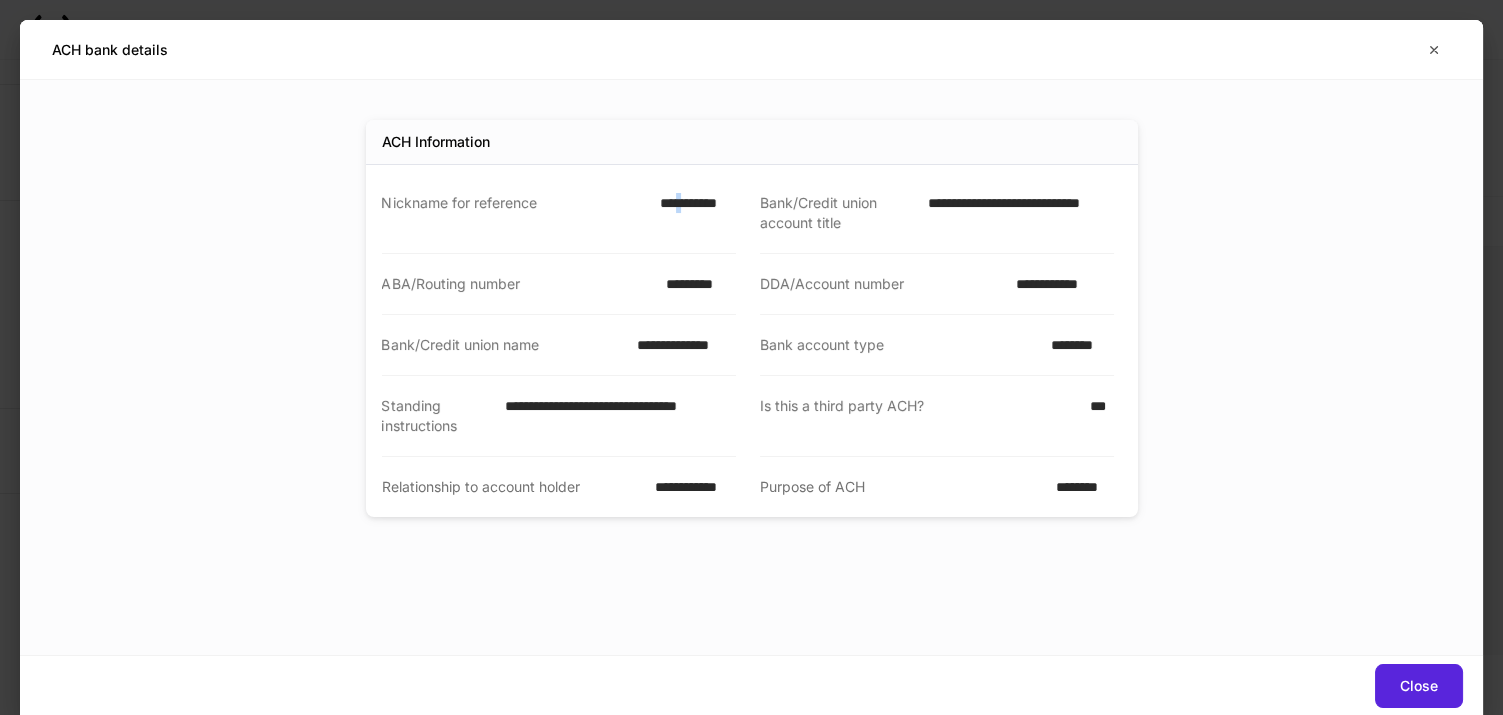 click on "**********" at bounding box center (692, 213) 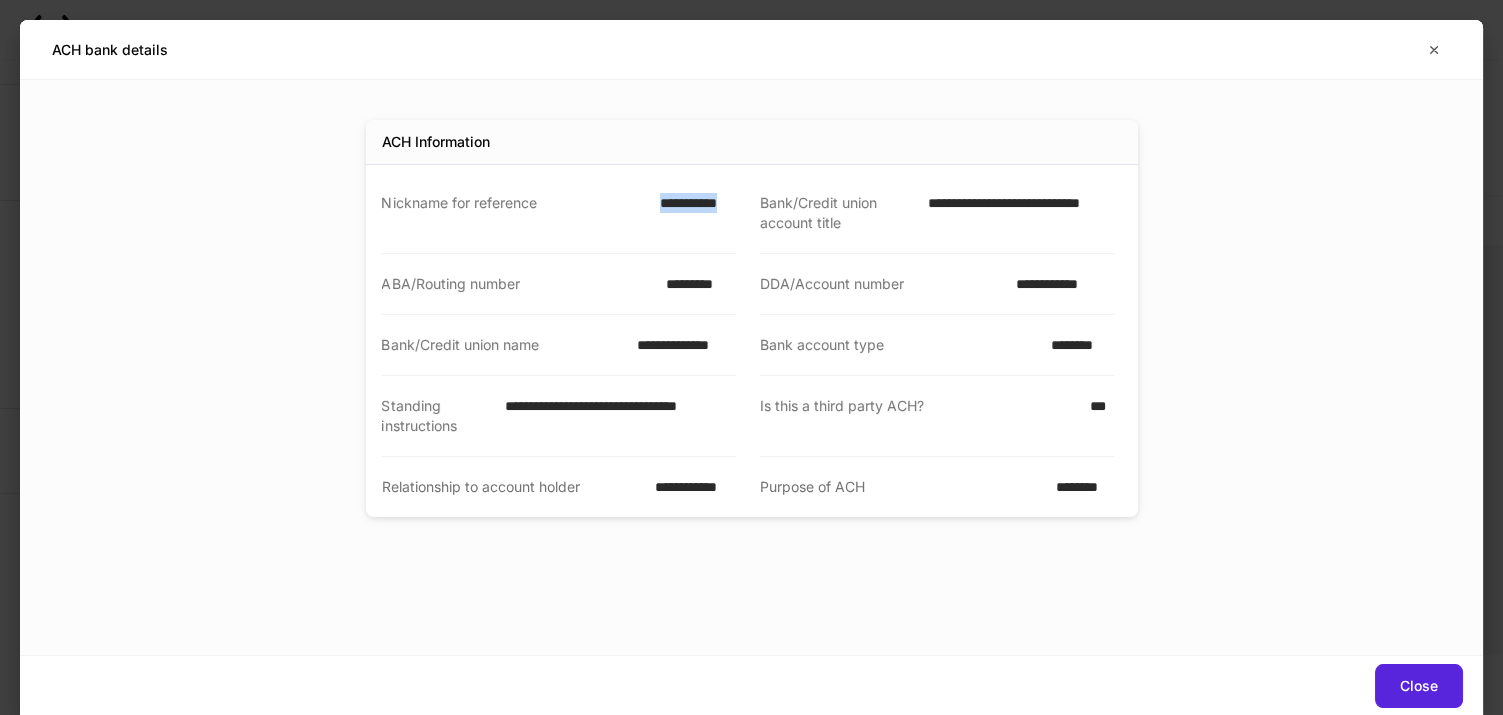 click on "**********" at bounding box center [692, 213] 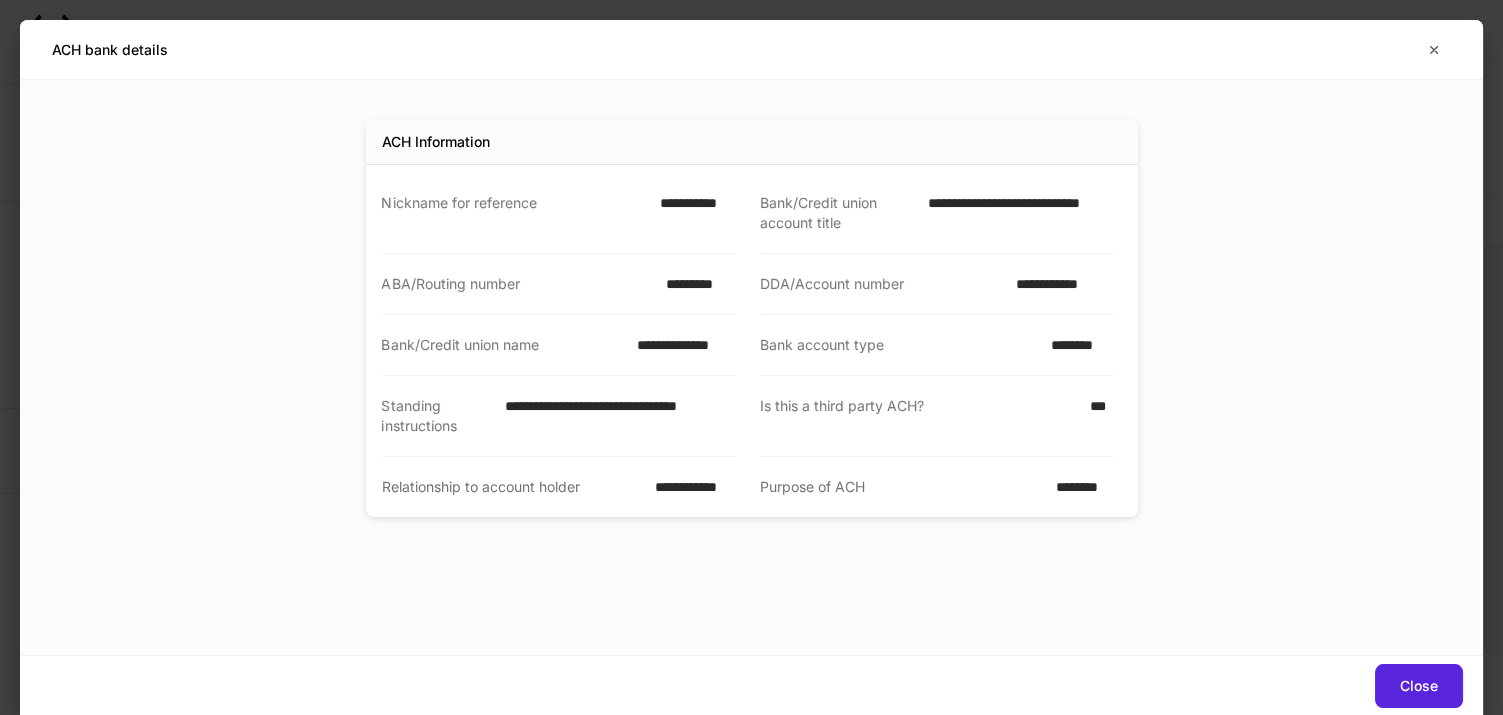 click on "**********" at bounding box center [1014, 213] 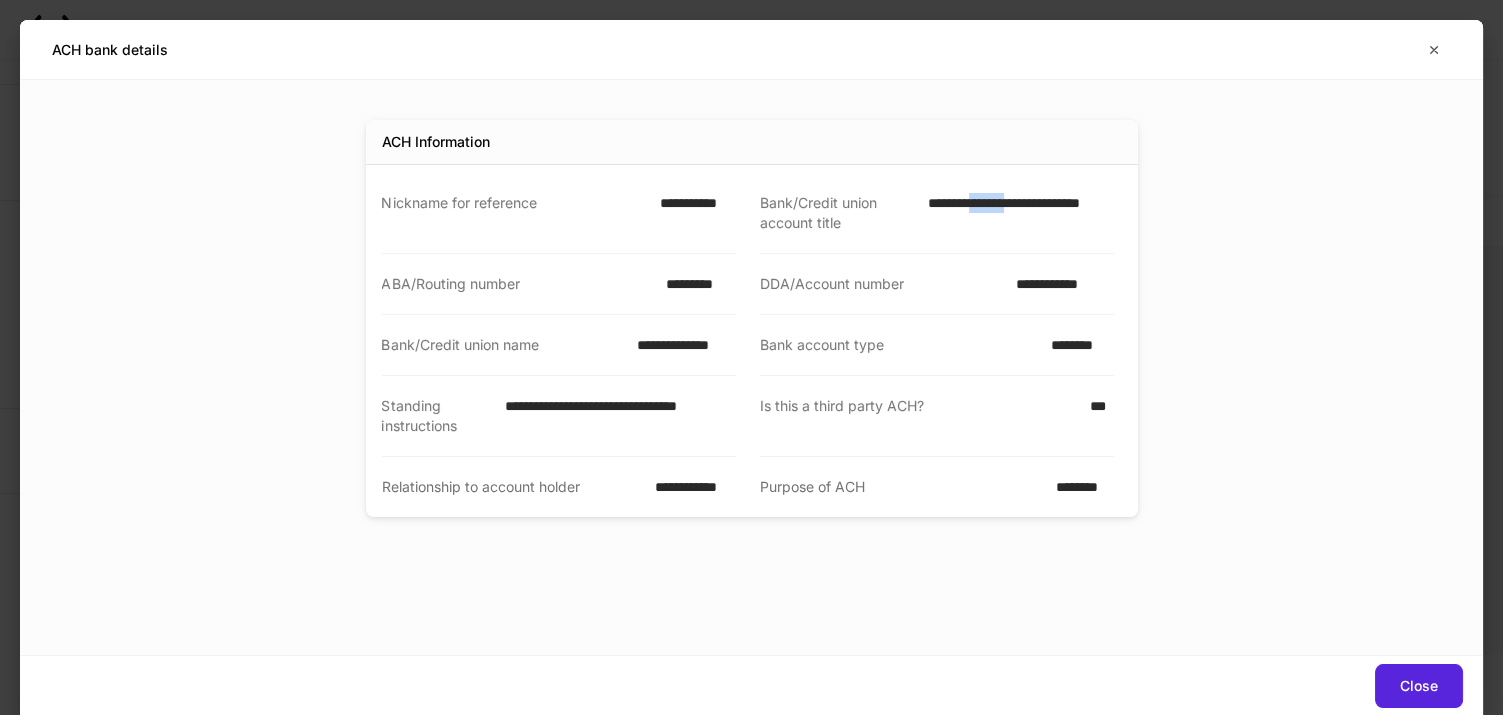 click on "**********" at bounding box center (1014, 213) 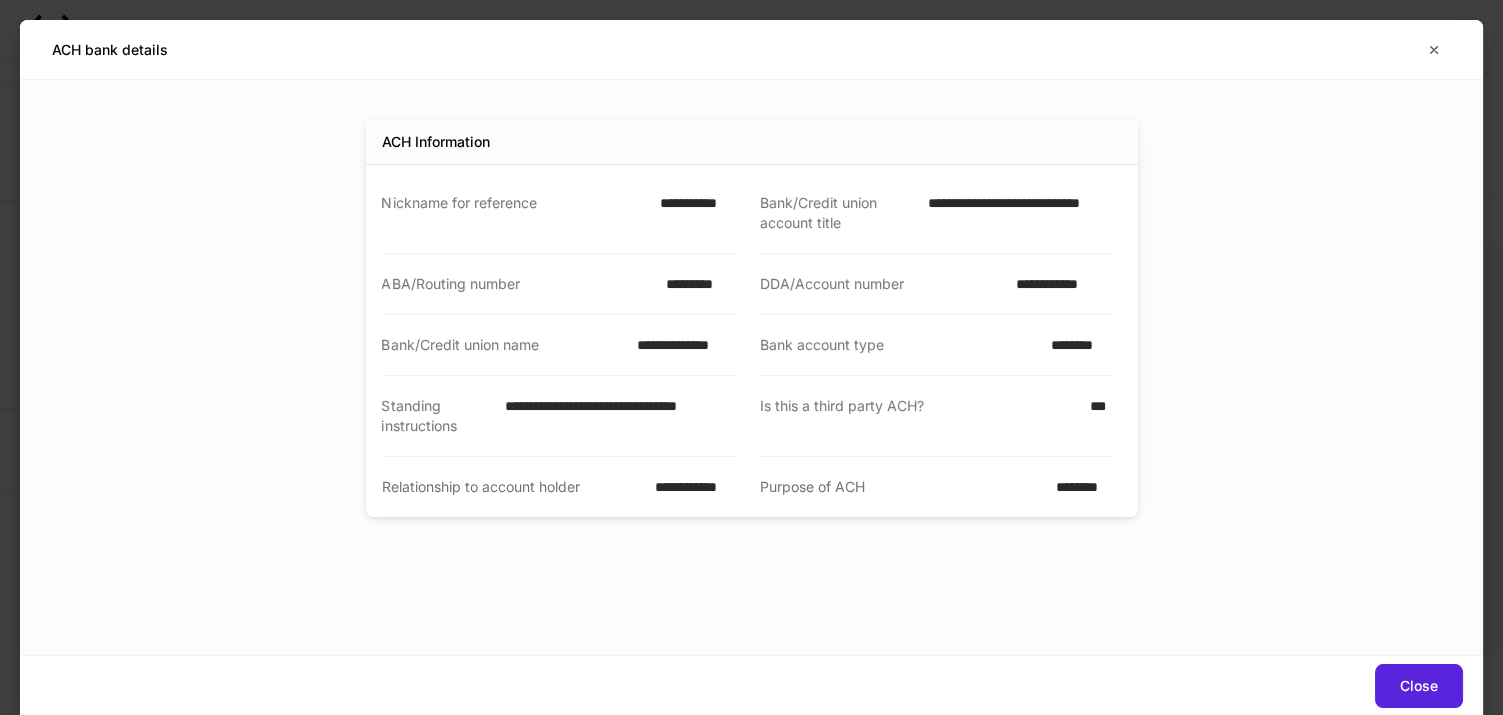 click on "**********" at bounding box center [1014, 213] 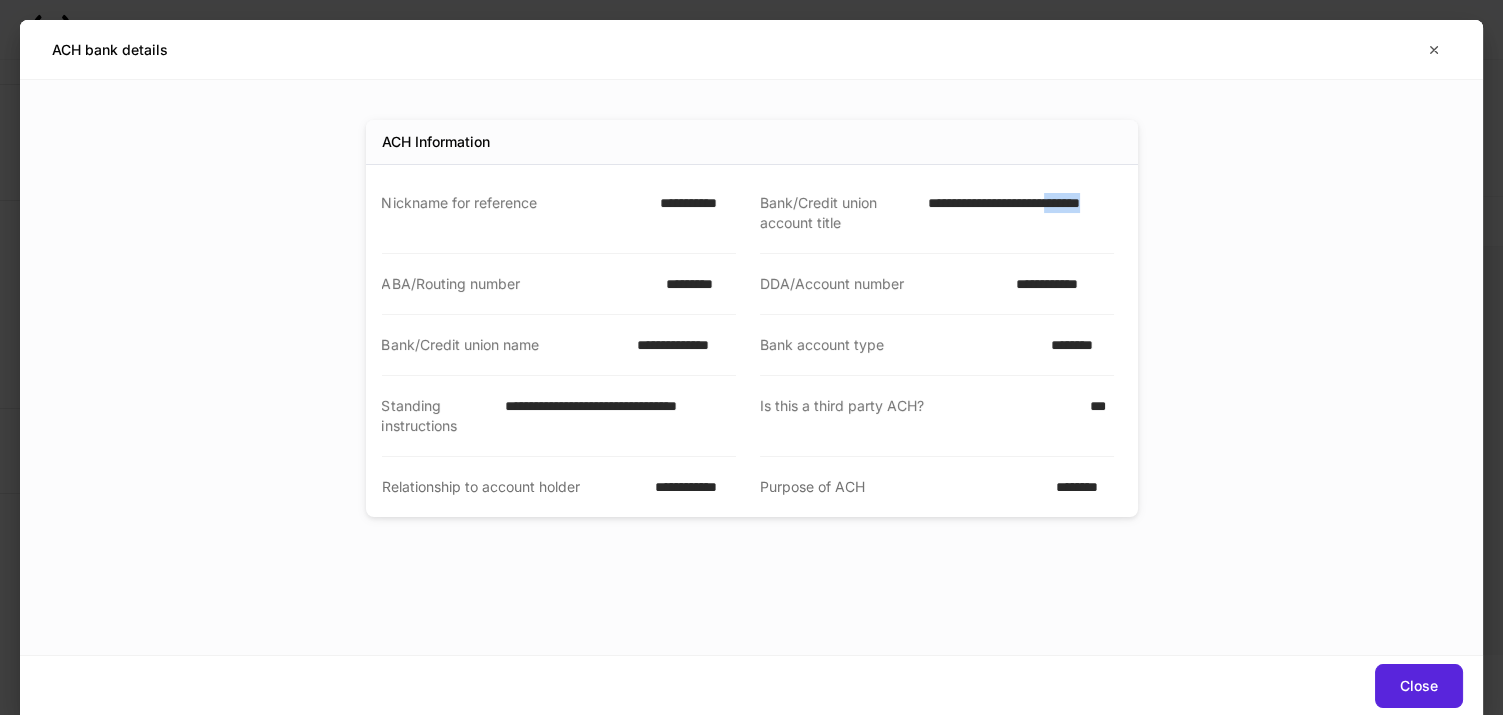 click on "**********" at bounding box center [1014, 213] 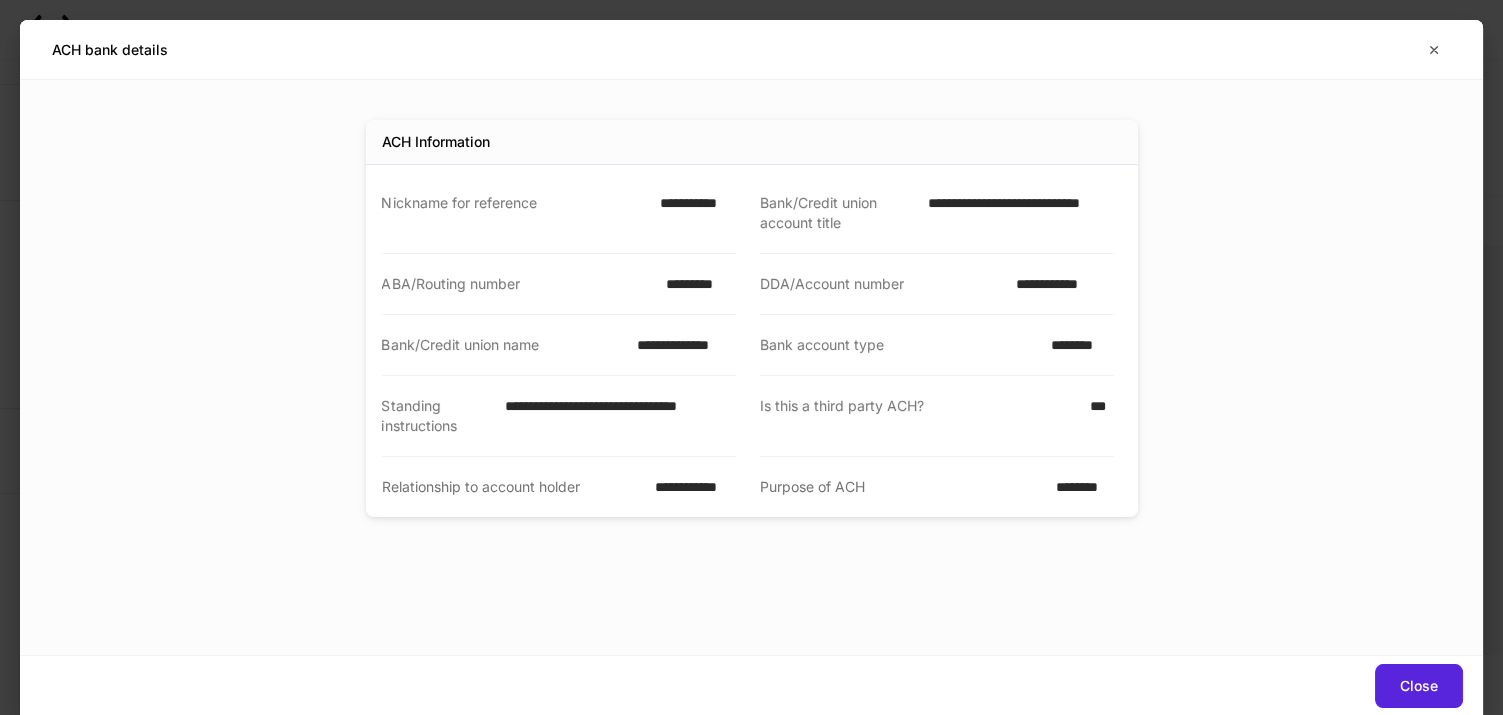 click on "*********" at bounding box center [694, 284] 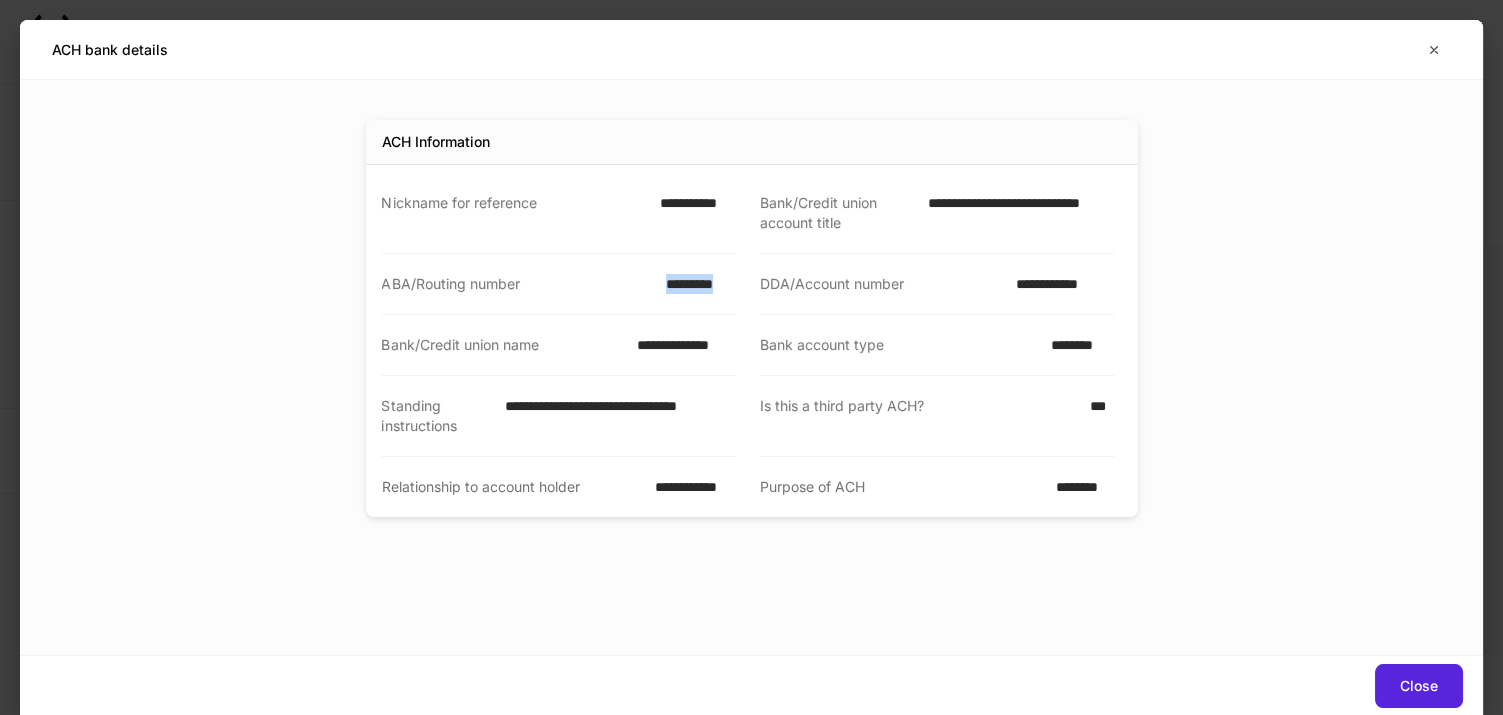 click on "*********" at bounding box center [694, 284] 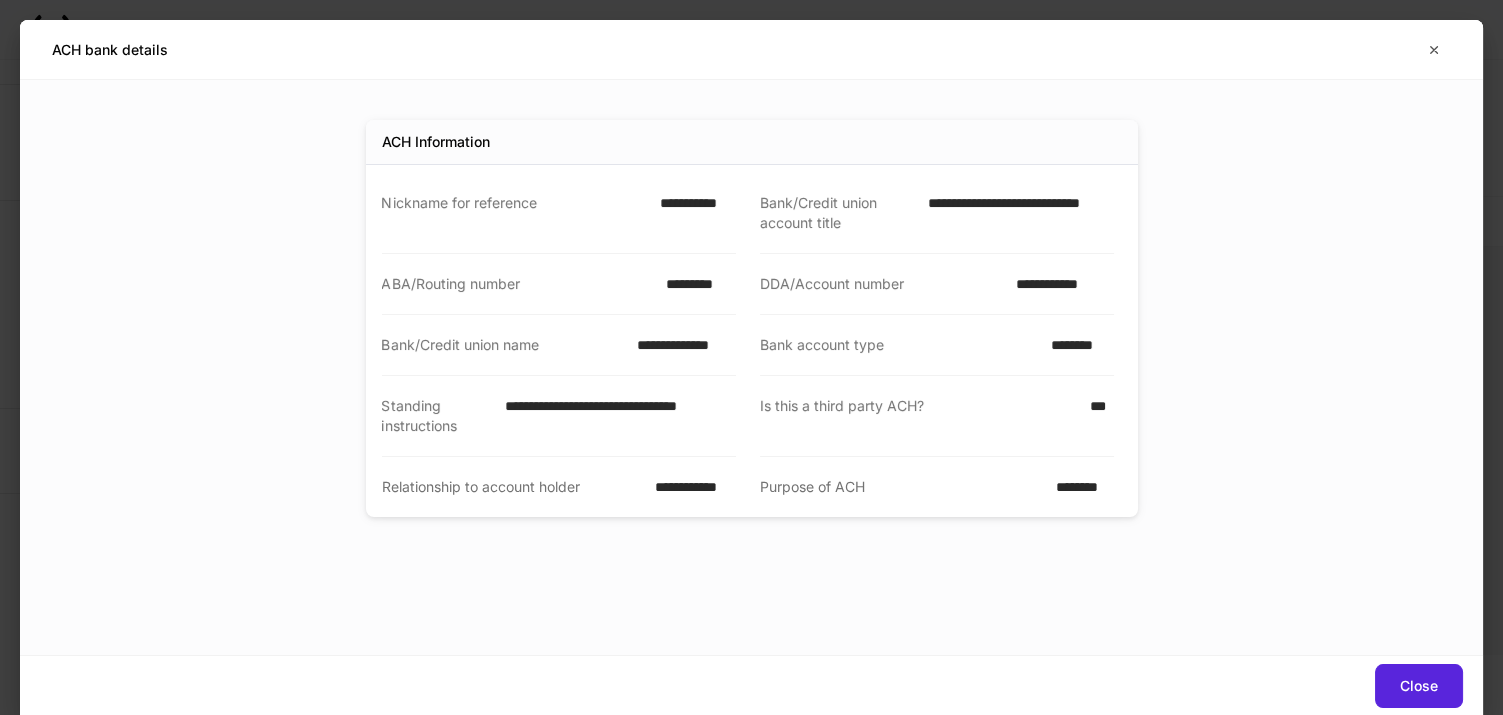 click on "**********" at bounding box center [1059, 284] 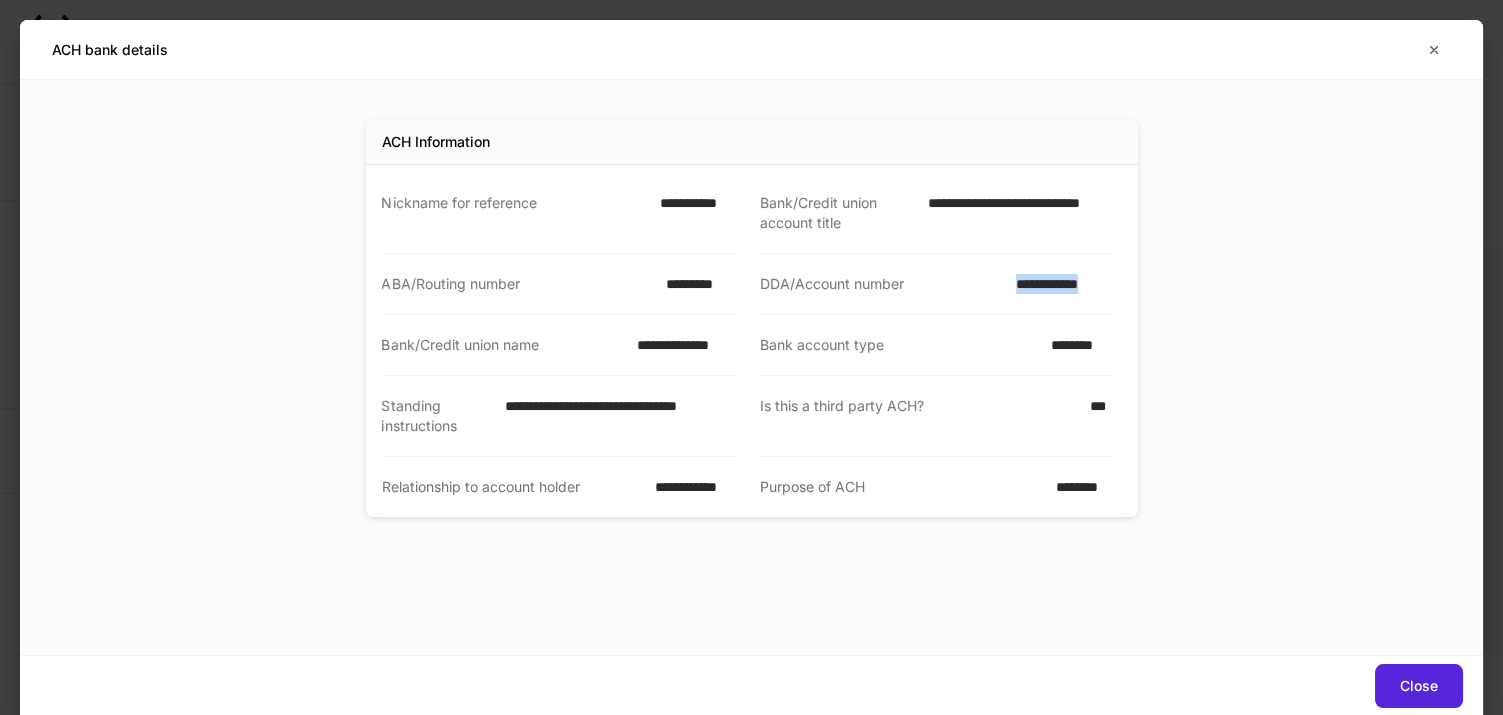 click on "**********" at bounding box center (1059, 284) 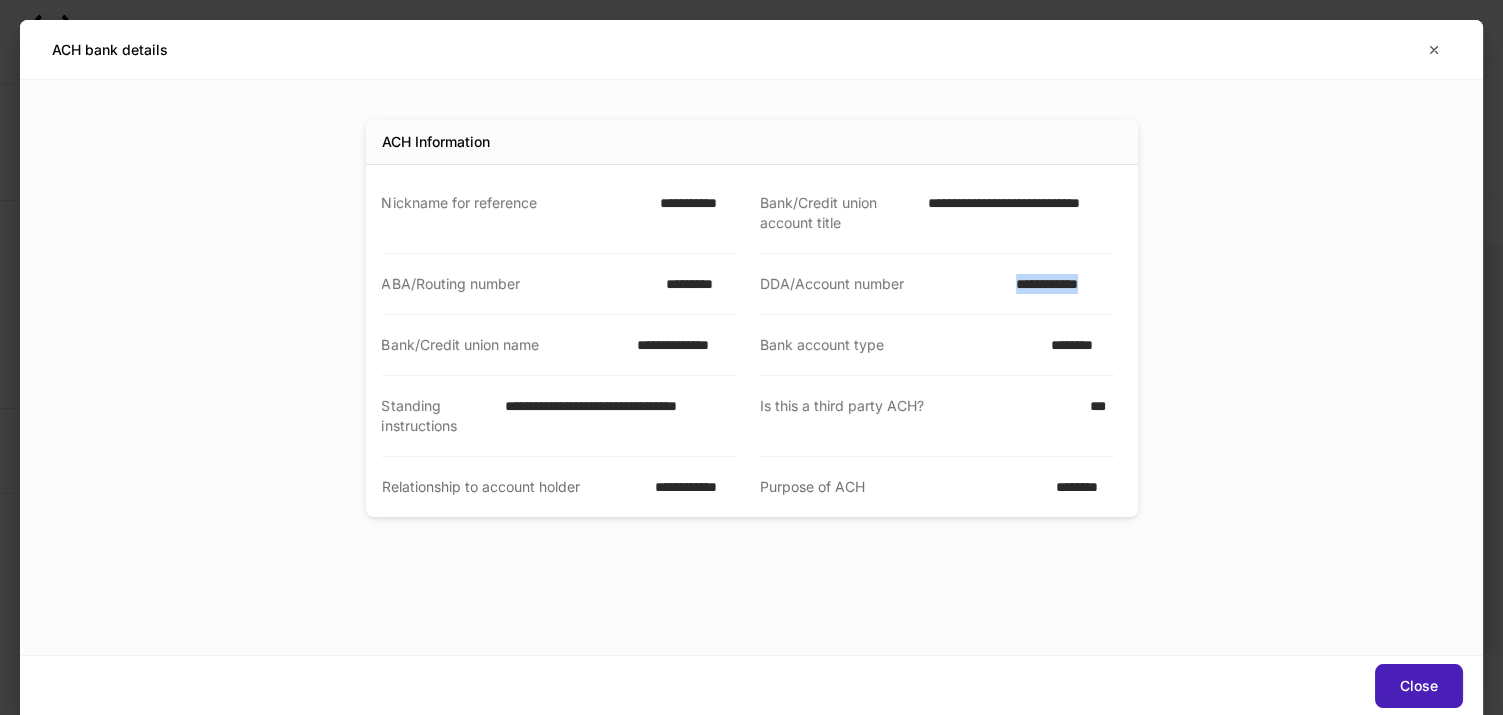 drag, startPoint x: 1432, startPoint y: 685, endPoint x: 806, endPoint y: 630, distance: 628.4115 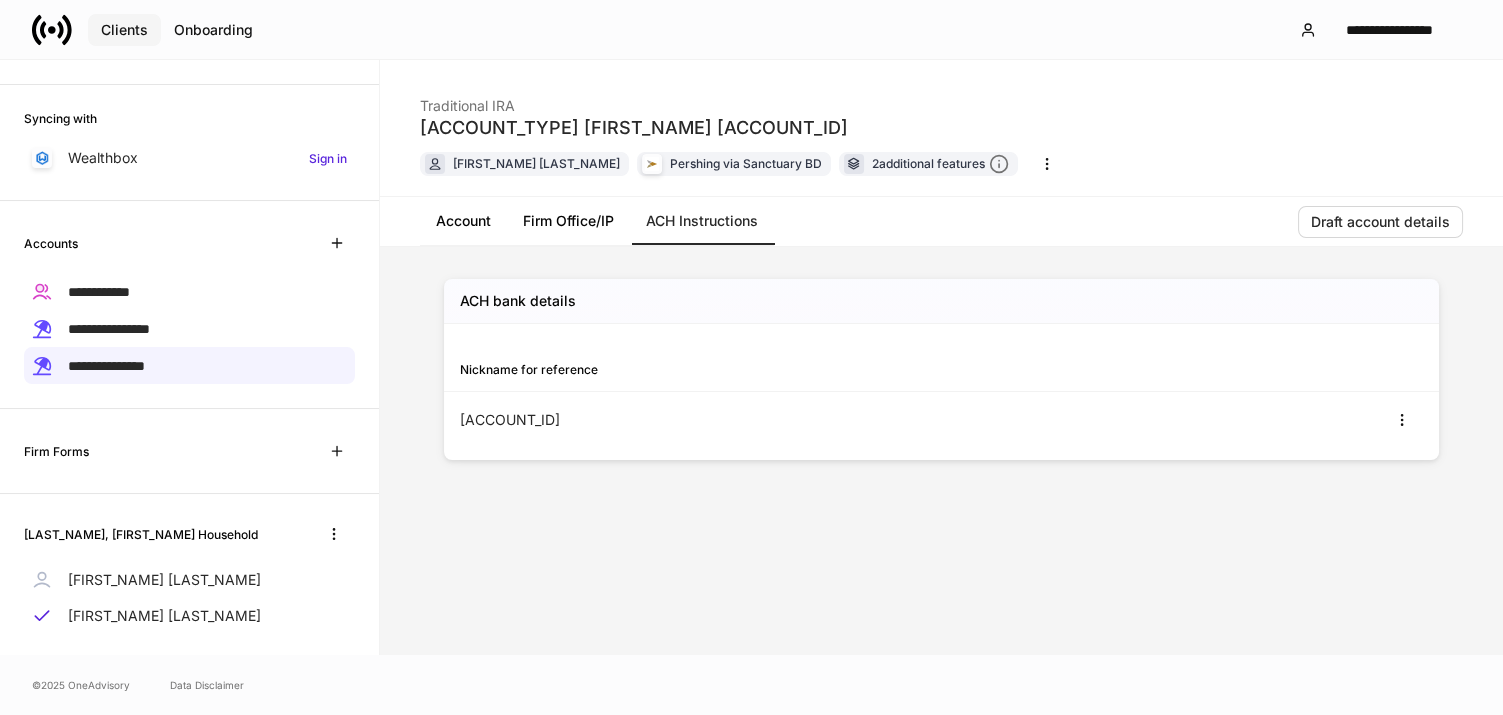 click on "Clients" at bounding box center (124, 30) 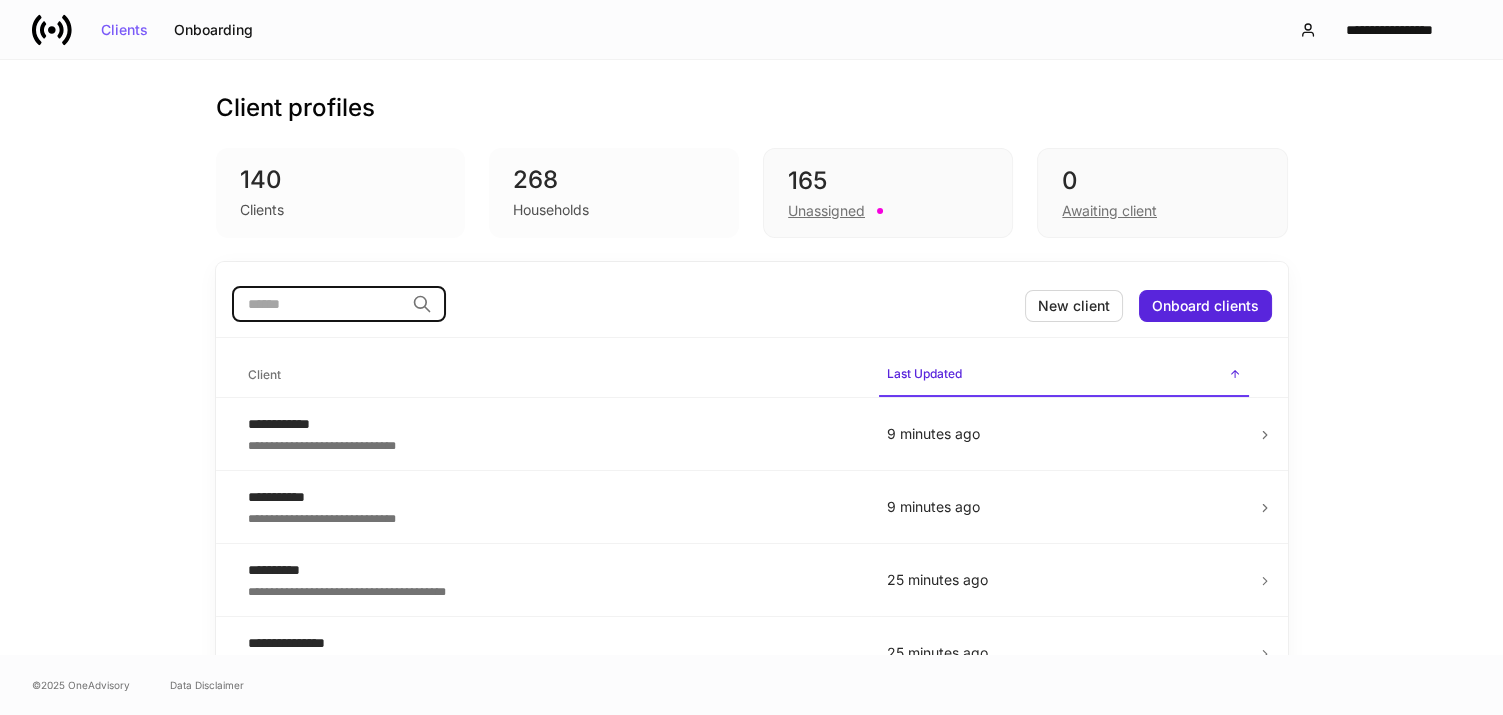 click at bounding box center (318, 304) 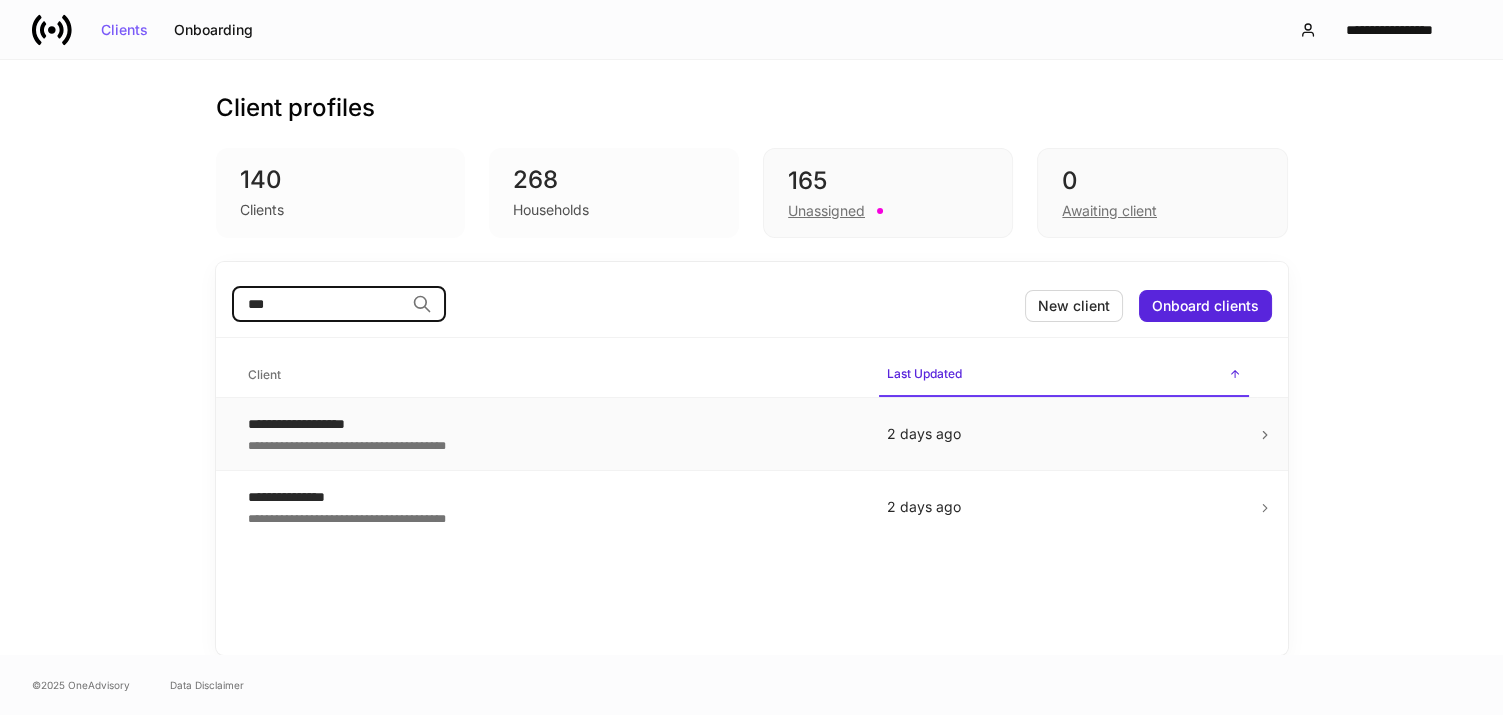 type on "***" 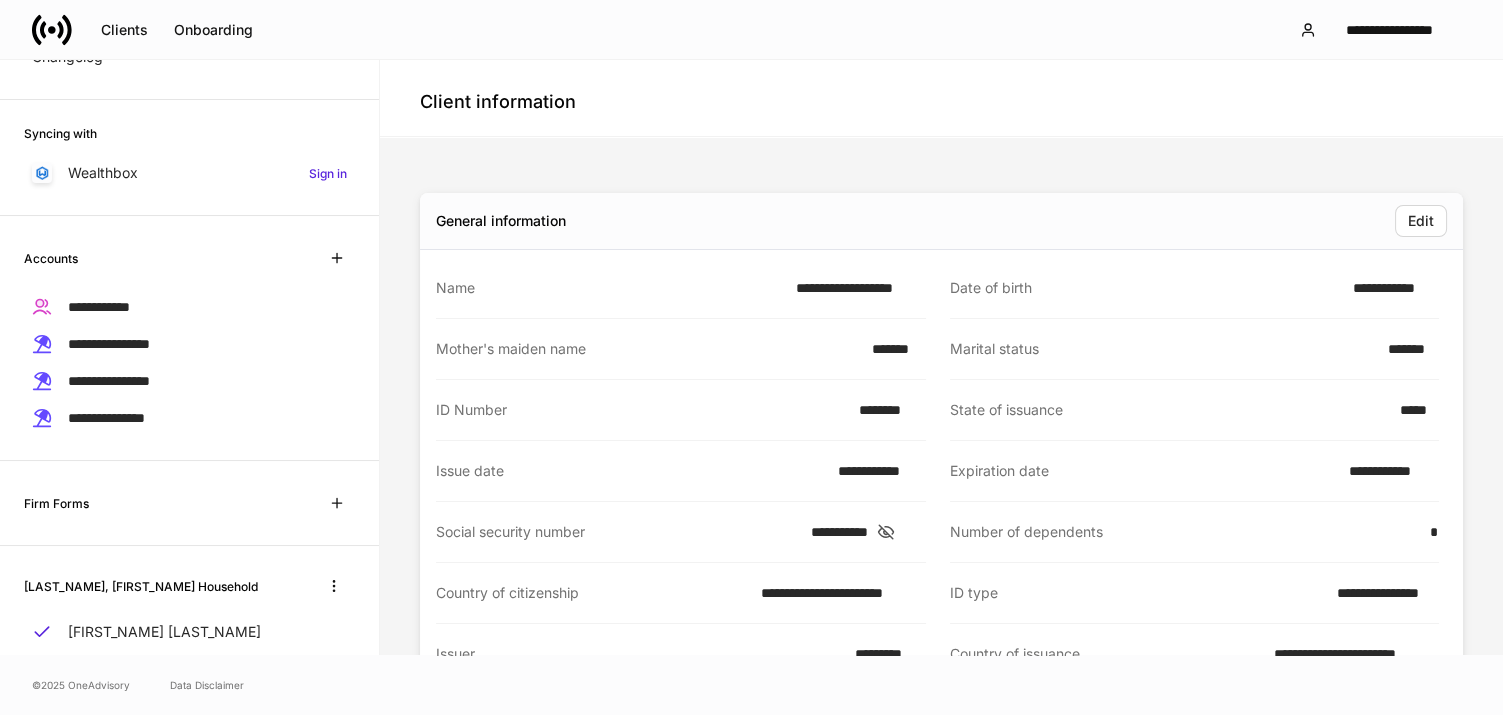 scroll, scrollTop: 317, scrollLeft: 0, axis: vertical 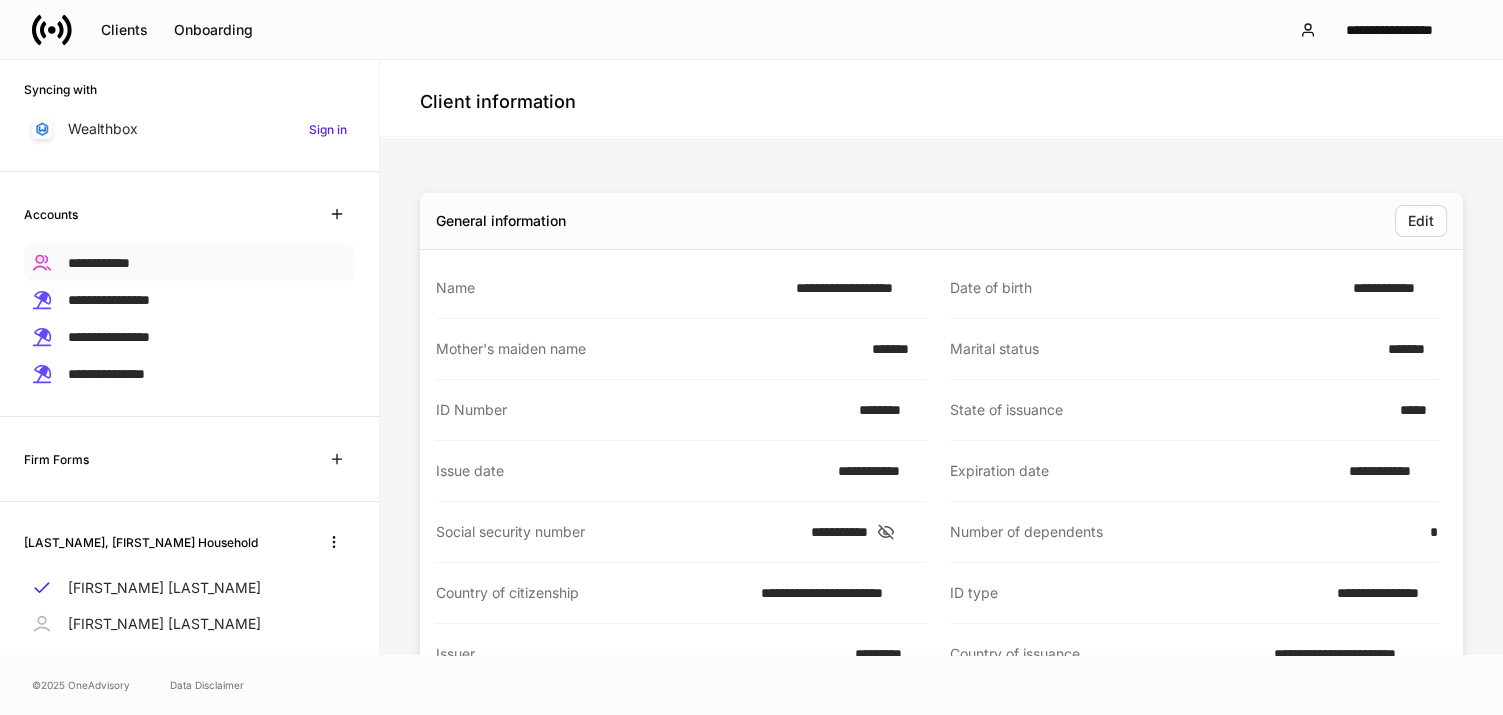 click on "**********" at bounding box center [99, 263] 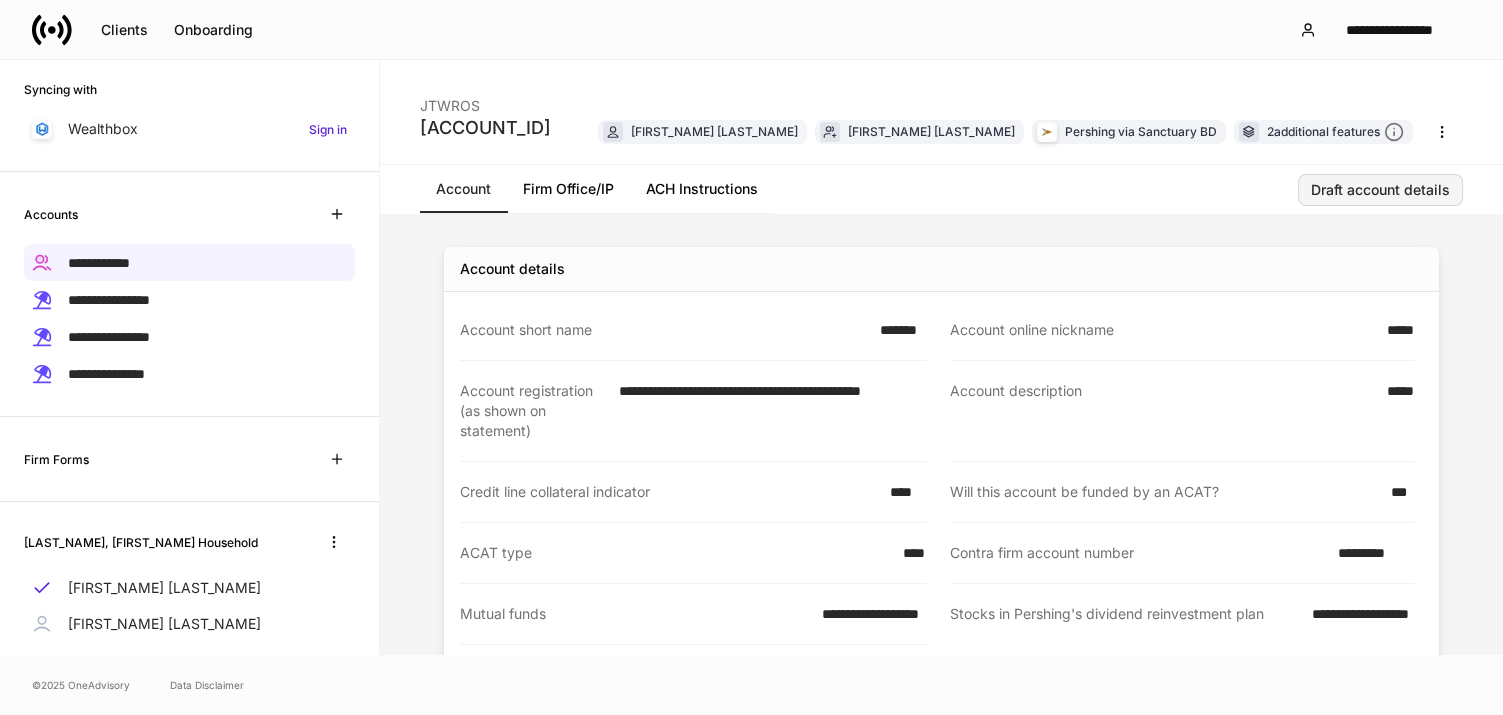 click on "Draft account details" at bounding box center (1380, 190) 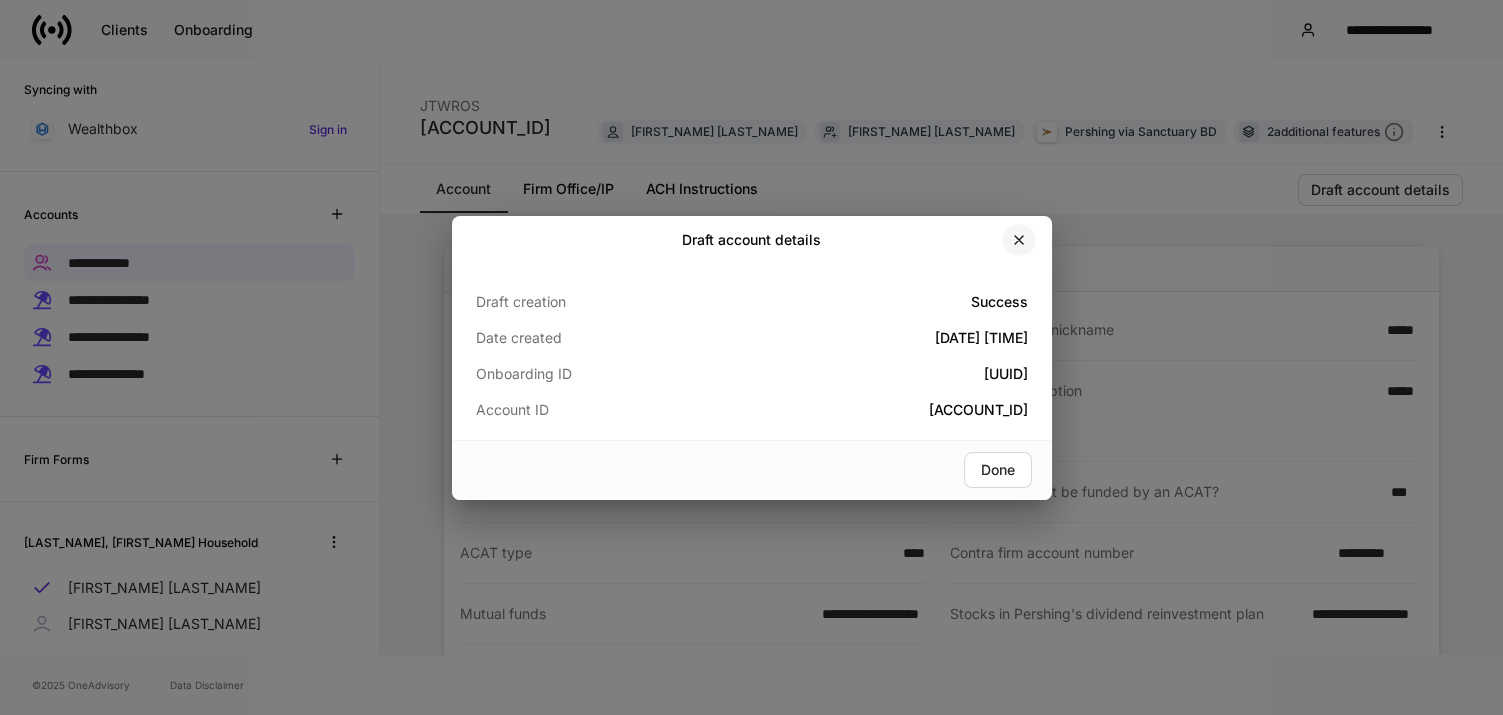 click 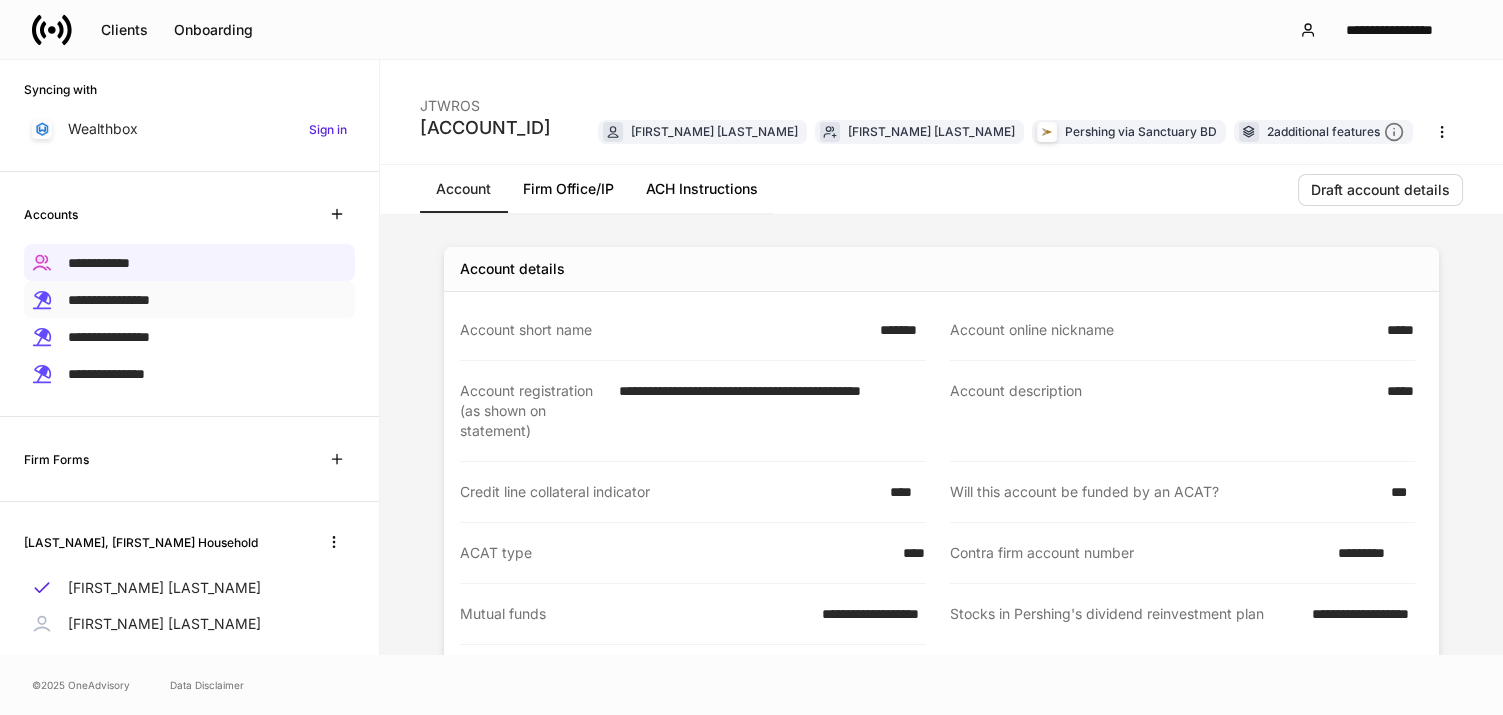 click on "**********" at bounding box center [109, 300] 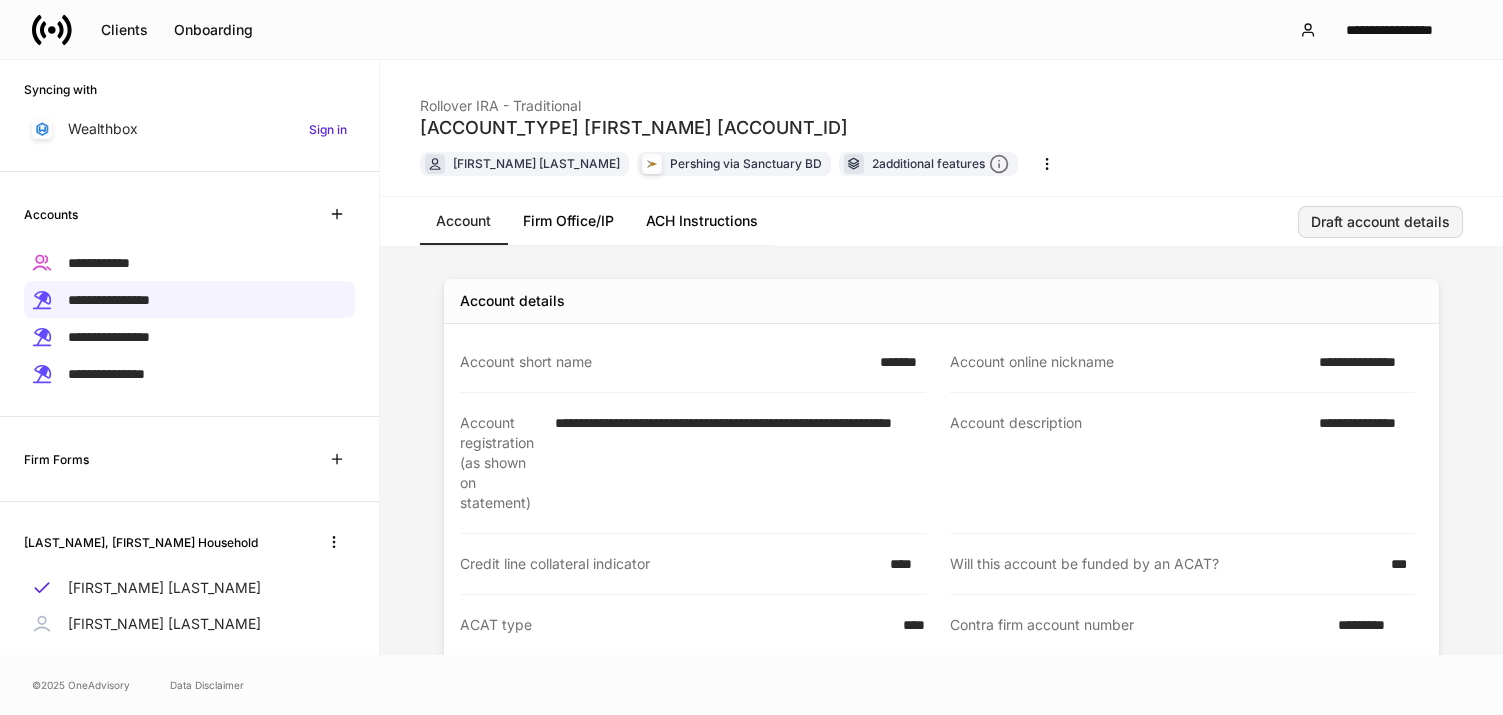 click on "Draft account details" at bounding box center [1380, 222] 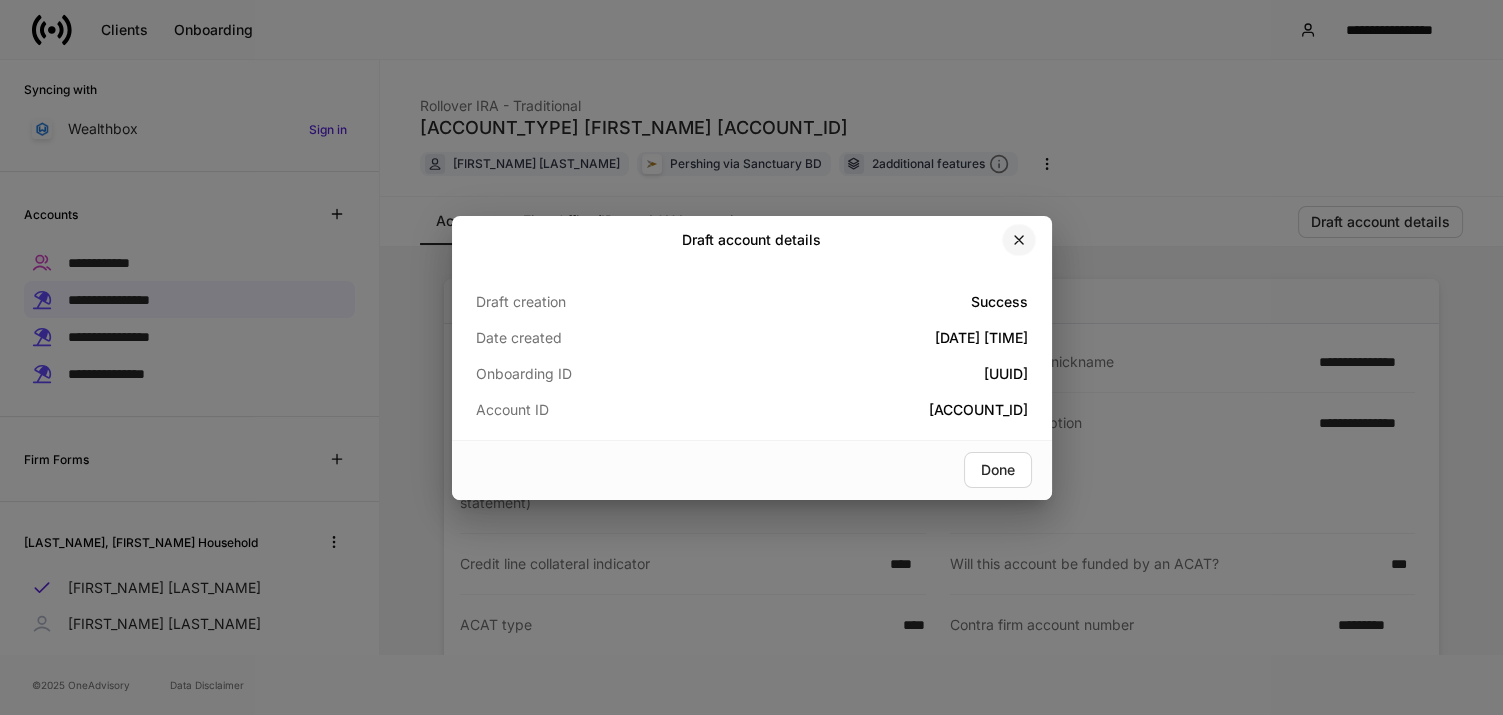 click 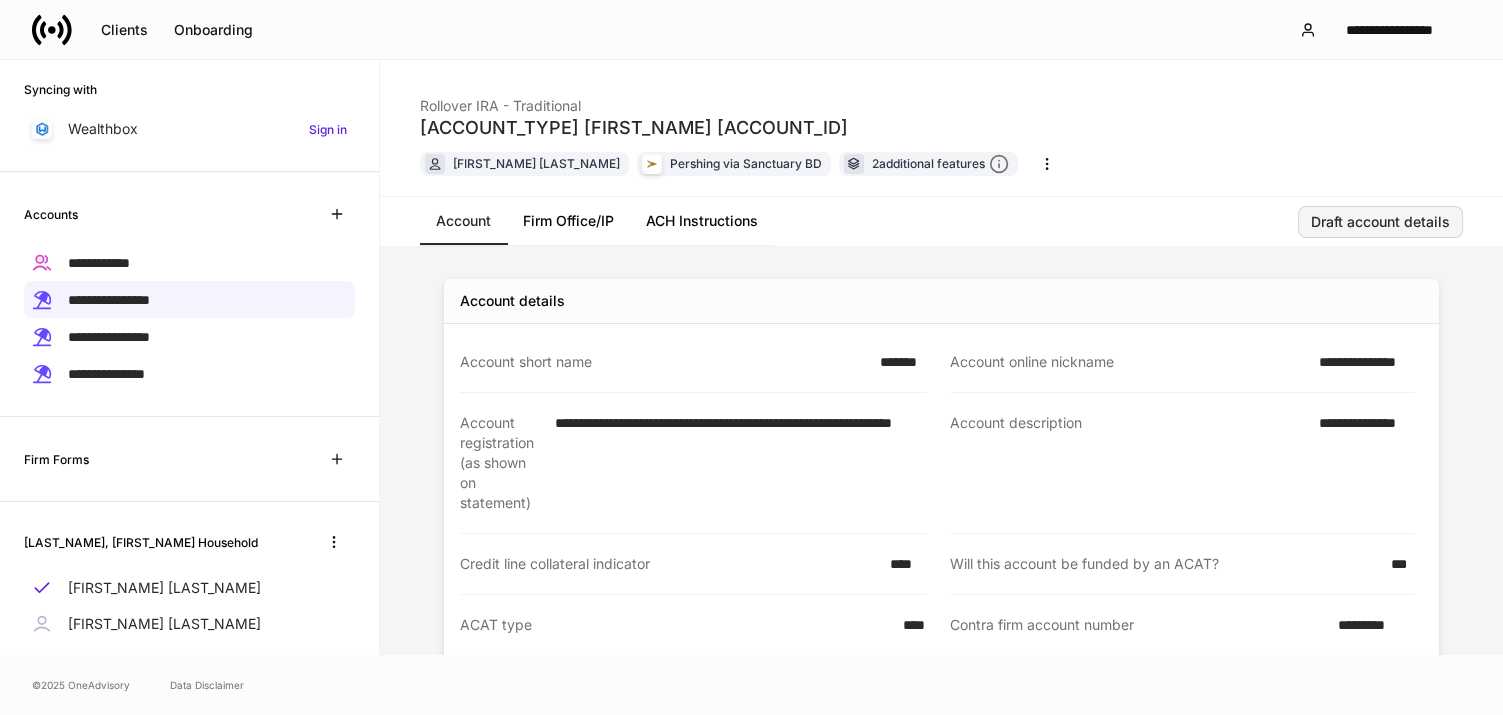 click on "Draft account details" at bounding box center (1380, 222) 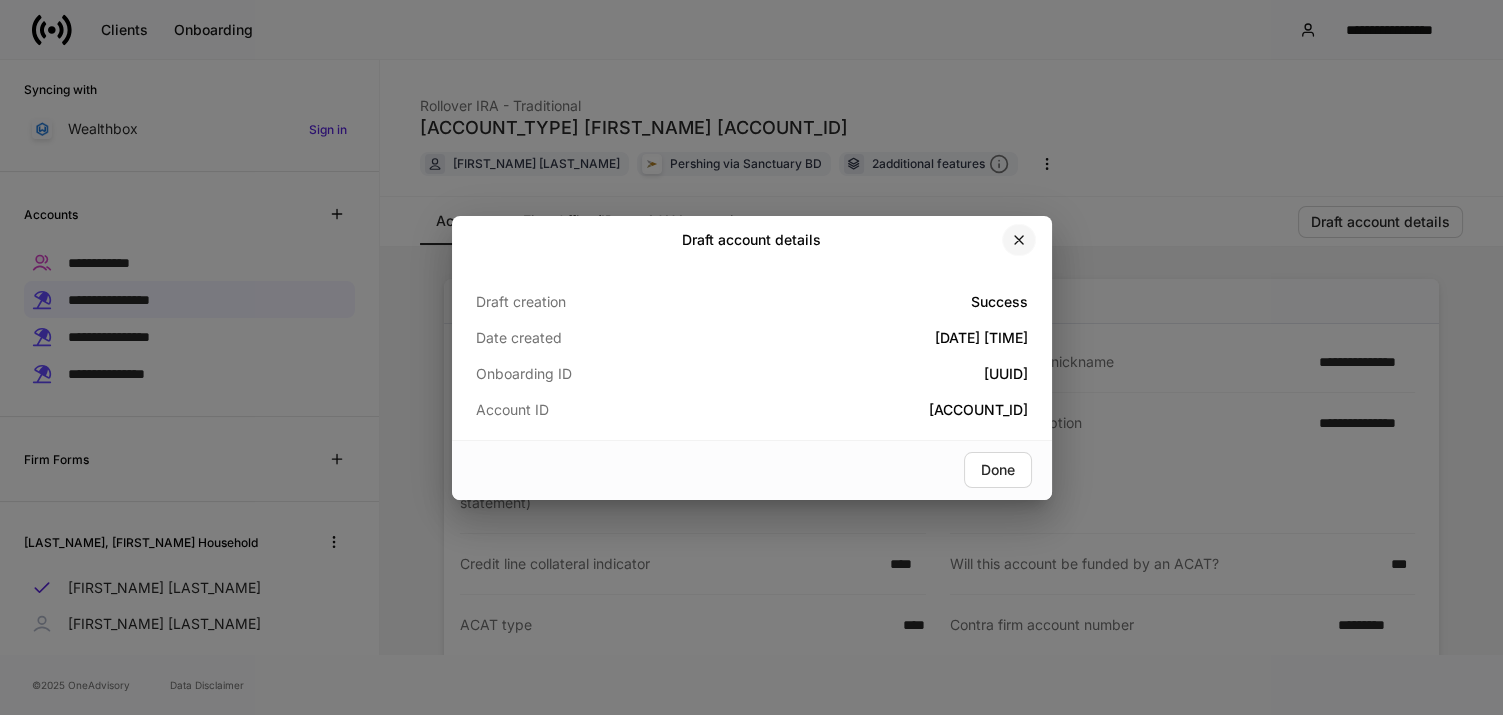click 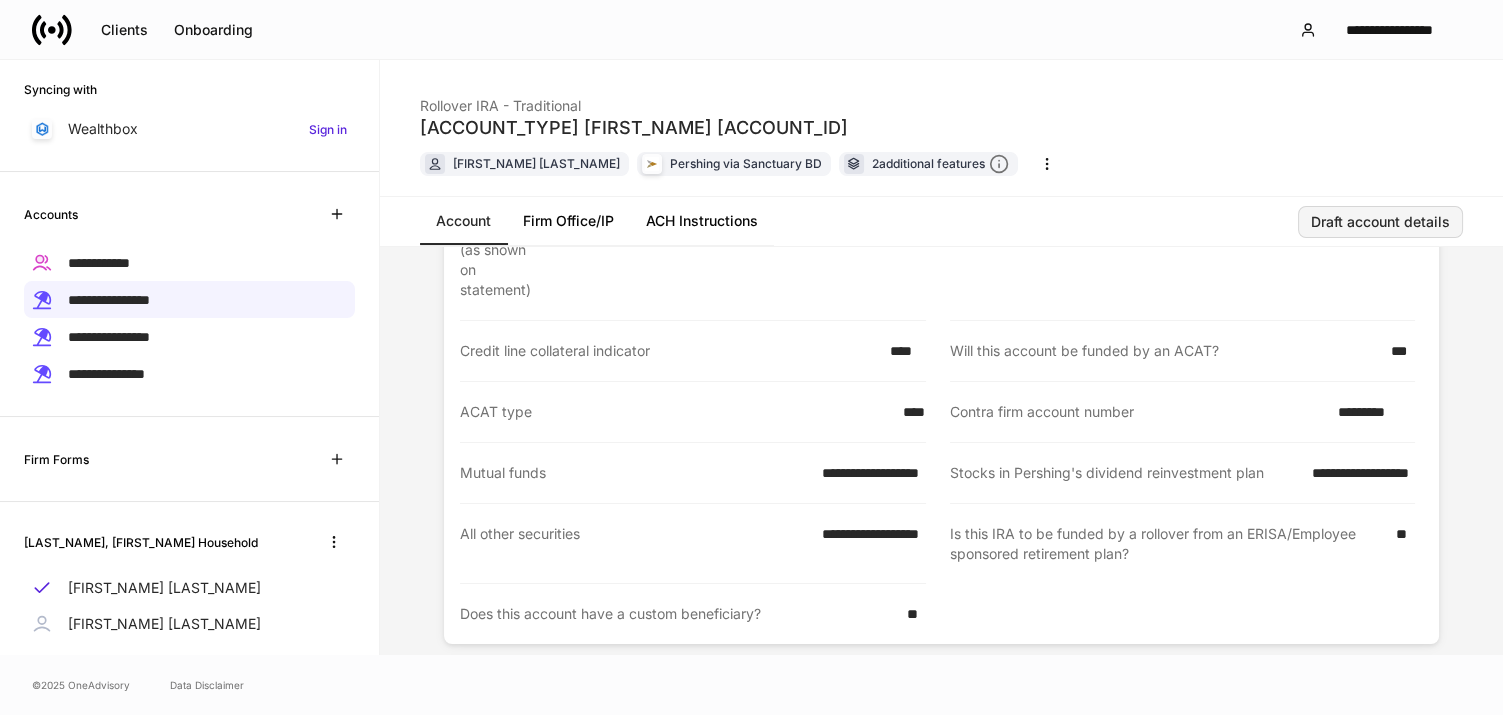 scroll, scrollTop: 283, scrollLeft: 0, axis: vertical 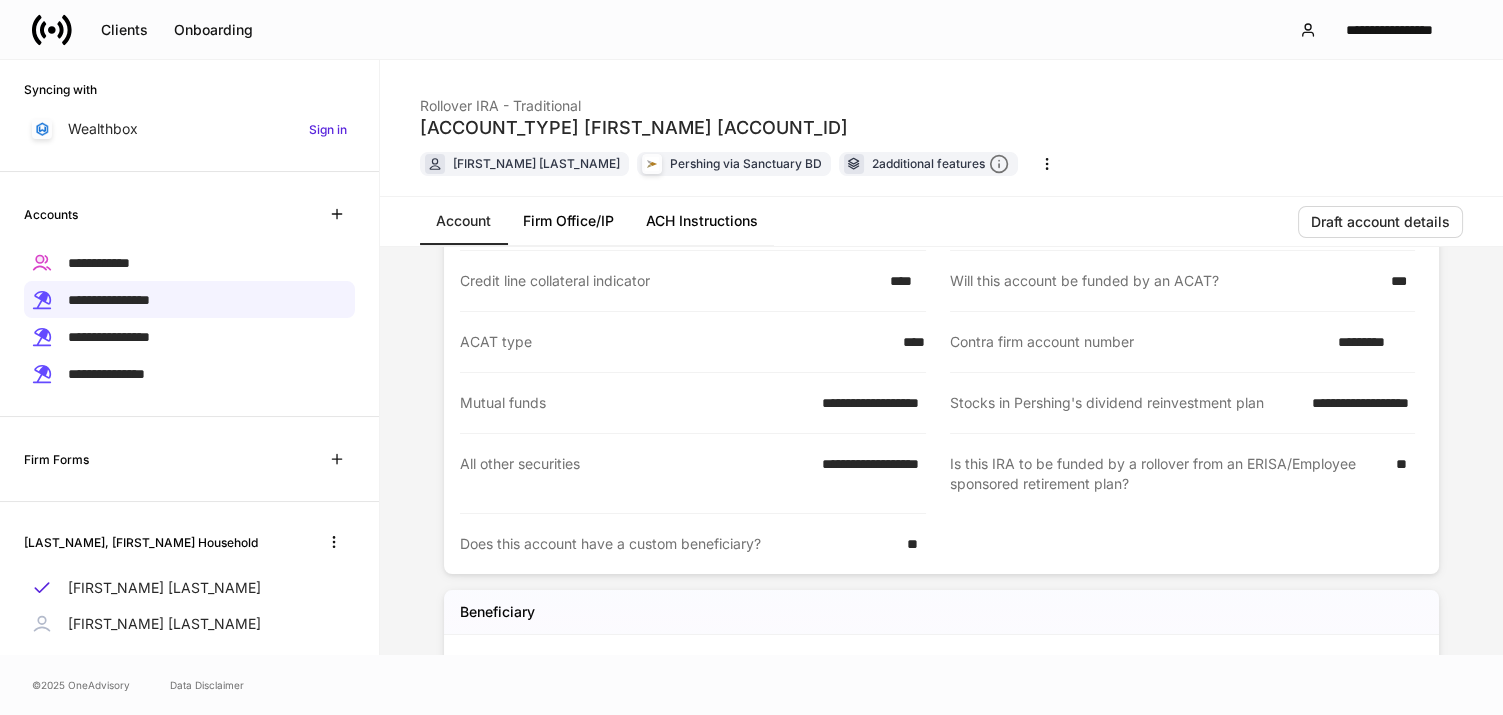 click on "*********" at bounding box center [1370, 342] 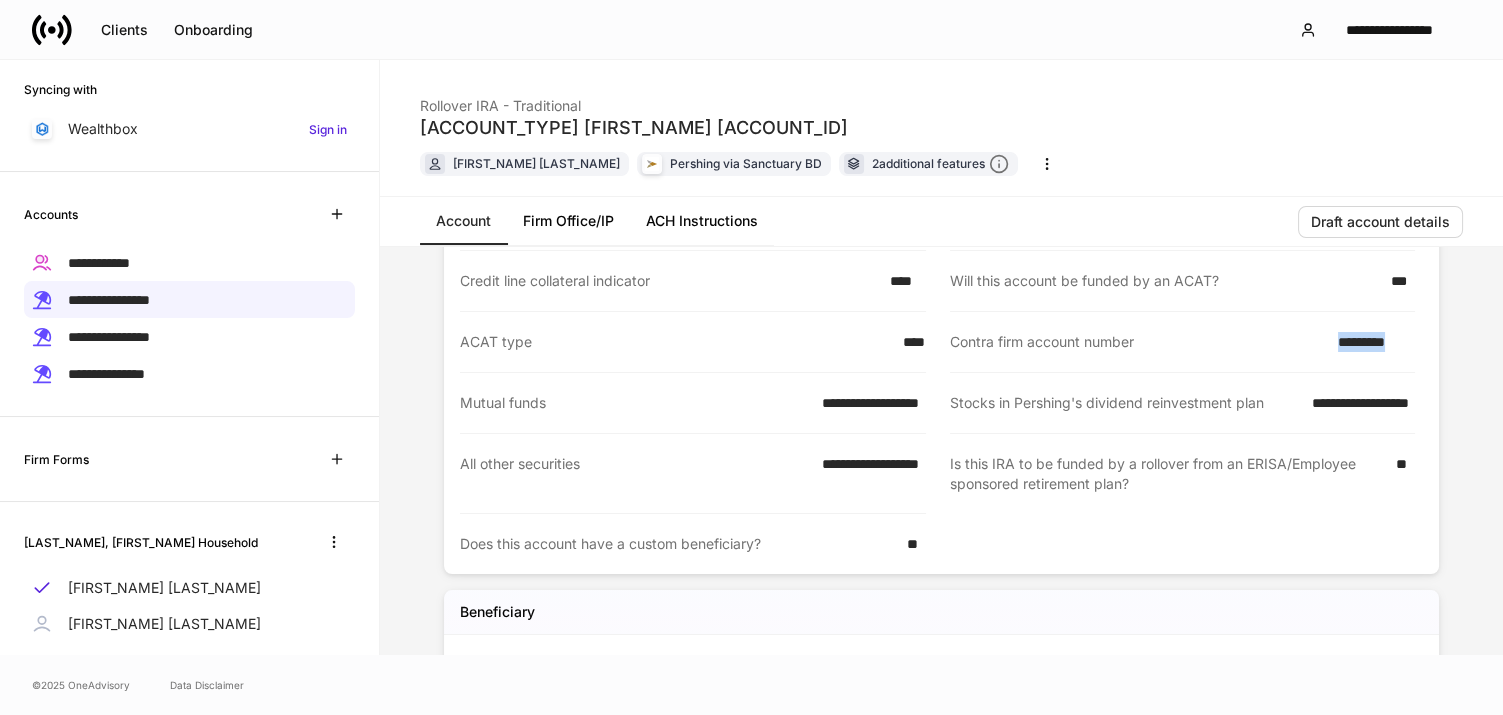 click on "*********" at bounding box center [1370, 342] 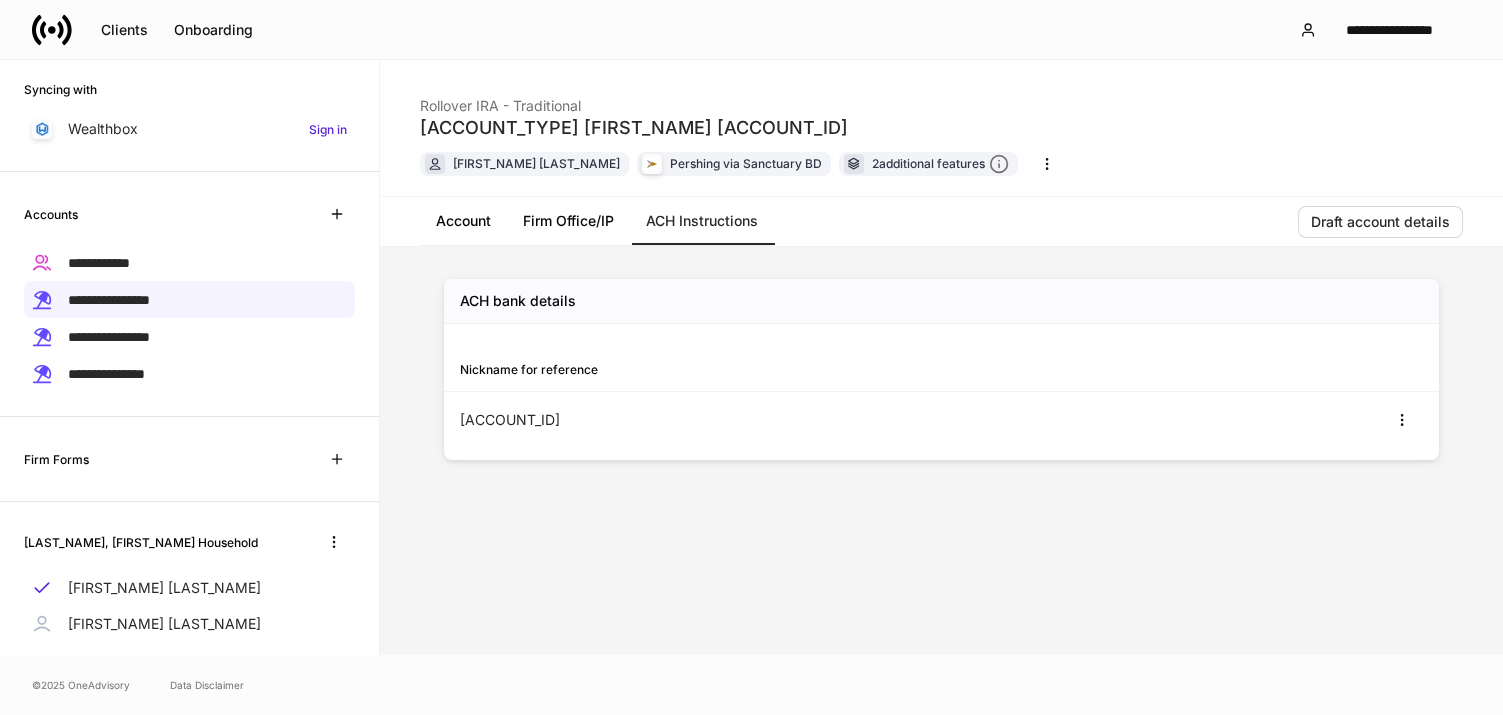 scroll, scrollTop: 0, scrollLeft: 0, axis: both 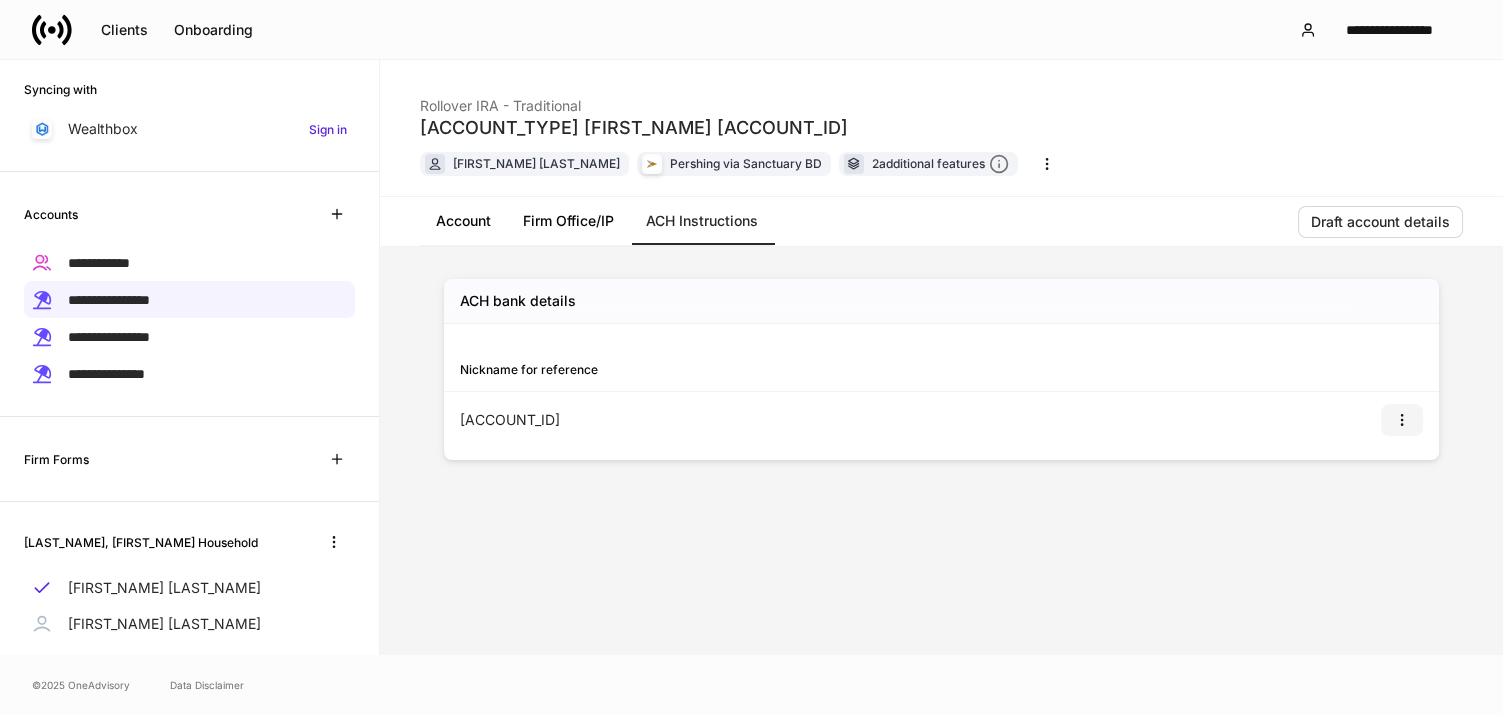 click 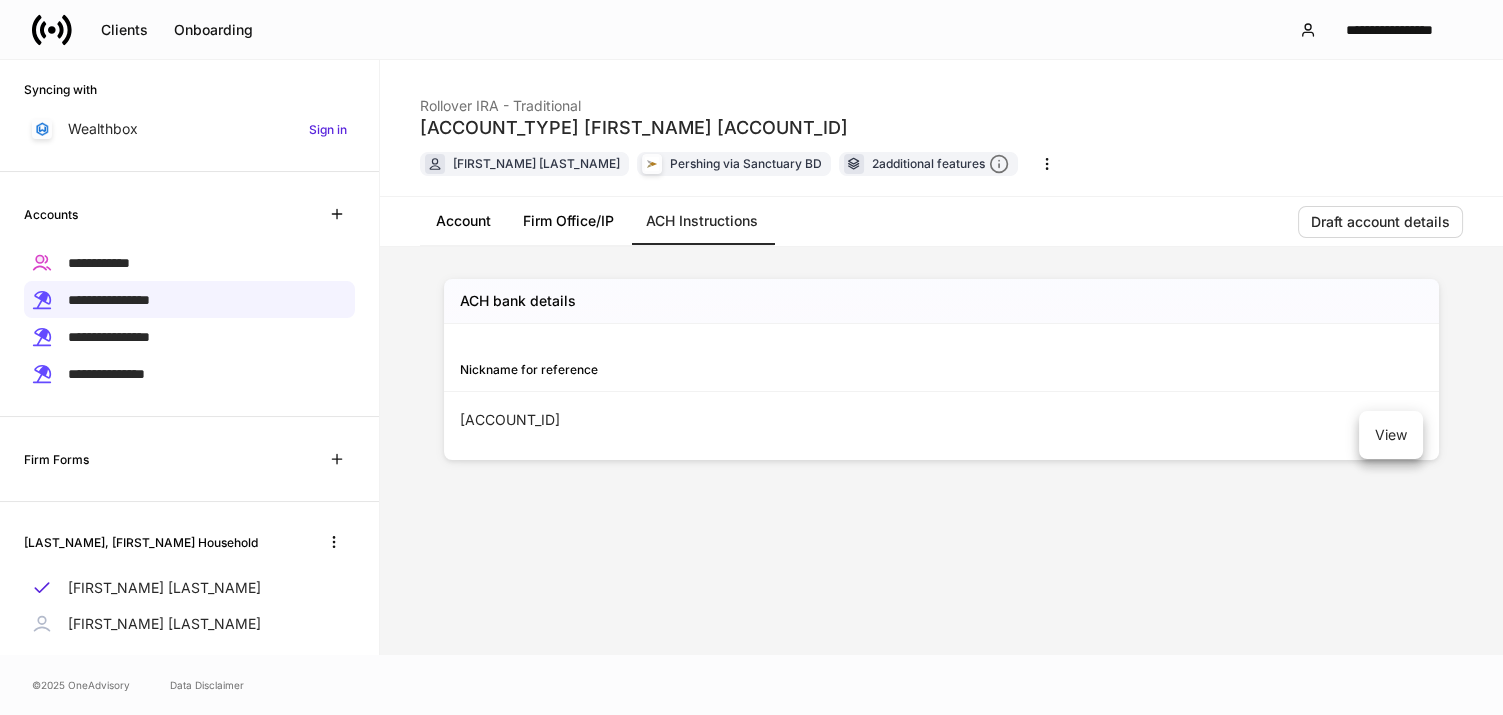 drag, startPoint x: 1386, startPoint y: 433, endPoint x: 1271, endPoint y: 464, distance: 119.104996 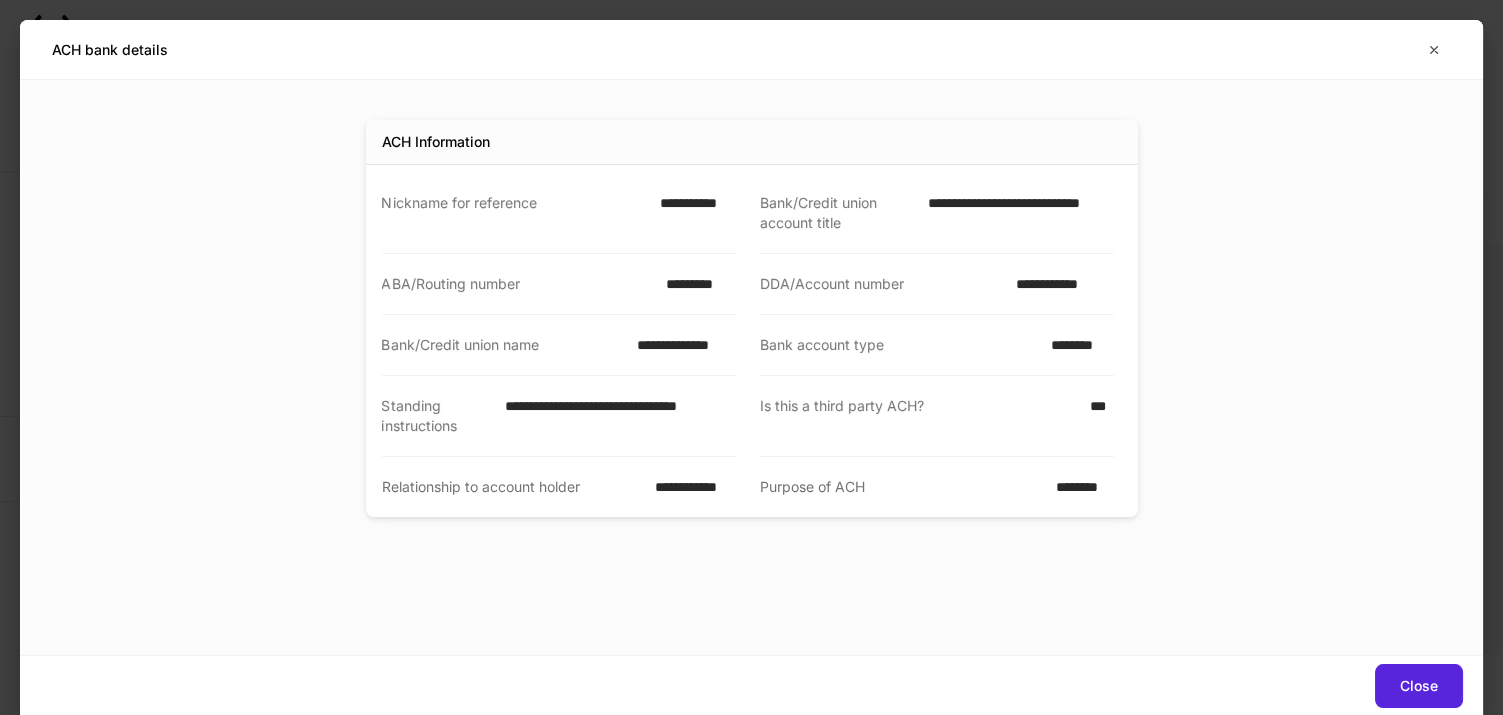 click on "**********" at bounding box center [692, 213] 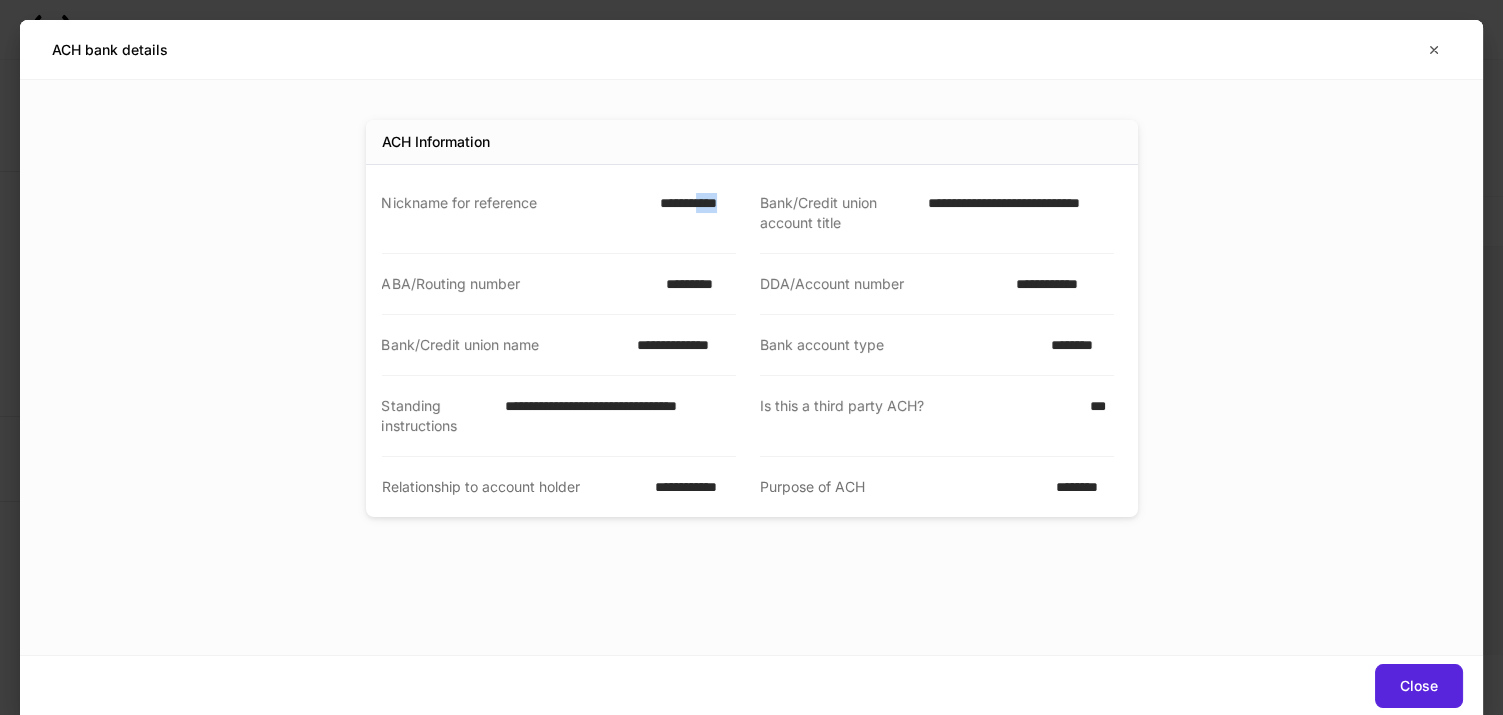 click on "**********" at bounding box center (692, 213) 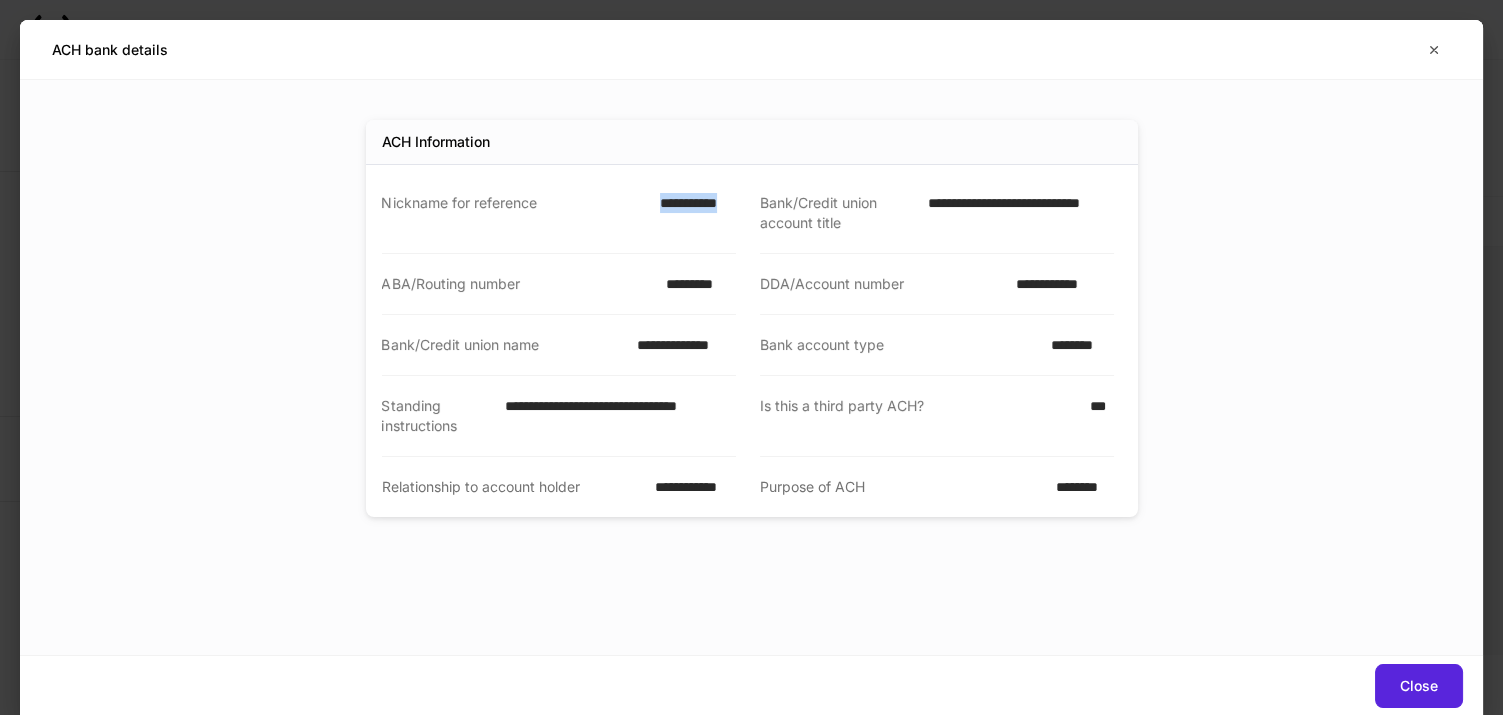 click on "**********" at bounding box center [692, 213] 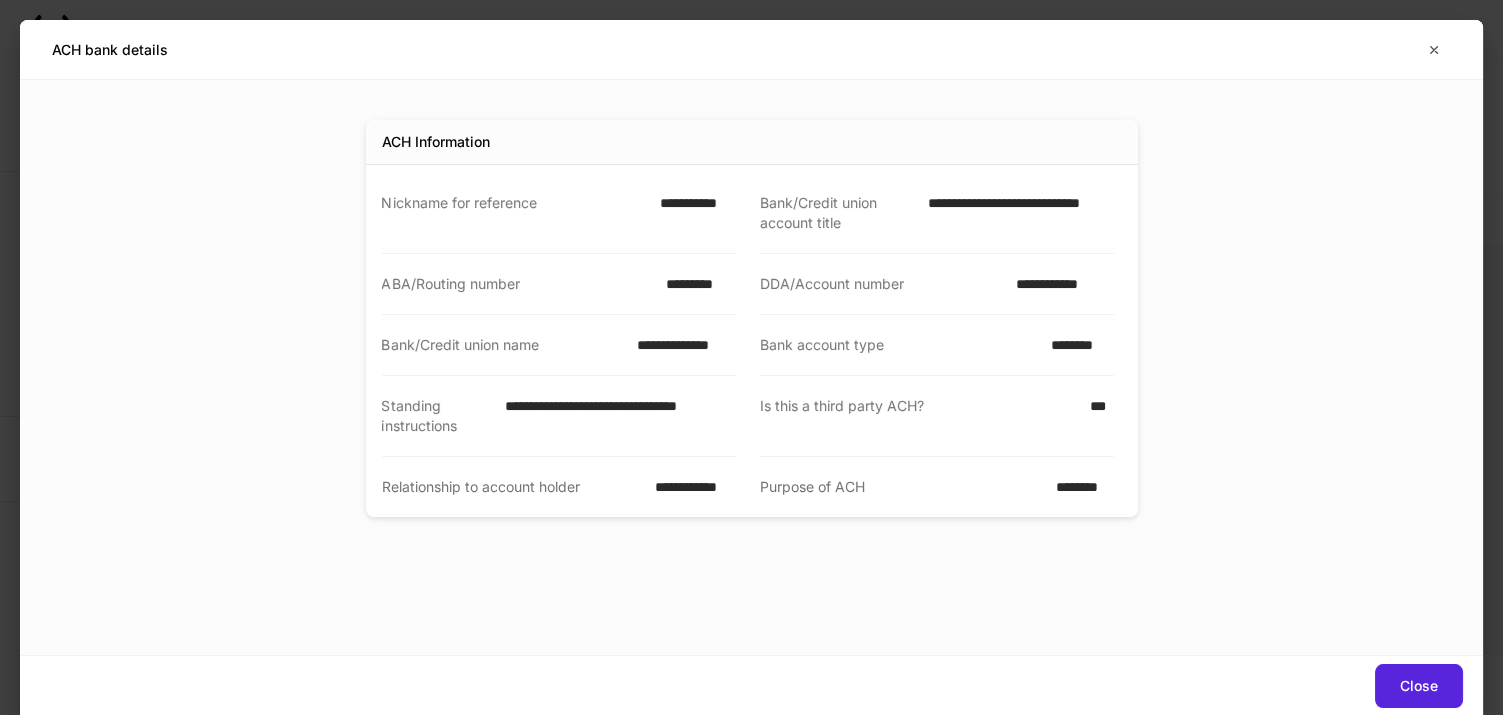 click on "**********" at bounding box center (1014, 213) 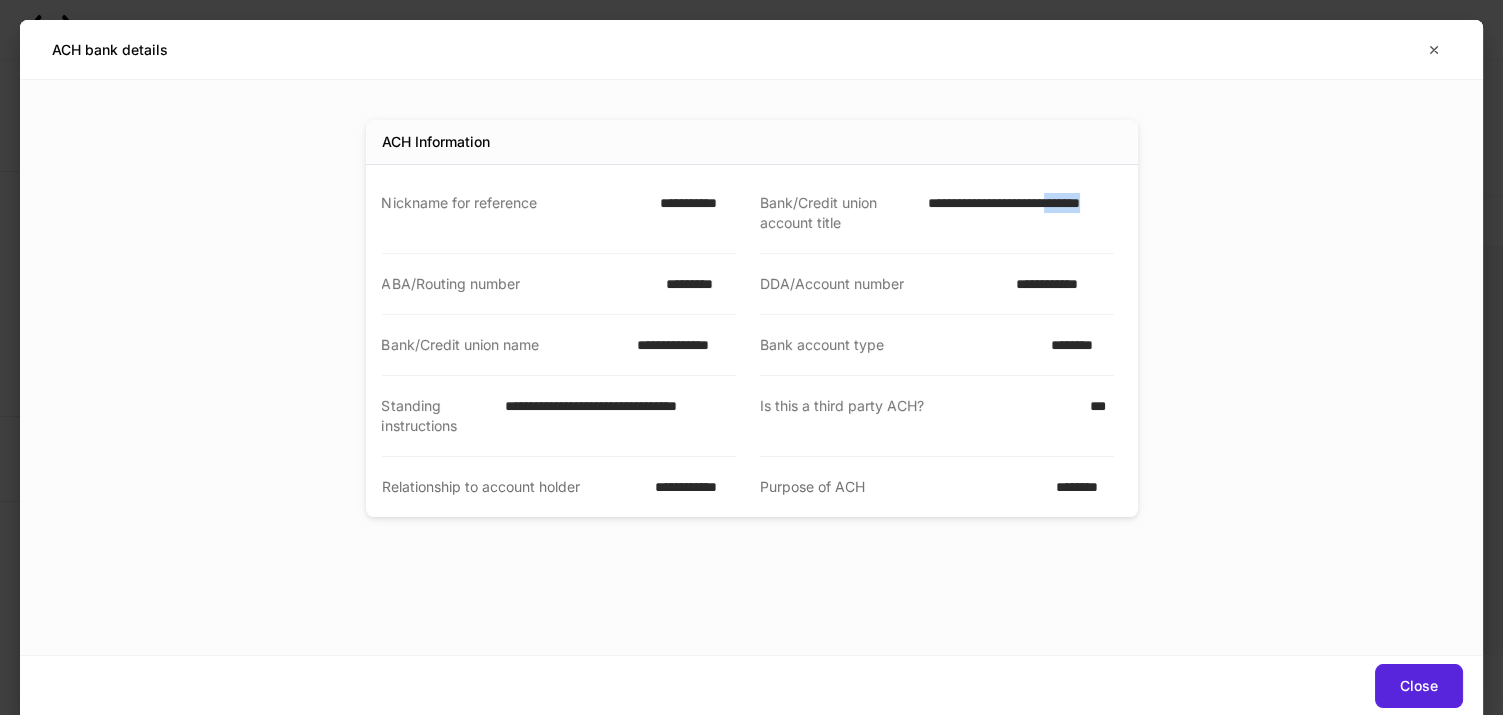 click on "**********" at bounding box center [1014, 213] 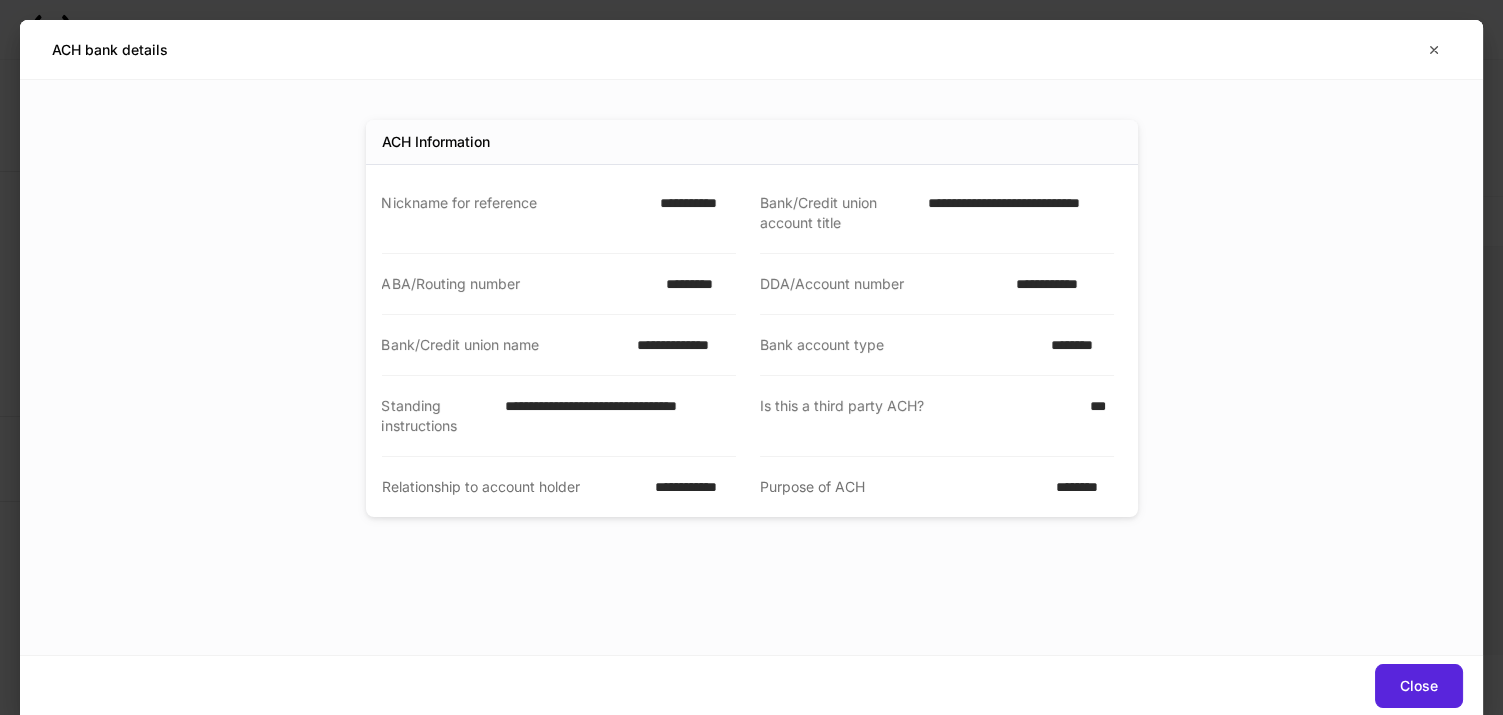 click on "*********" at bounding box center (694, 284) 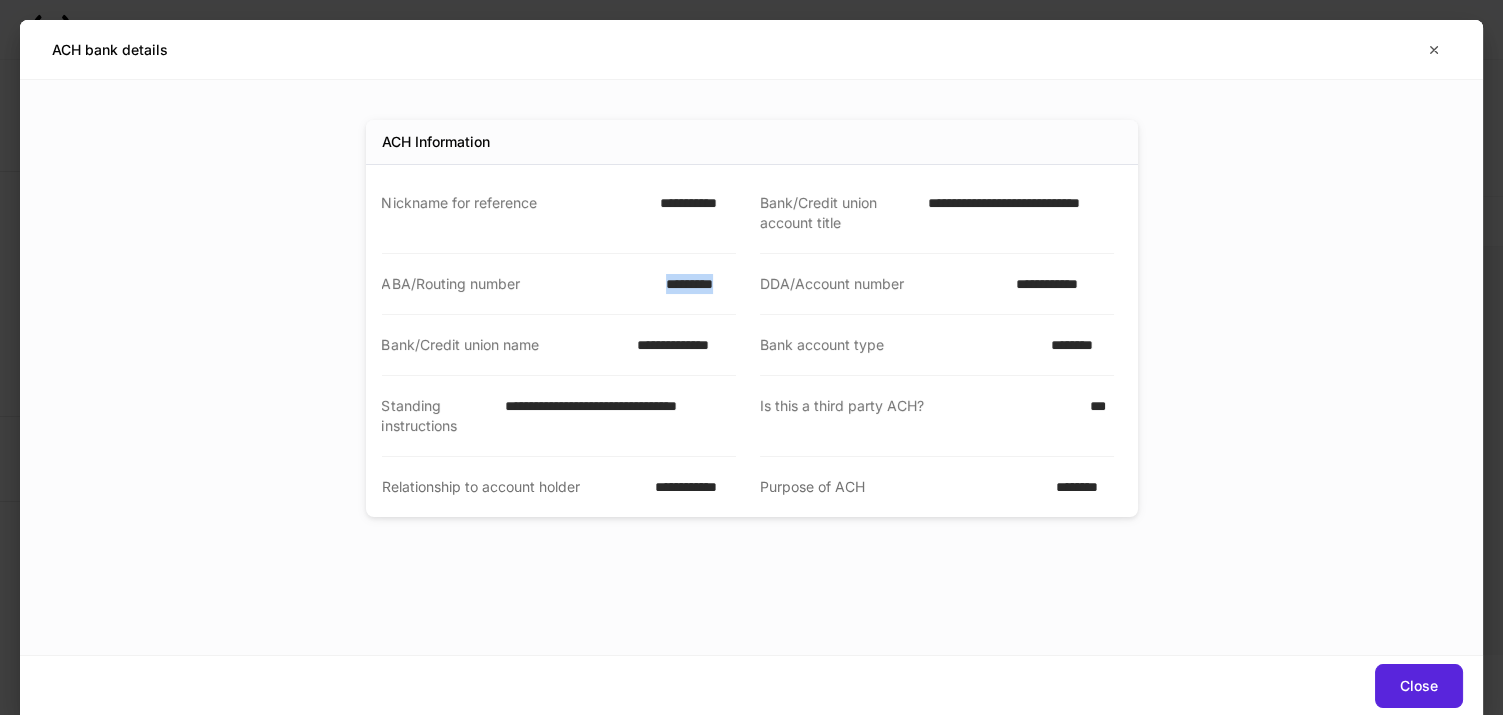 click on "*********" at bounding box center (694, 284) 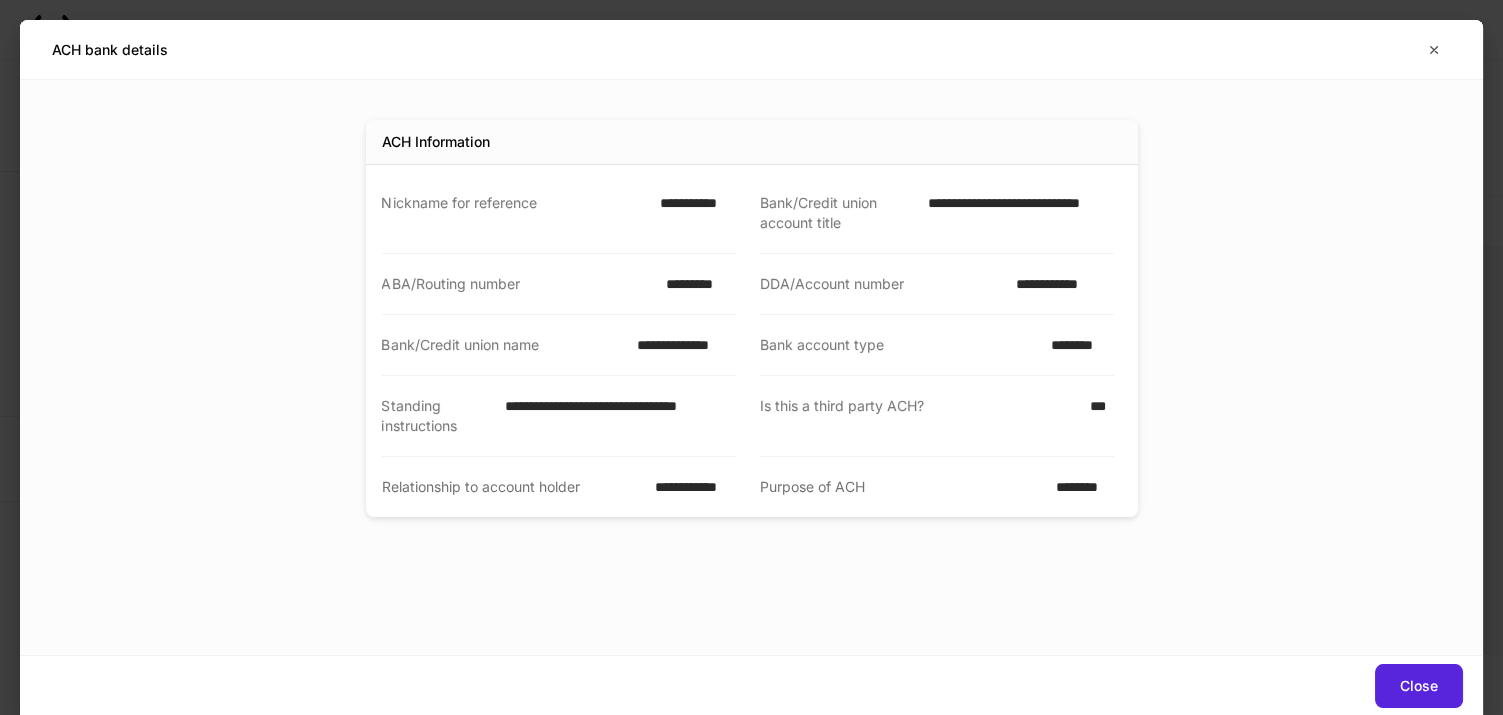 click on "**********" at bounding box center (1059, 284) 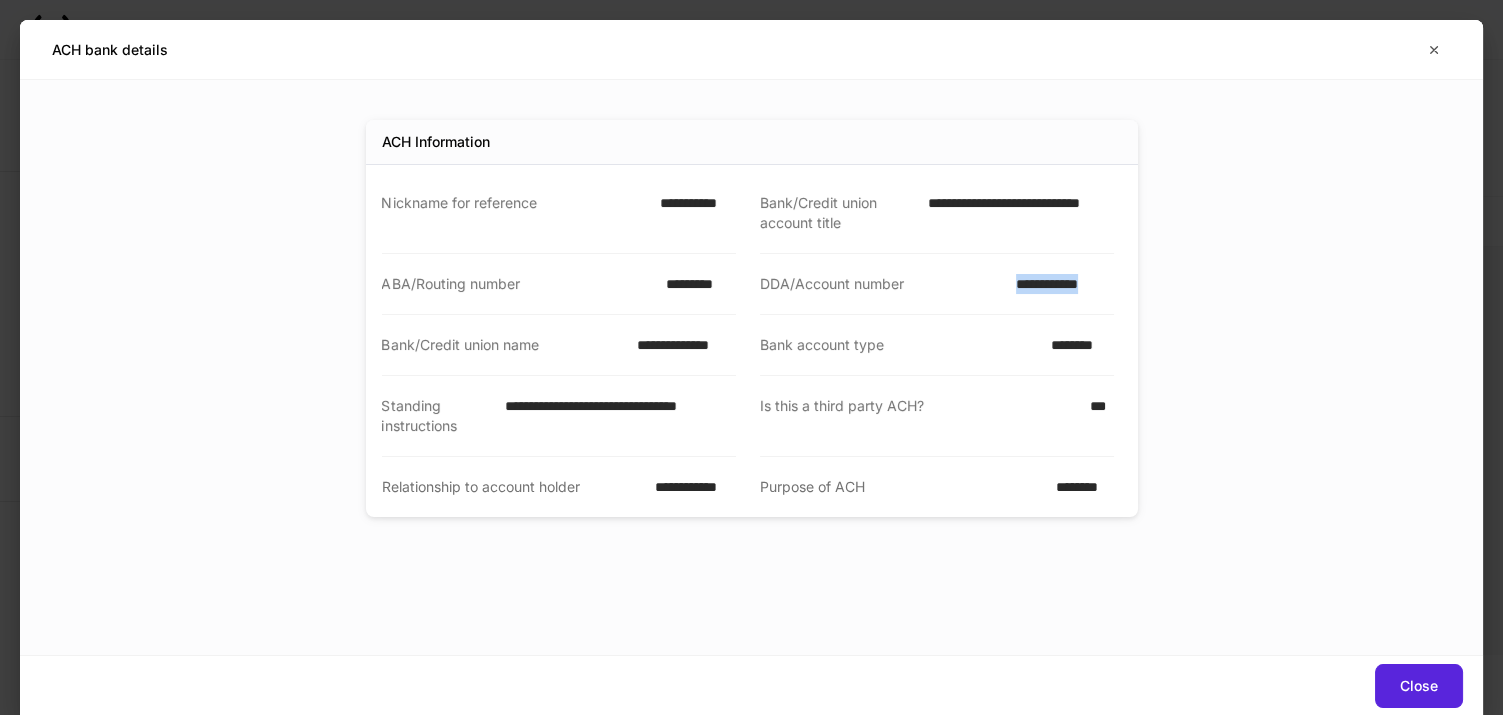 click on "**********" at bounding box center (1059, 284) 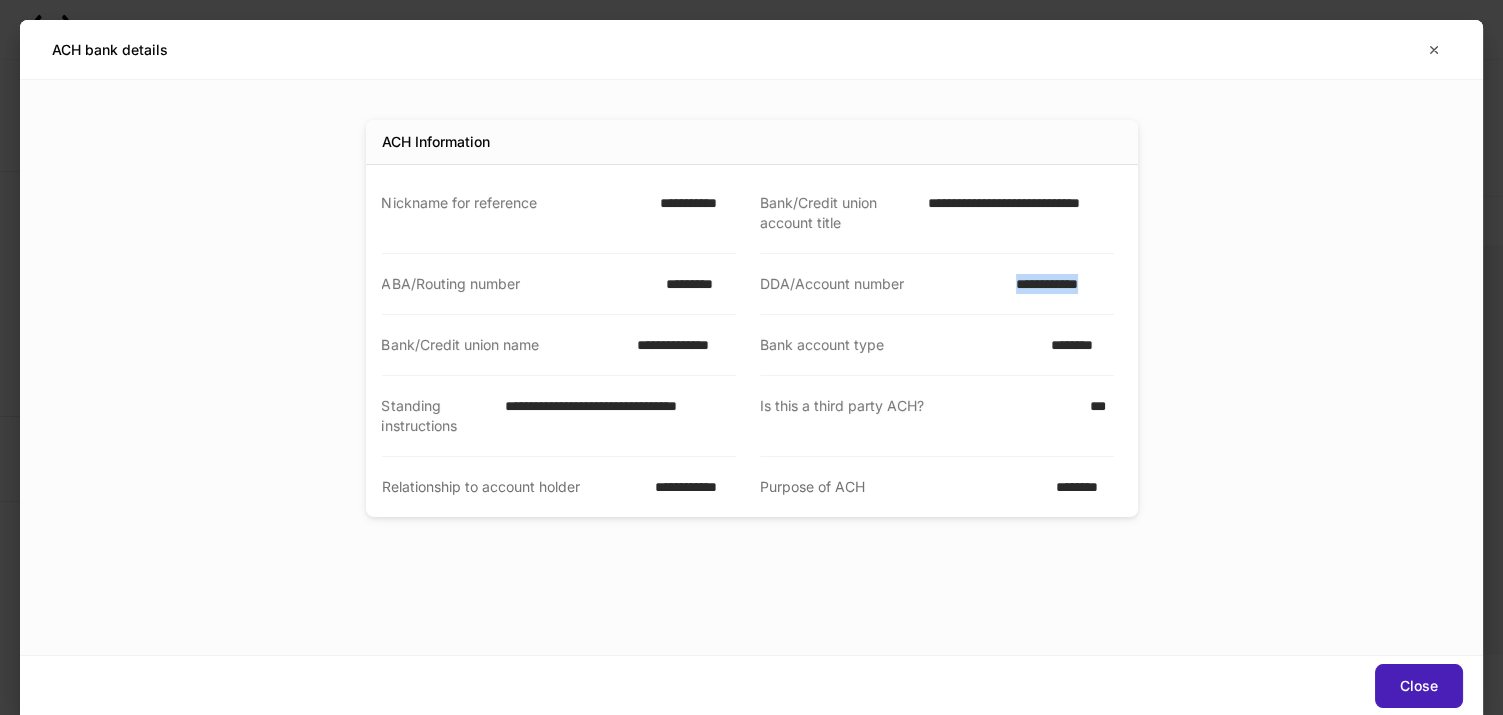 click on "Close" at bounding box center [1419, 686] 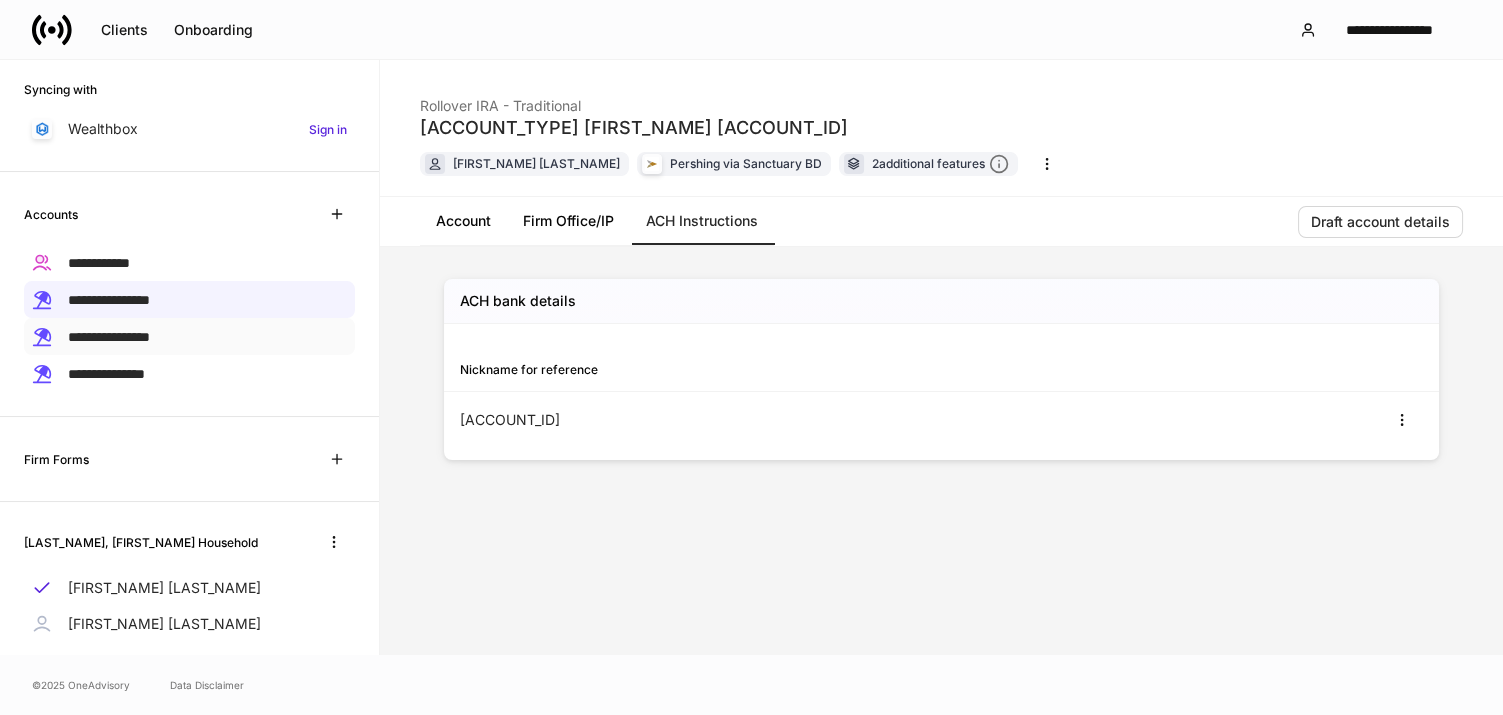 click on "**********" at bounding box center (109, 337) 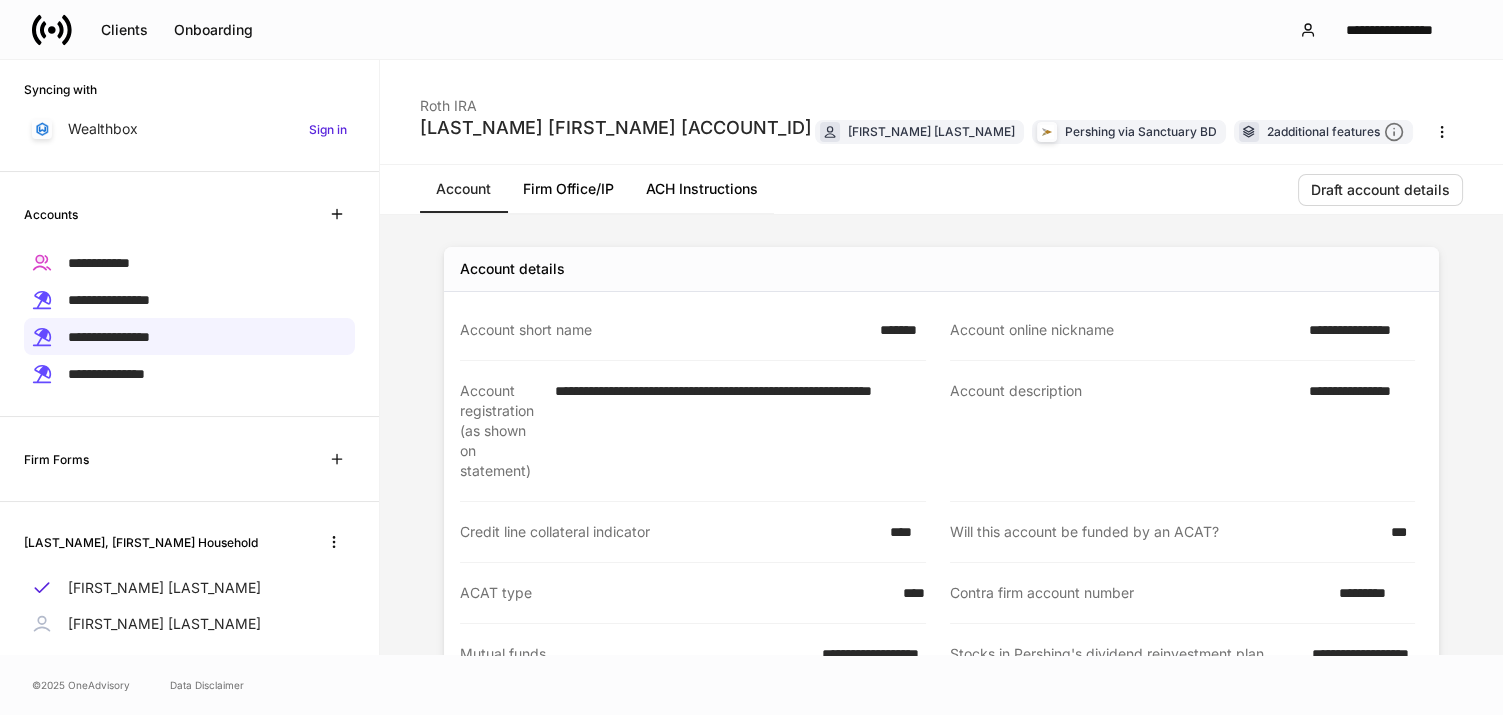 click on "**********" at bounding box center (1356, 330) 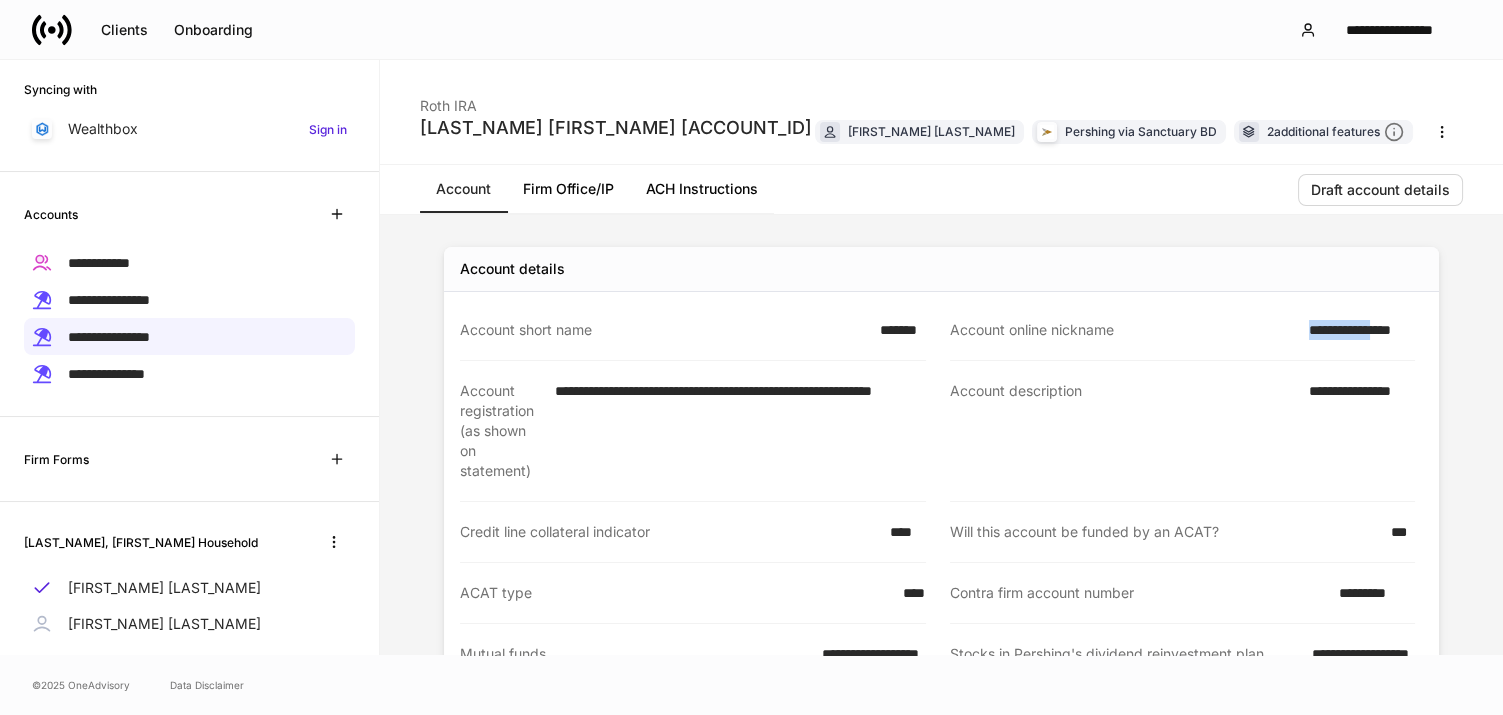 click on "**********" at bounding box center [1356, 330] 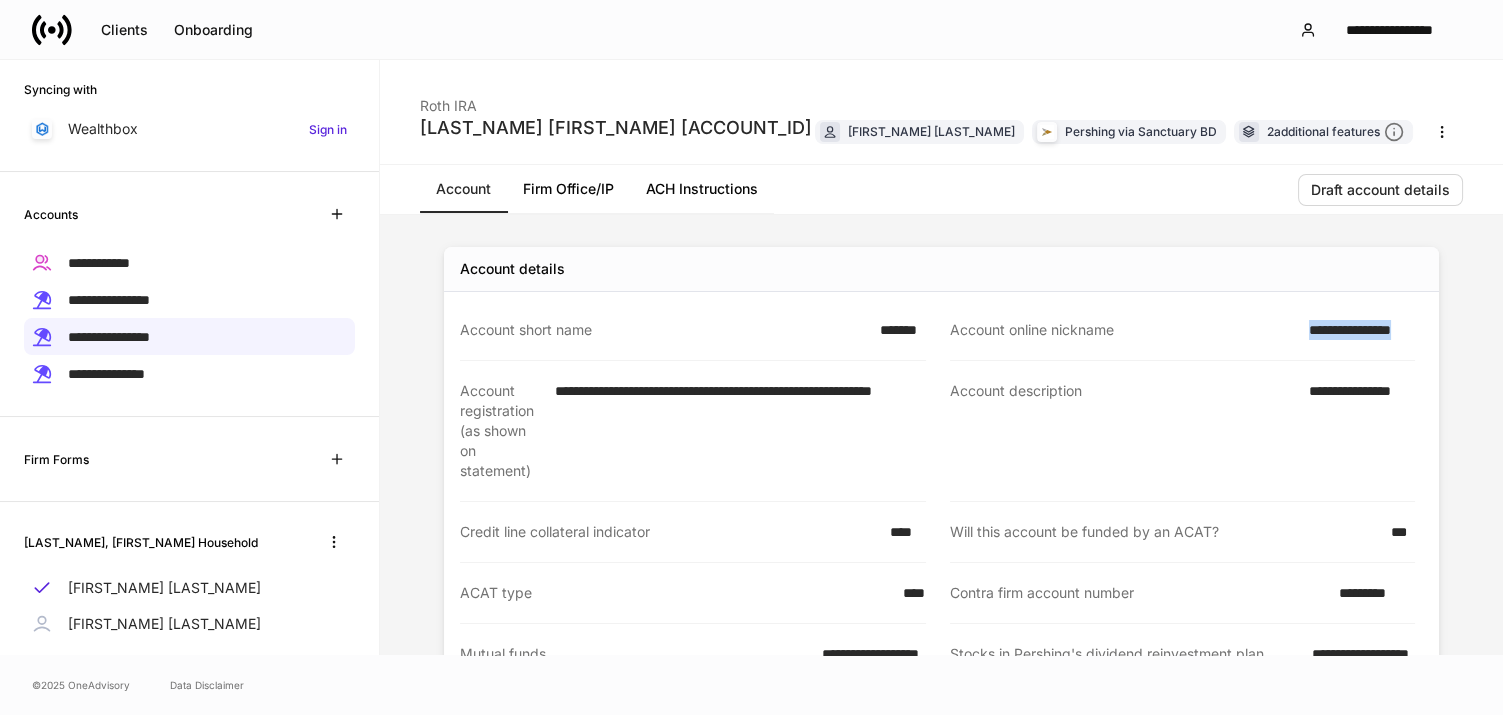 click on "**********" at bounding box center (1356, 330) 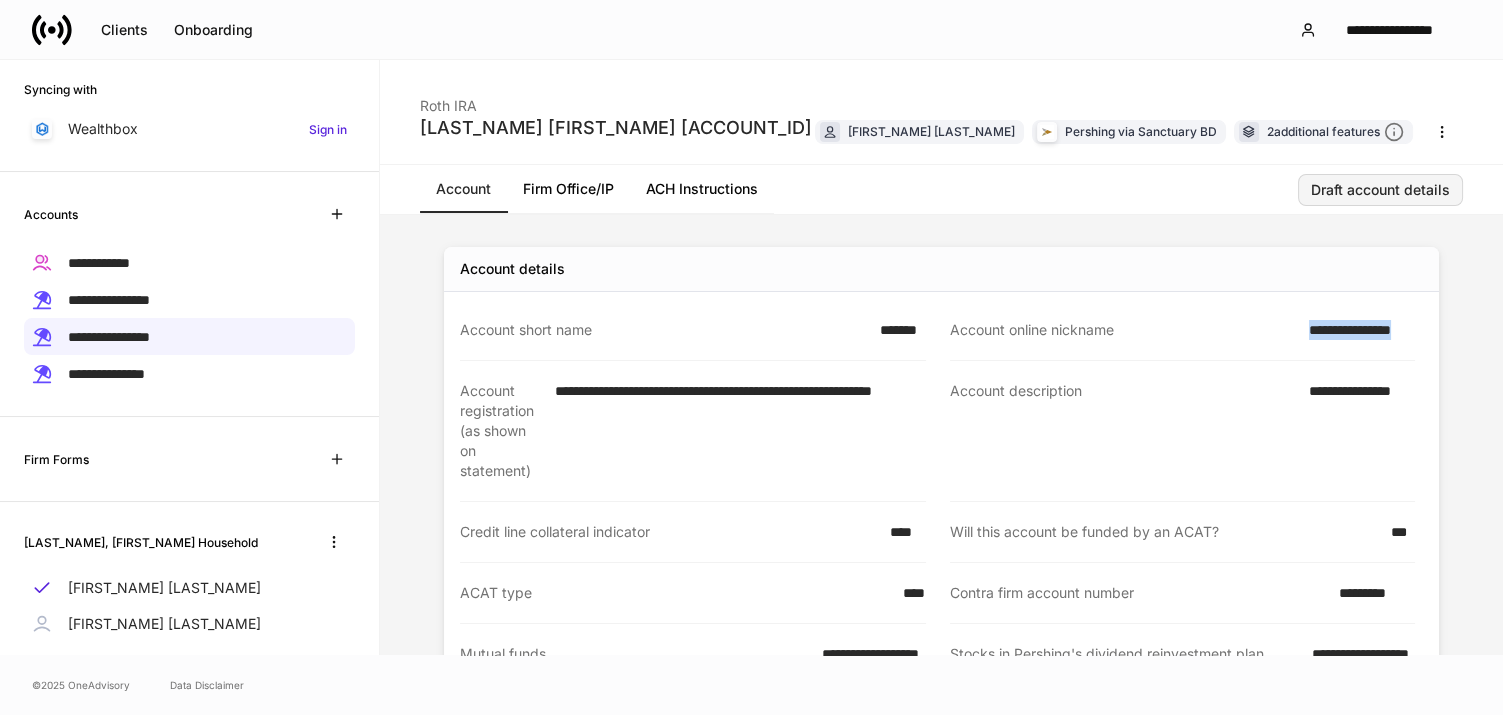 click on "Draft account details" at bounding box center (1380, 190) 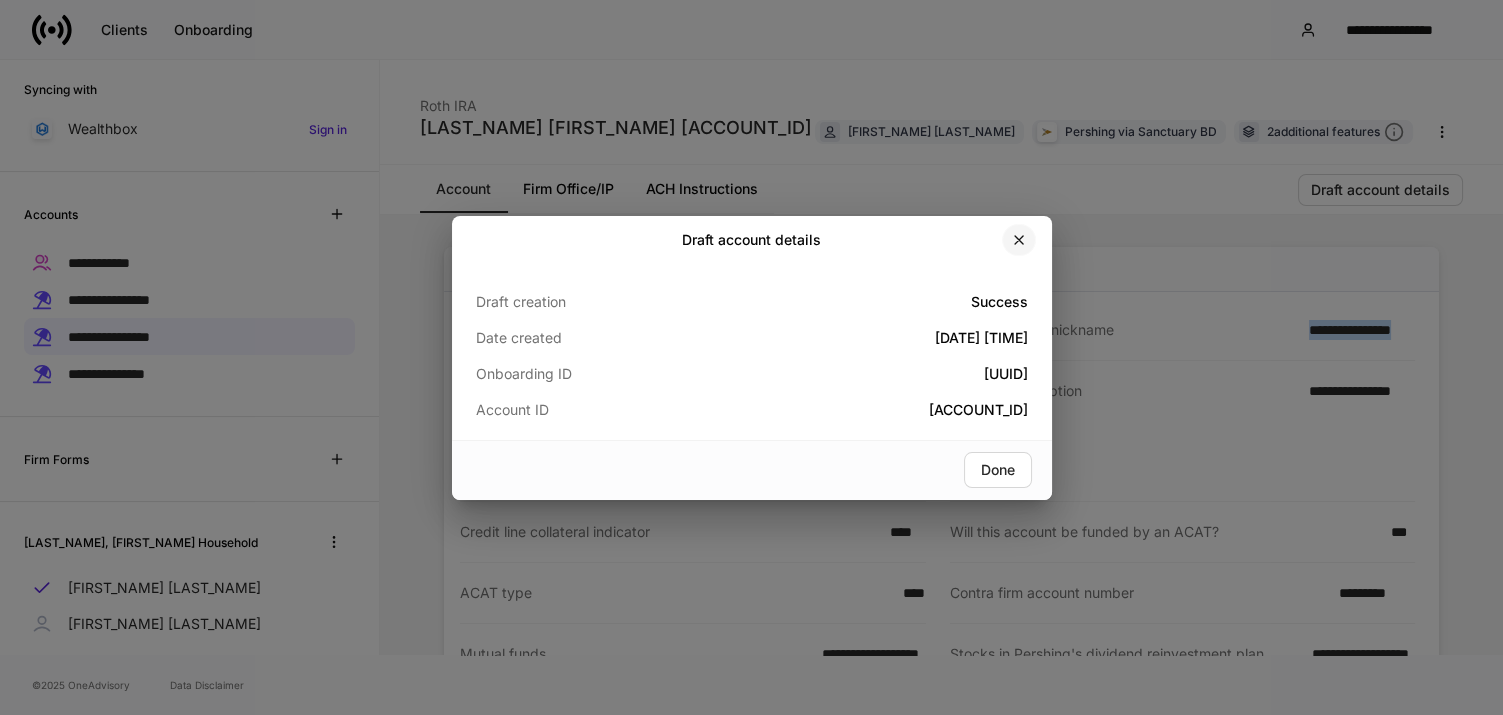 click 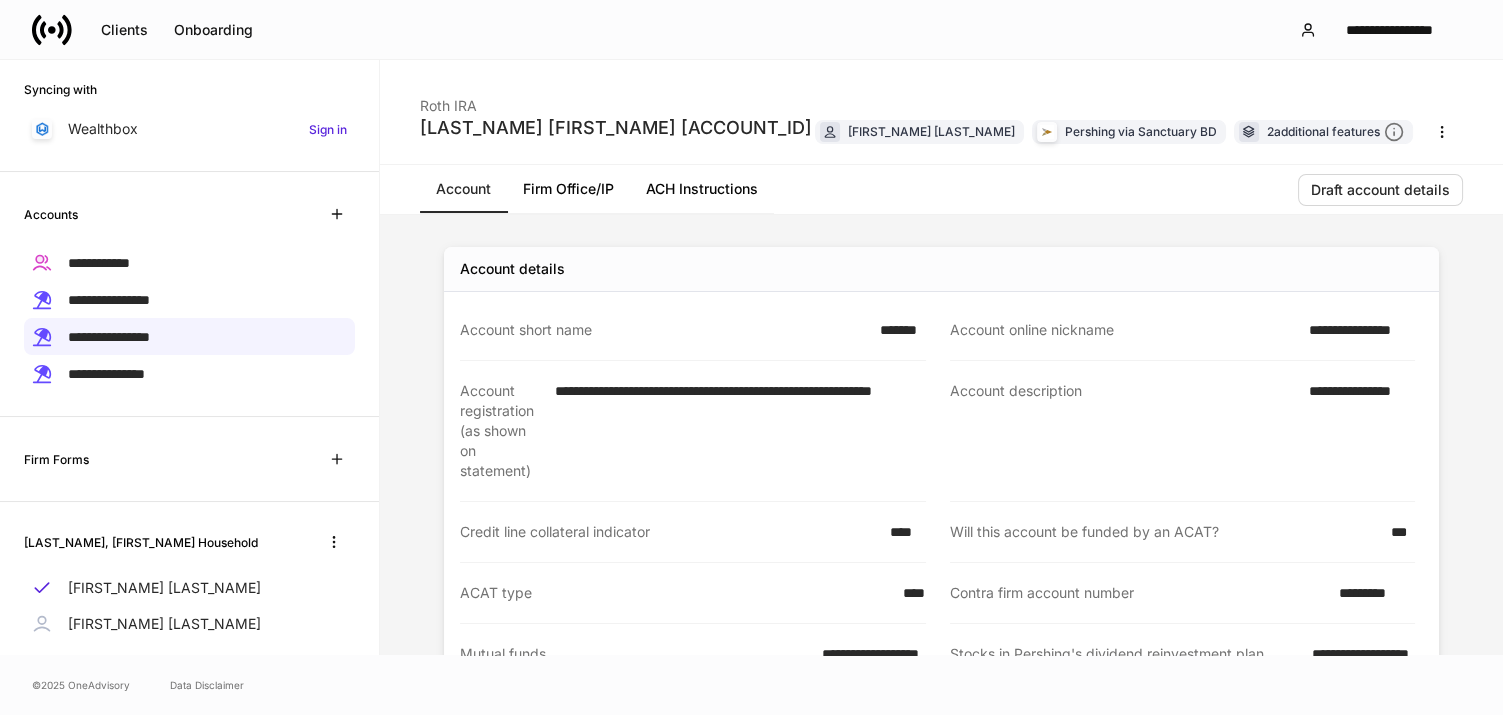 click on "*********" at bounding box center [1371, 593] 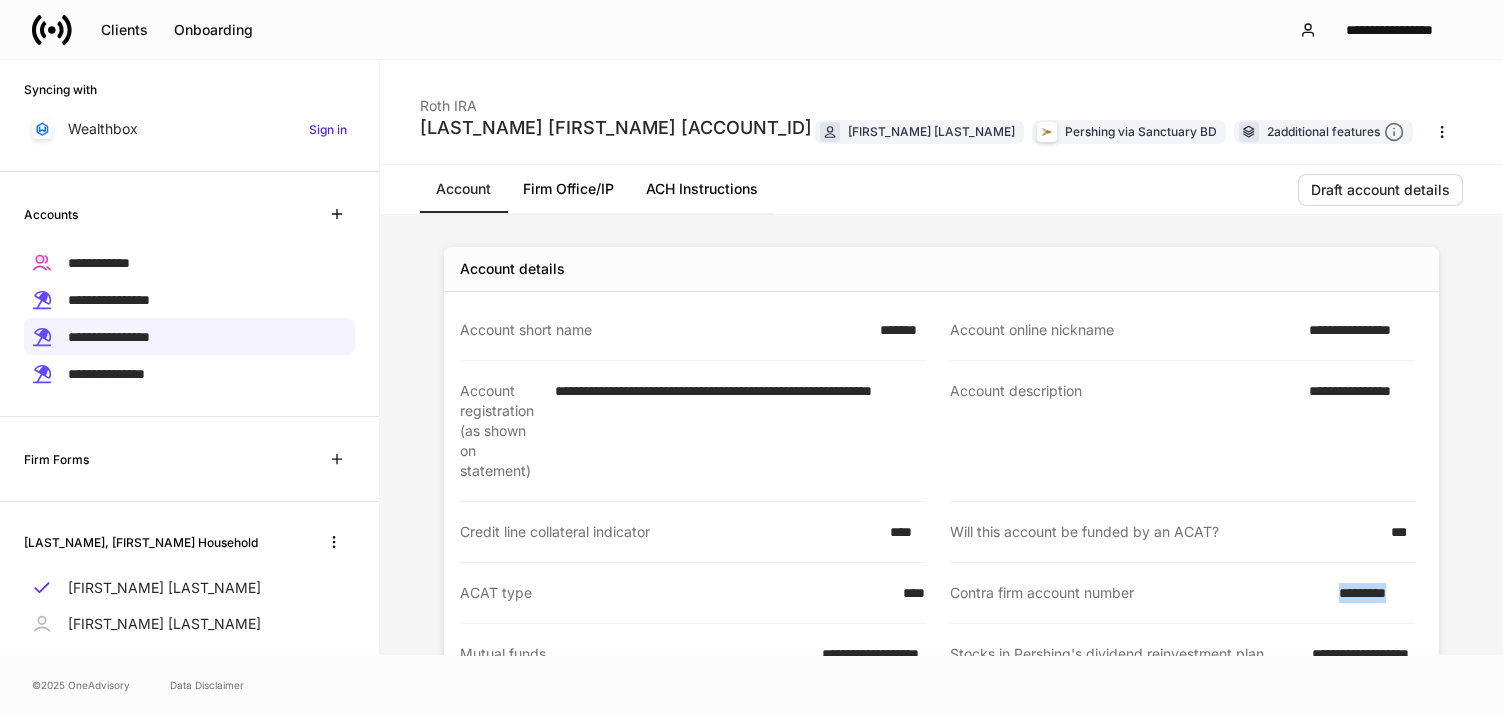 click on "*********" at bounding box center [1371, 593] 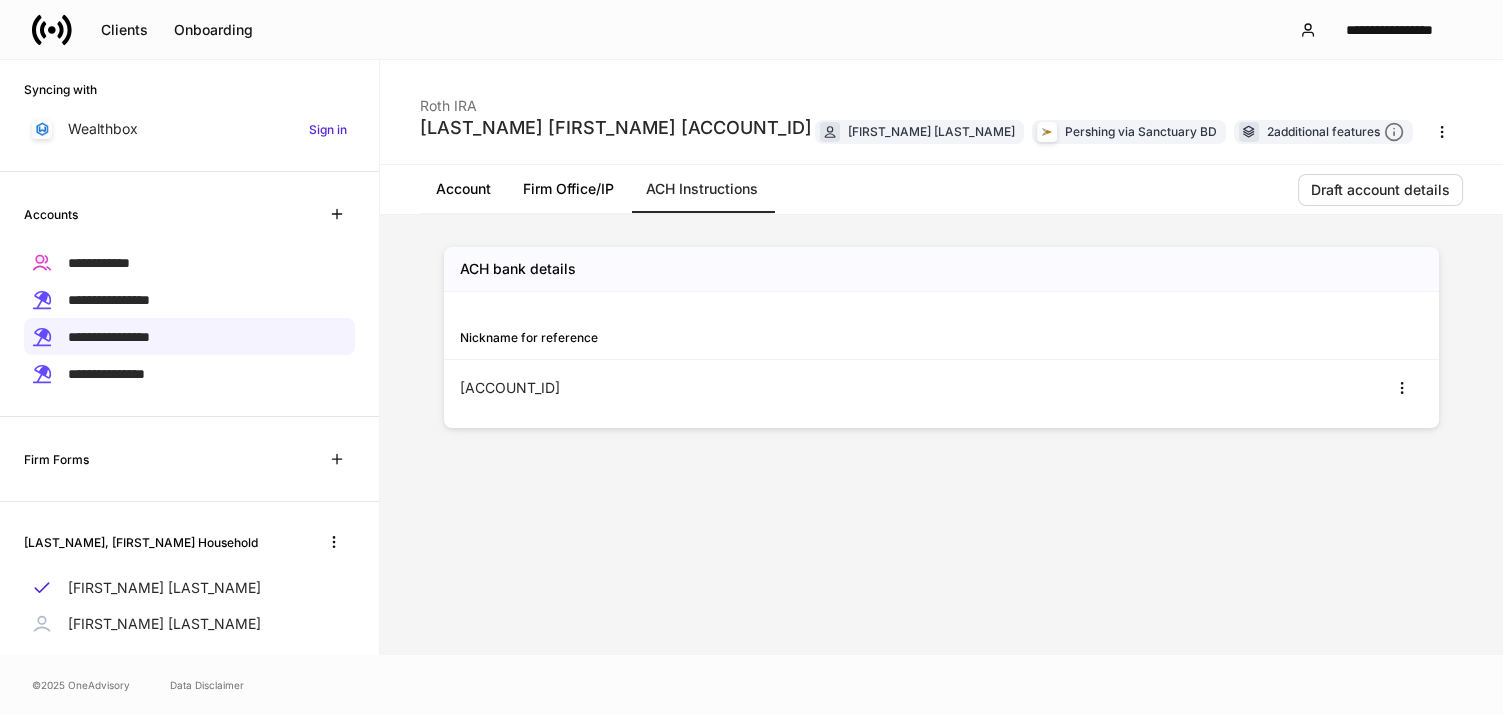 click on "[INITIAL] [INITIAL] [INITIAL]" at bounding box center (701, 388) 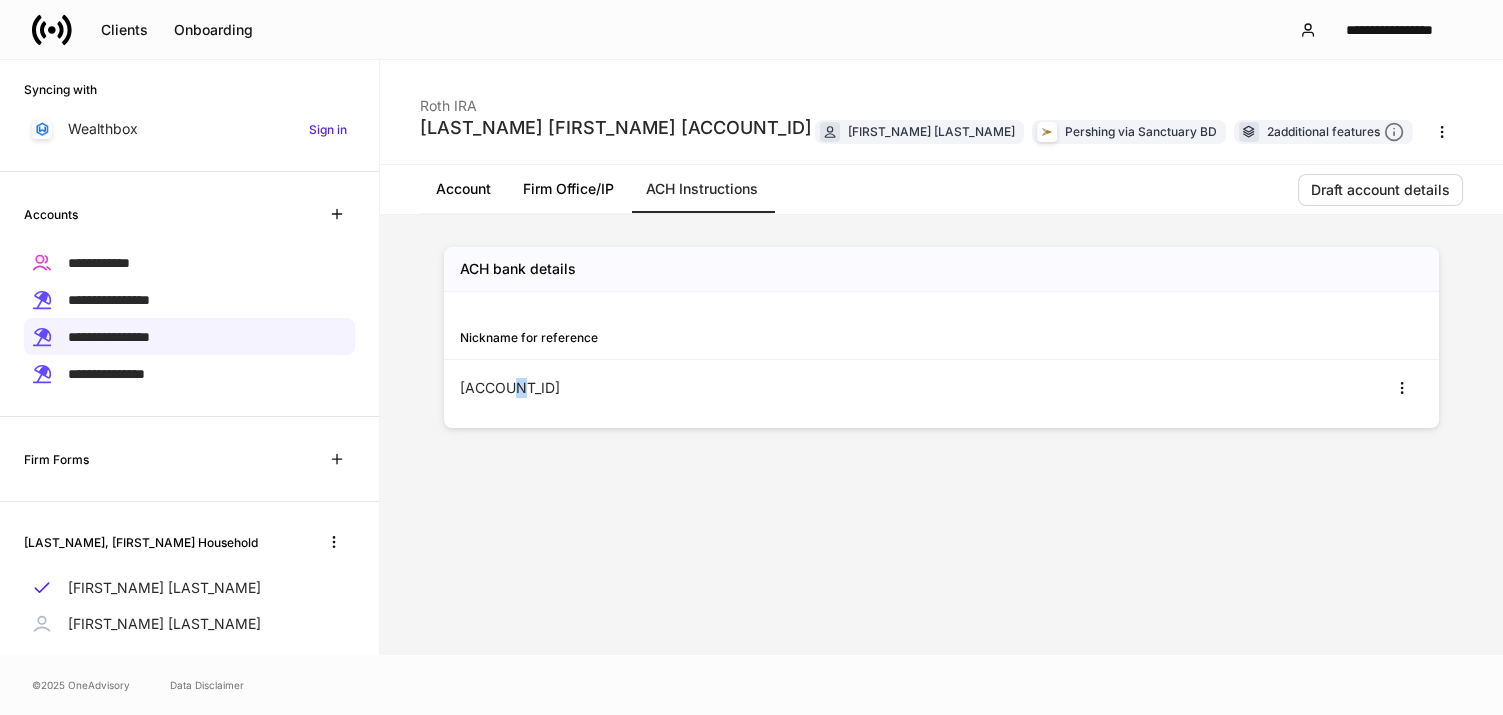 click on "[INITIAL] [INITIAL] [INITIAL]" at bounding box center [701, 388] 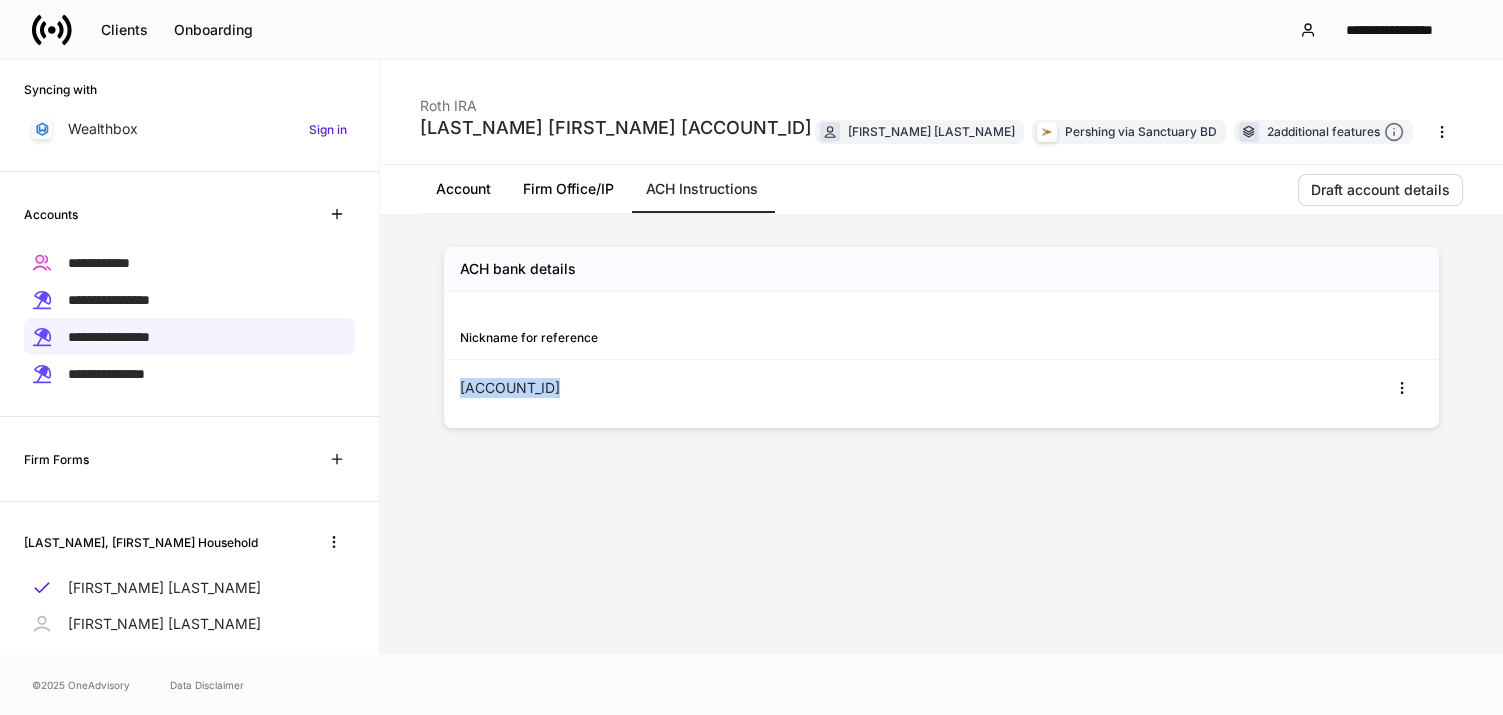 click on "[INITIAL] [INITIAL] [INITIAL]" at bounding box center (701, 388) 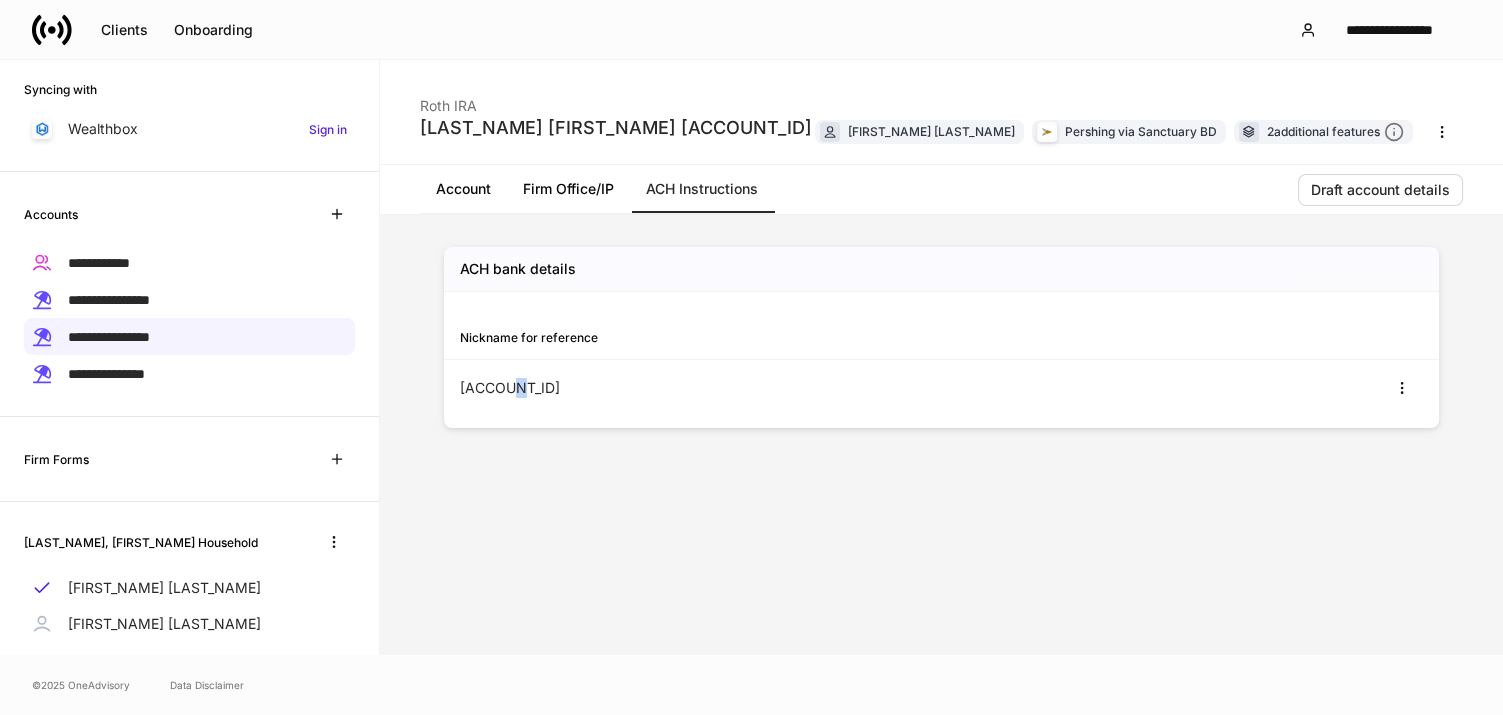 click on "[INITIAL] [INITIAL] [INITIAL]" at bounding box center (701, 388) 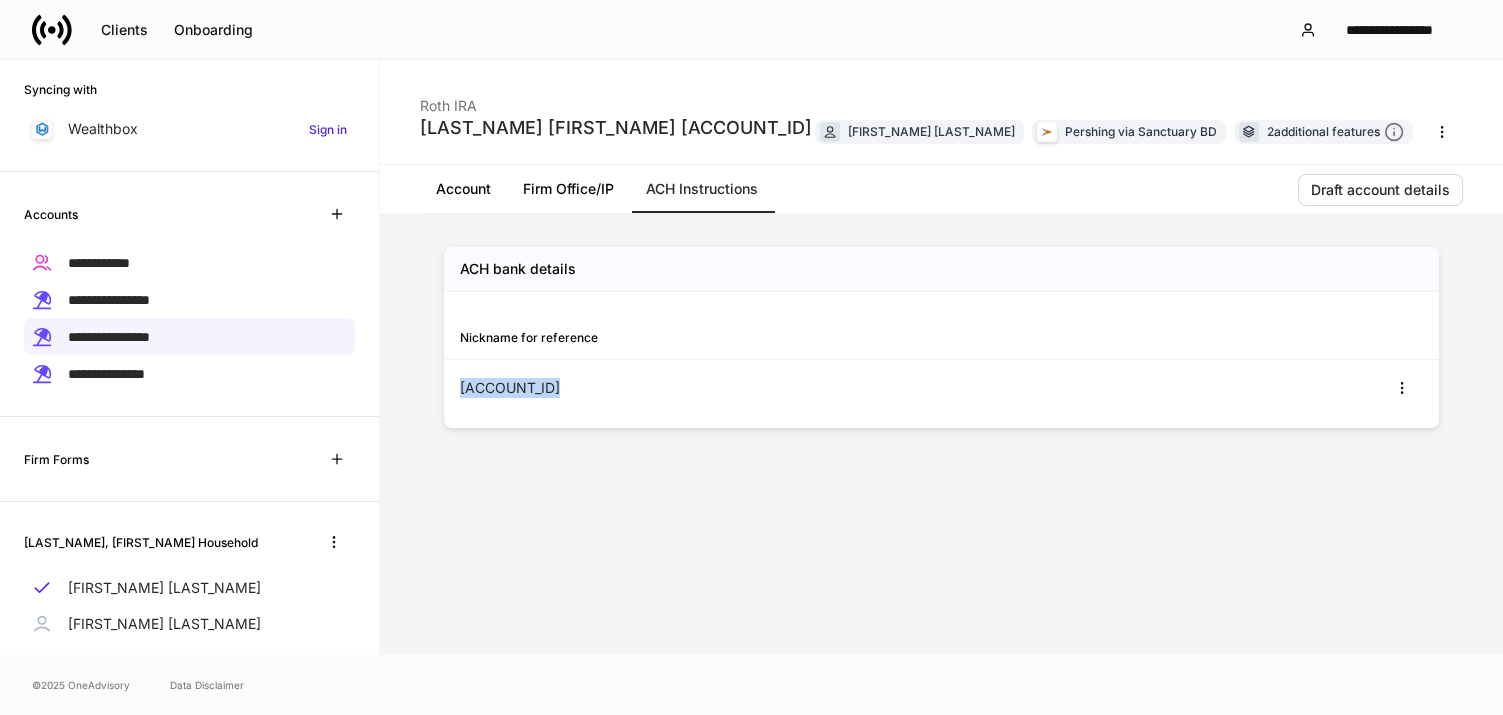 click on "[INITIAL] [INITIAL] [INITIAL]" at bounding box center [701, 388] 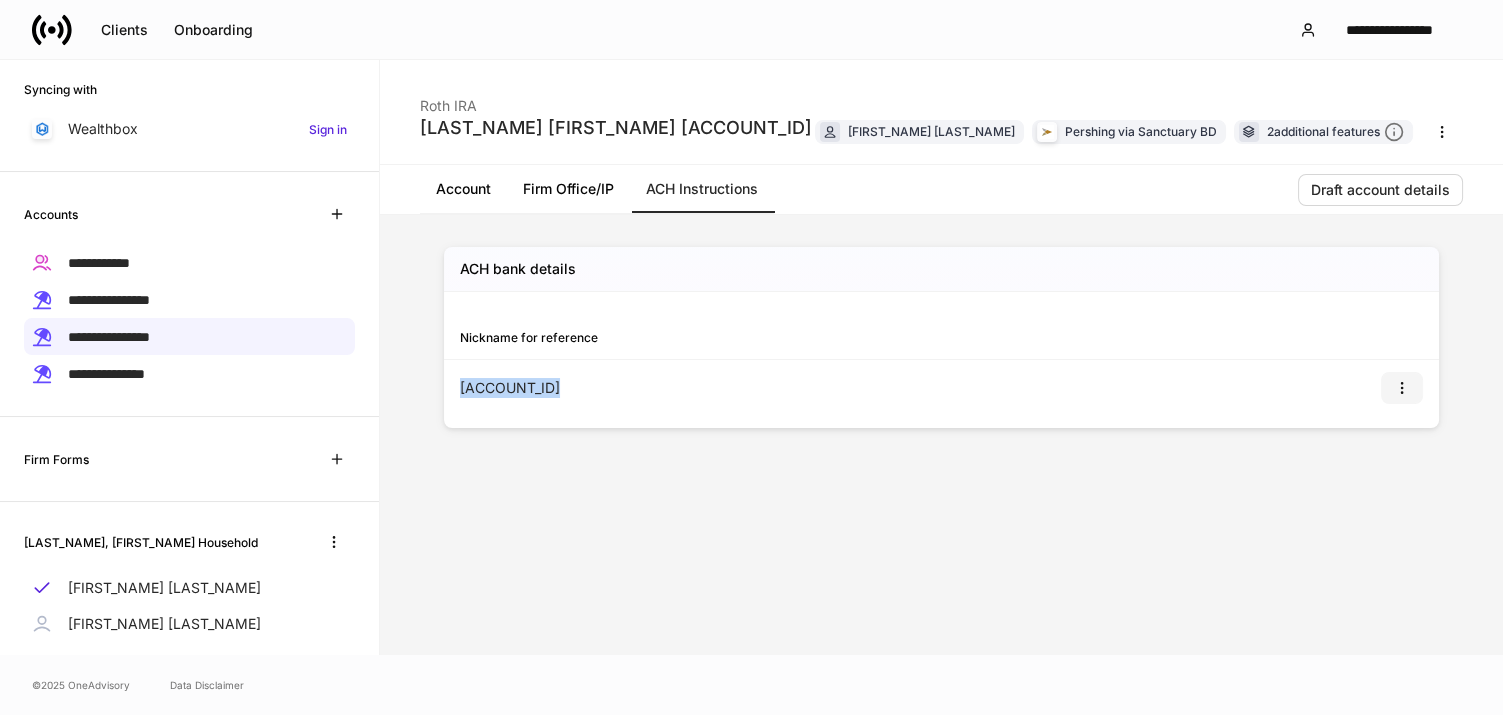 click 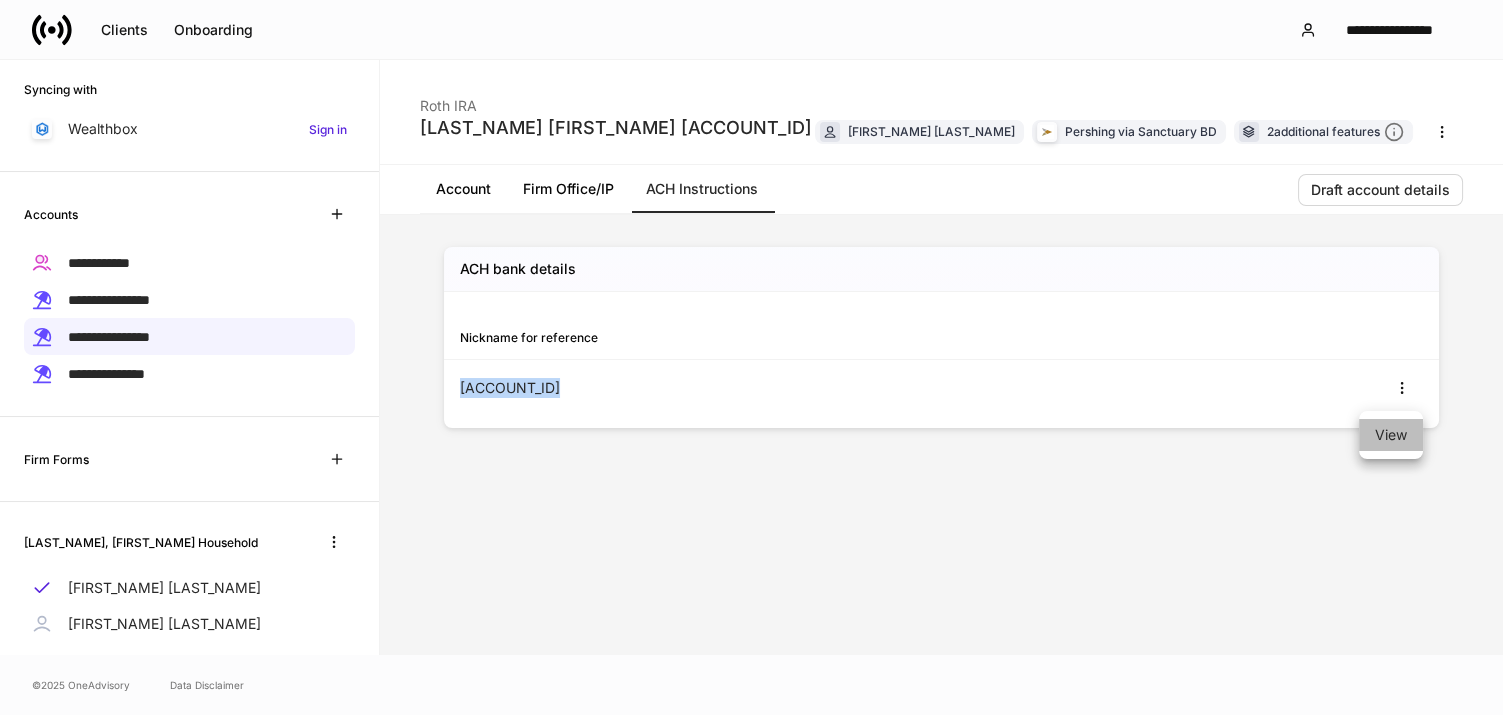 click on "View" at bounding box center (1391, 435) 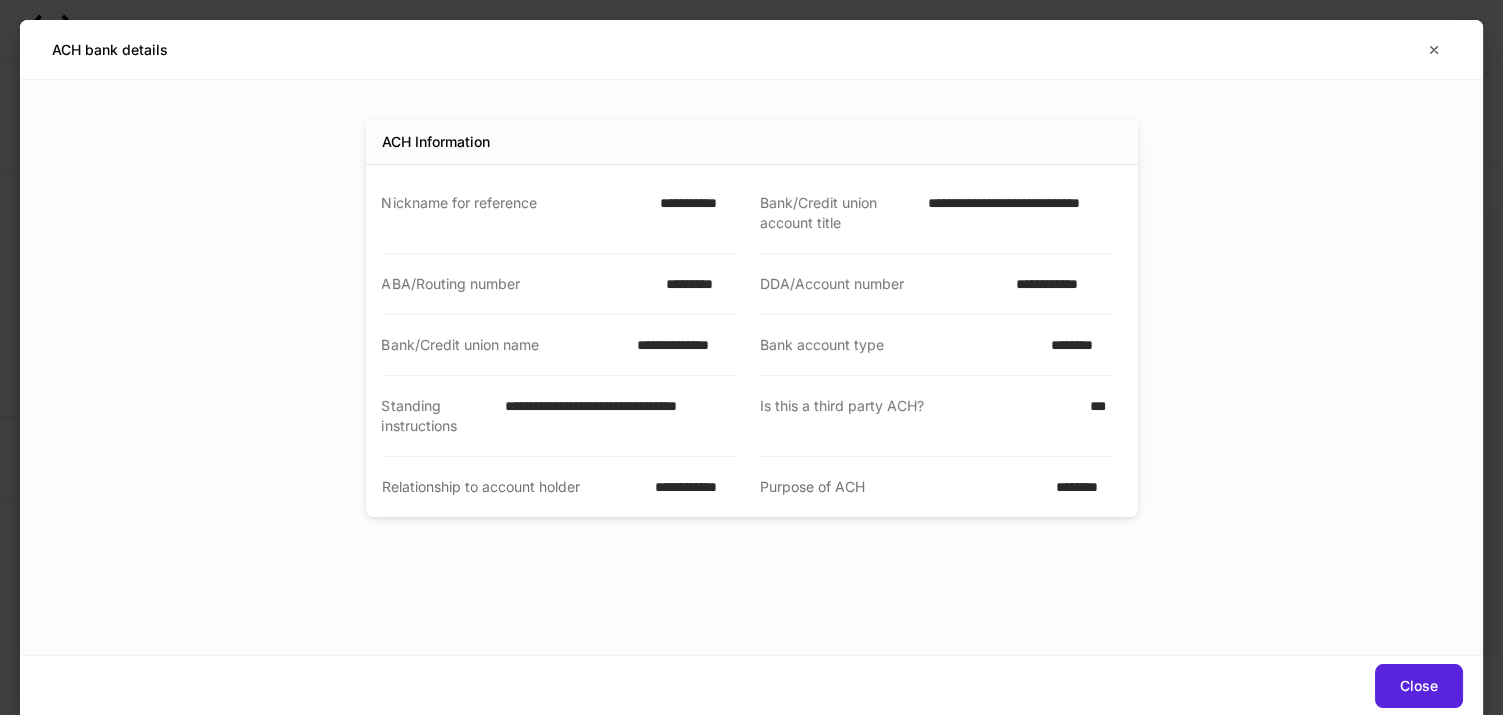 click on "**********" at bounding box center (692, 213) 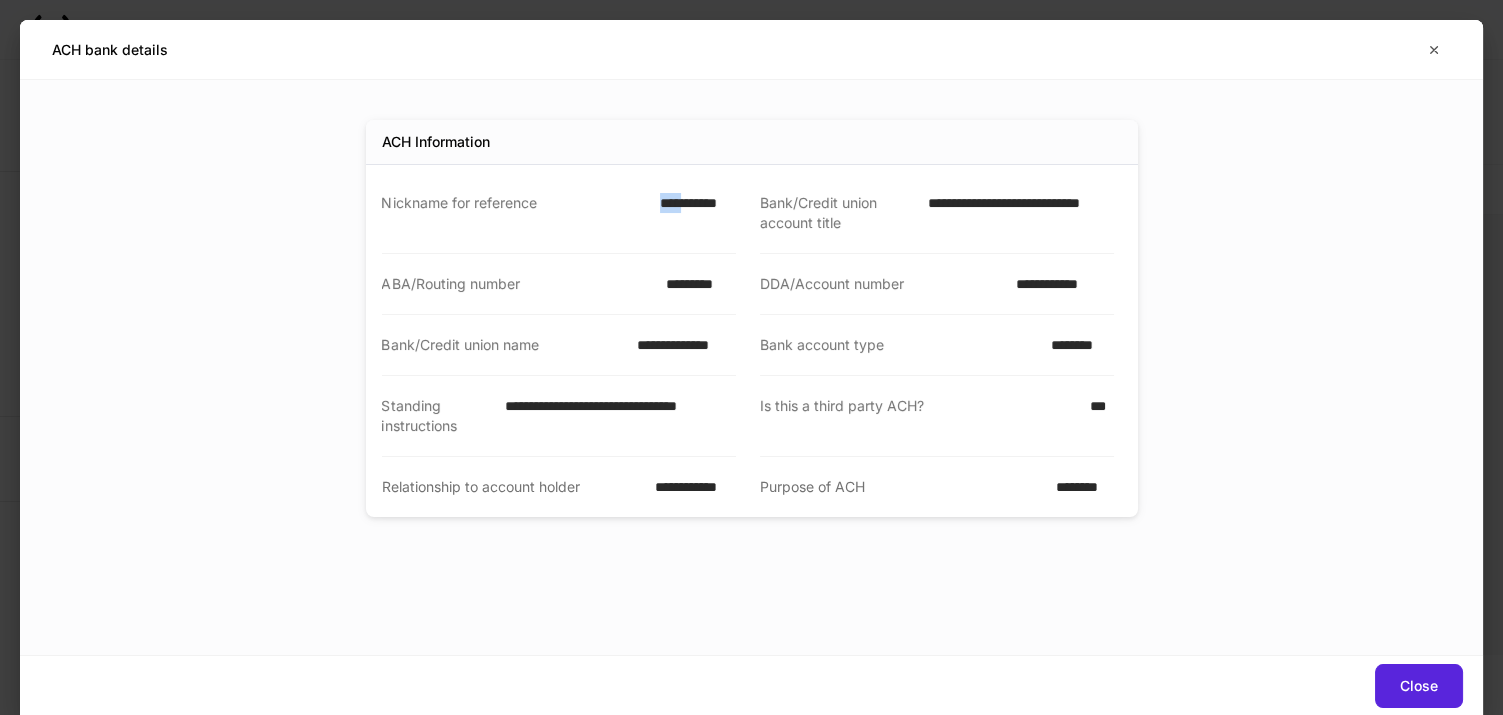 click on "**********" at bounding box center [692, 213] 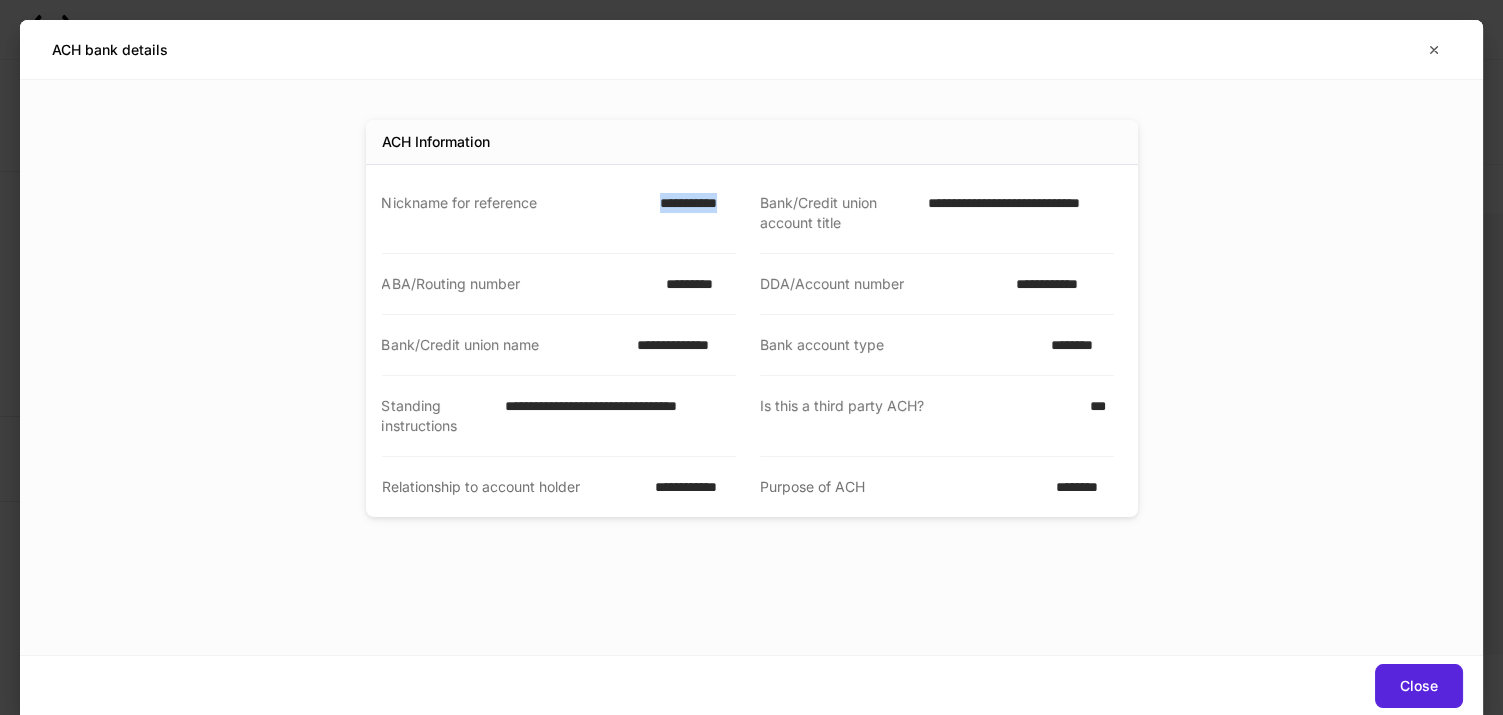 click on "**********" at bounding box center [692, 213] 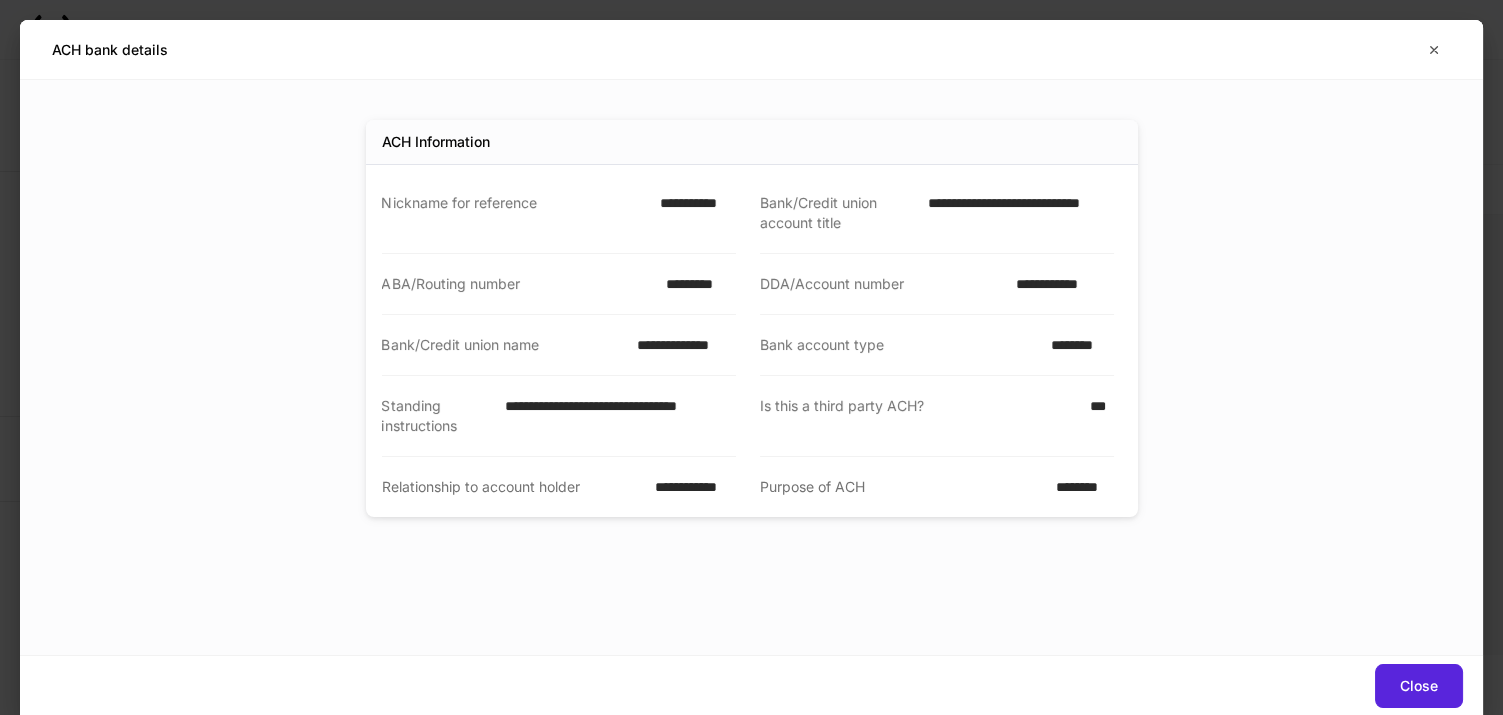 click on "**********" at bounding box center [1014, 213] 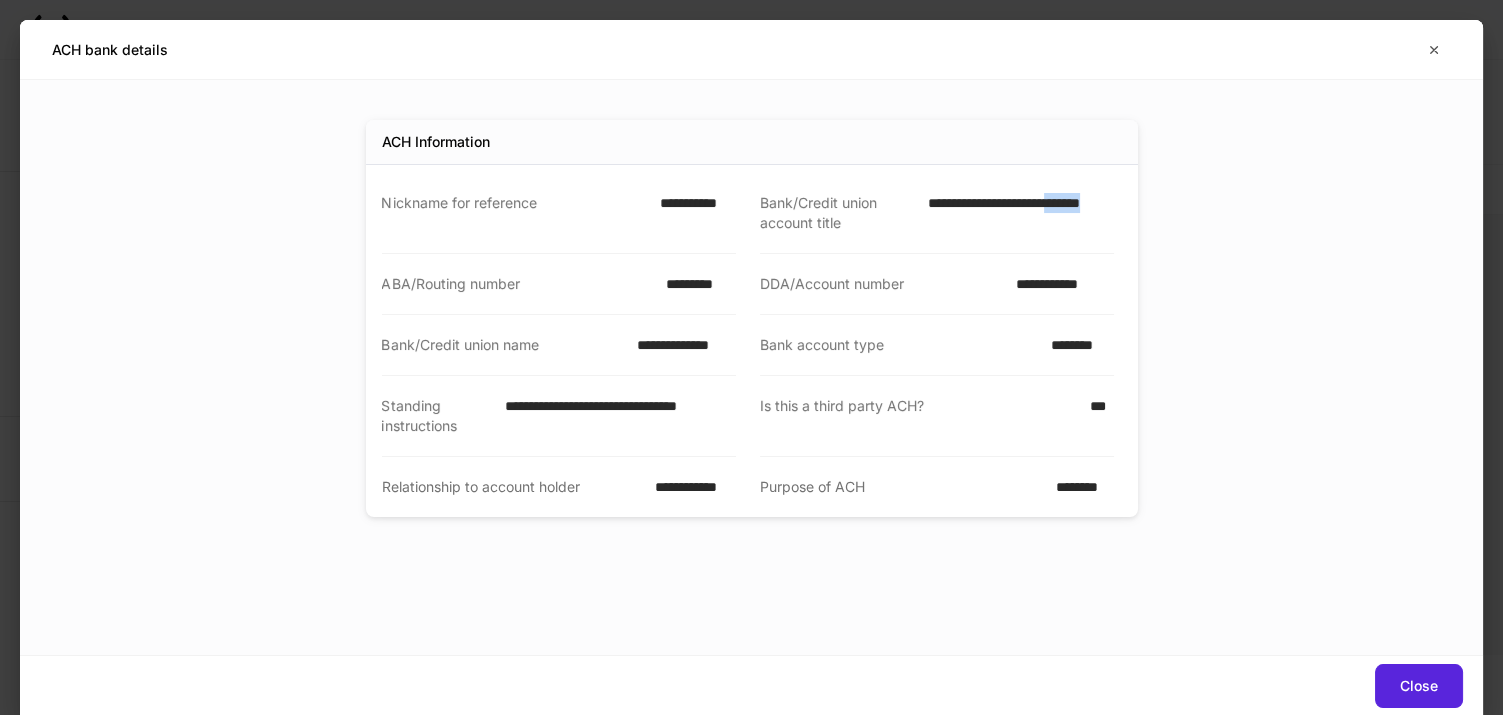 click on "**********" at bounding box center [1014, 213] 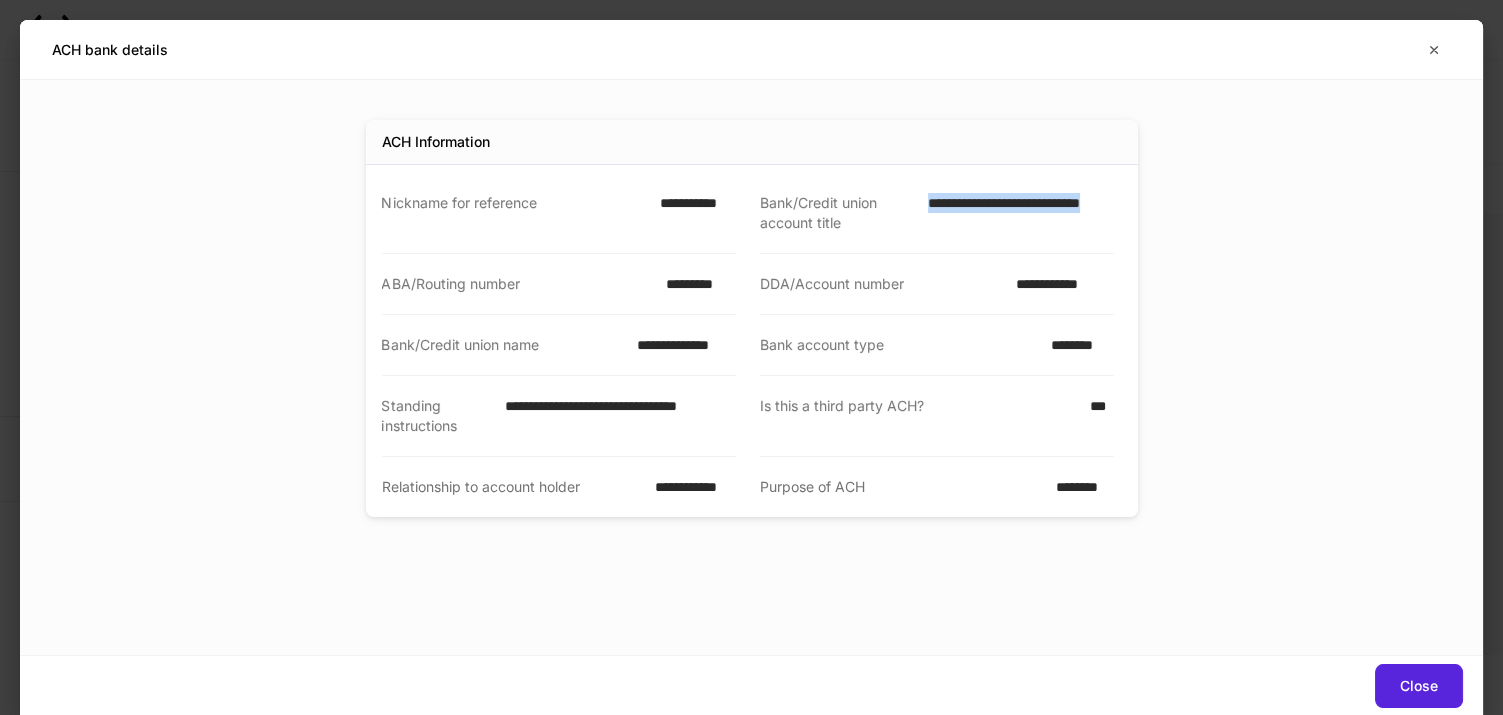 click on "**********" at bounding box center (1014, 213) 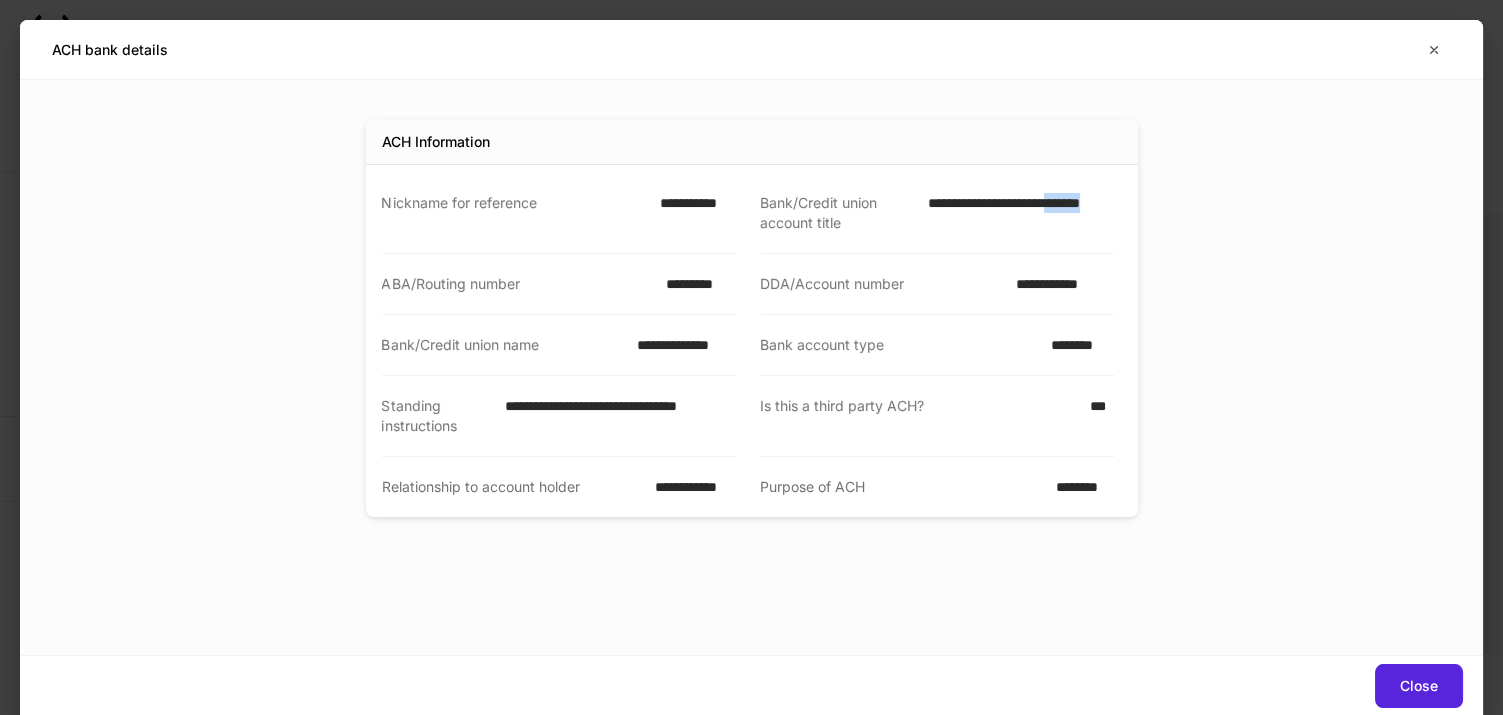 click on "**********" at bounding box center [1014, 213] 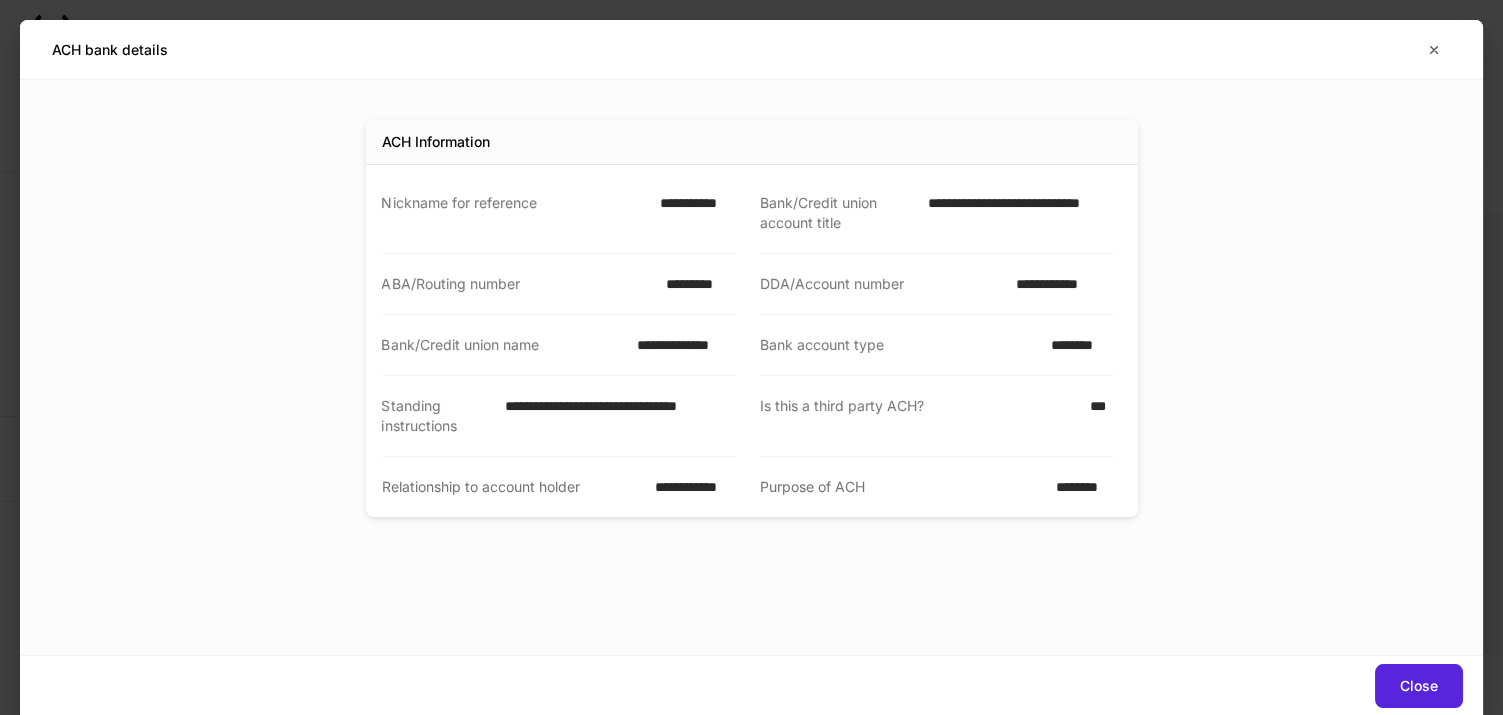 click on "*********" at bounding box center (694, 284) 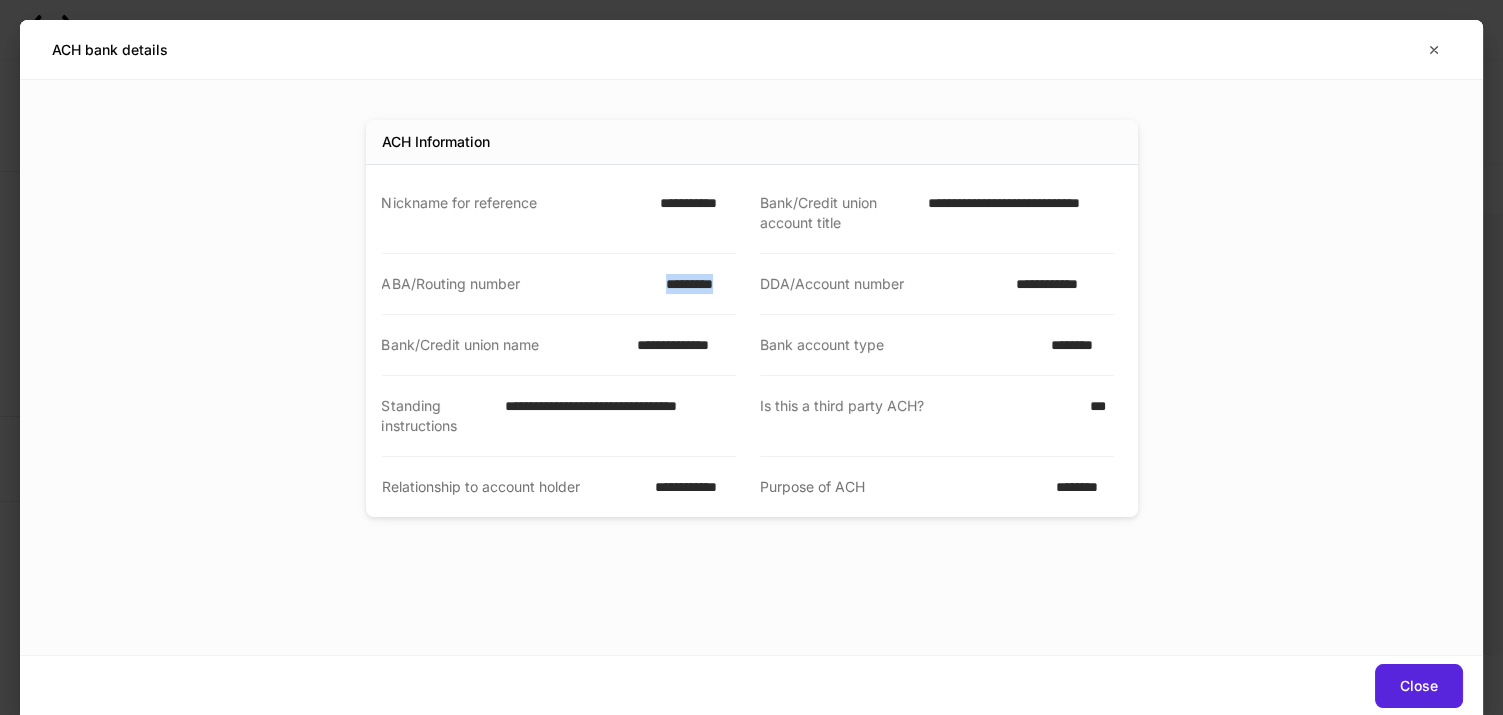 click on "*********" at bounding box center [694, 284] 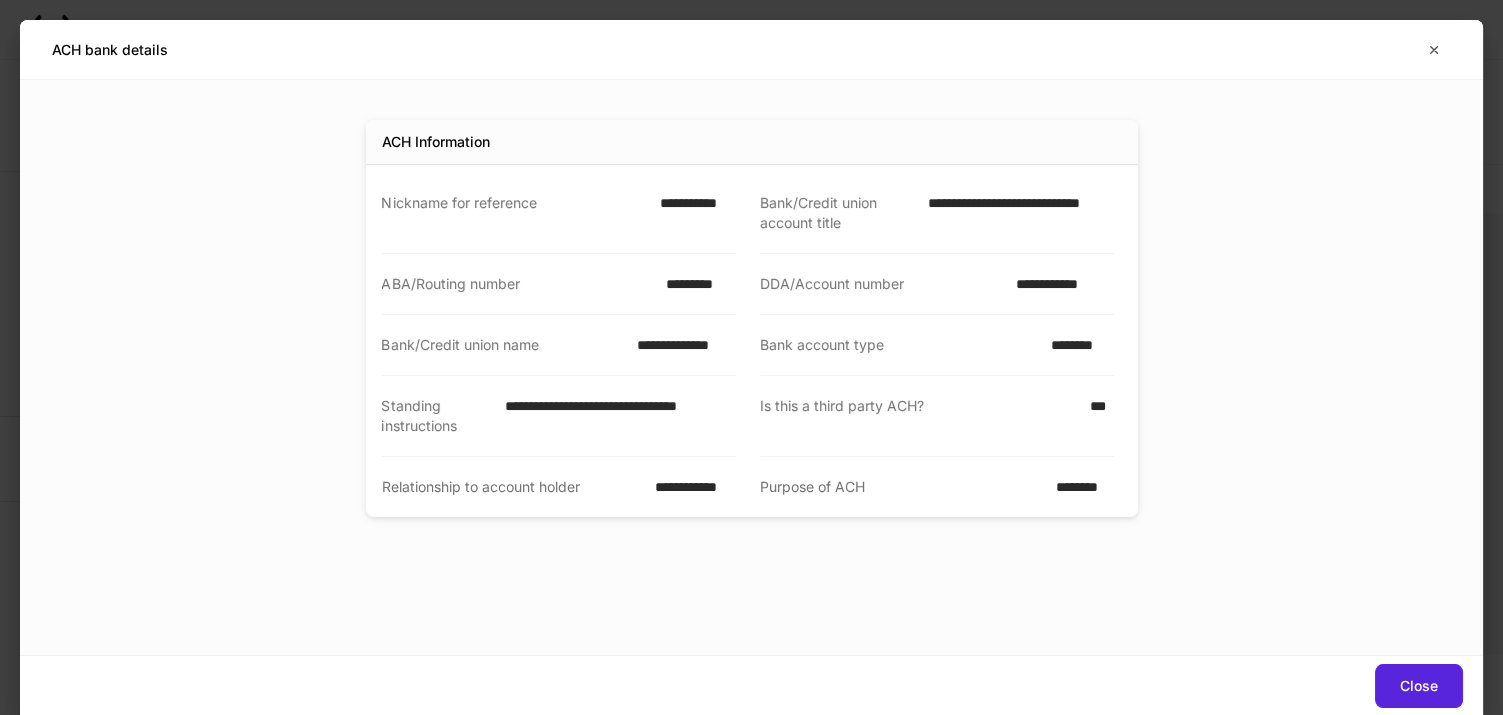 click on "**********" at bounding box center (1059, 284) 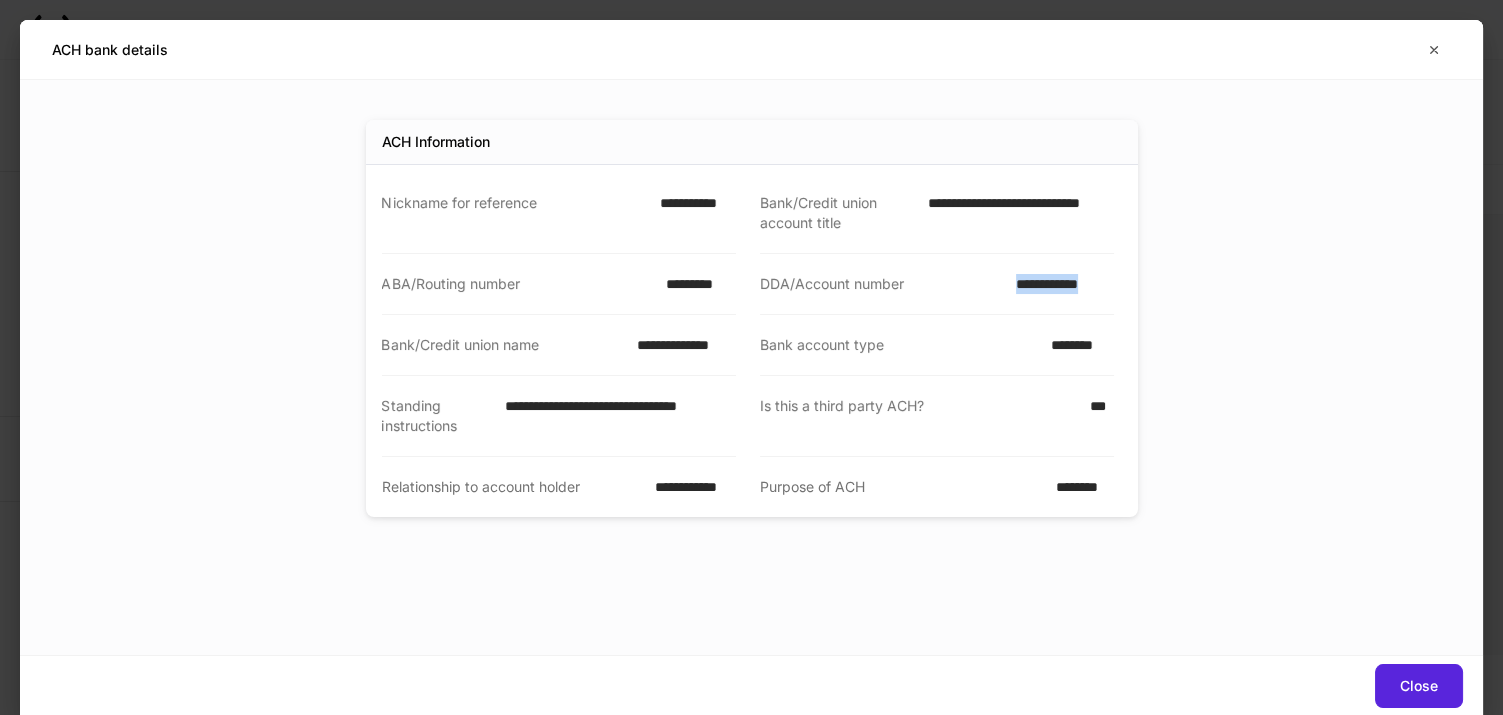 click on "**********" at bounding box center [1059, 284] 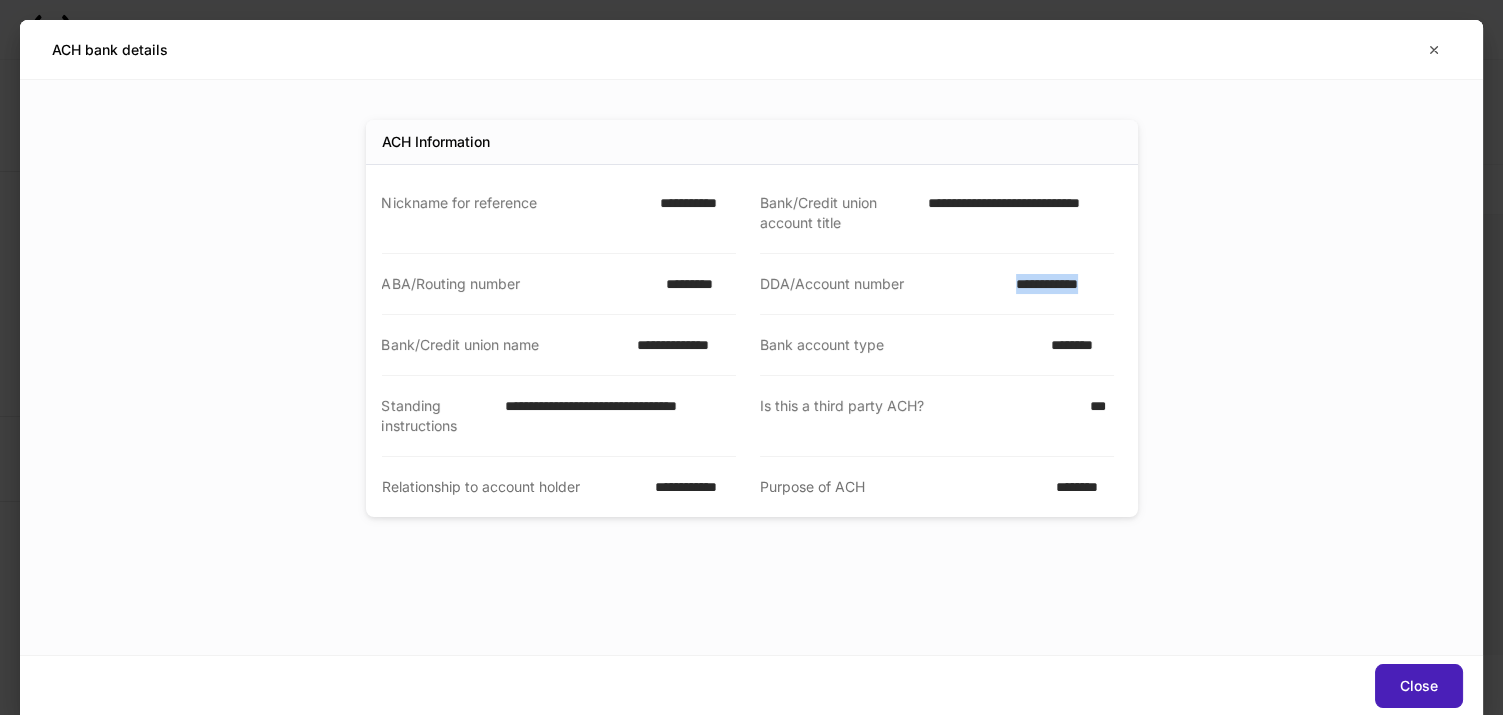 click on "Close" at bounding box center (1419, 686) 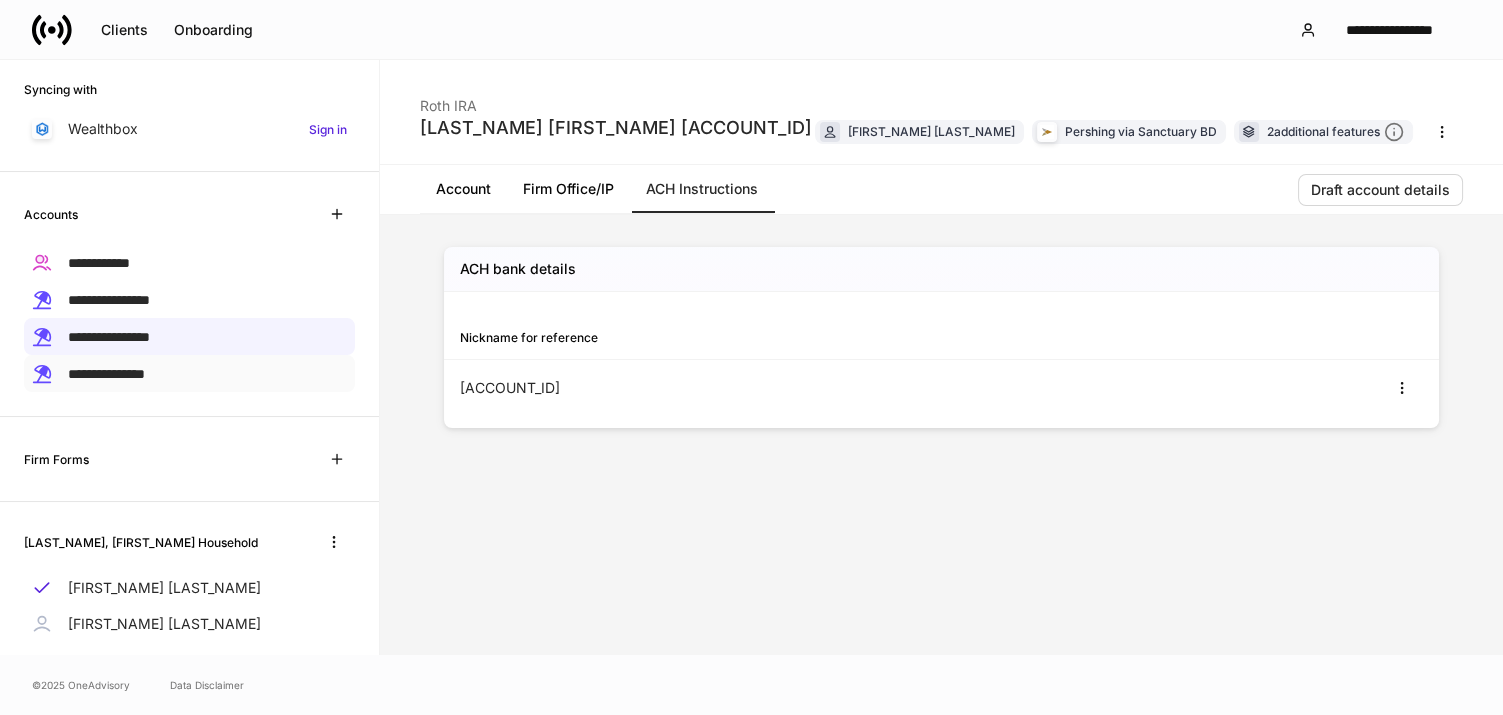 click on "**********" at bounding box center [106, 374] 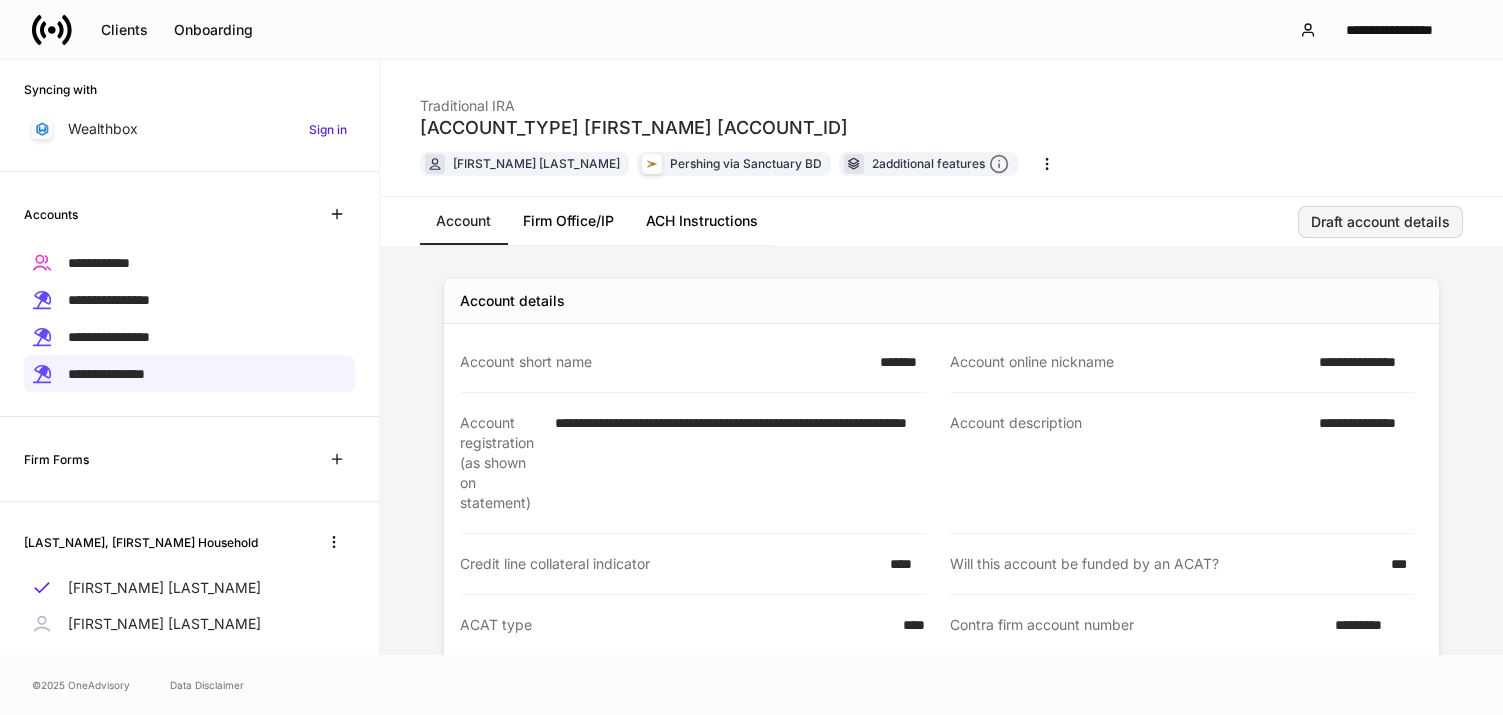 click on "Draft account details" at bounding box center [1380, 222] 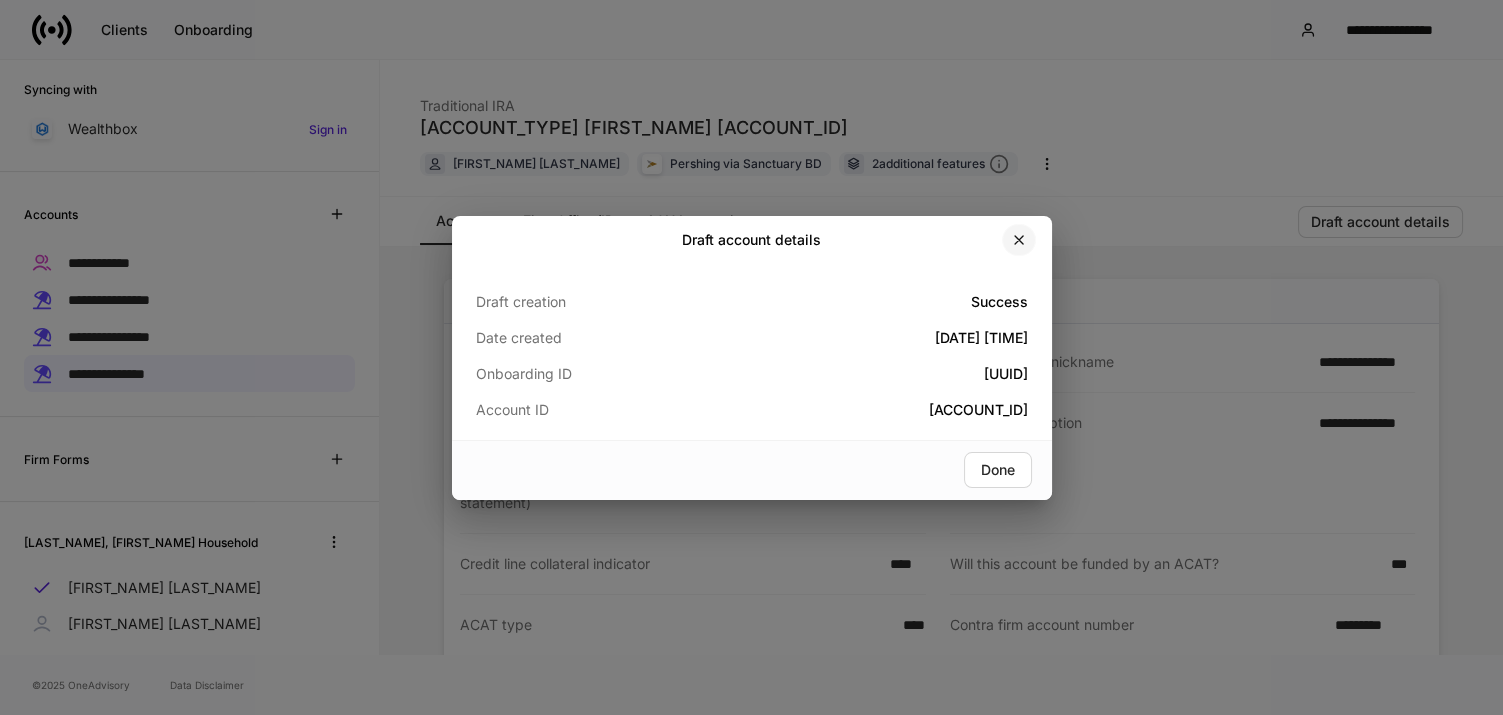 click at bounding box center (1019, 240) 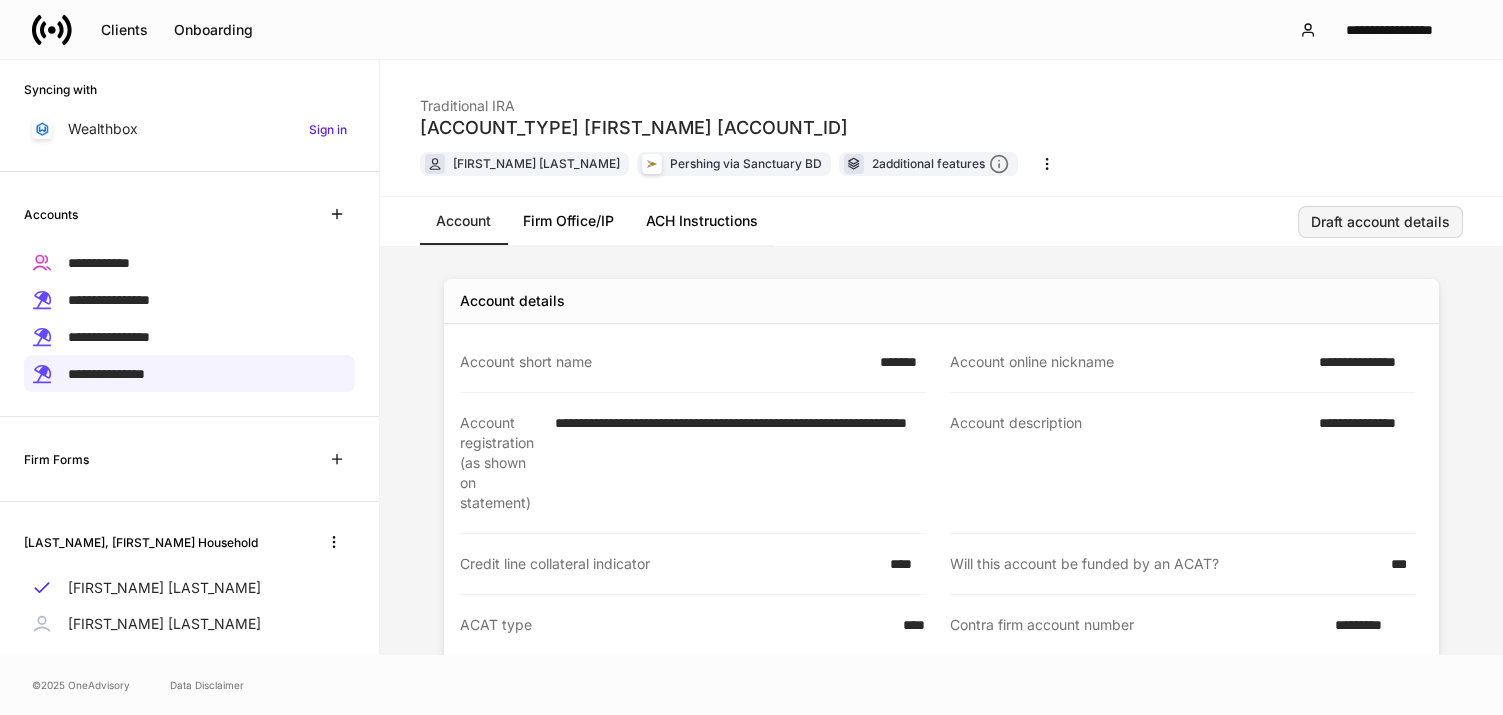 click on "Draft account details" at bounding box center (1380, 222) 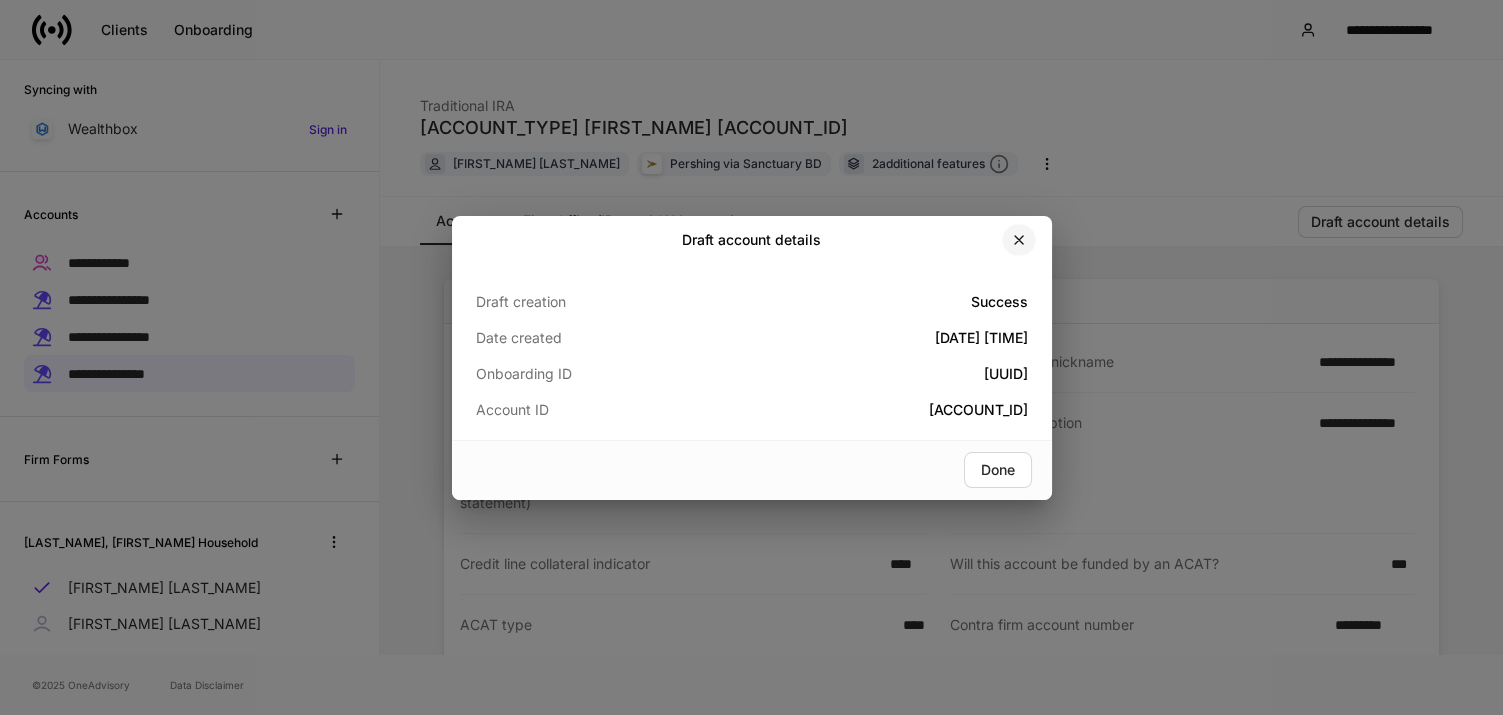click 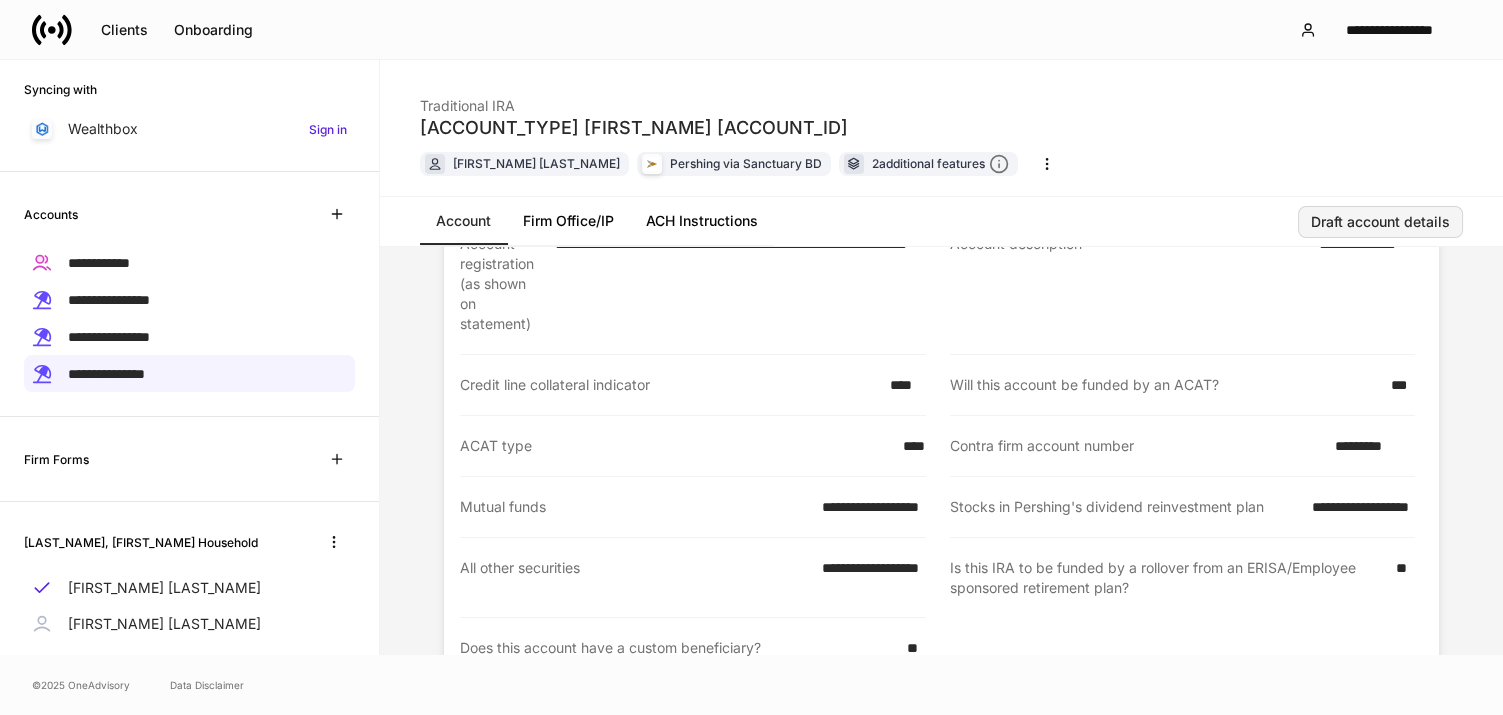 scroll, scrollTop: 213, scrollLeft: 0, axis: vertical 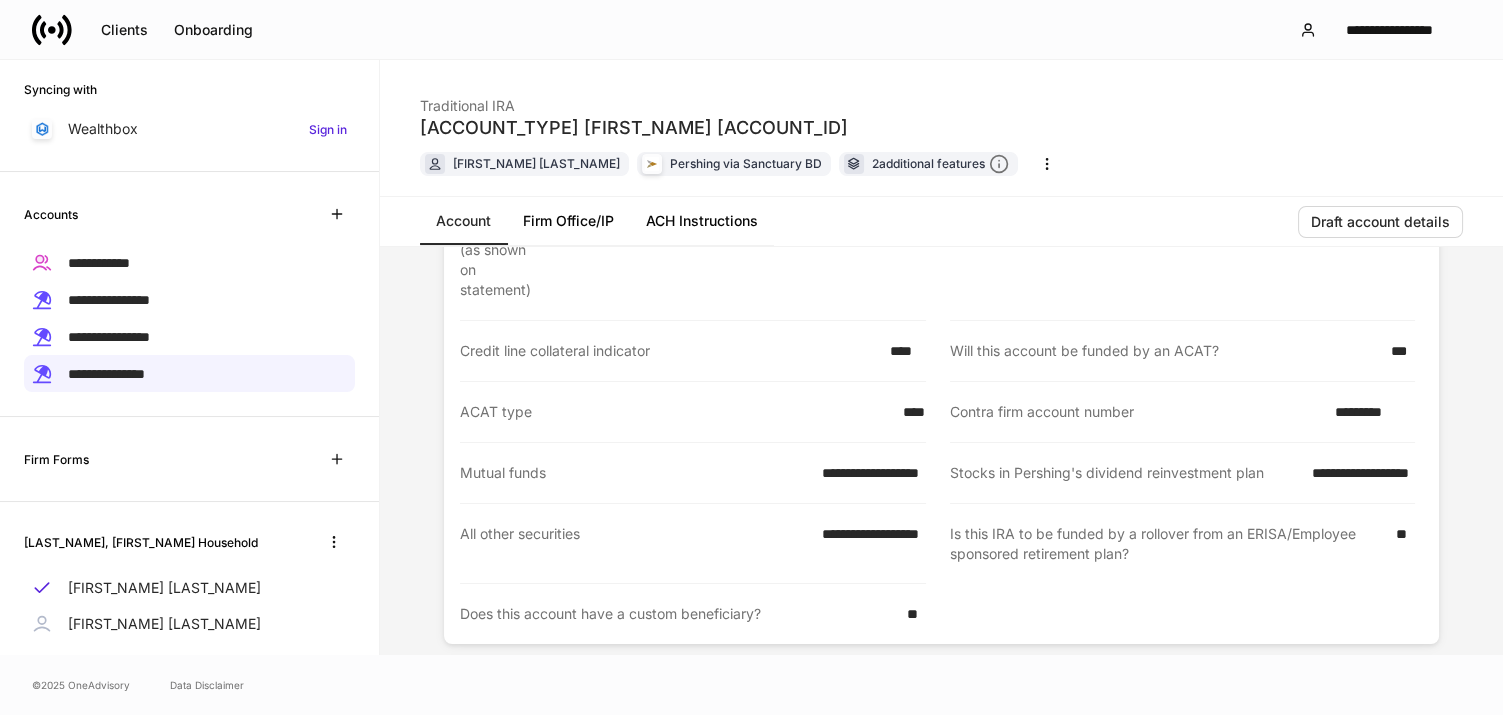 click on "*********" at bounding box center [1369, 412] 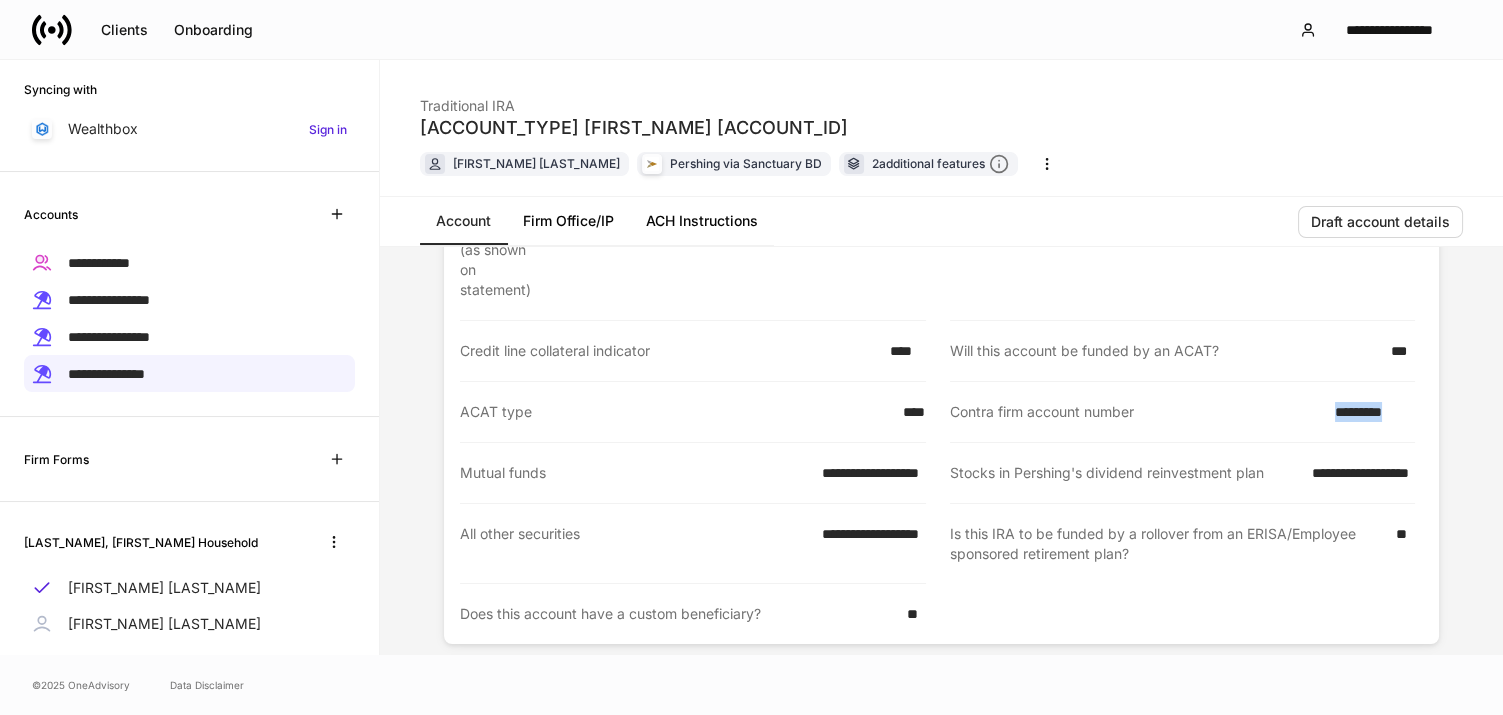 click on "*********" at bounding box center [1369, 412] 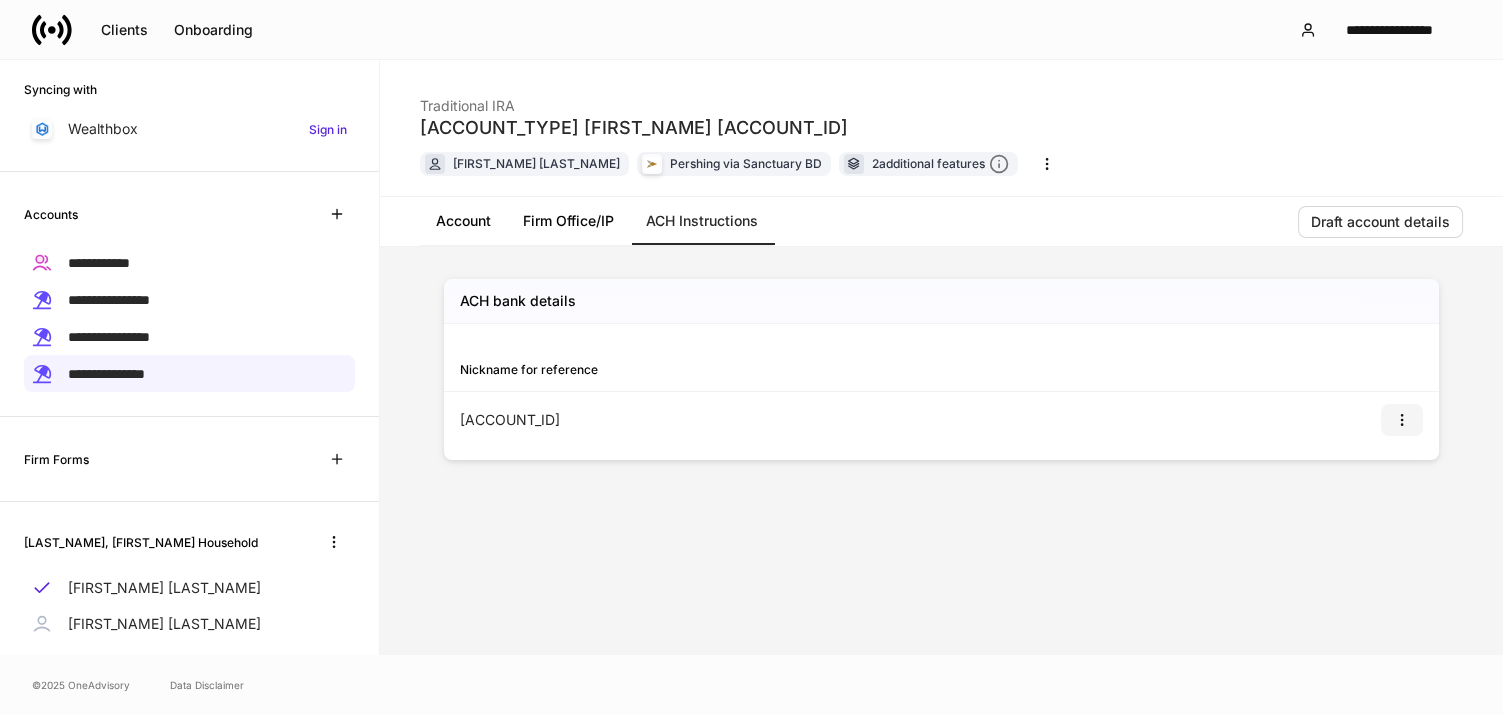 click 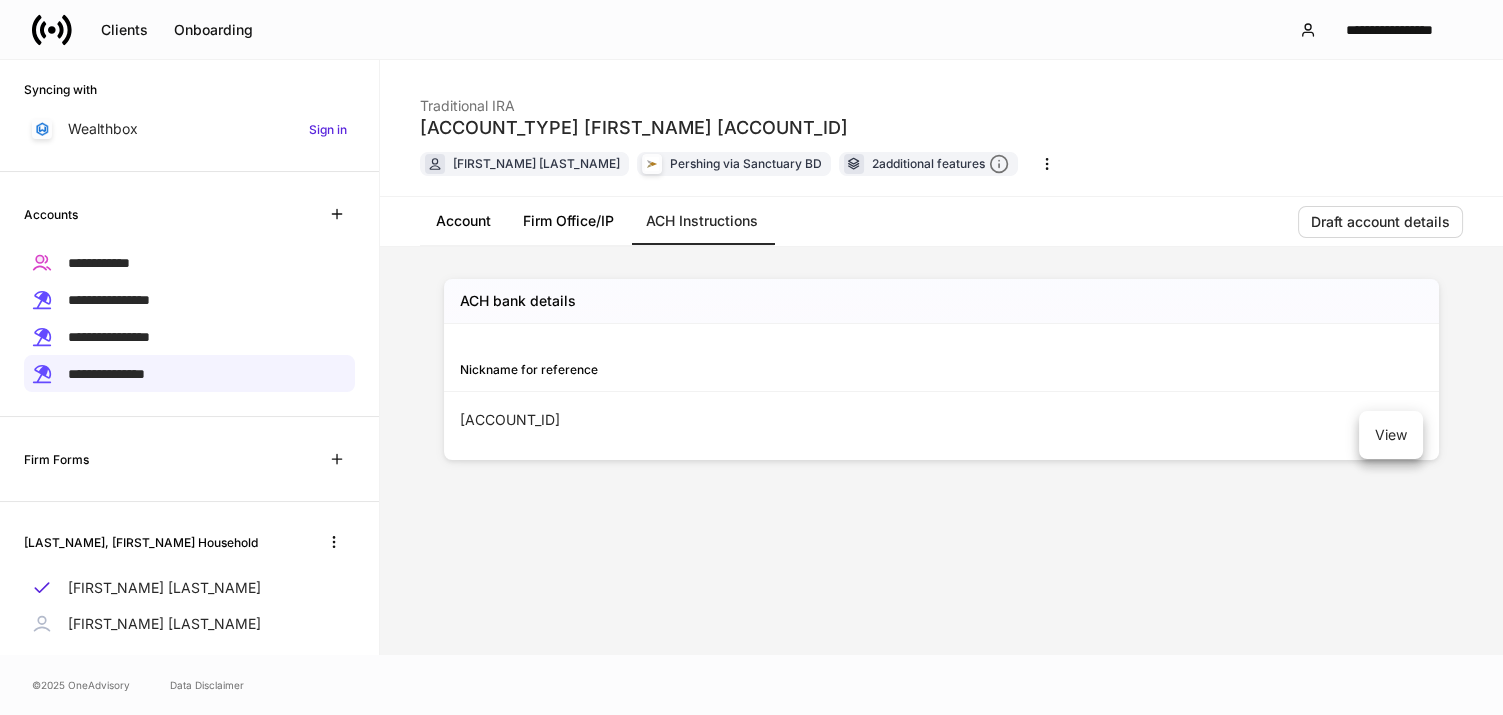 click on "View" at bounding box center (1391, 435) 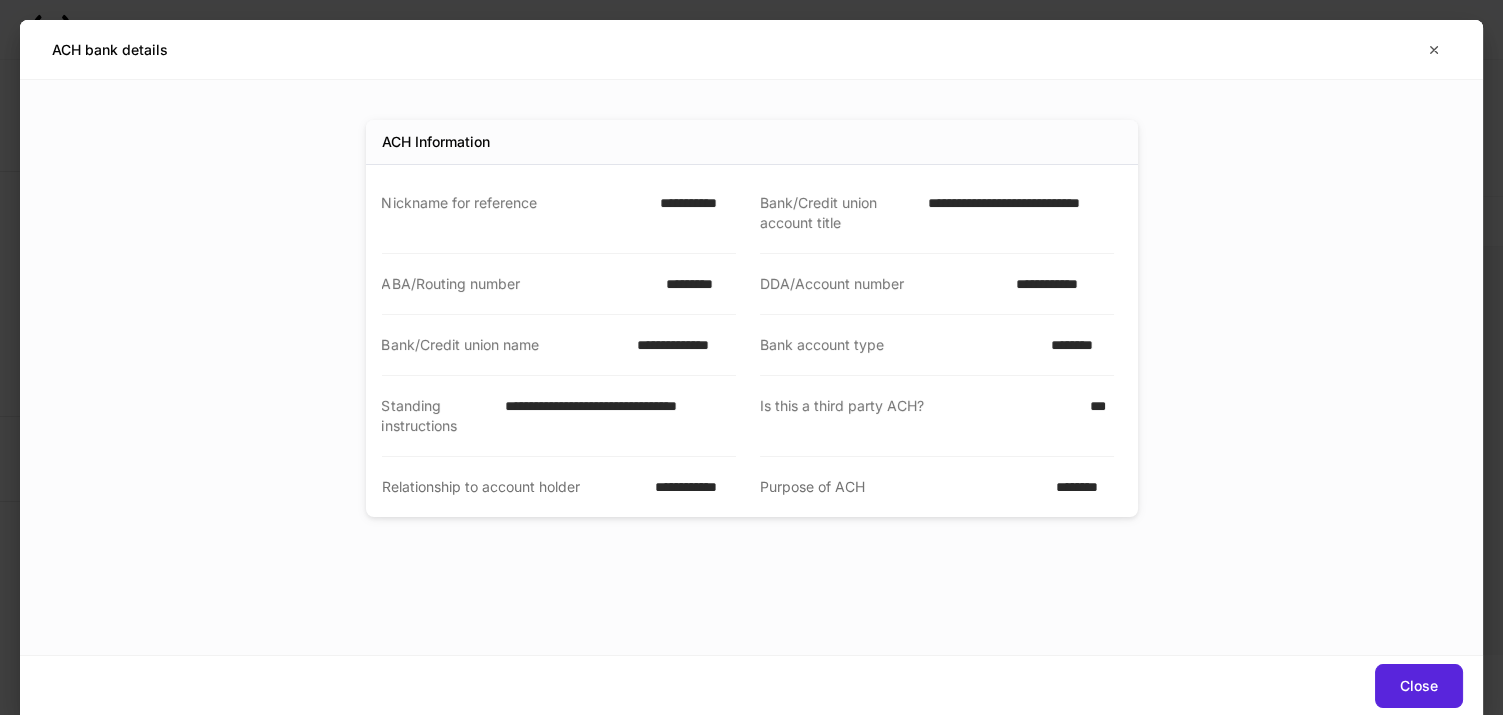 click on "**********" at bounding box center (692, 213) 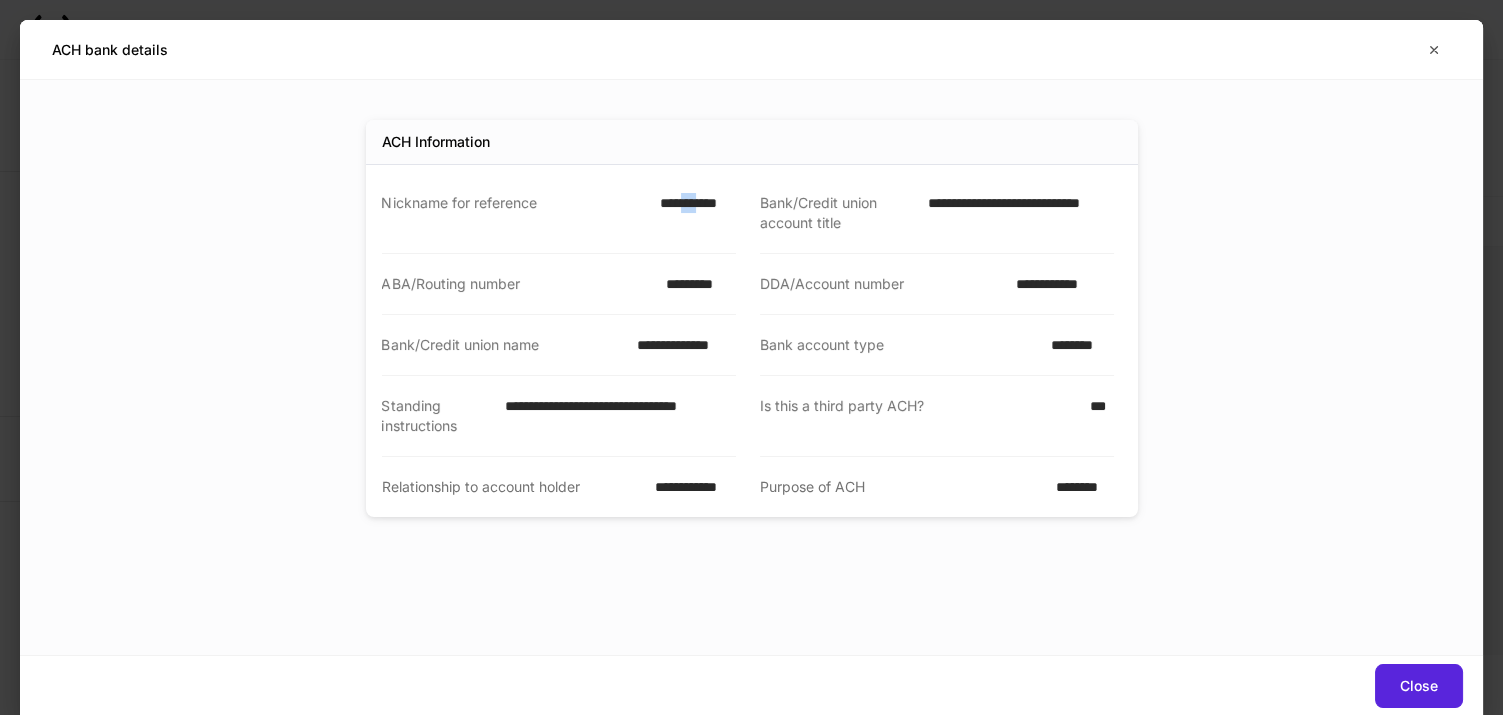 click on "**********" at bounding box center (692, 213) 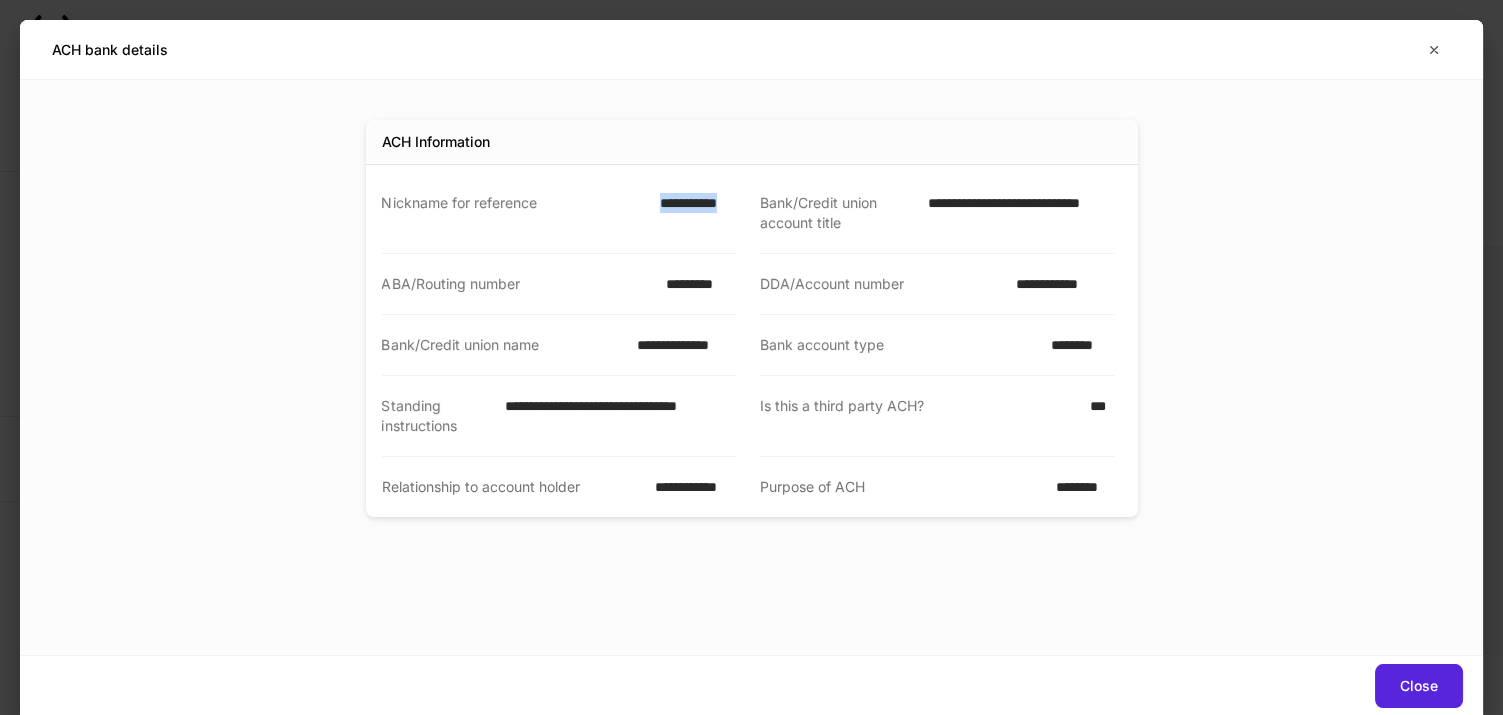 click on "**********" at bounding box center [692, 213] 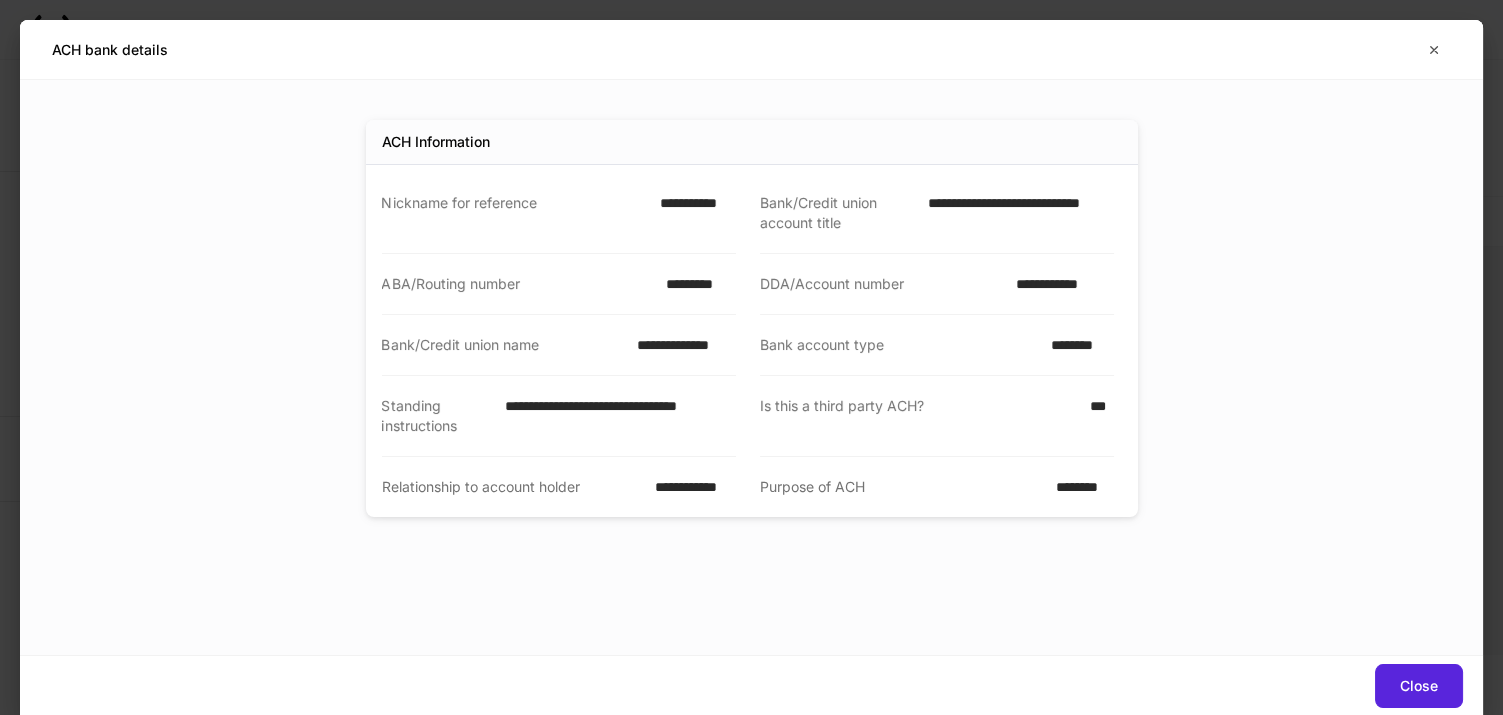 click on "**********" at bounding box center [1014, 213] 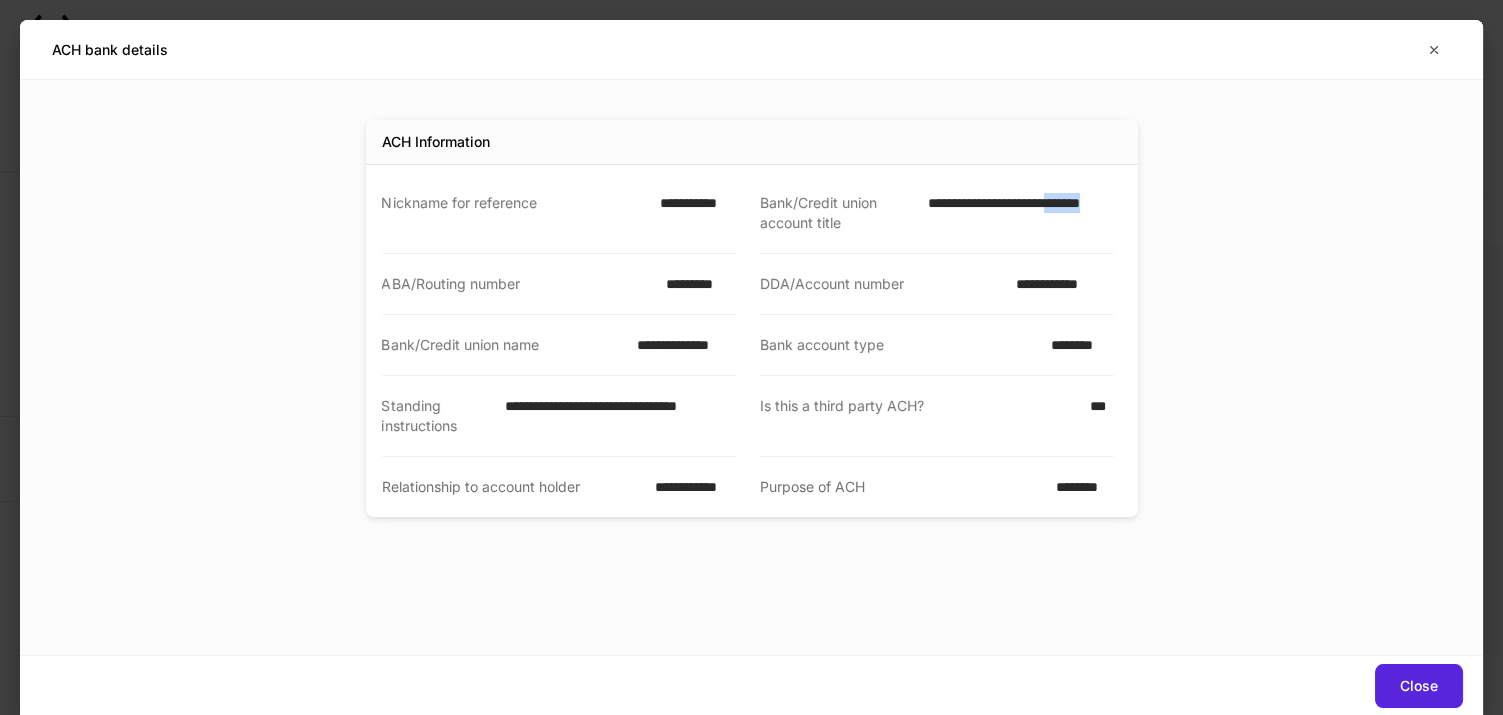 click on "**********" at bounding box center (1014, 213) 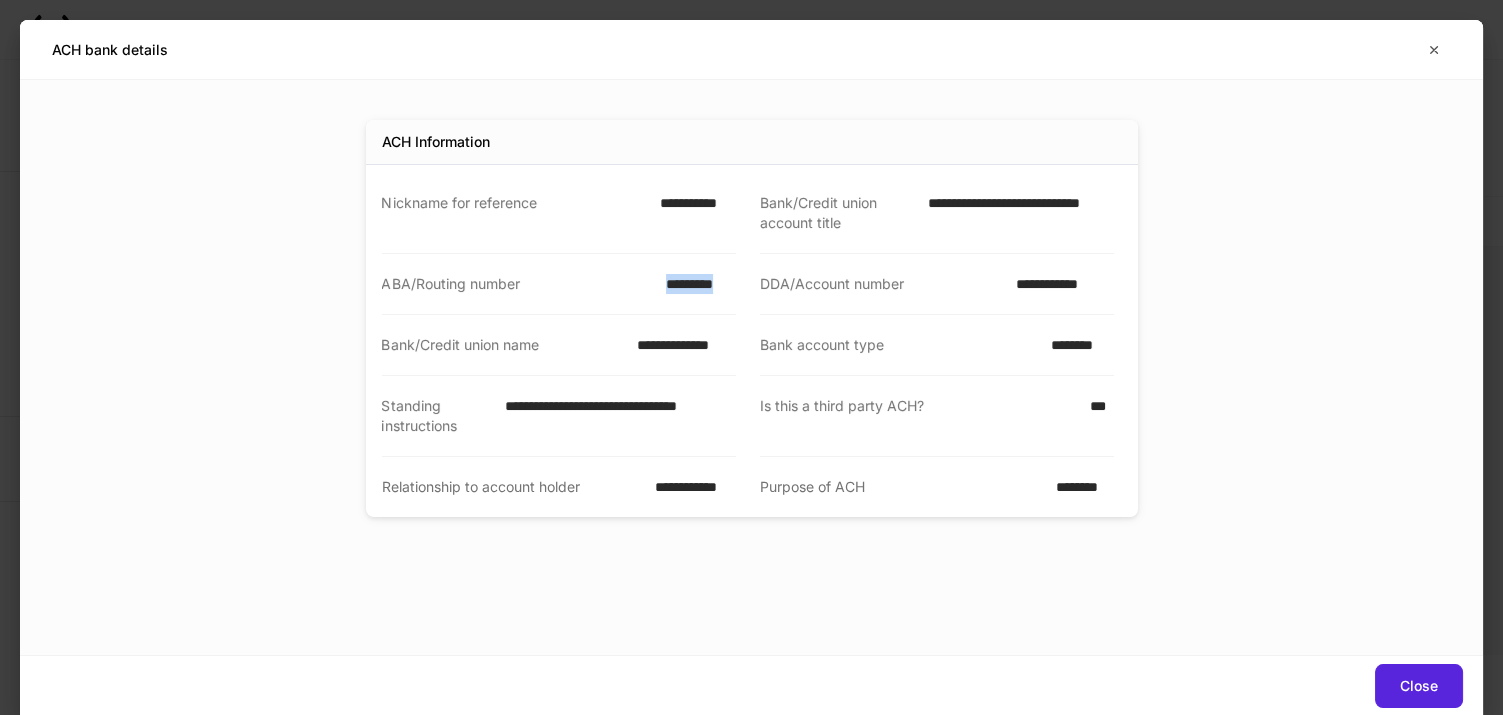 click on "*********" at bounding box center (694, 284) 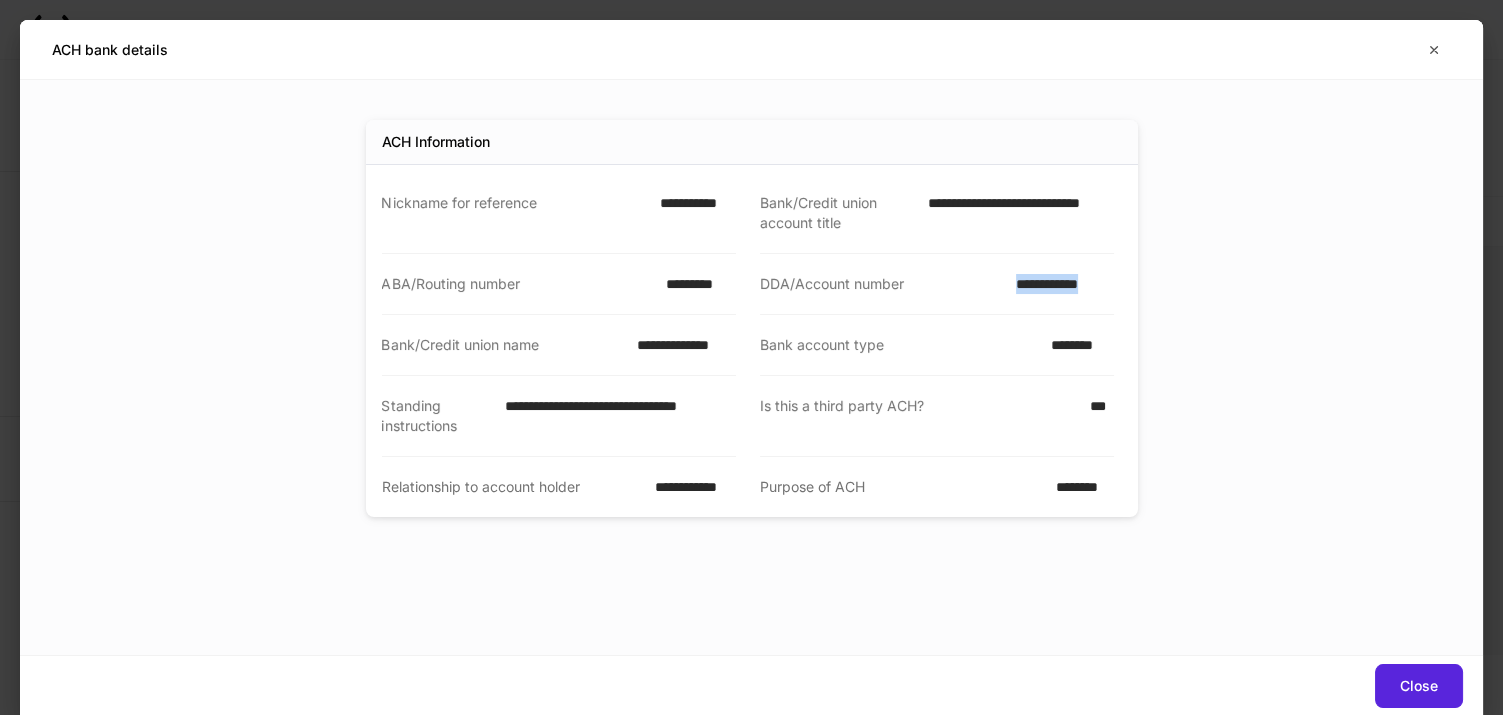 click on "**********" at bounding box center [1059, 284] 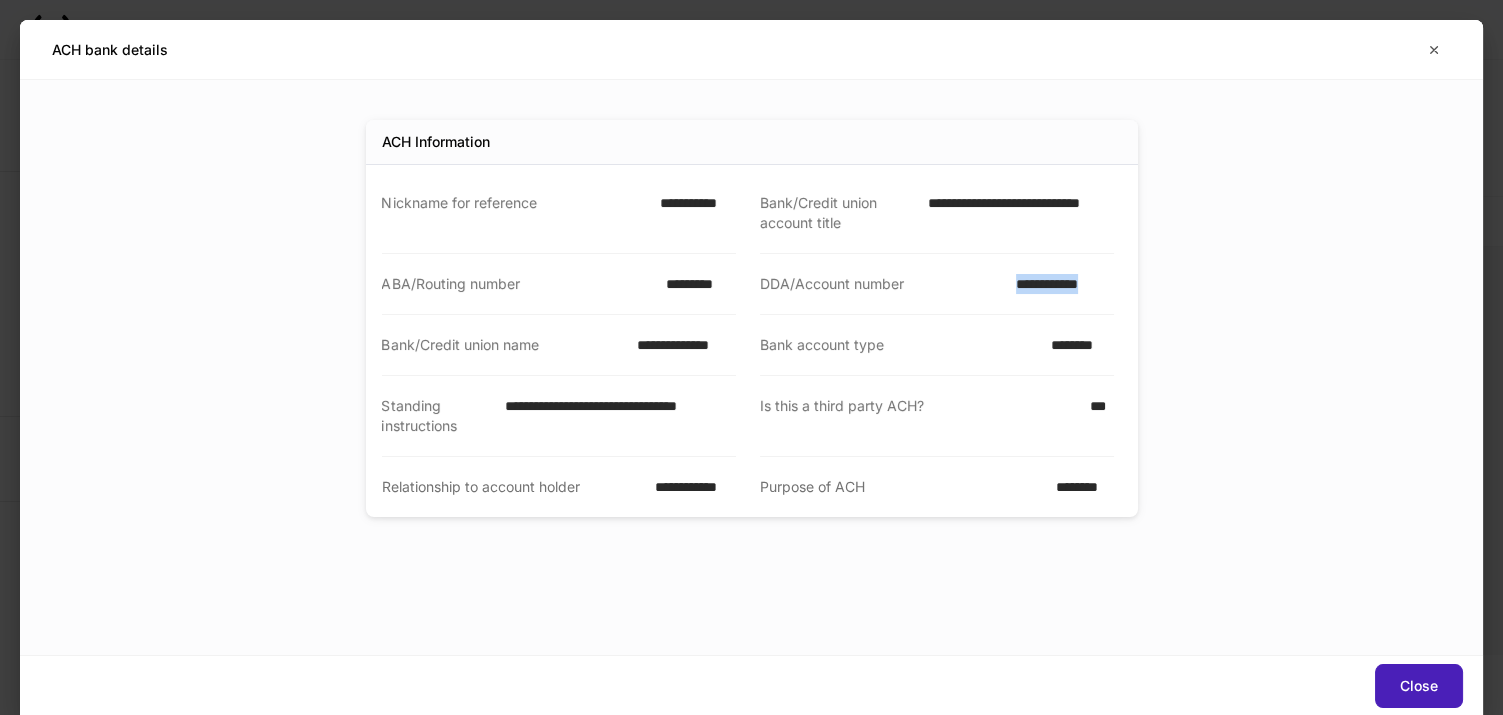 click on "Close" at bounding box center (1419, 686) 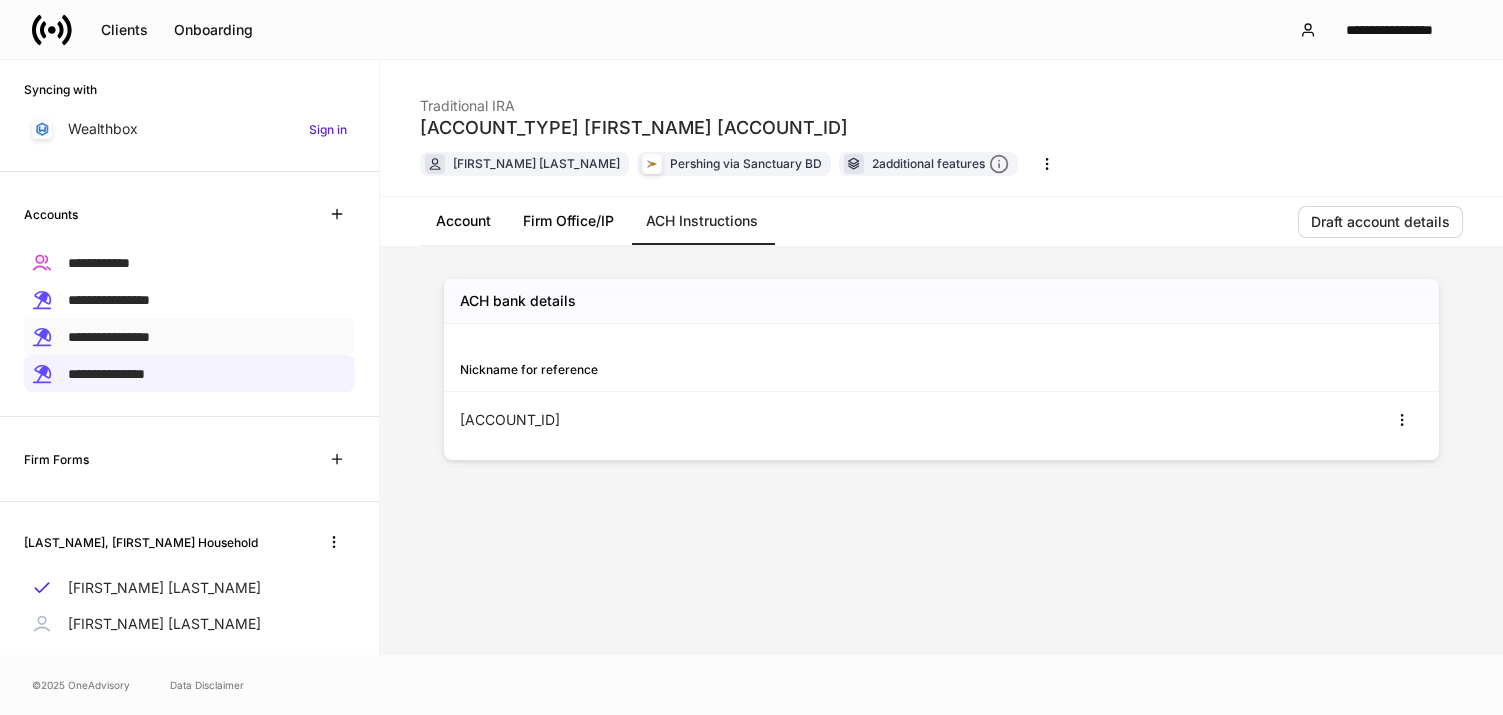 click on "**********" at bounding box center [109, 337] 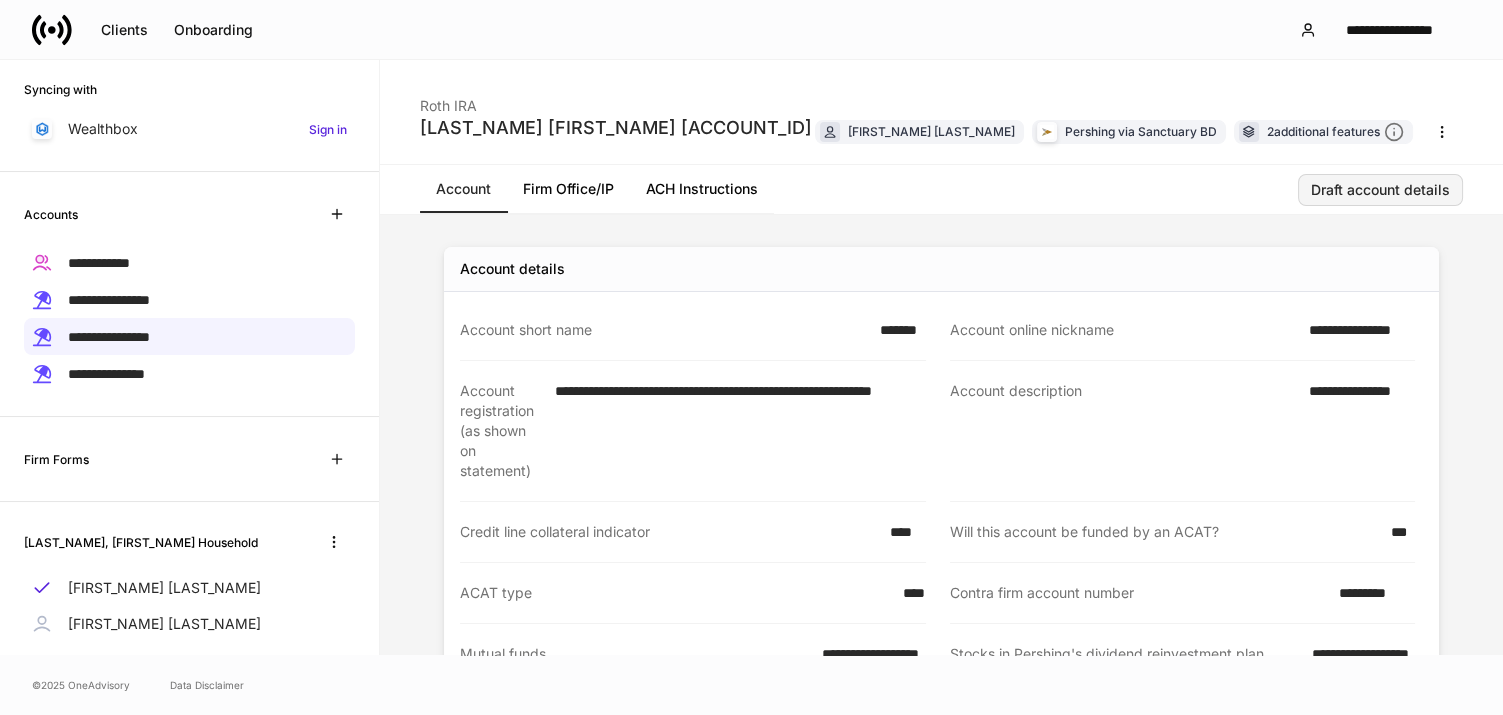 click on "Draft account details" at bounding box center (1380, 190) 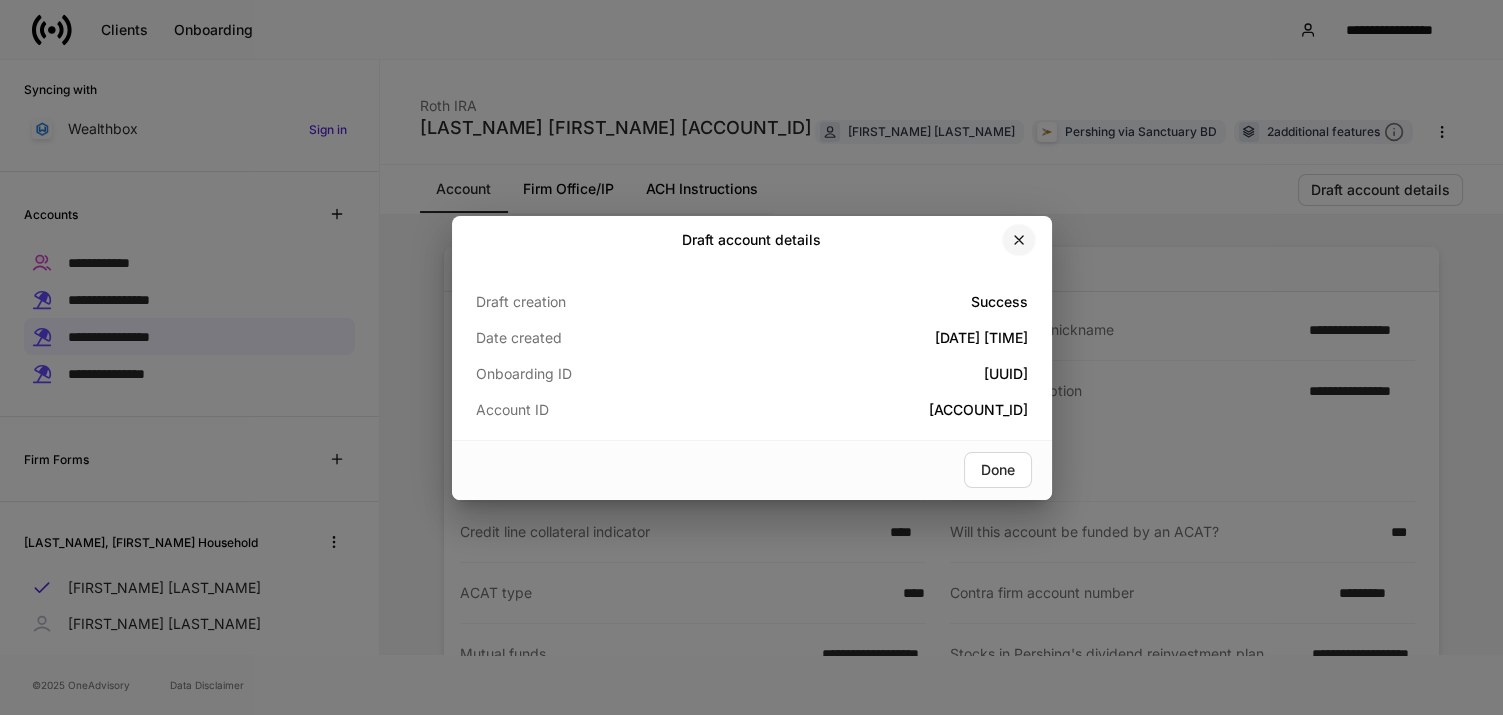 click at bounding box center [1019, 240] 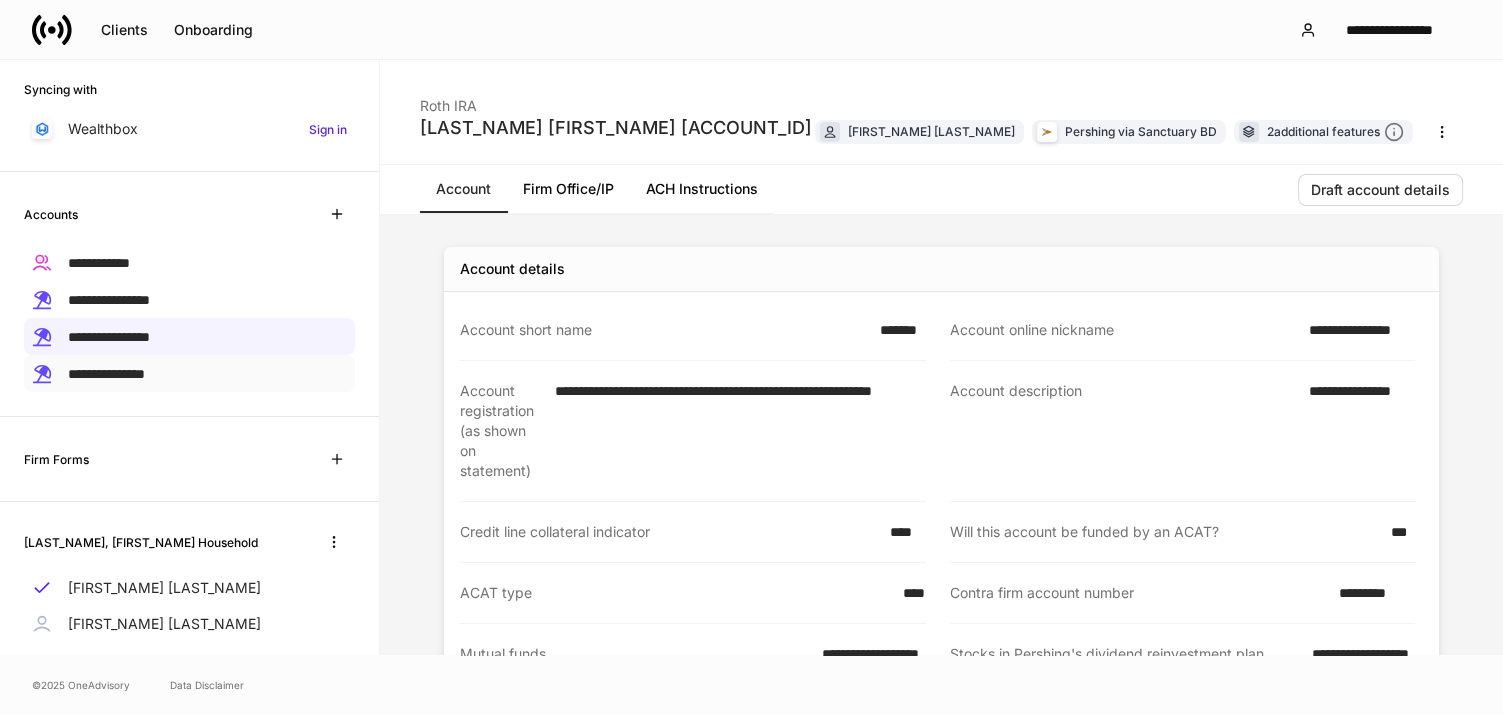 click on "**********" at bounding box center [106, 374] 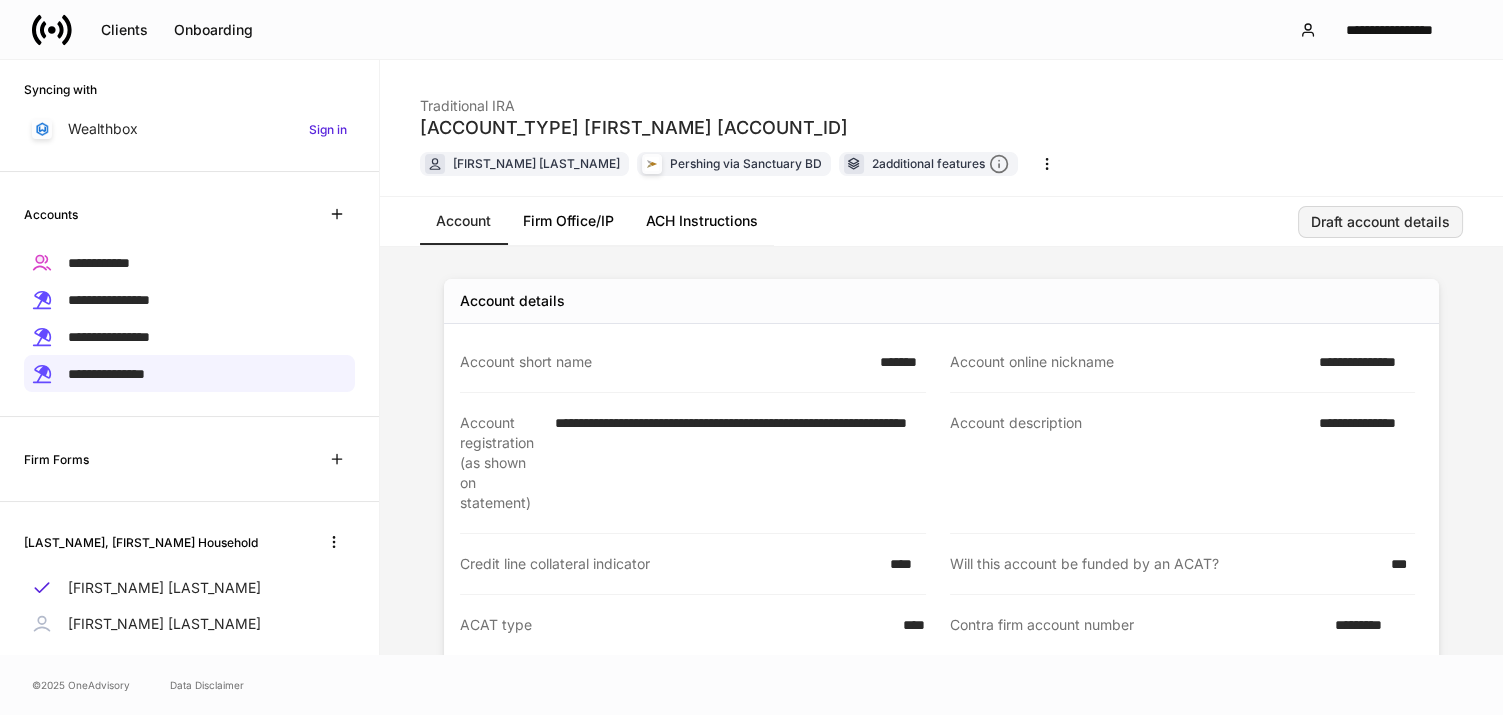 click on "Draft account details" at bounding box center (1380, 222) 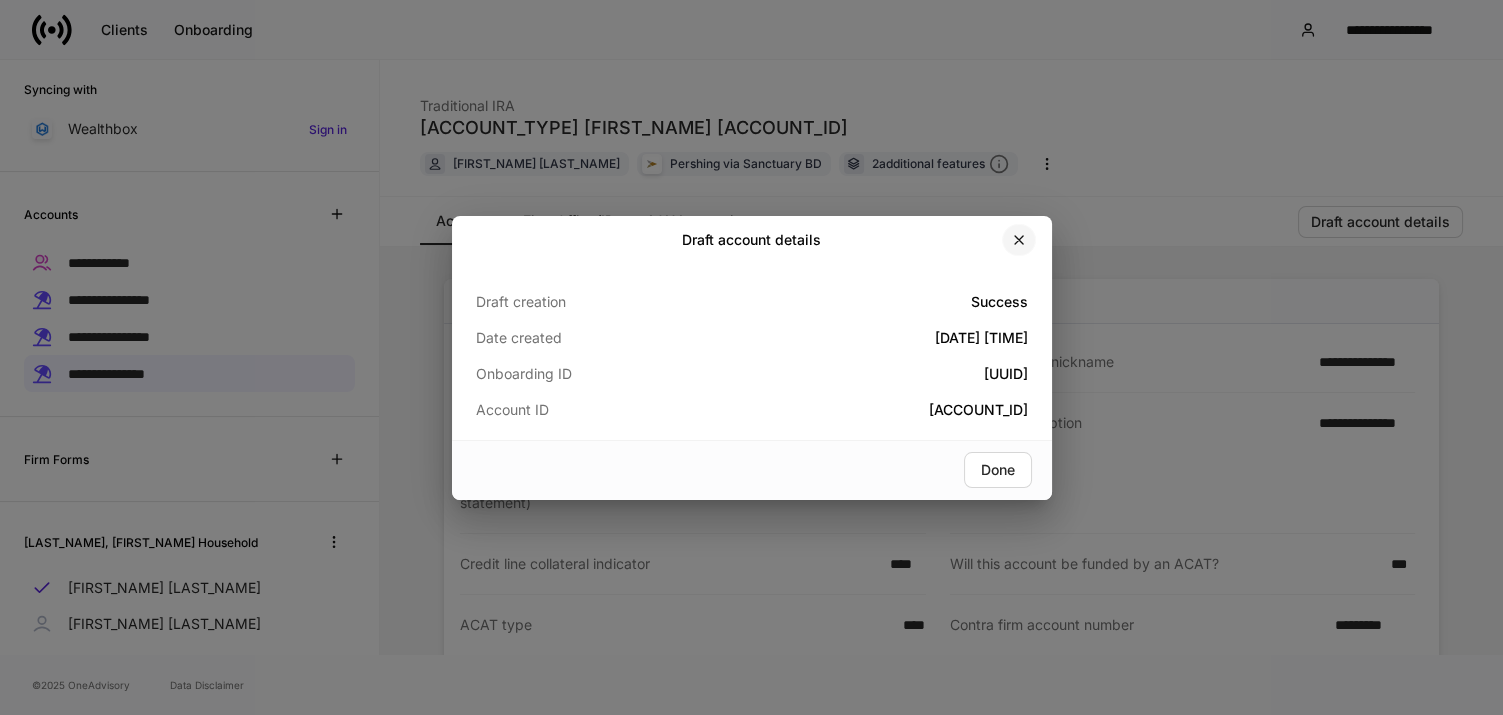 click 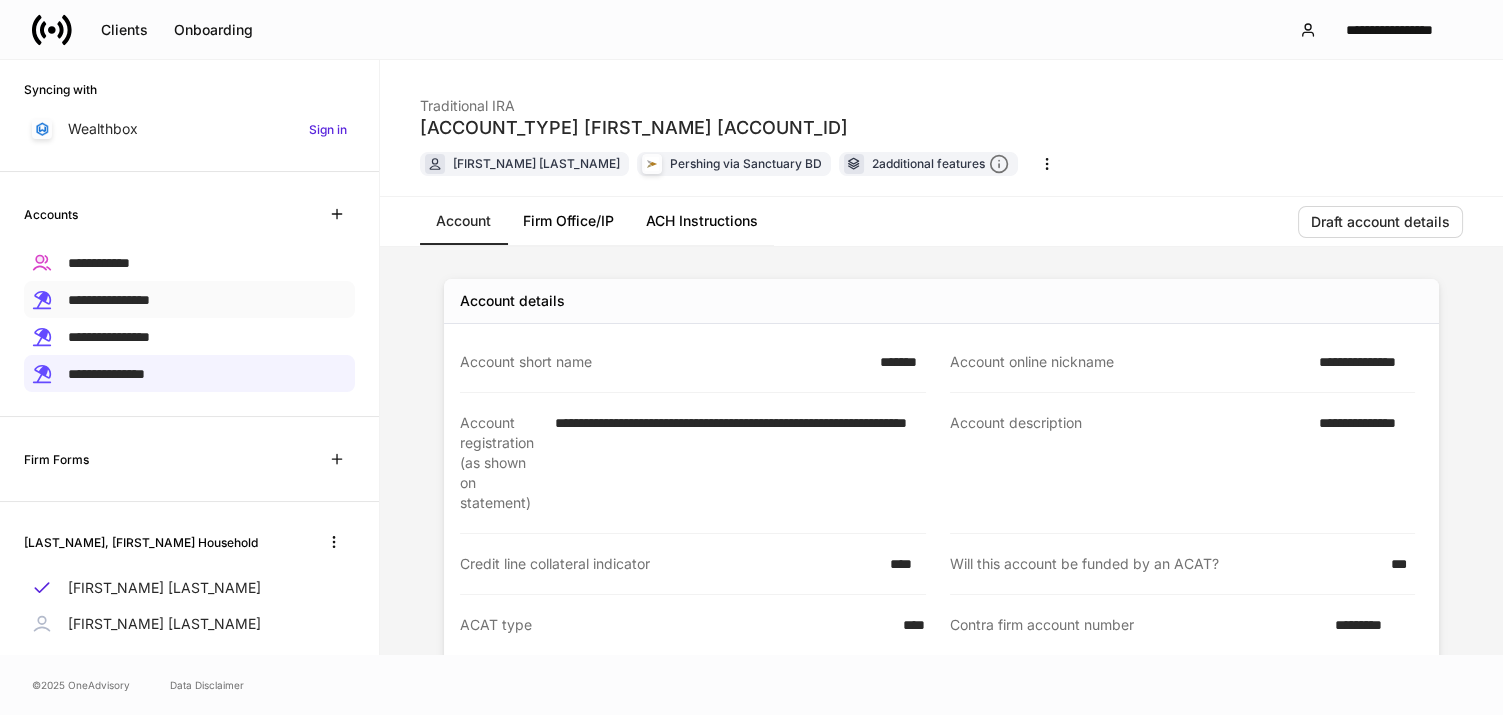 click on "**********" at bounding box center [109, 300] 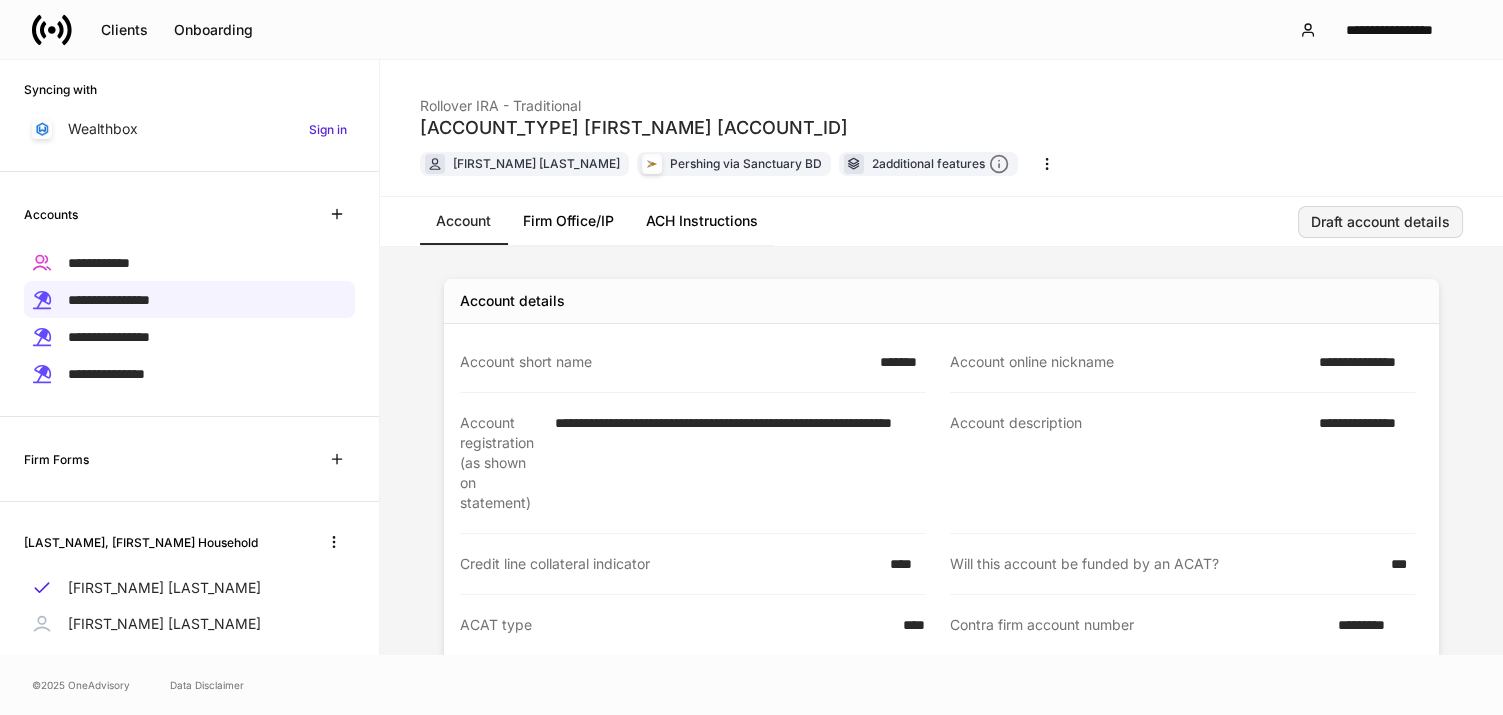 click on "Draft account details" at bounding box center (1380, 222) 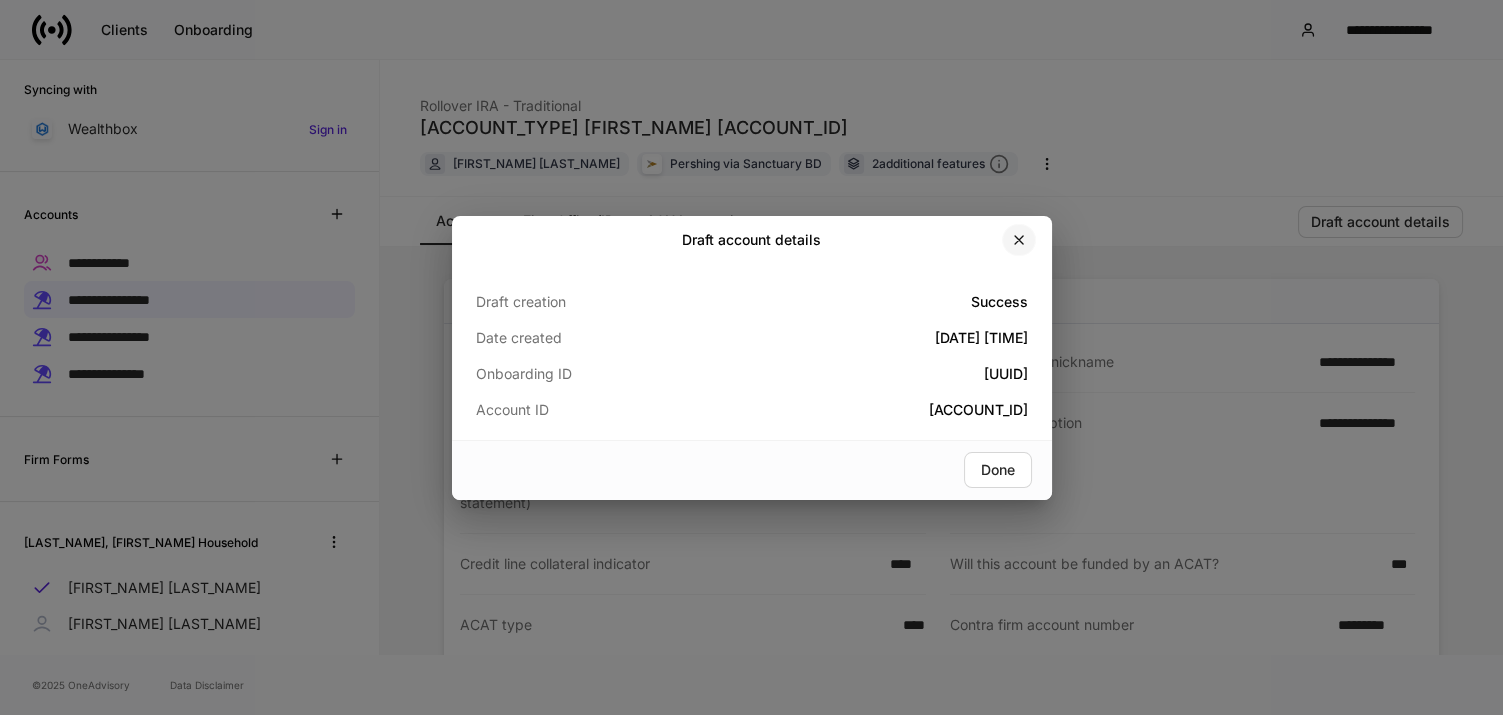 click 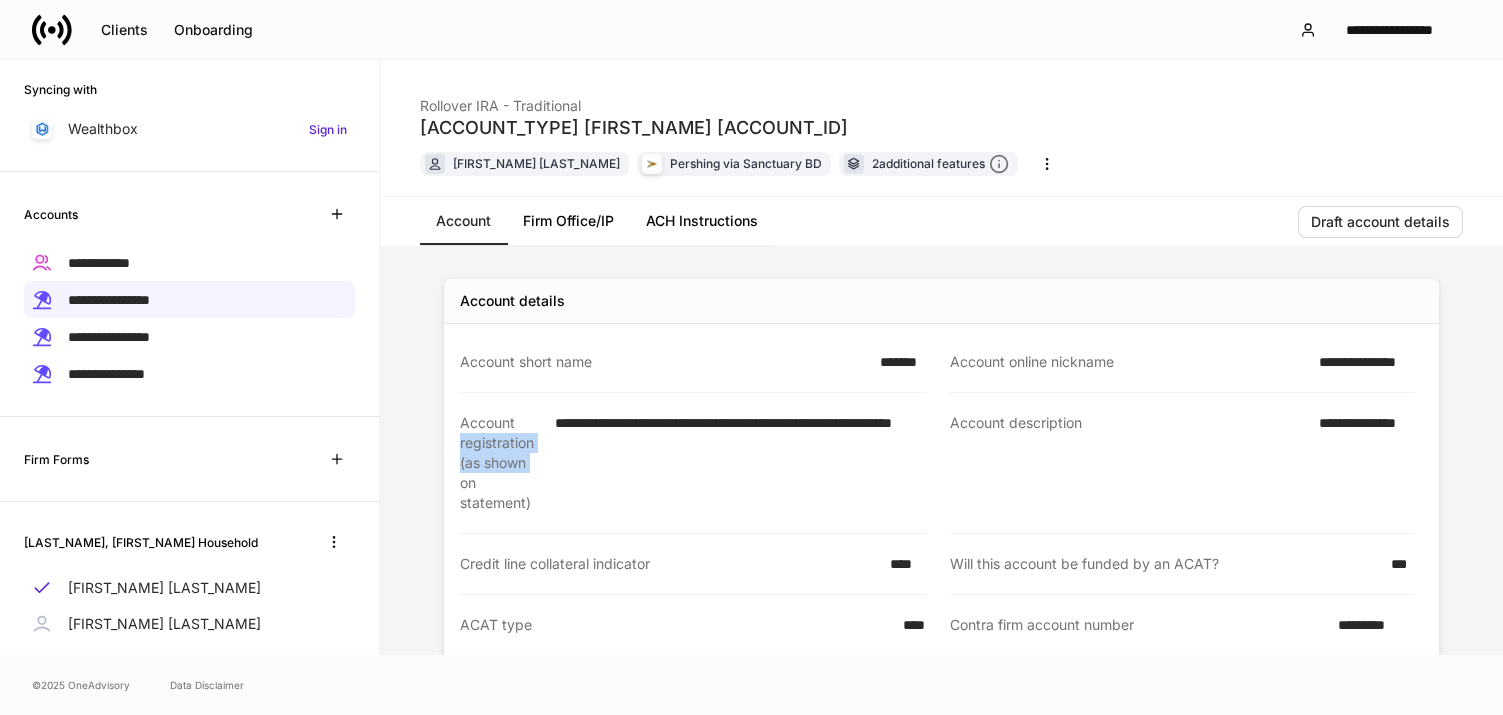 drag, startPoint x: 383, startPoint y: 459, endPoint x: 393, endPoint y: 418, distance: 42.201897 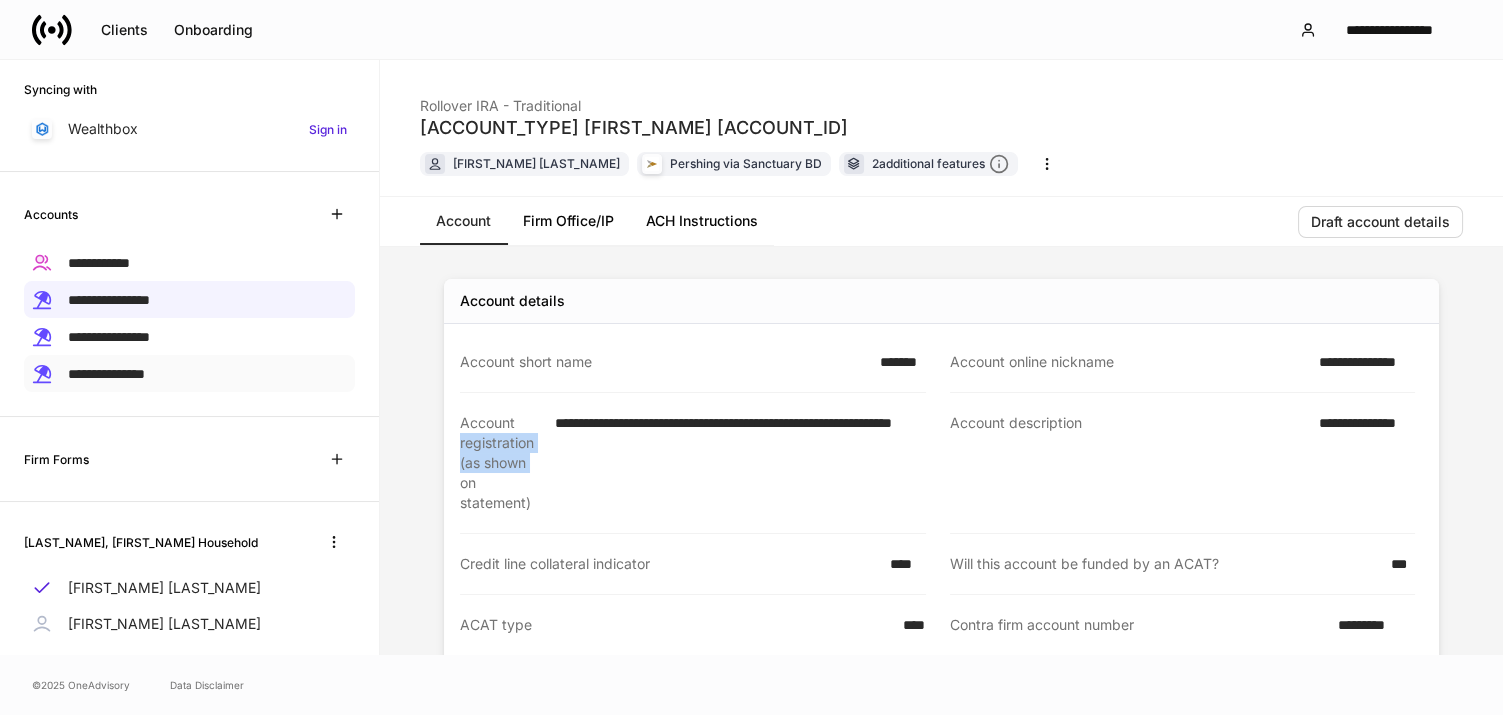 click on "**********" at bounding box center (106, 374) 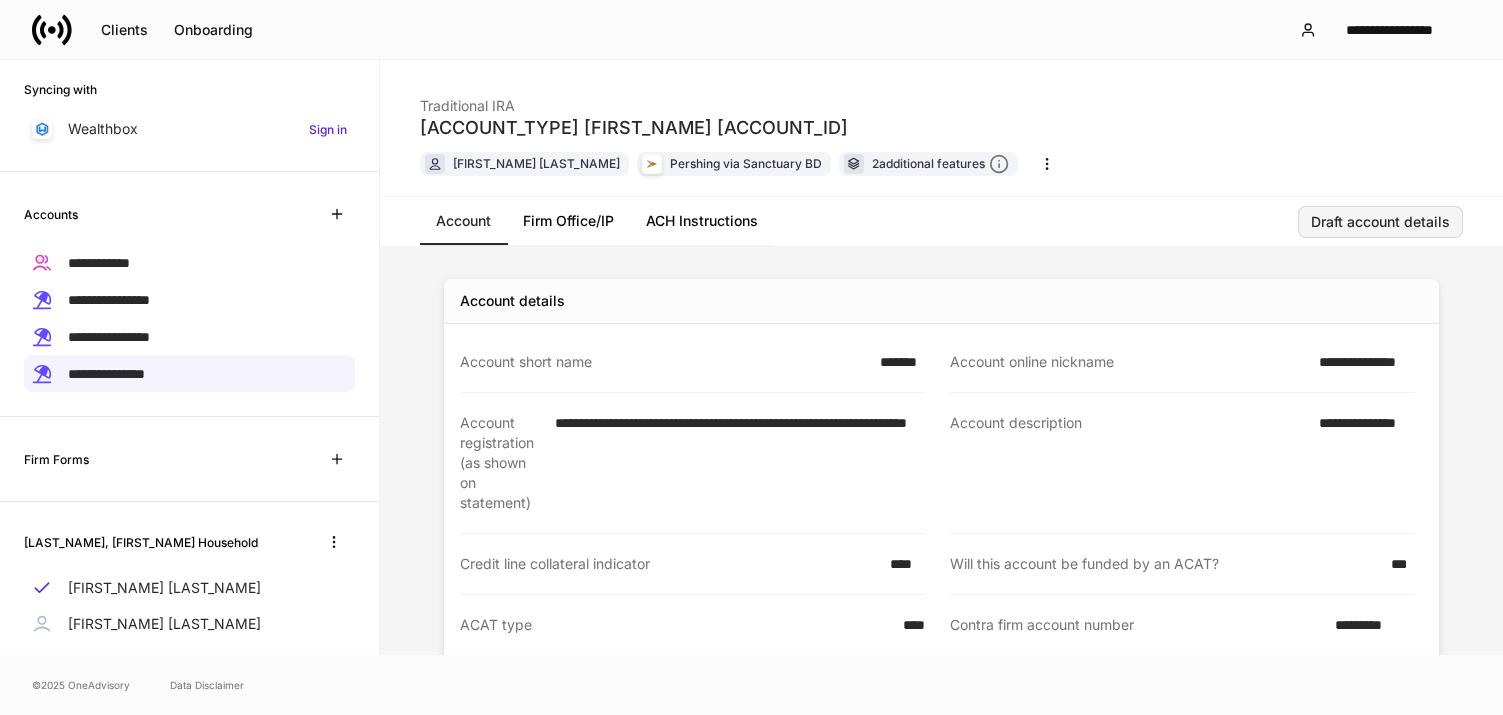 click on "Draft account details" at bounding box center (1380, 222) 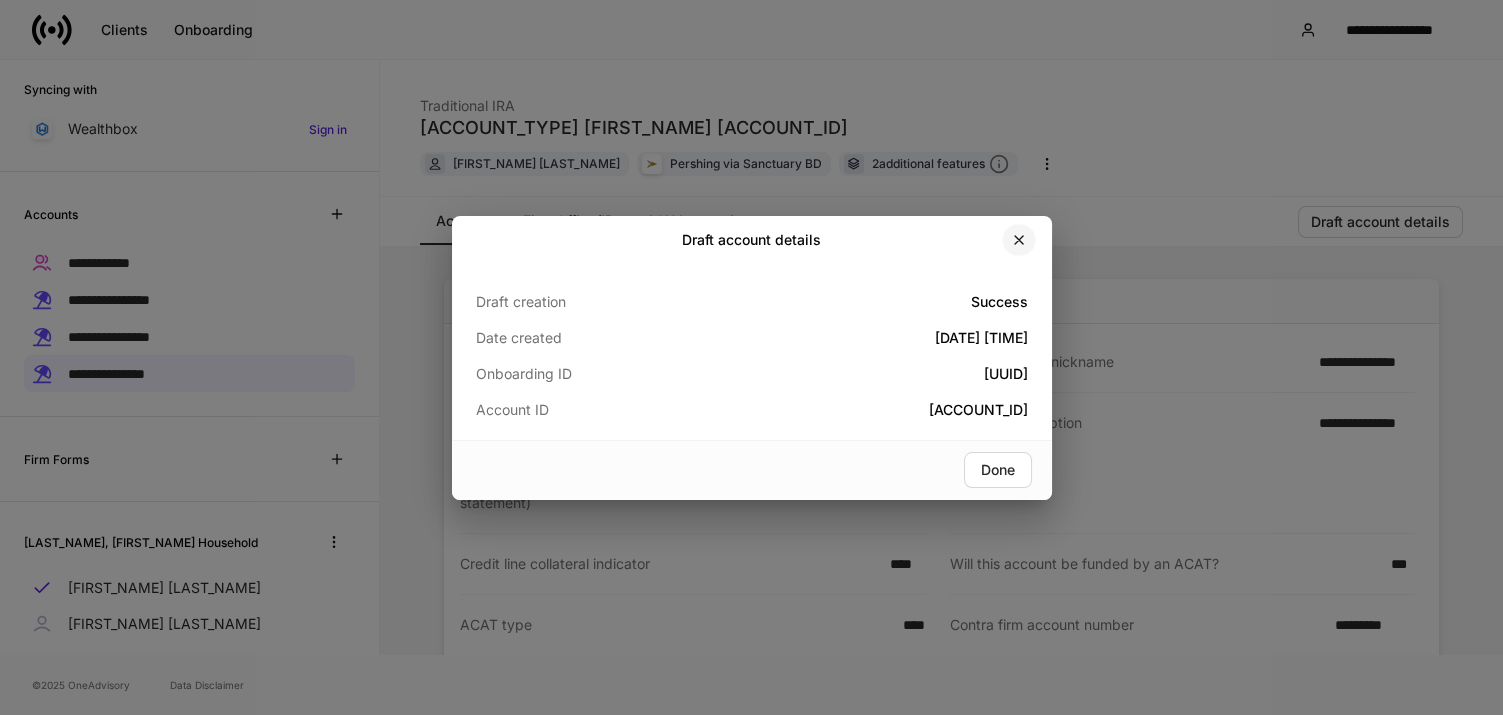 click 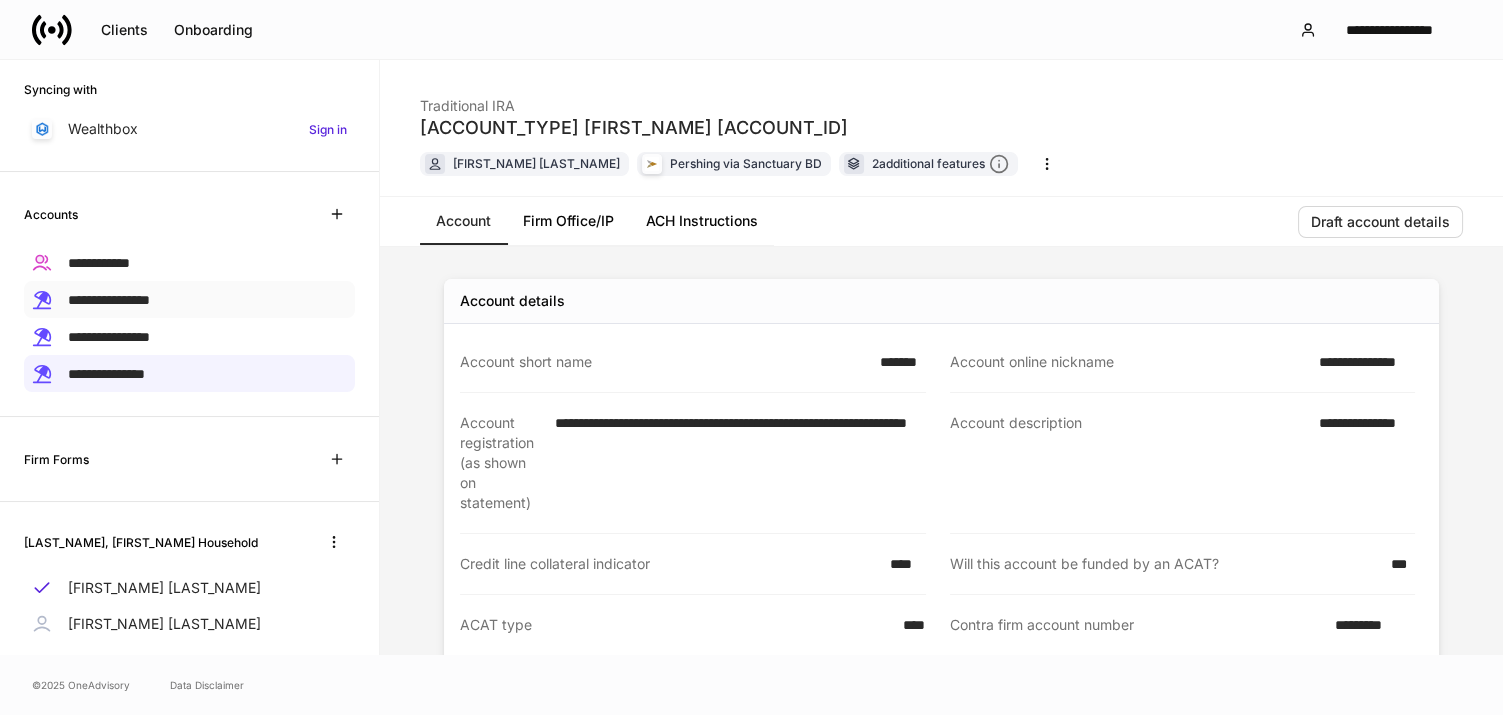 click on "**********" at bounding box center [109, 300] 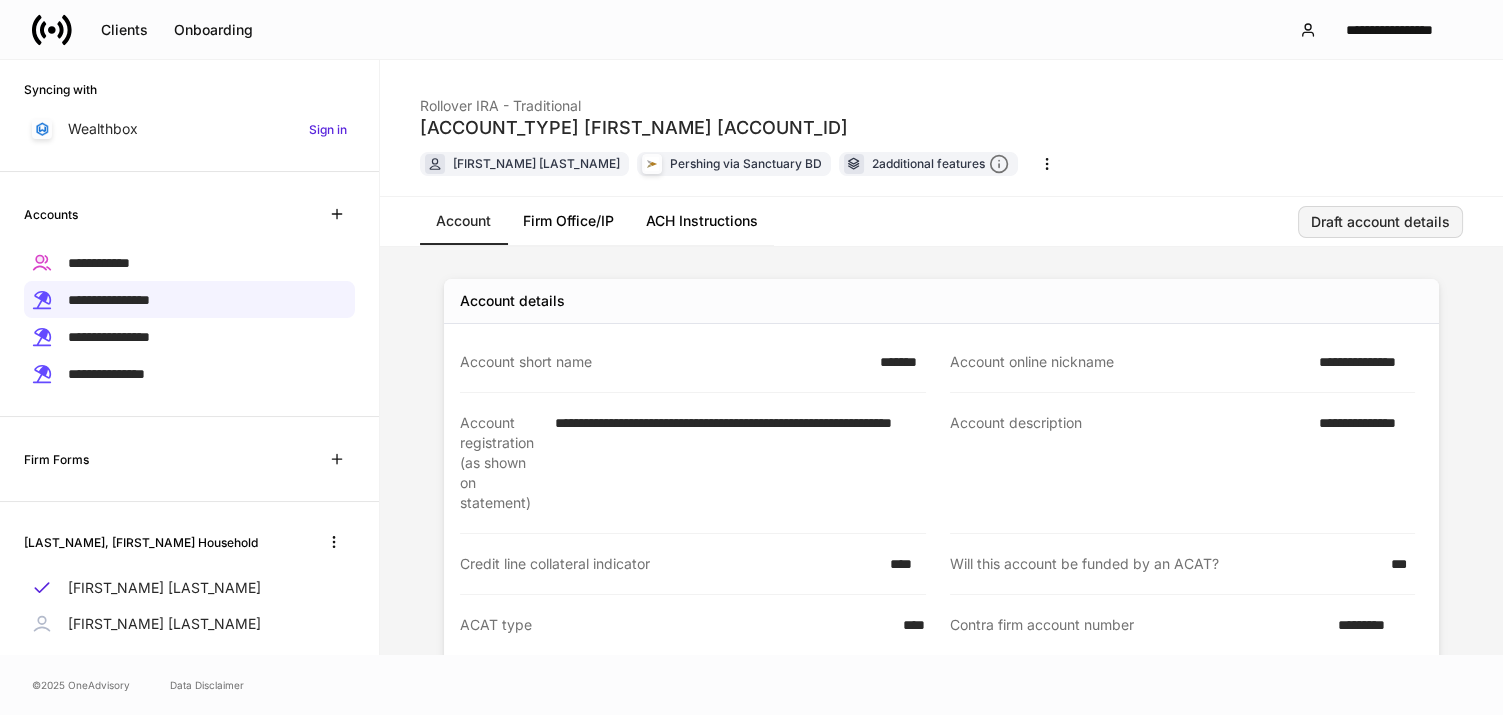 click on "Draft account details" at bounding box center [1380, 222] 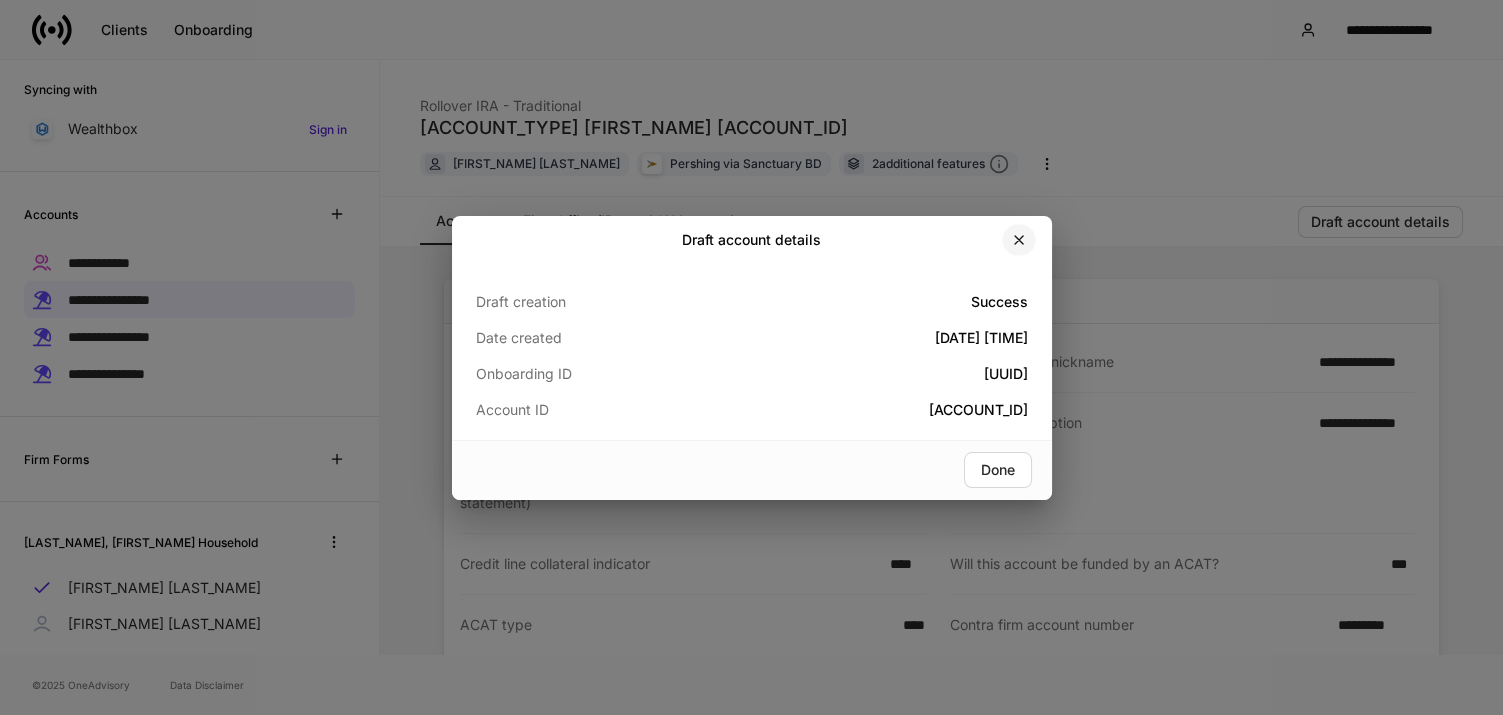 click 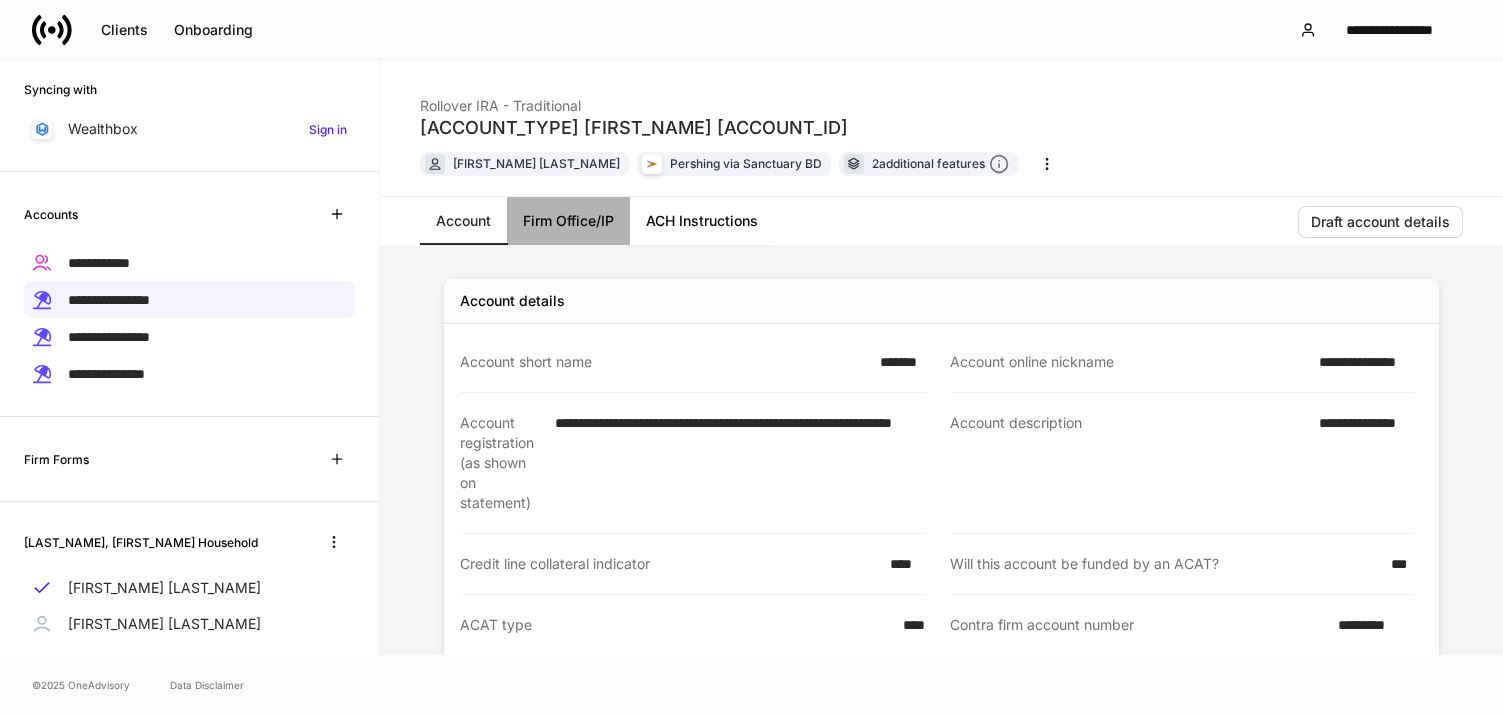 click on "Firm Office/IP" at bounding box center (568, 221) 